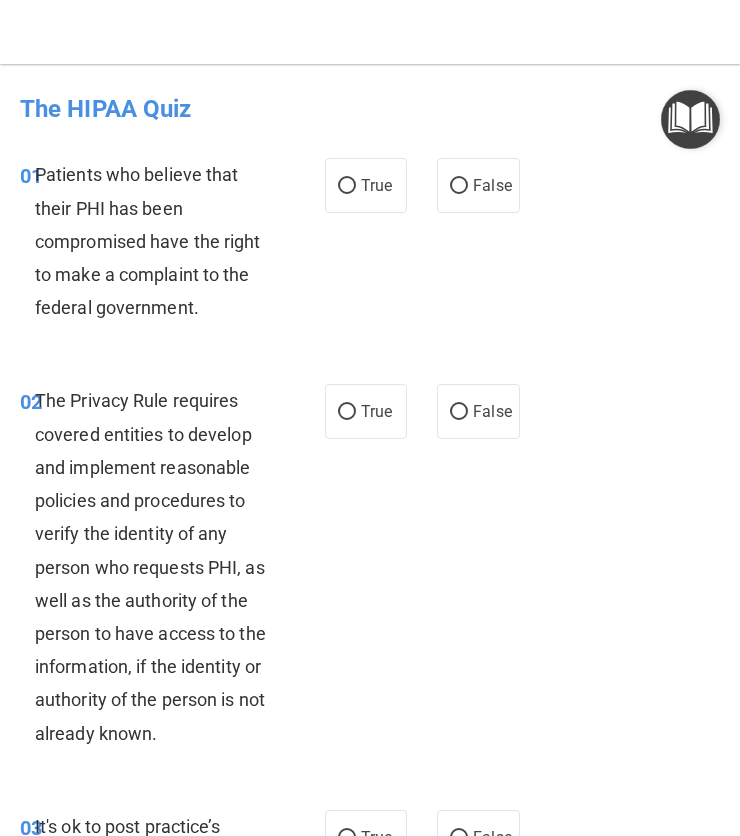 scroll, scrollTop: 0, scrollLeft: 0, axis: both 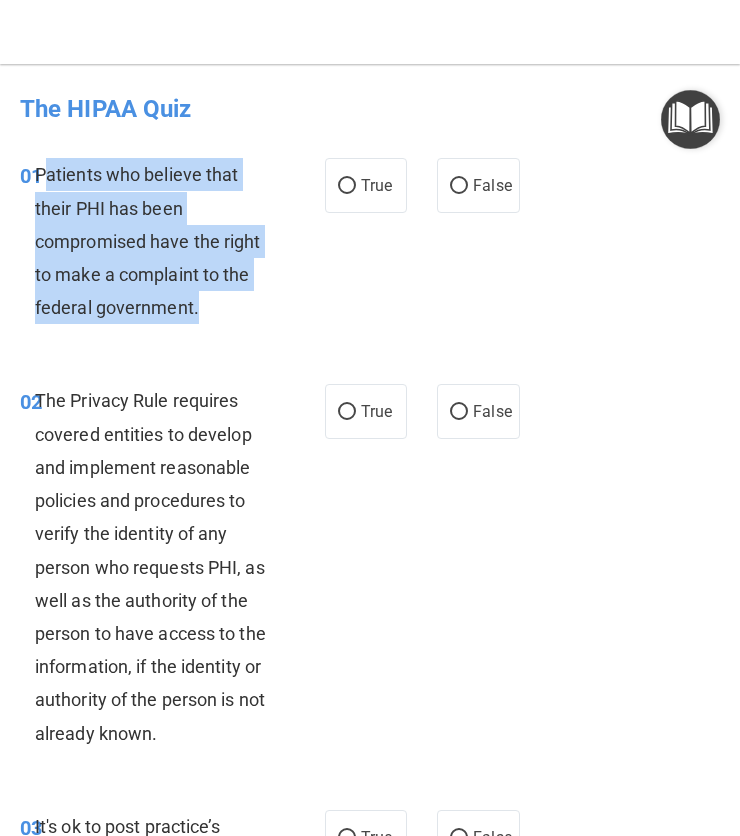 drag, startPoint x: 197, startPoint y: 304, endPoint x: 41, endPoint y: 189, distance: 193.80661 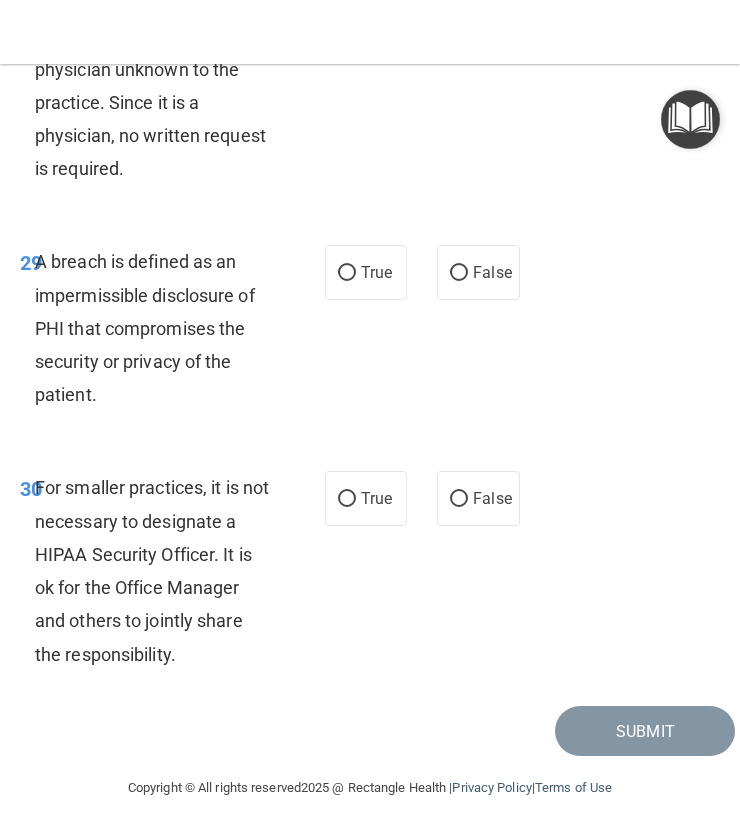 scroll, scrollTop: 7109, scrollLeft: 0, axis: vertical 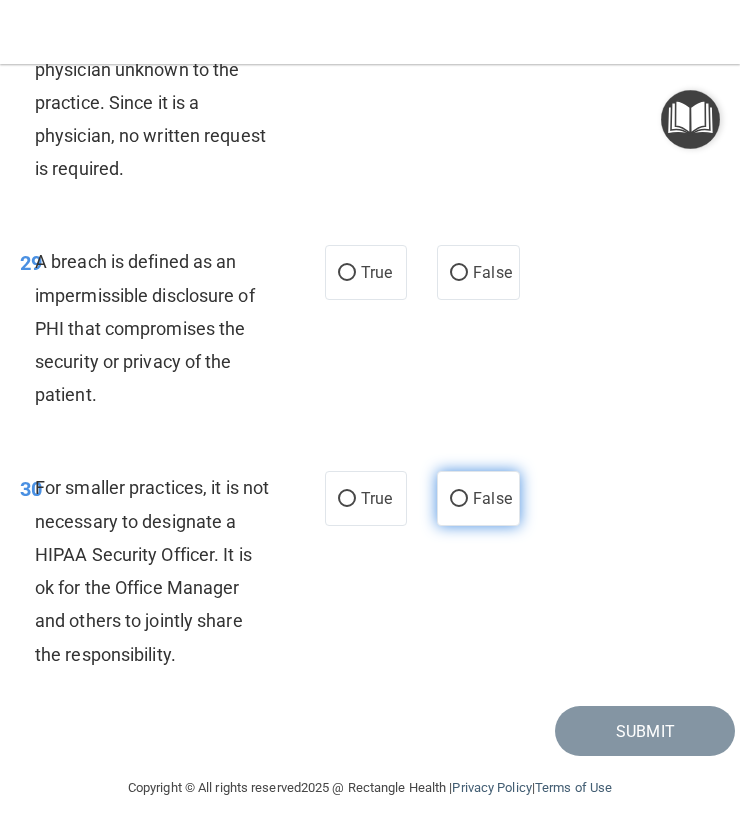 click on "False" at bounding box center [478, 498] 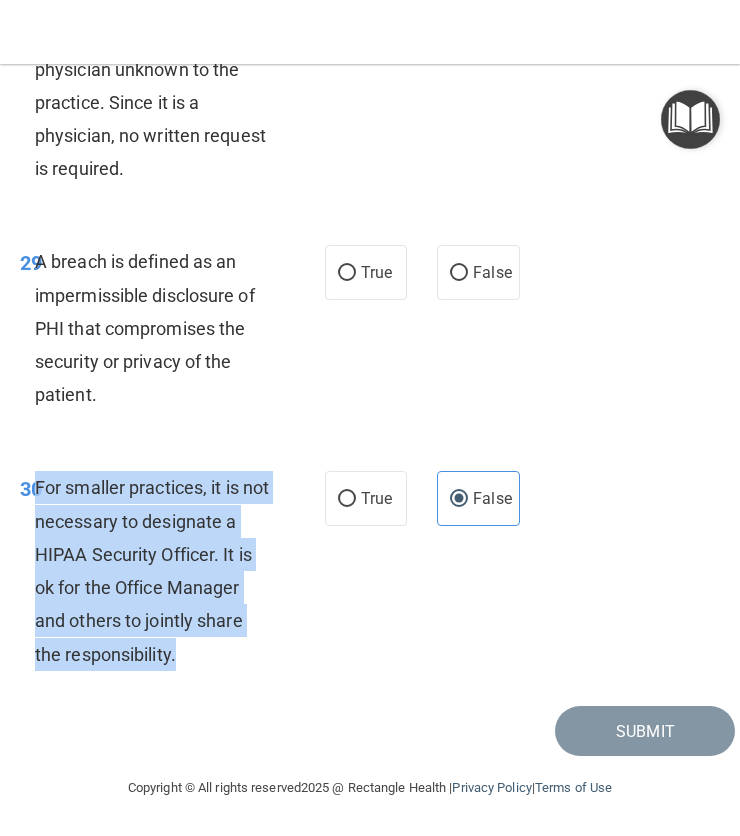 drag, startPoint x: 179, startPoint y: 653, endPoint x: 39, endPoint y: 494, distance: 211.85136 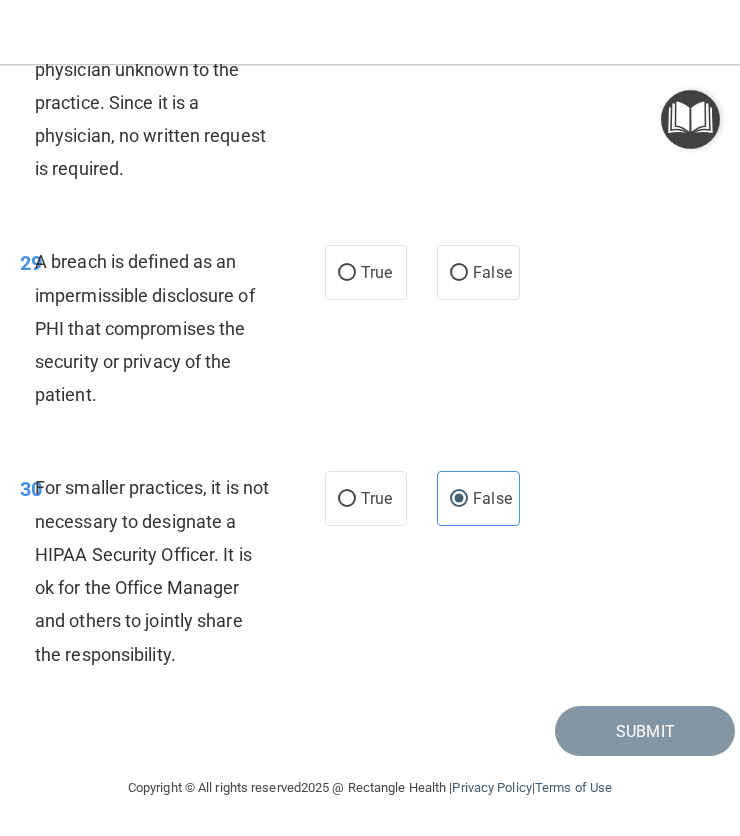 click on "30" at bounding box center (20, 489) 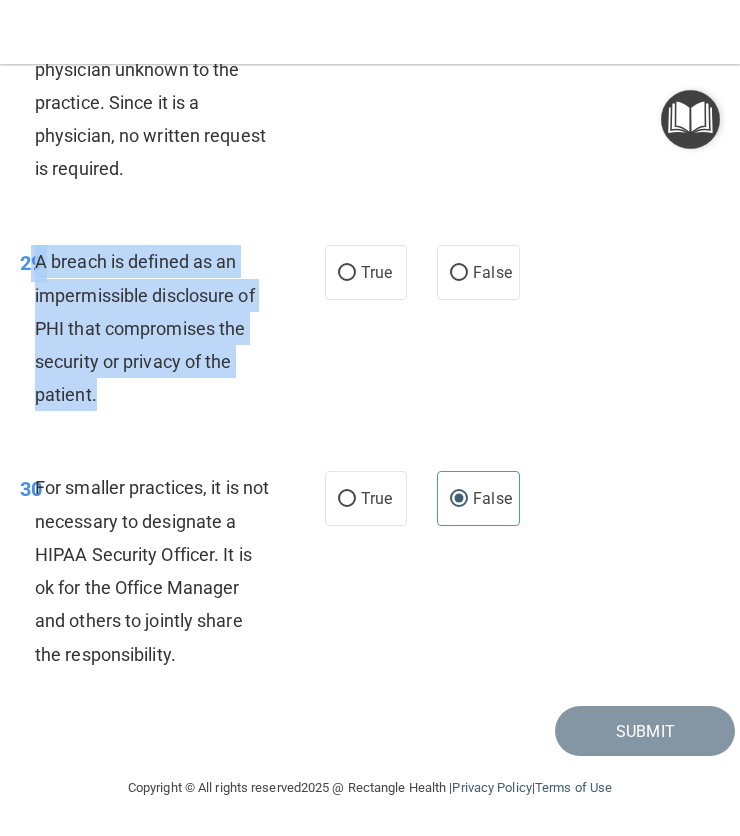 drag, startPoint x: 101, startPoint y: 519, endPoint x: 28, endPoint y: 365, distance: 170.42593 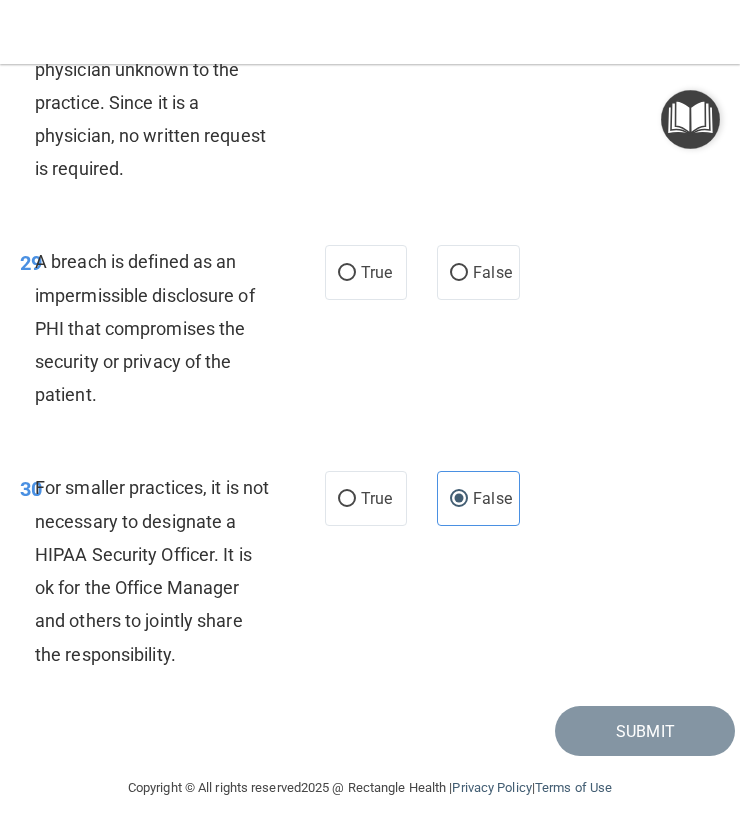 click on "29       A breach is defined as an impermissible disclosure of PHI that compromises the security or privacy of the patient.                 True           False" at bounding box center [370, 333] 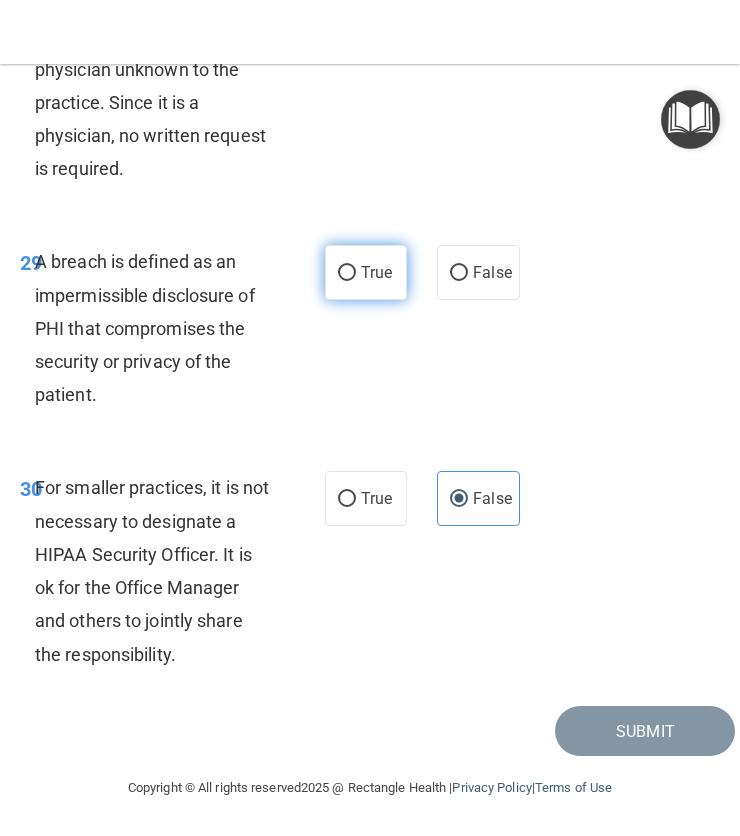 click on "True" at bounding box center [366, 272] 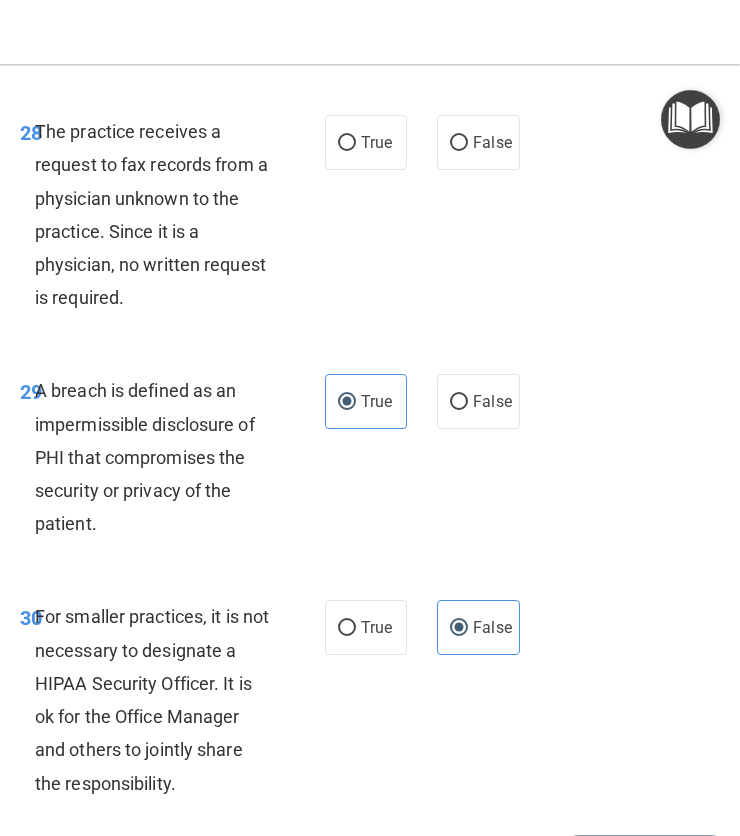 scroll, scrollTop: 6778, scrollLeft: 0, axis: vertical 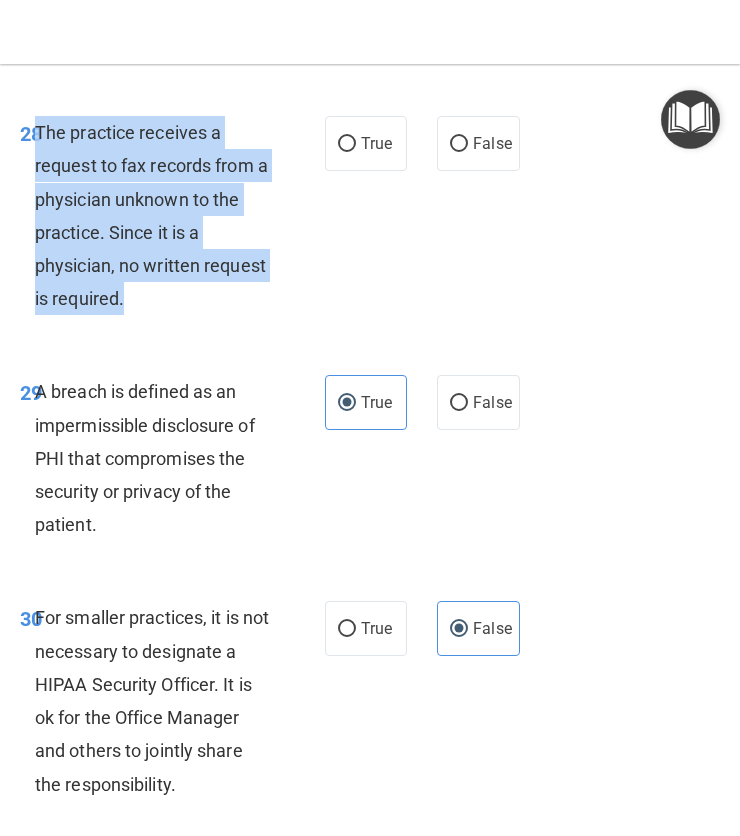 drag, startPoint x: 197, startPoint y: 498, endPoint x: 35, endPoint y: 338, distance: 227.69278 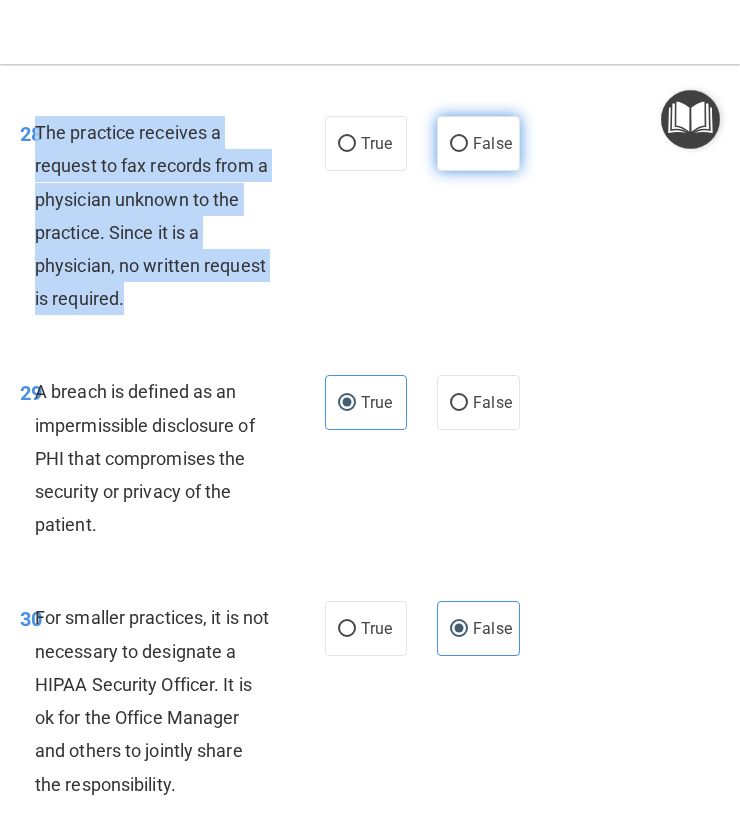 click on "False" at bounding box center (492, 143) 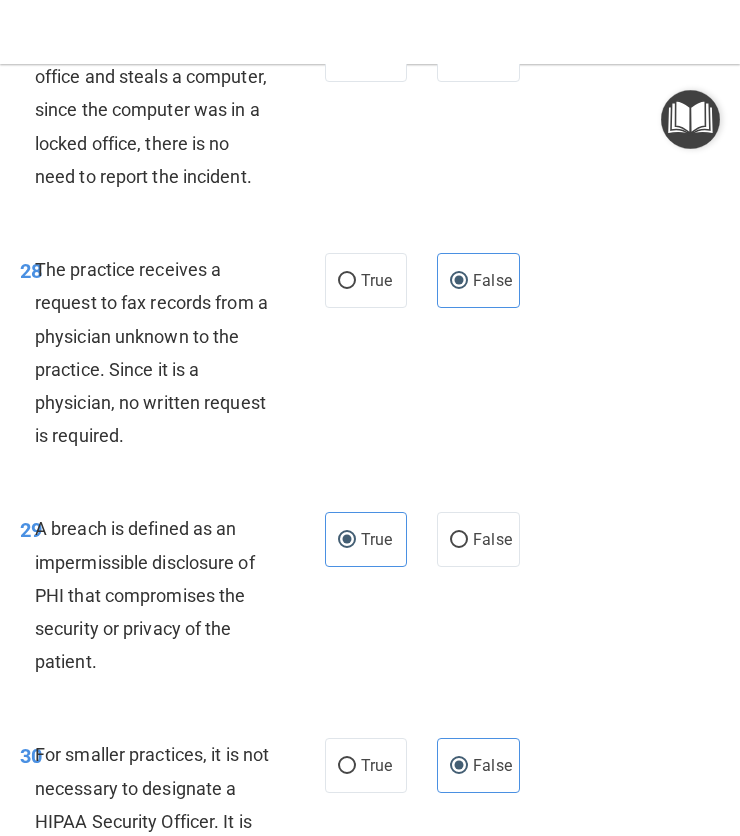 scroll, scrollTop: 6629, scrollLeft: 0, axis: vertical 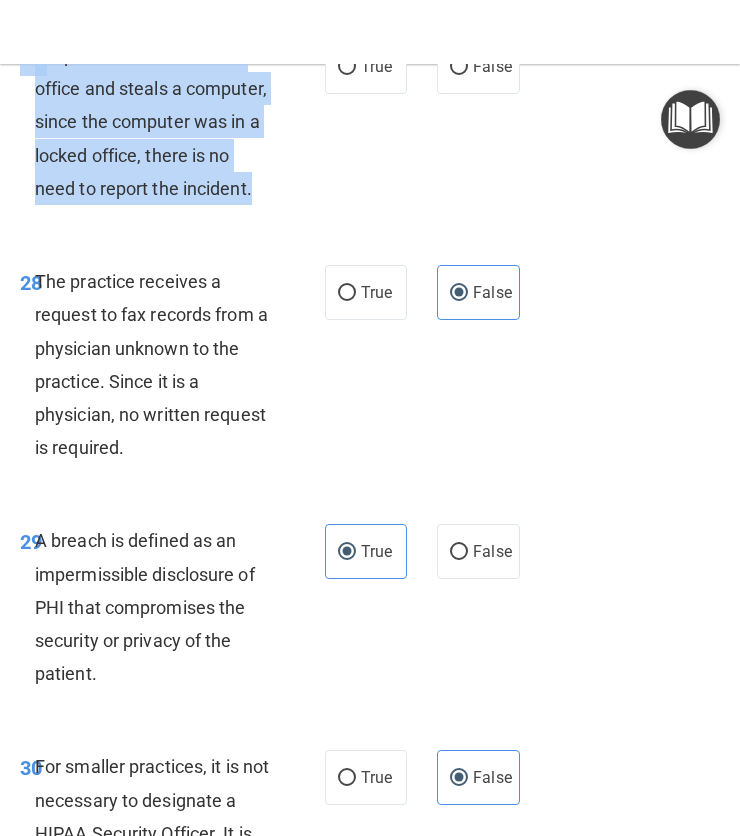 drag, startPoint x: 186, startPoint y: 392, endPoint x: 39, endPoint y: 158, distance: 276.3422 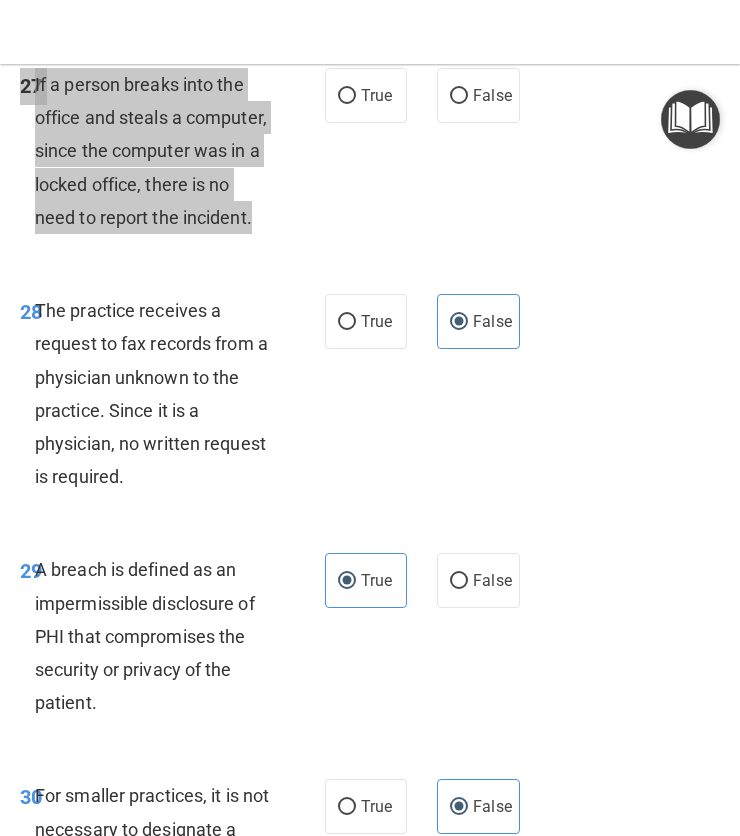 scroll, scrollTop: 6599, scrollLeft: 0, axis: vertical 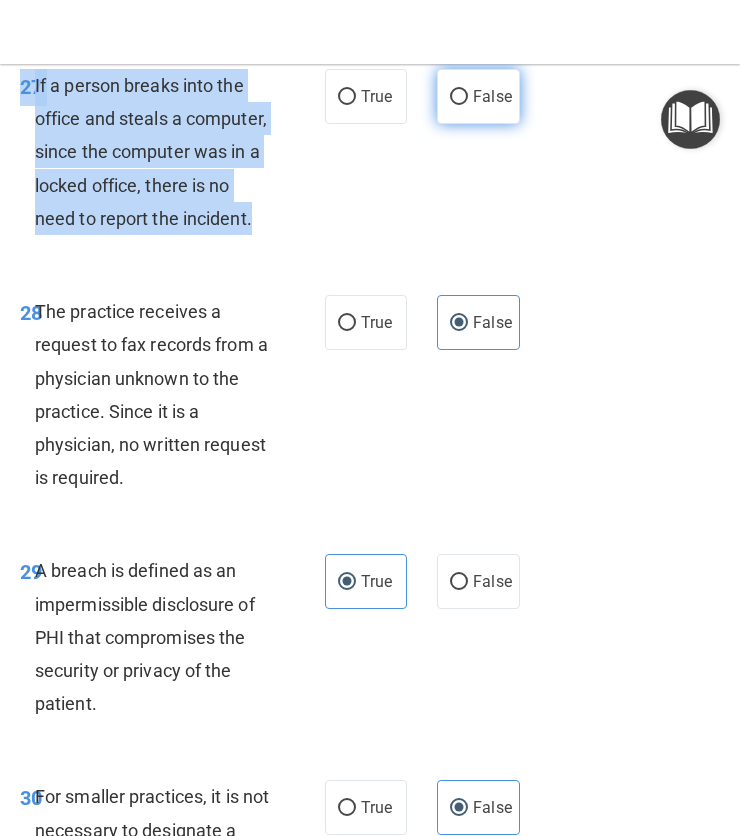 click on "False" at bounding box center [459, 97] 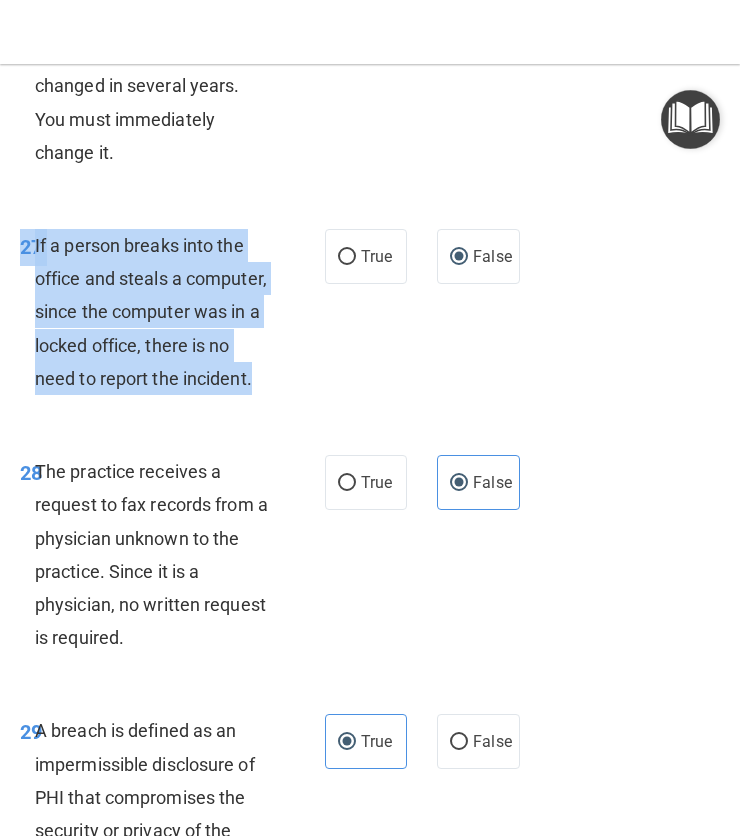 scroll, scrollTop: 6391, scrollLeft: 0, axis: vertical 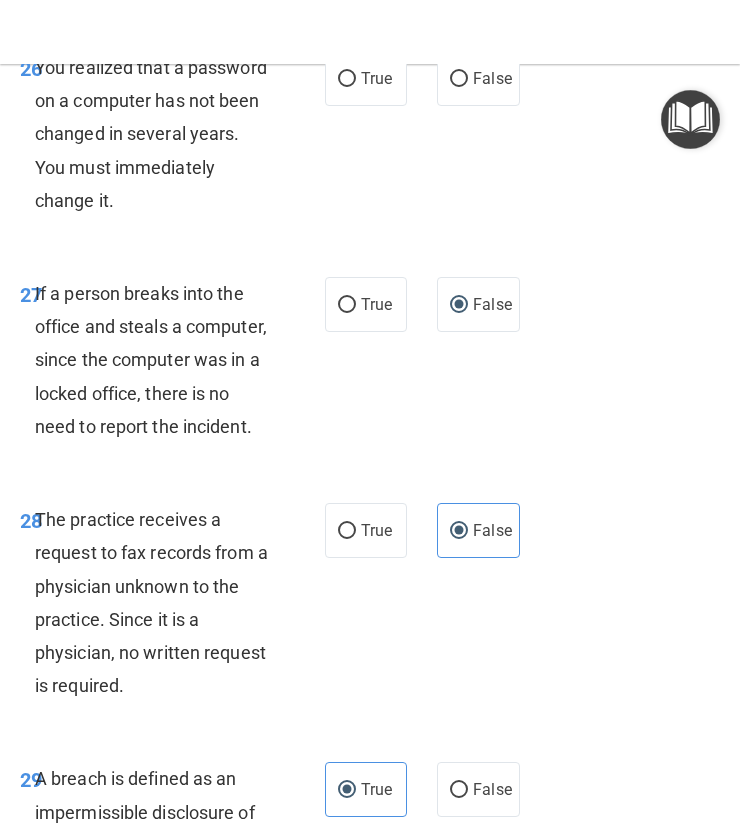 click on "You realized that a password on a computer has not been changed in several years.  You must immediately change it." at bounding box center (151, 134) 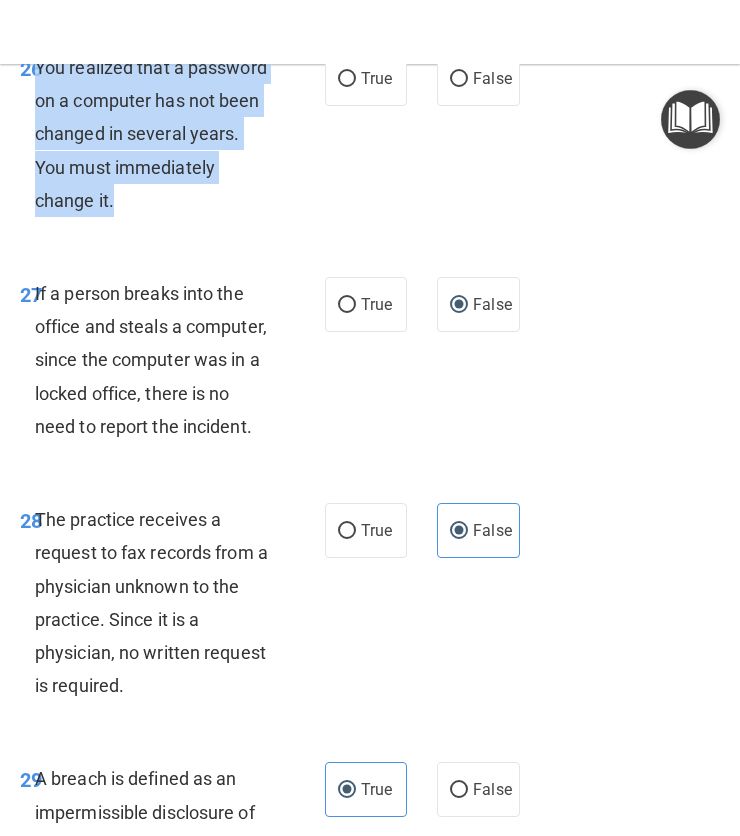 drag, startPoint x: 40, startPoint y: 234, endPoint x: 225, endPoint y: 379, distance: 235.05319 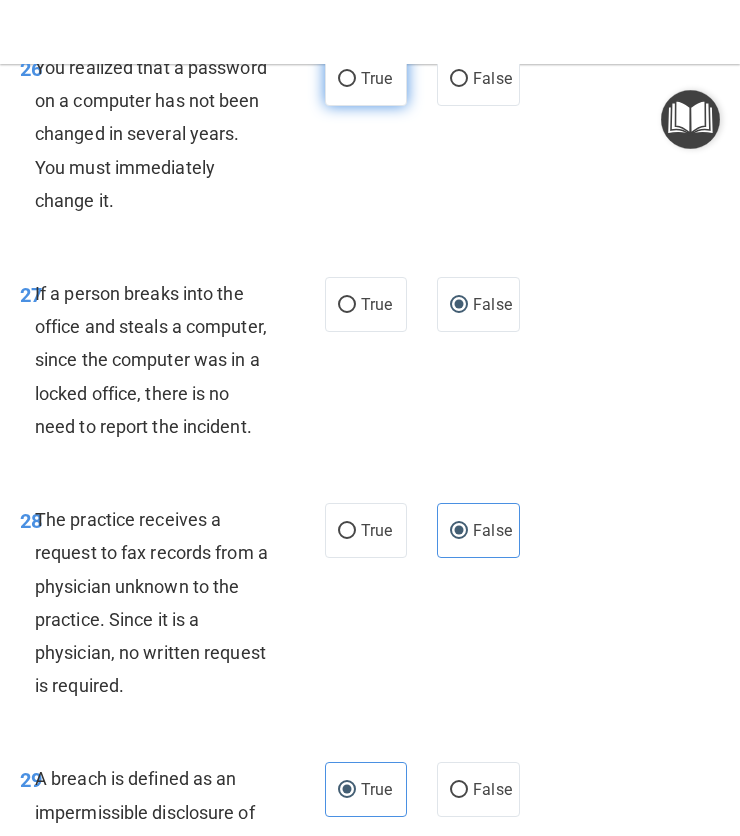 click on "True" at bounding box center (366, 78) 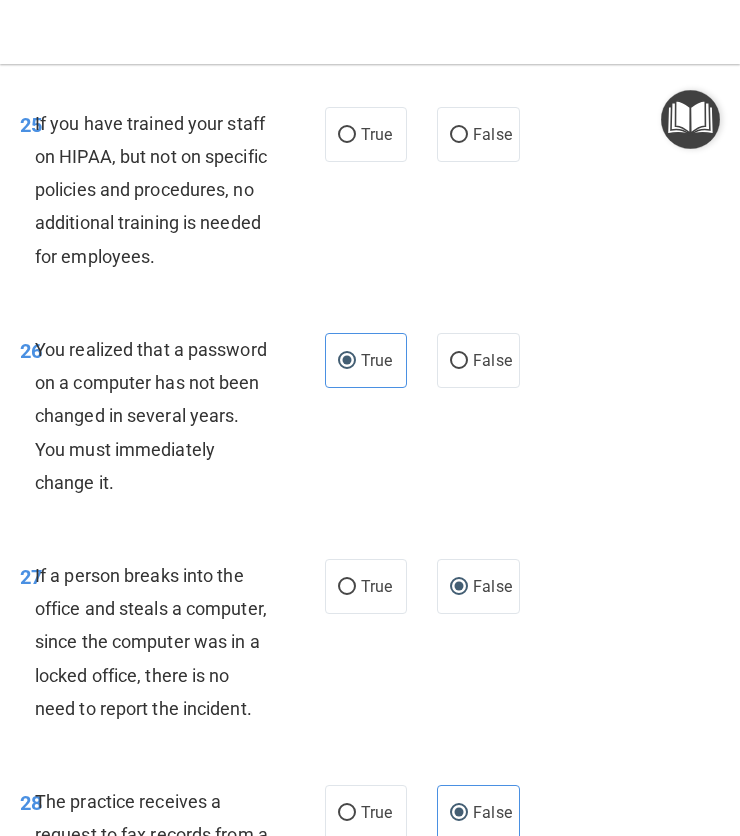 scroll, scrollTop: 6104, scrollLeft: 0, axis: vertical 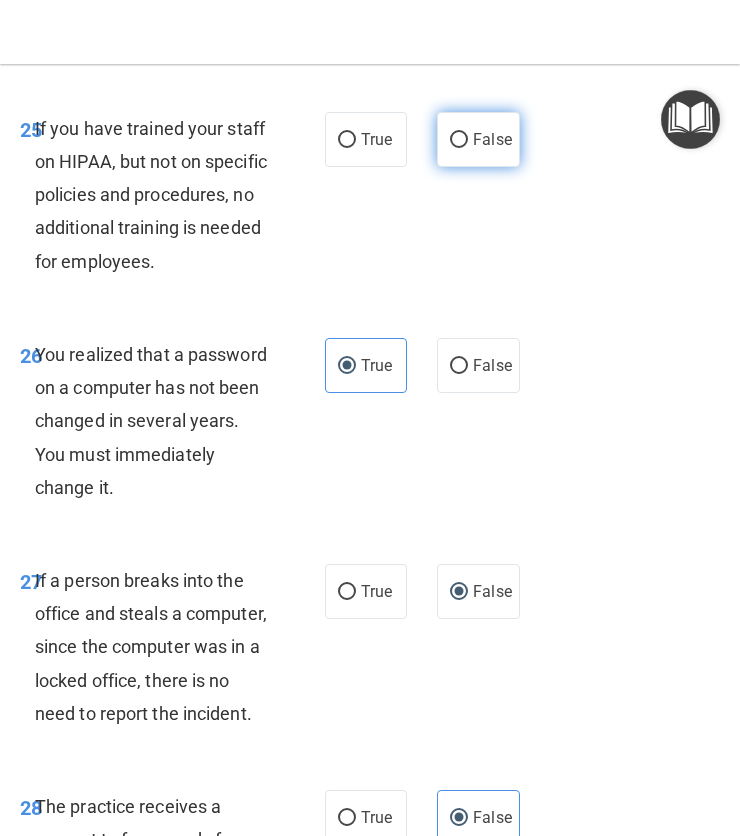 click on "False" at bounding box center (478, 139) 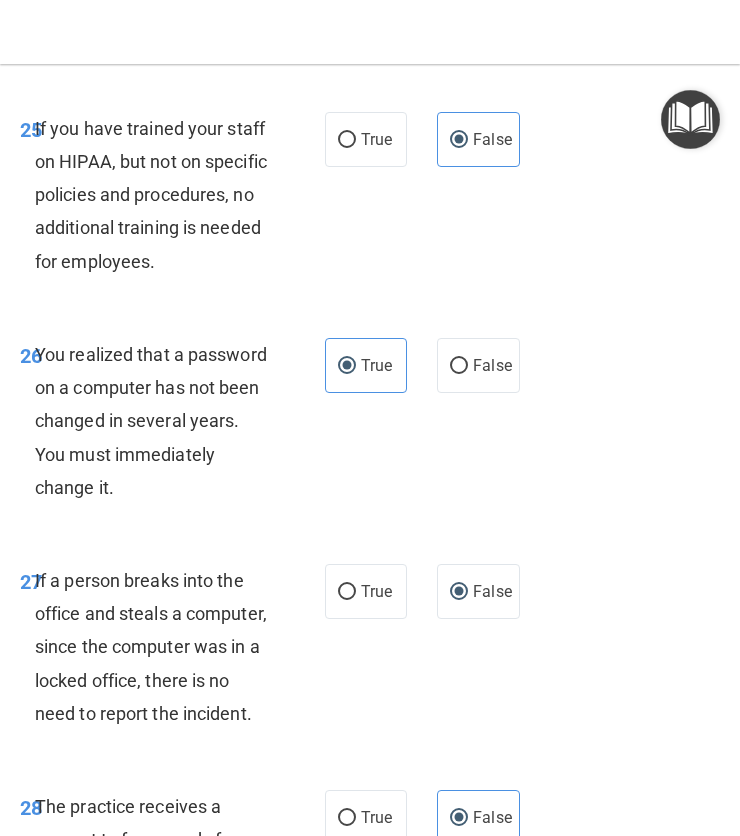 scroll, scrollTop: 5900, scrollLeft: 0, axis: vertical 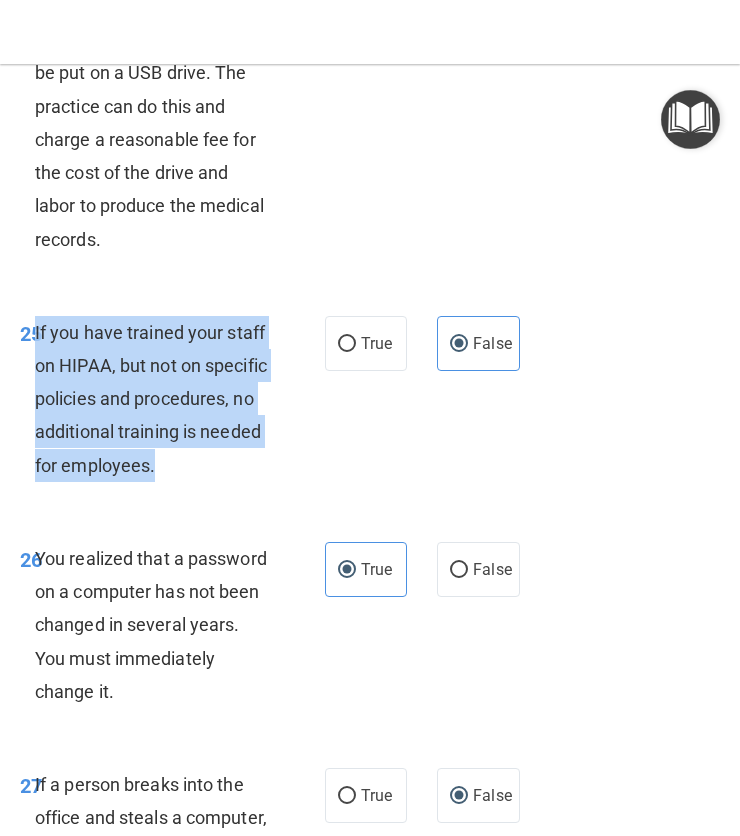 drag, startPoint x: 142, startPoint y: 640, endPoint x: 36, endPoint y: 476, distance: 195.27417 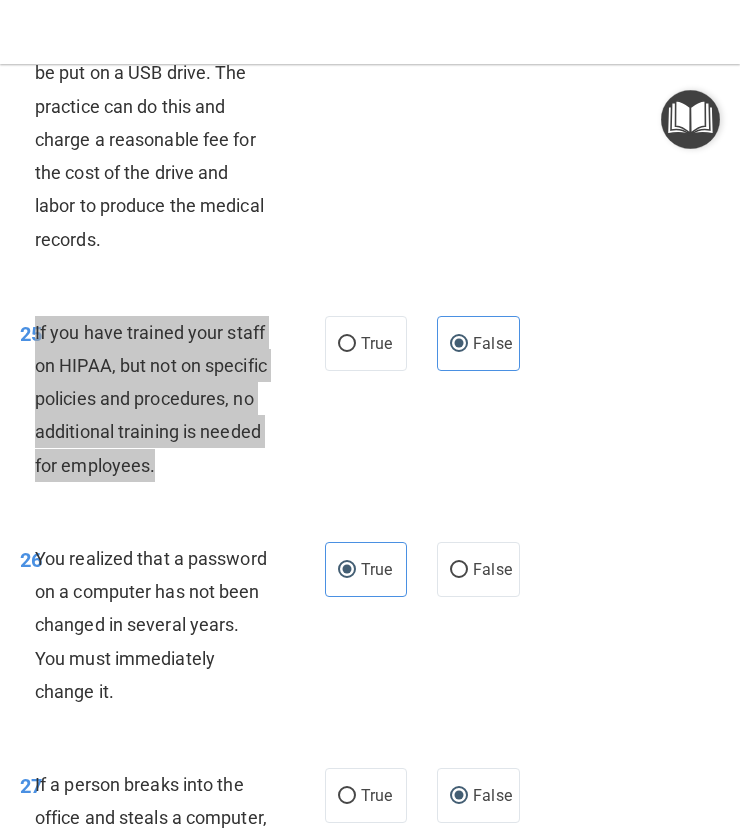 scroll, scrollTop: 5810, scrollLeft: 0, axis: vertical 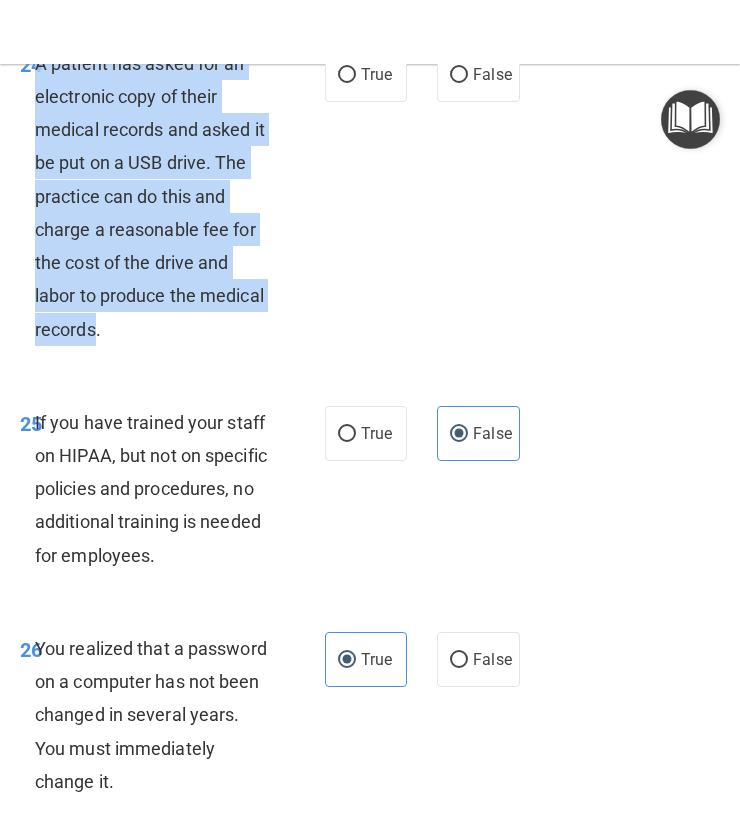 drag, startPoint x: 167, startPoint y: 466, endPoint x: 40, endPoint y: 190, distance: 303.81738 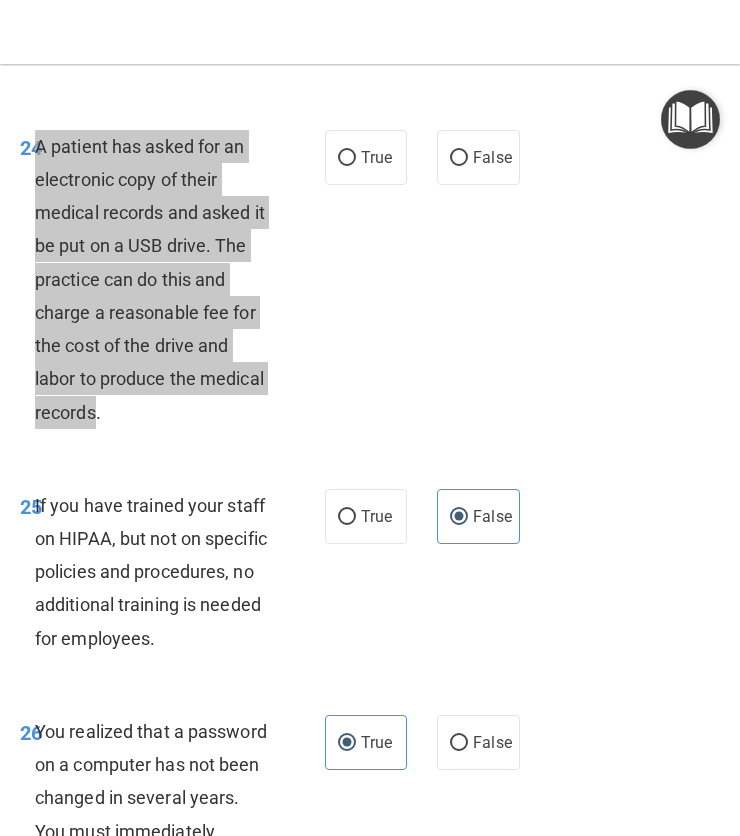 scroll, scrollTop: 5725, scrollLeft: 0, axis: vertical 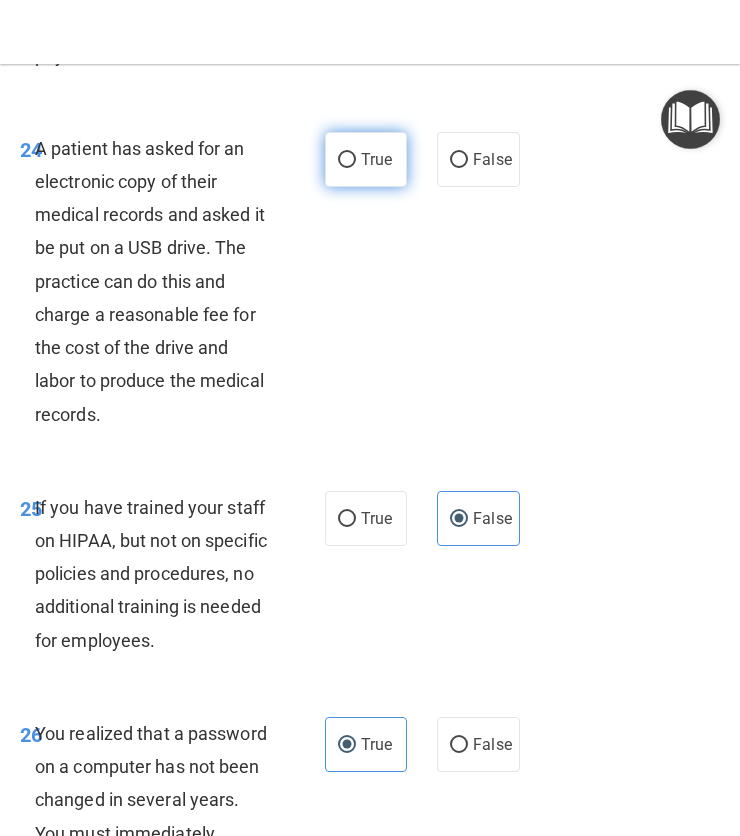 click on "True" at bounding box center [366, 159] 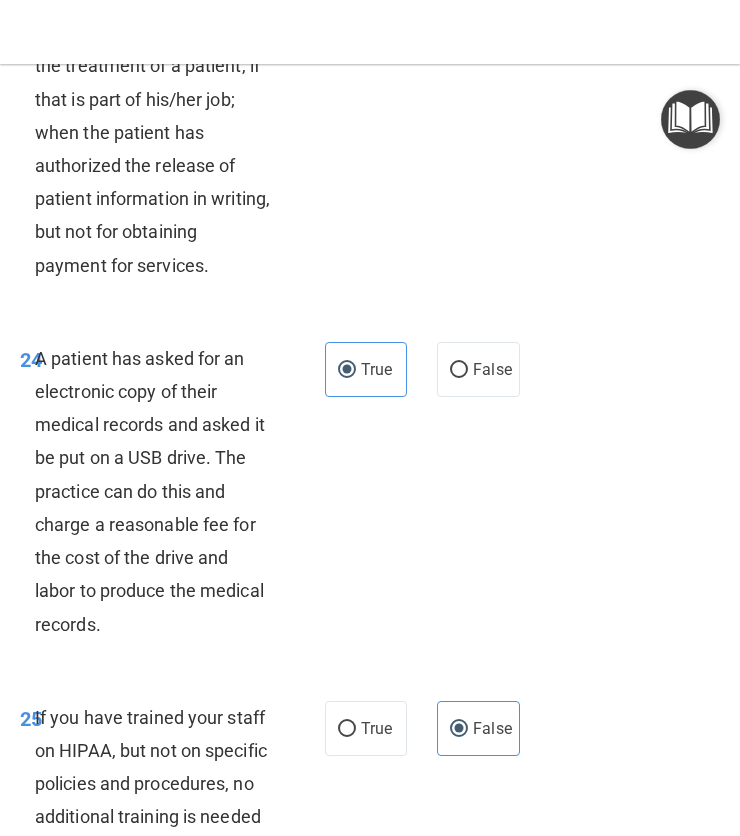 scroll, scrollTop: 5514, scrollLeft: 0, axis: vertical 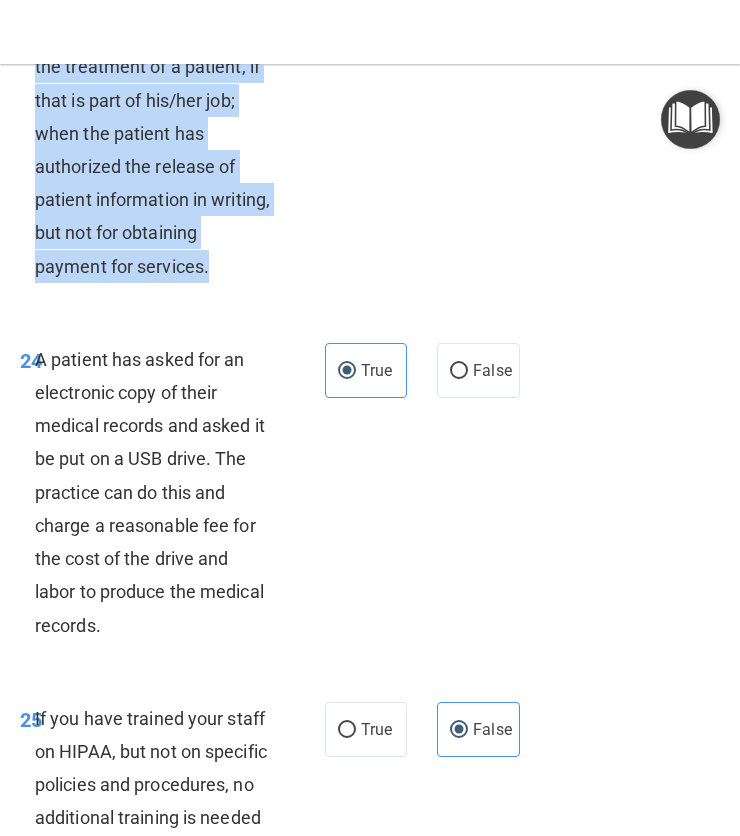 drag, startPoint x: 220, startPoint y: 396, endPoint x: 39, endPoint y: 133, distance: 319.26477 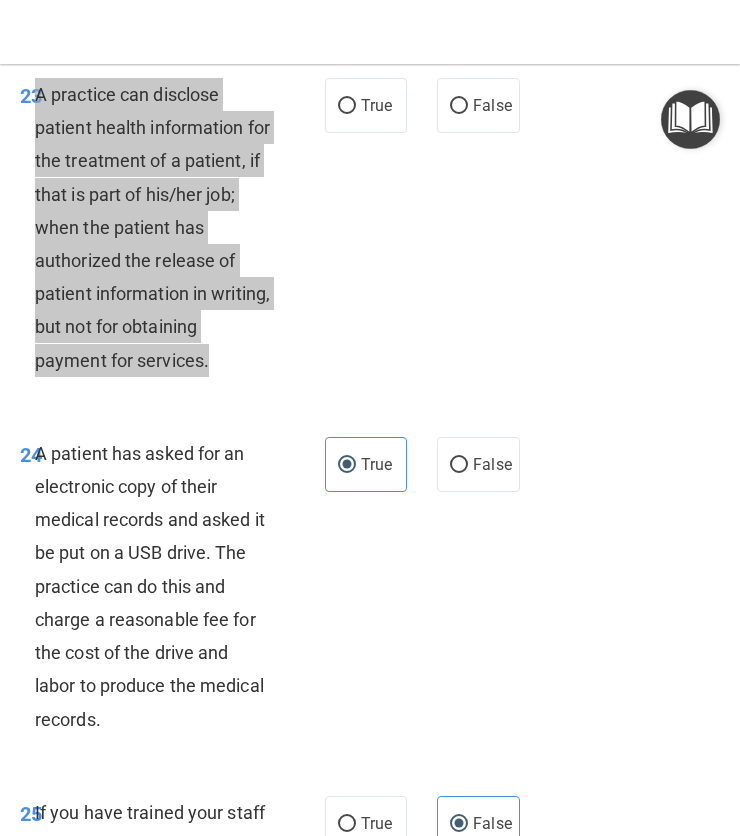 scroll, scrollTop: 5419, scrollLeft: 0, axis: vertical 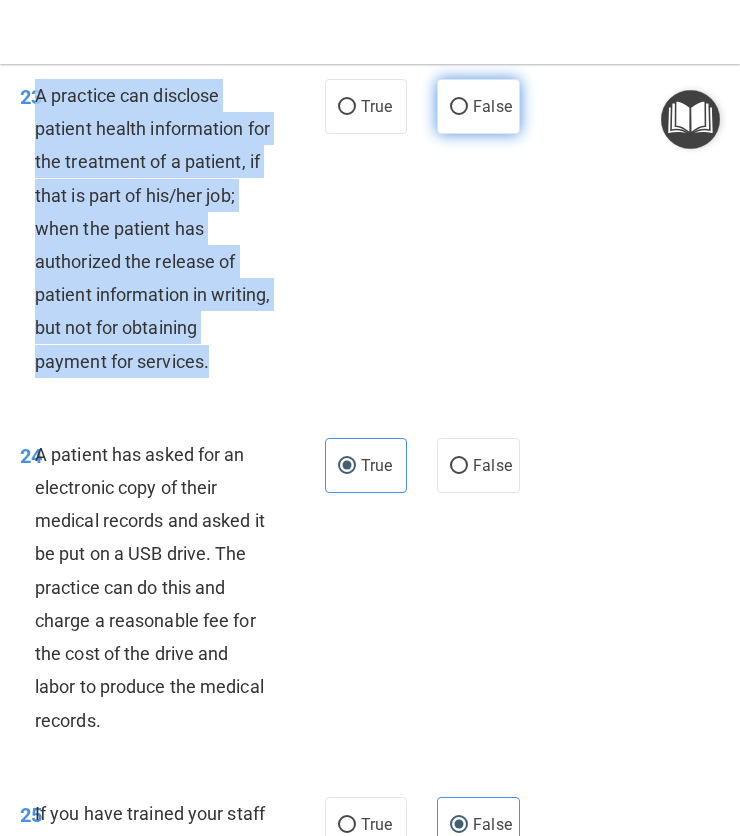 click on "False" at bounding box center (492, 106) 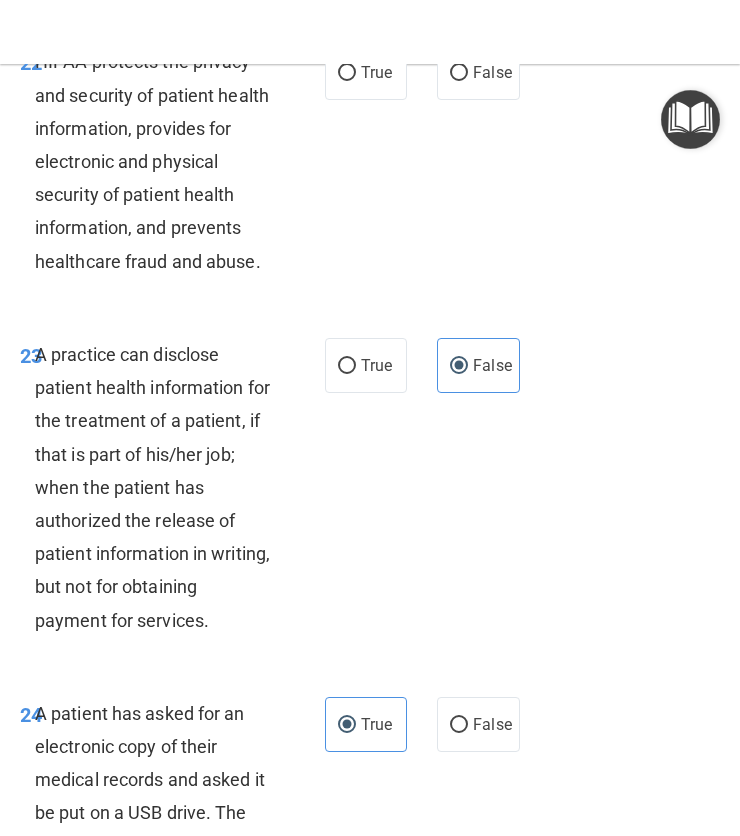 scroll, scrollTop: 5158, scrollLeft: 0, axis: vertical 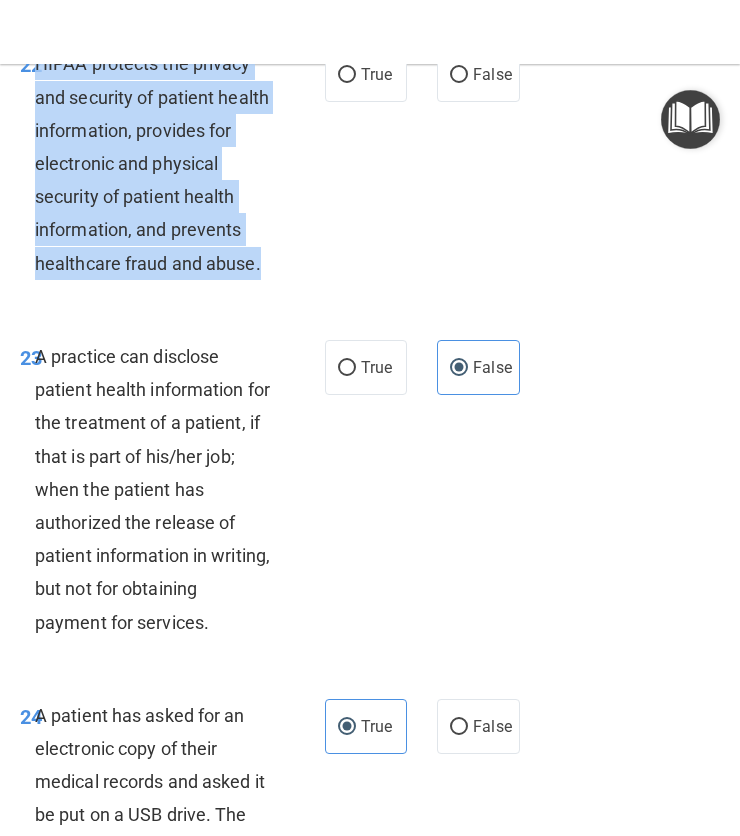 drag, startPoint x: 266, startPoint y: 401, endPoint x: 36, endPoint y: 195, distance: 308.7653 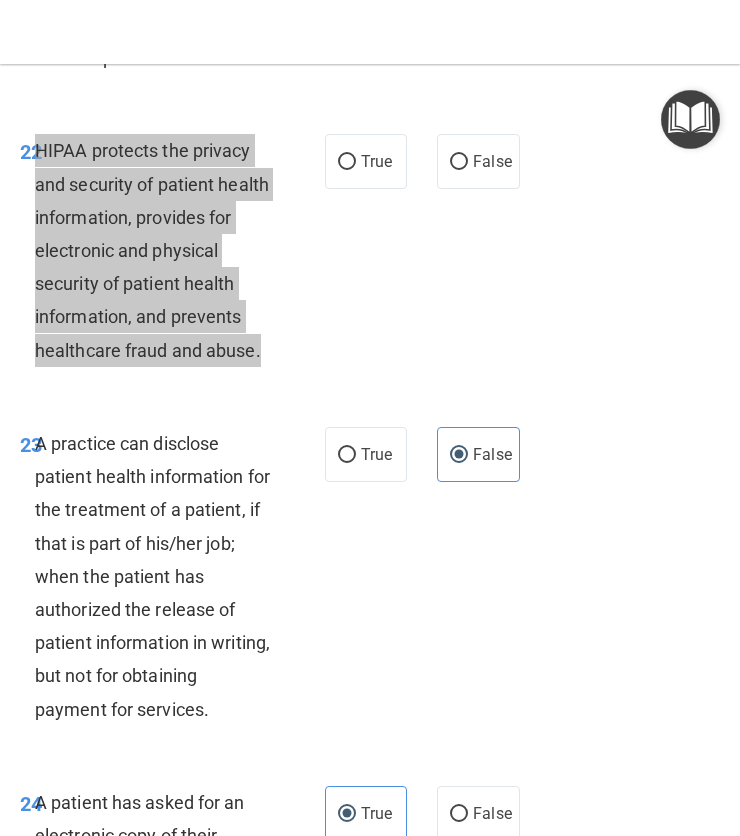 scroll, scrollTop: 5065, scrollLeft: 0, axis: vertical 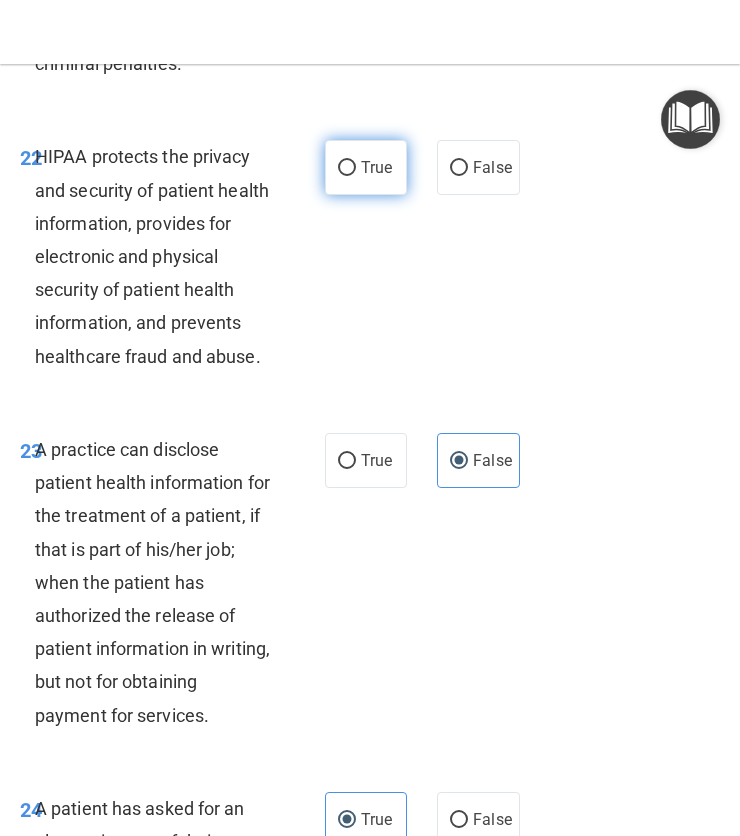 click on "True" at bounding box center [366, 167] 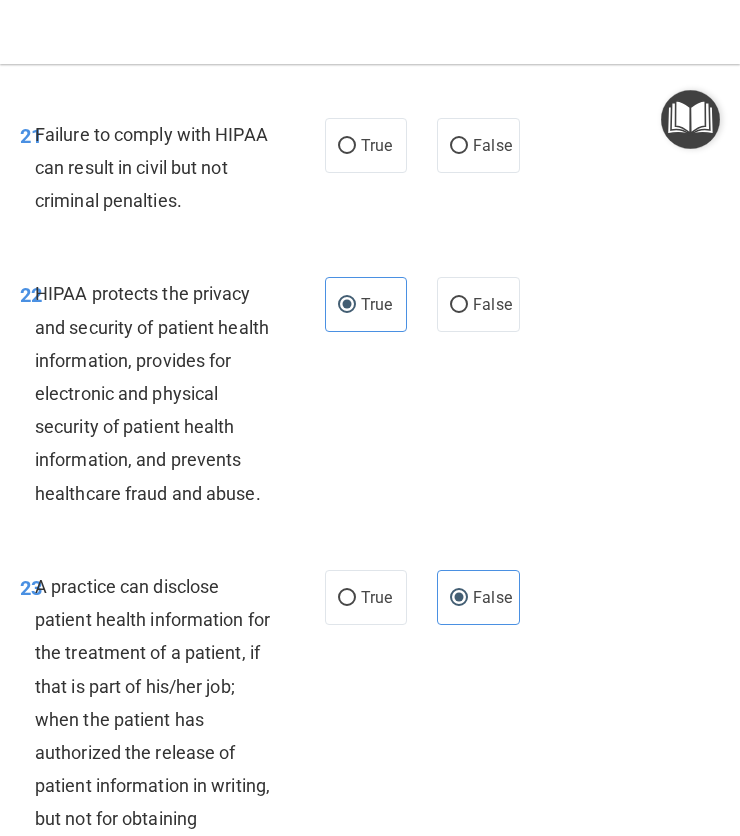 scroll, scrollTop: 4927, scrollLeft: 0, axis: vertical 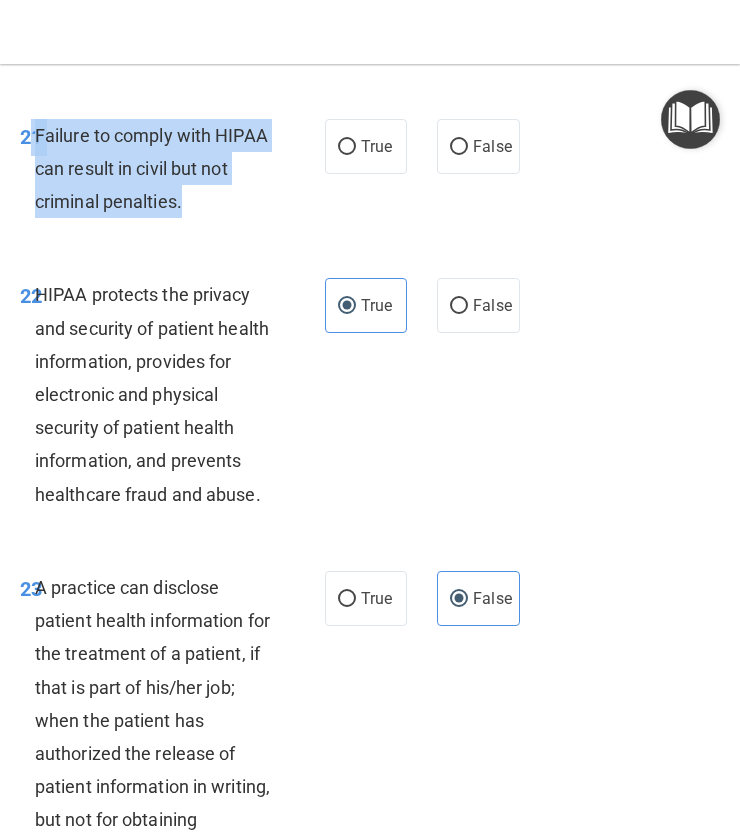 drag, startPoint x: 217, startPoint y: 337, endPoint x: 34, endPoint y: 269, distance: 195.22551 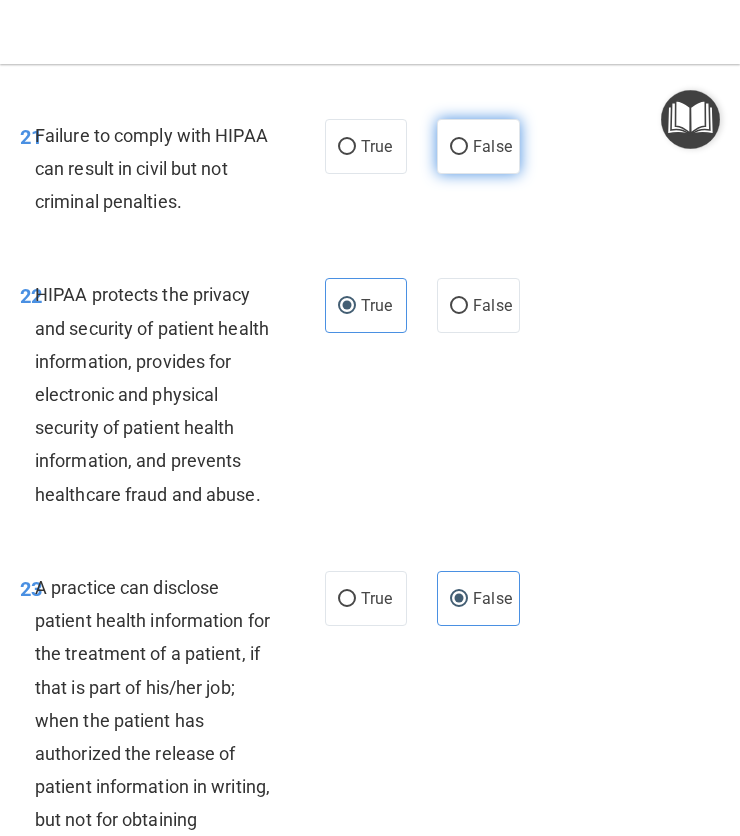 click on "False" at bounding box center [492, 146] 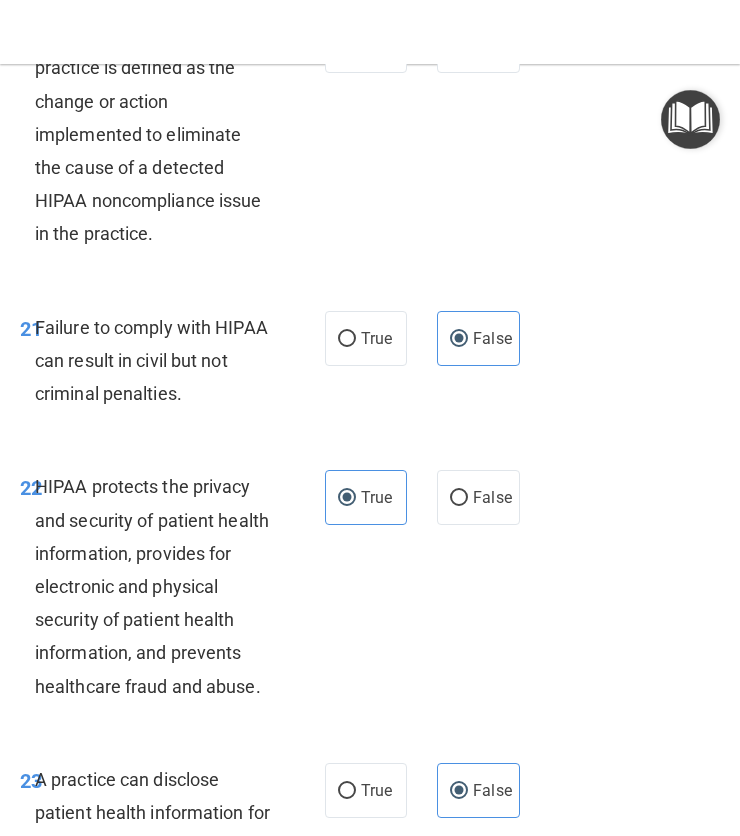 scroll, scrollTop: 4726, scrollLeft: 0, axis: vertical 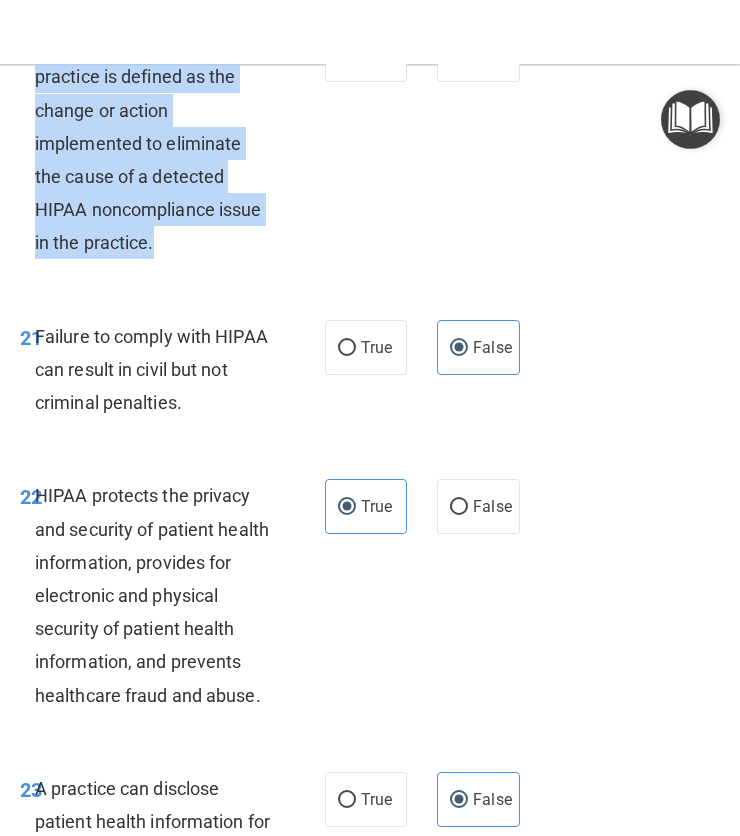 drag, startPoint x: 156, startPoint y: 382, endPoint x: 40, endPoint y: 167, distance: 244.29695 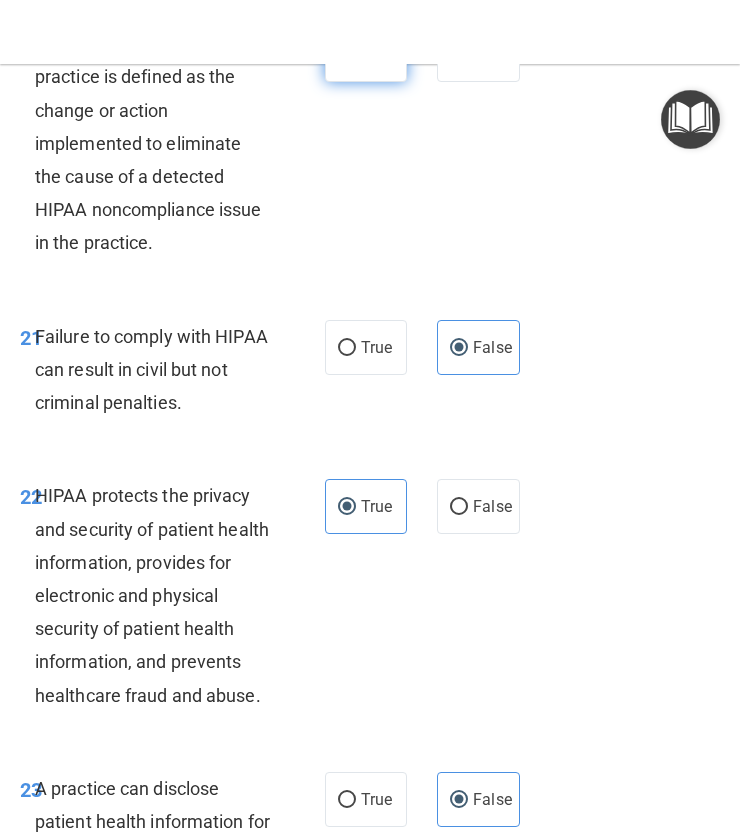 click on "True" at bounding box center [376, 54] 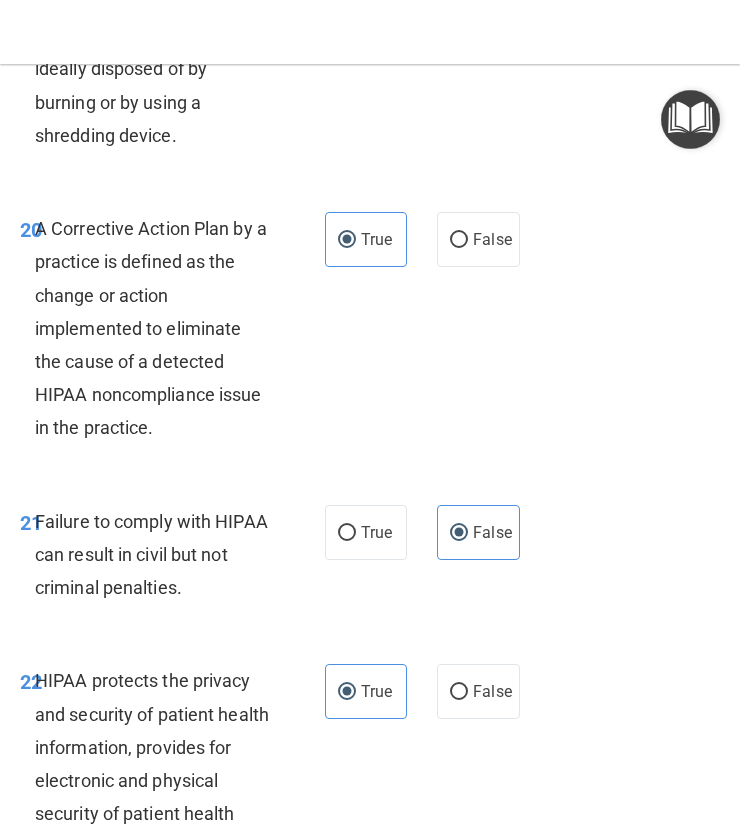 scroll, scrollTop: 4540, scrollLeft: 0, axis: vertical 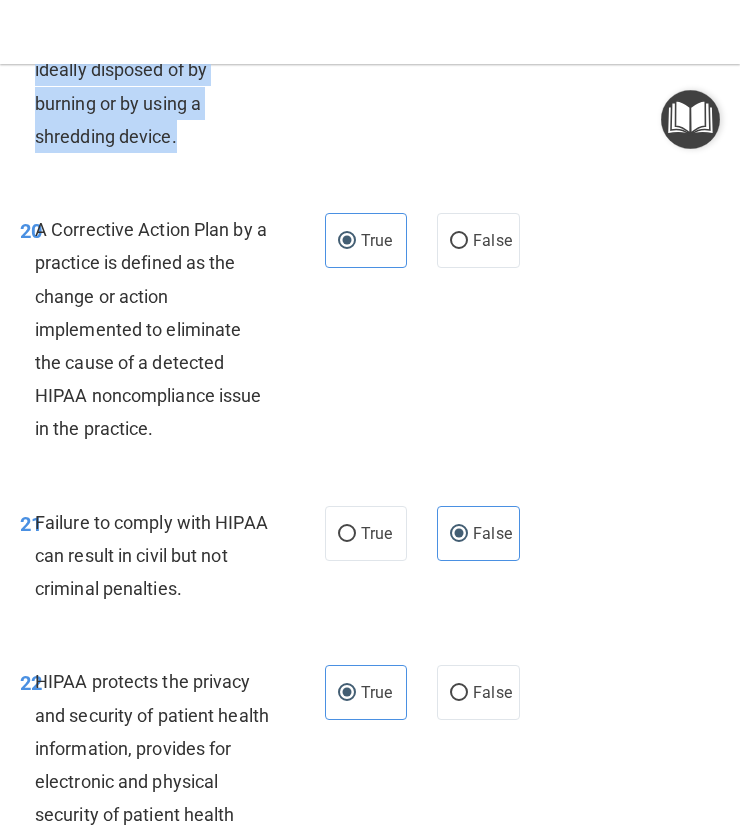 drag, startPoint x: 185, startPoint y: 269, endPoint x: 39, endPoint y: 152, distance: 187.09624 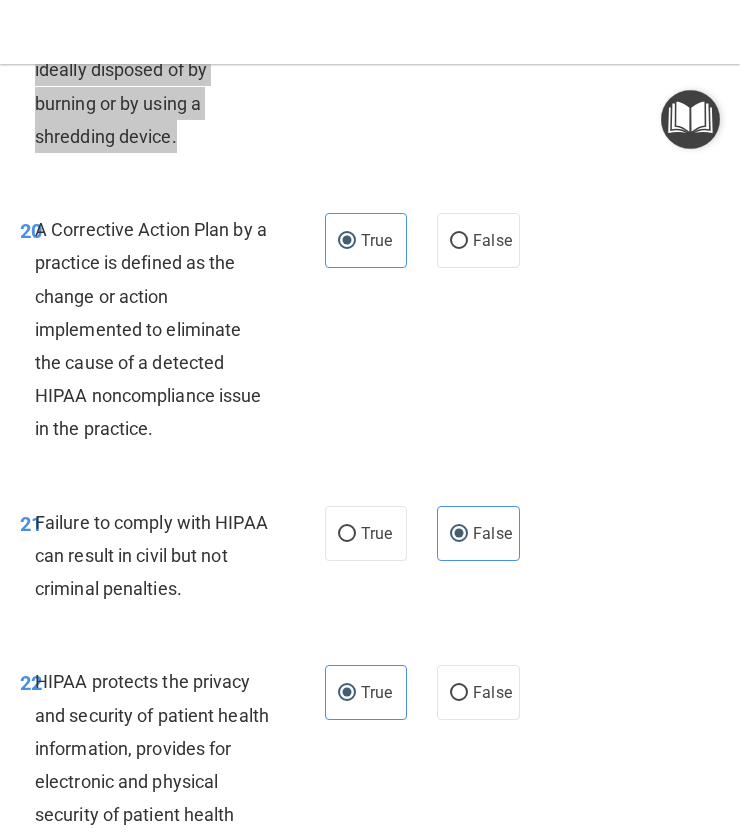 scroll, scrollTop: 4518, scrollLeft: 0, axis: vertical 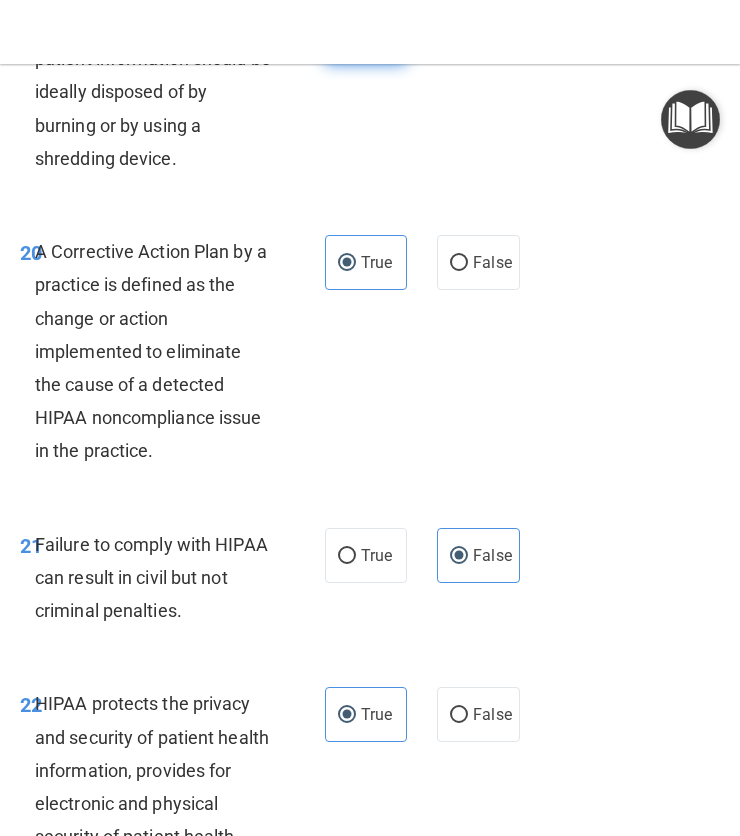 click on "True" at bounding box center [366, 36] 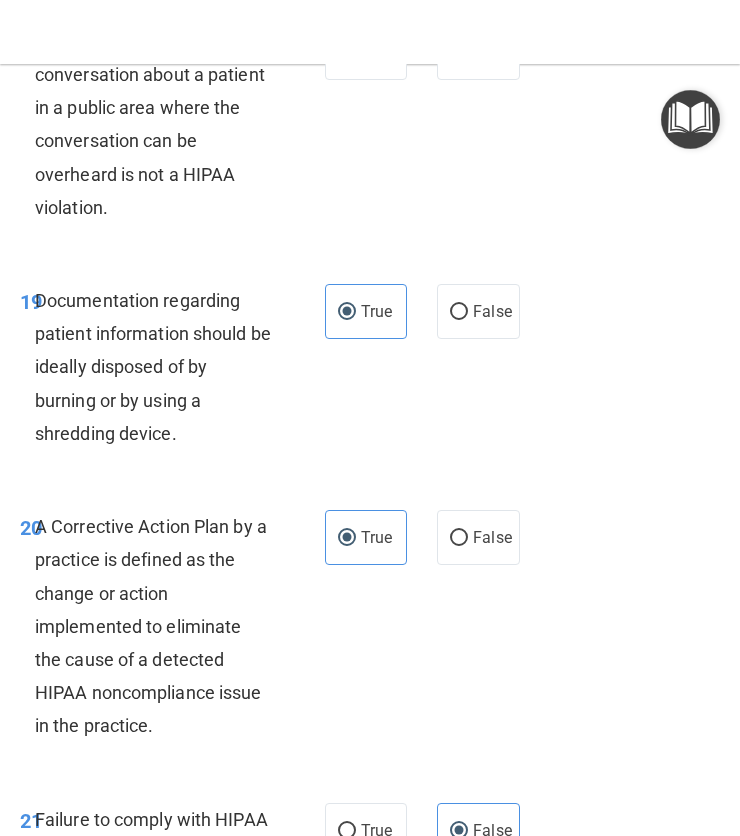 scroll, scrollTop: 4238, scrollLeft: 0, axis: vertical 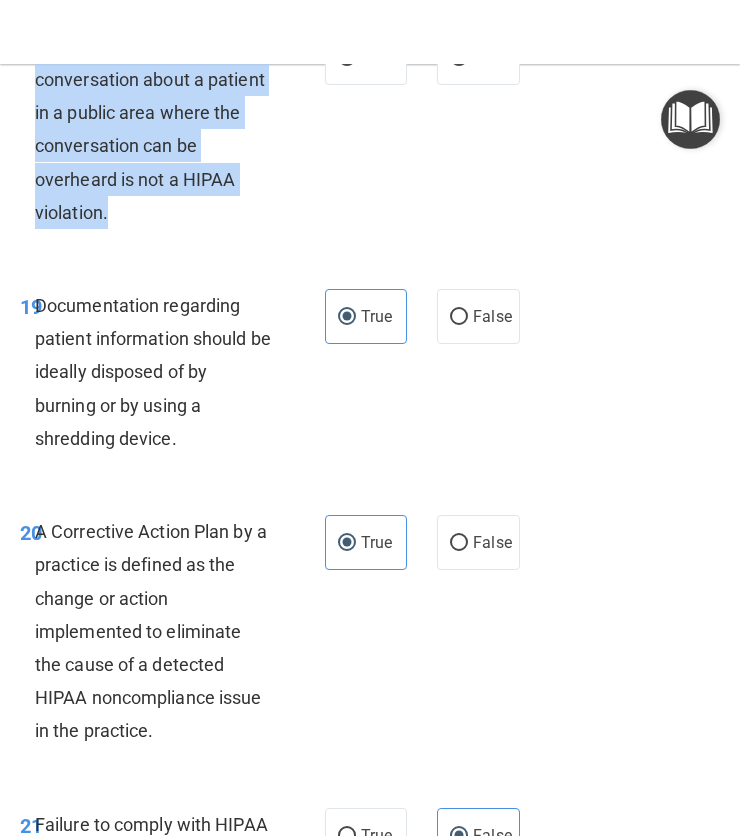 drag, startPoint x: 143, startPoint y: 351, endPoint x: 46, endPoint y: 190, distance: 187.96277 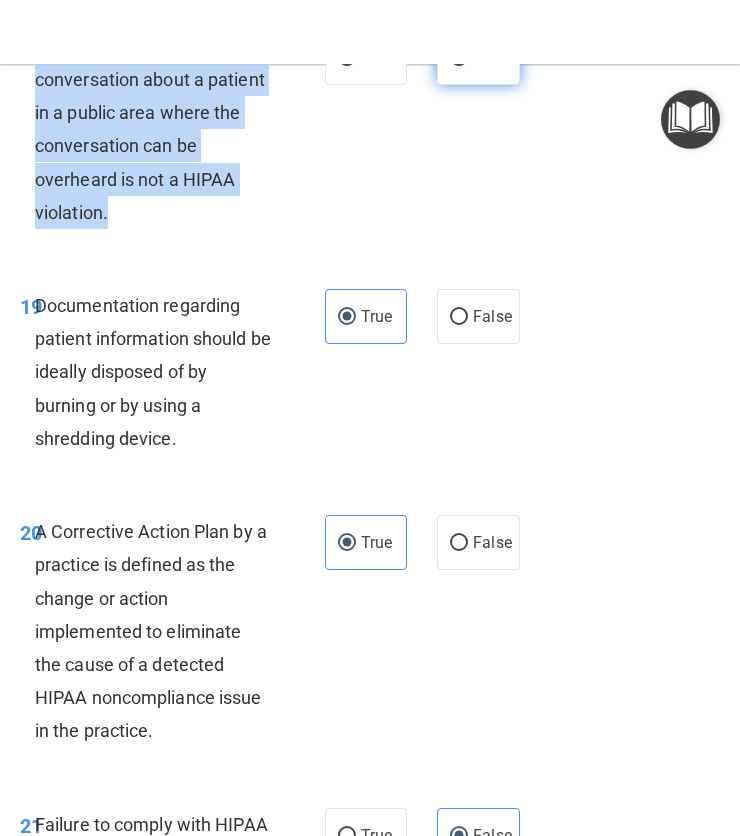 click on "False" at bounding box center (478, 57) 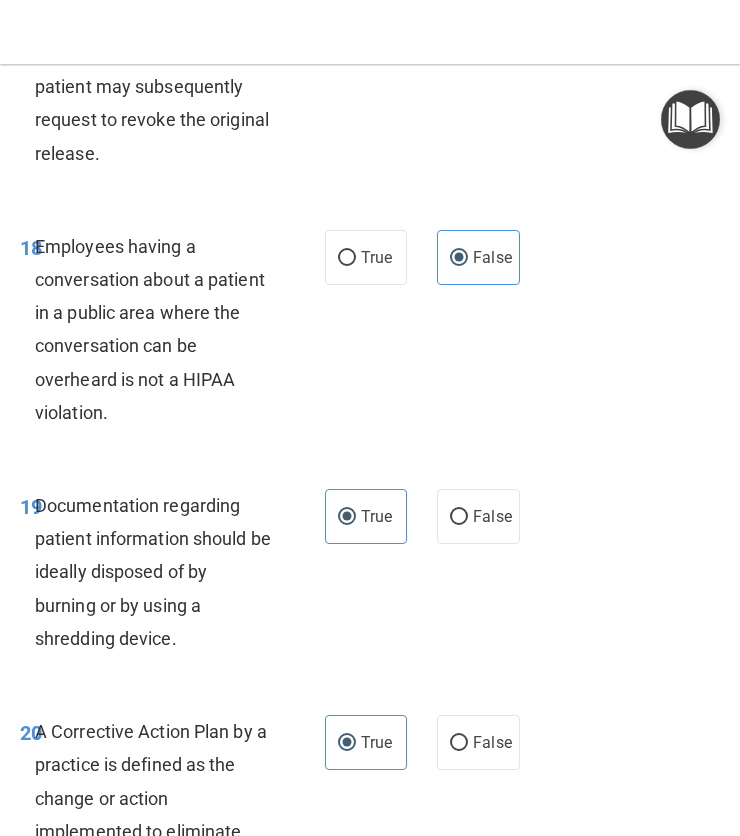 scroll, scrollTop: 3976, scrollLeft: 0, axis: vertical 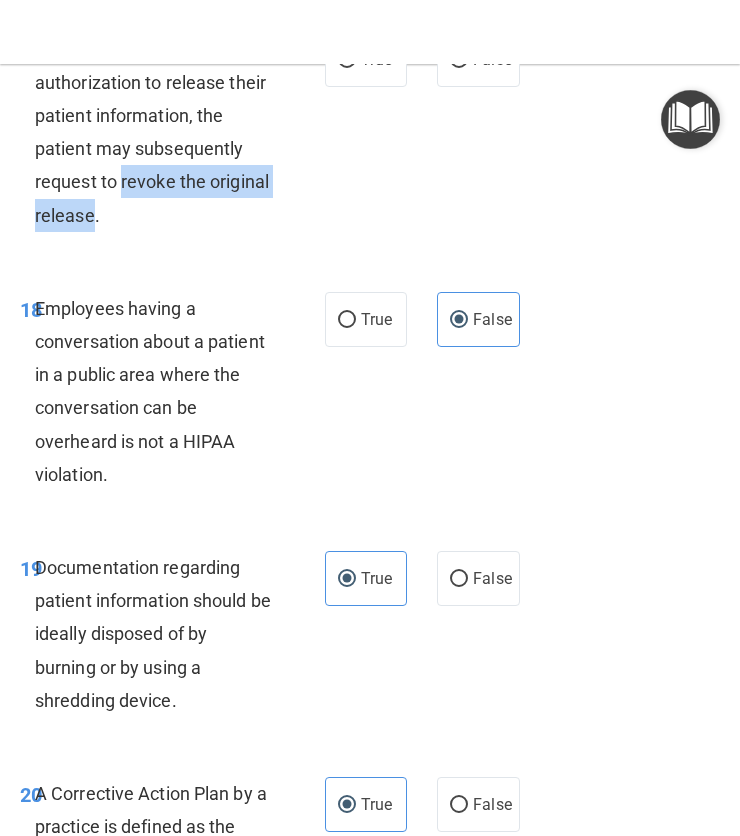drag, startPoint x: 158, startPoint y: 359, endPoint x: 124, endPoint y: 330, distance: 44.687805 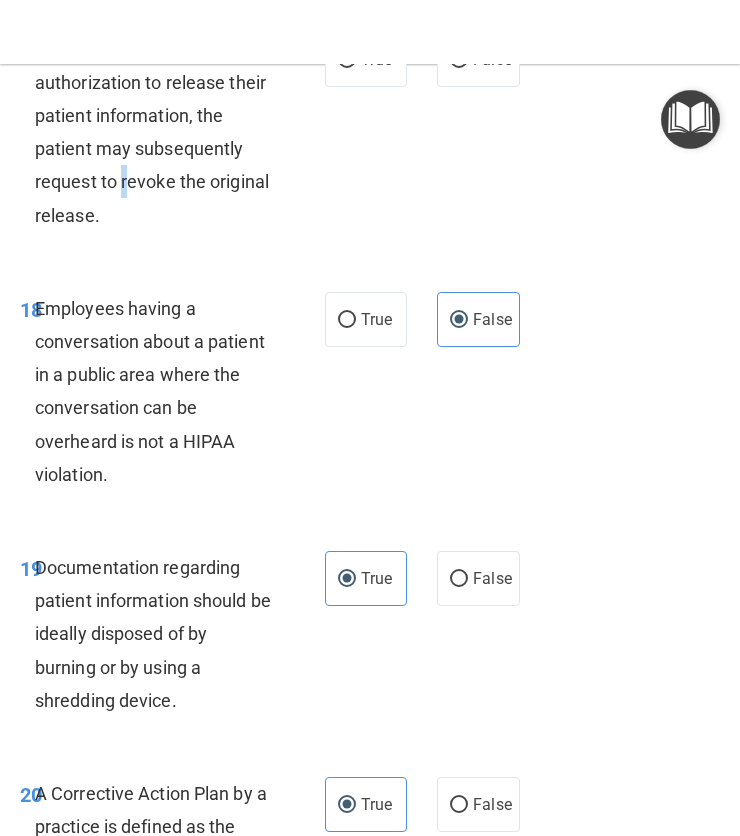 click on "After a patient signs an authorization to release their patient information, the patient may subsequently request to revoke the original release." at bounding box center (160, 131) 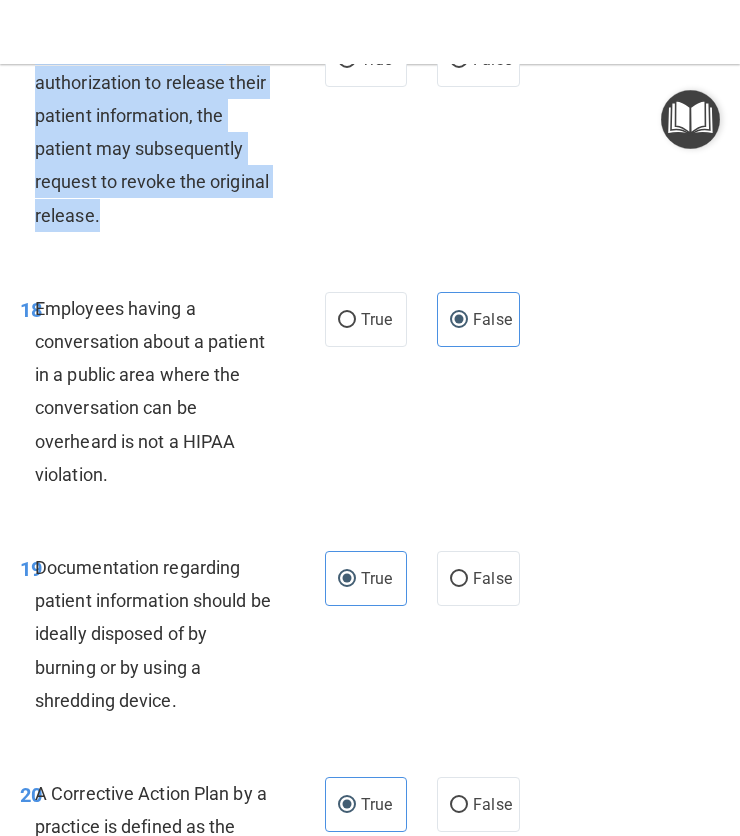 drag, startPoint x: 124, startPoint y: 330, endPoint x: 38, endPoint y: 189, distance: 165.1575 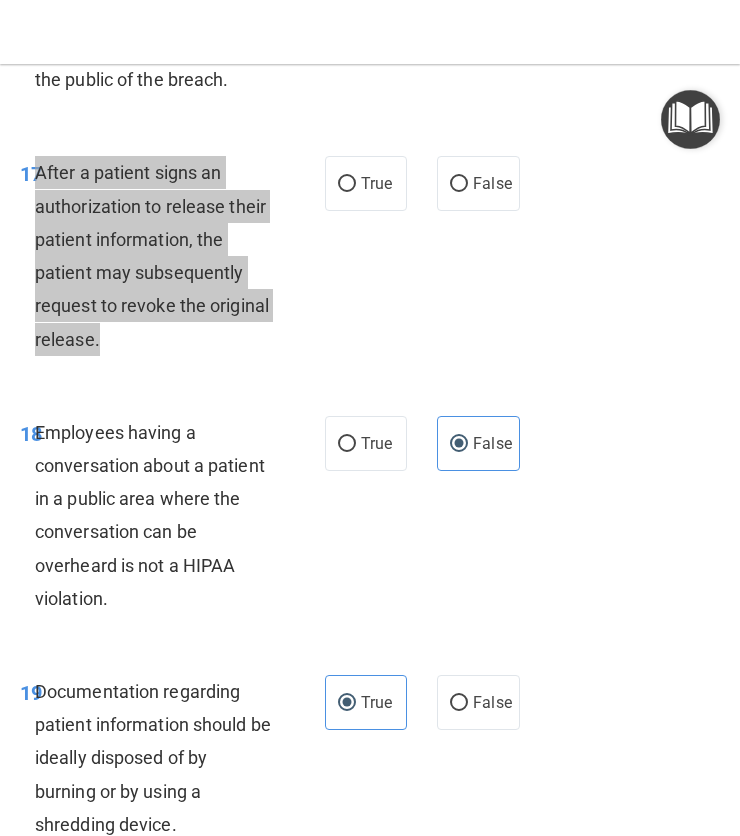 scroll, scrollTop: 3849, scrollLeft: 0, axis: vertical 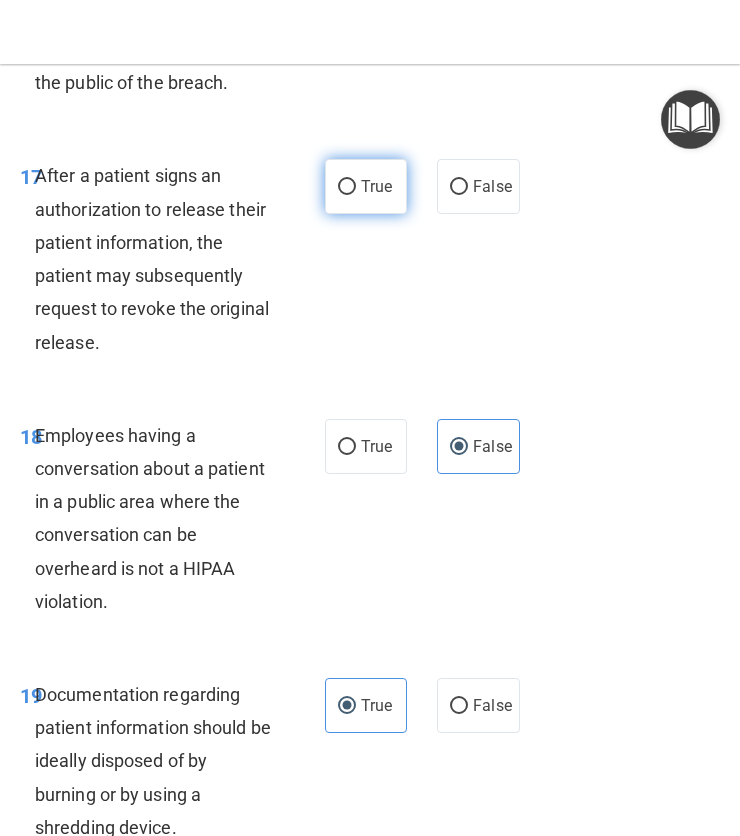 click on "True" at bounding box center [366, 186] 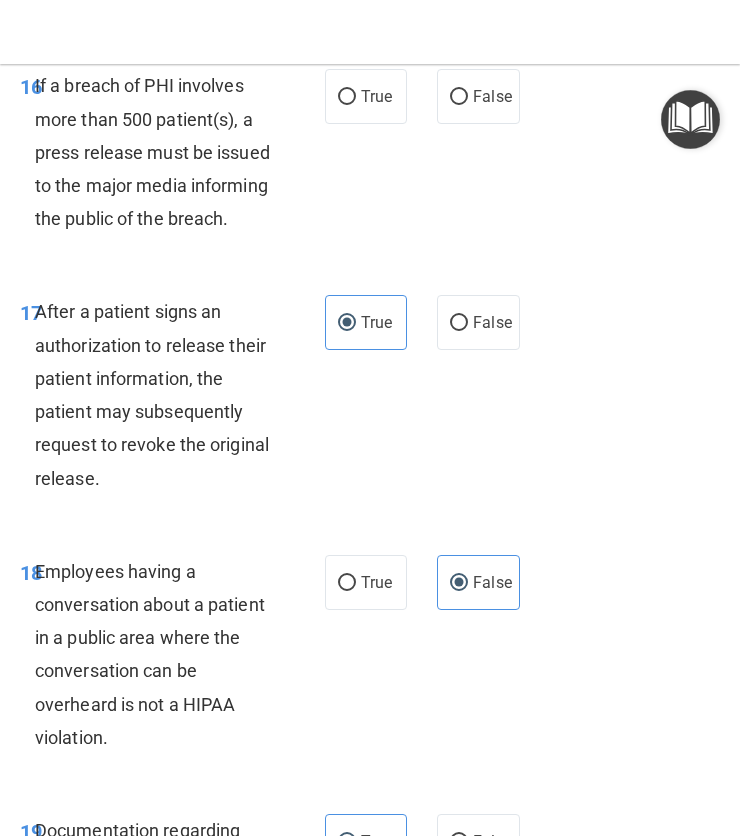 scroll, scrollTop: 3712, scrollLeft: 0, axis: vertical 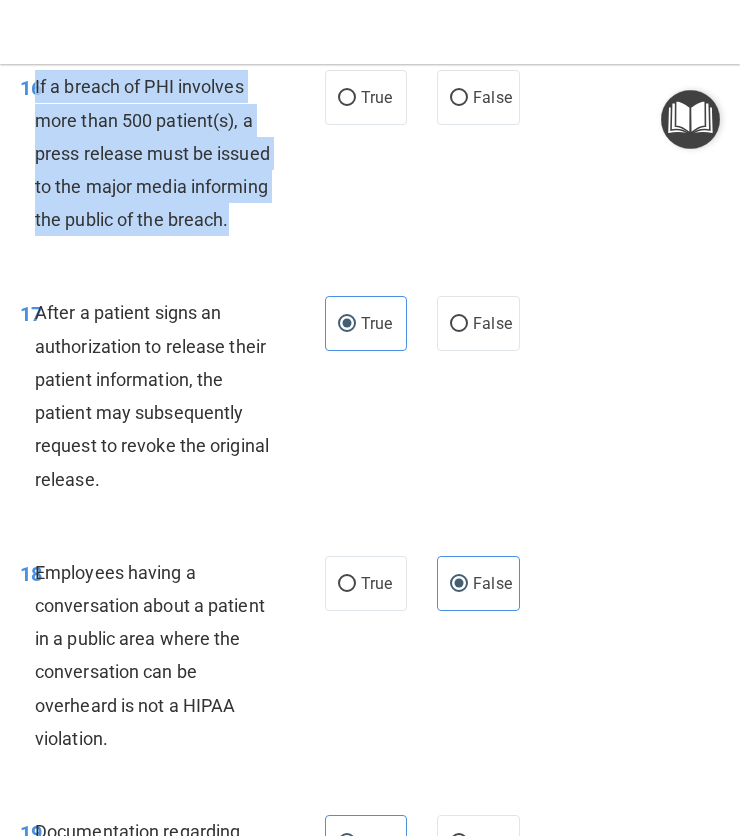 drag, startPoint x: 107, startPoint y: 355, endPoint x: 36, endPoint y: 190, distance: 179.6274 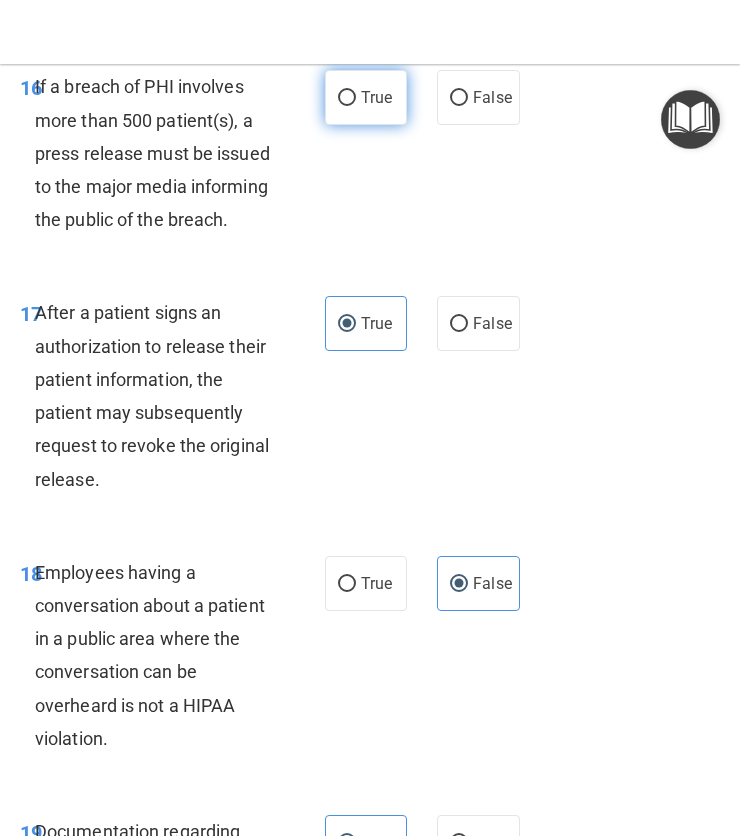 click on "True" at bounding box center (366, 97) 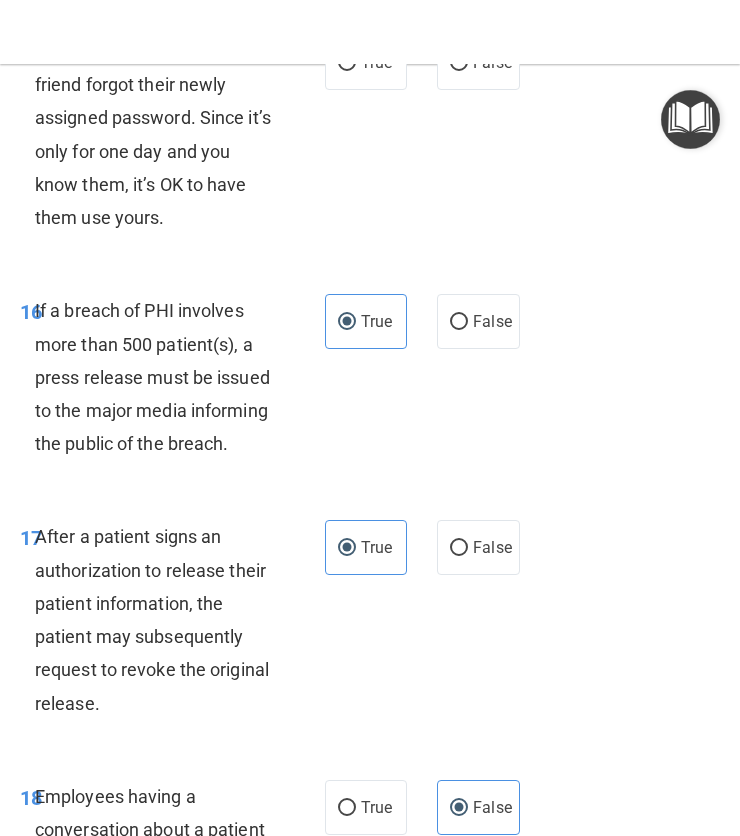 scroll, scrollTop: 3487, scrollLeft: 0, axis: vertical 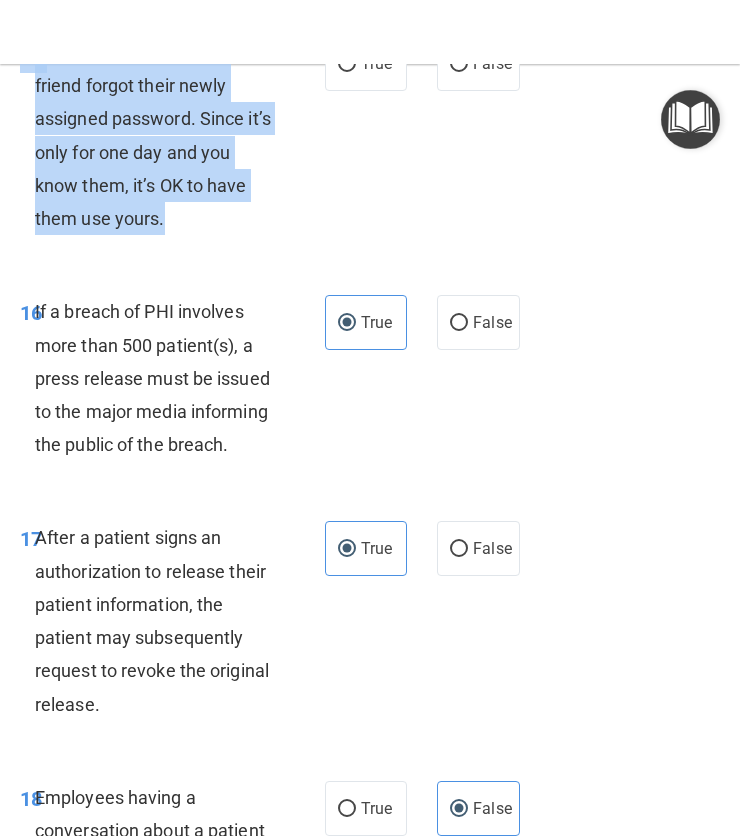 drag, startPoint x: 163, startPoint y: 320, endPoint x: 38, endPoint y: 85, distance: 266.17664 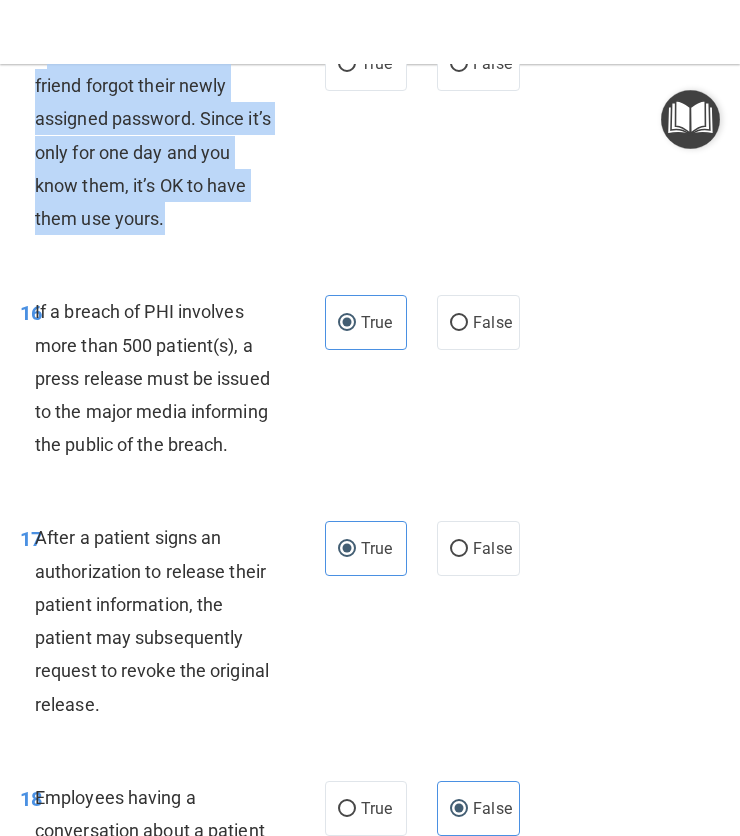 drag, startPoint x: 42, startPoint y: 160, endPoint x: 187, endPoint y: 316, distance: 212.98122 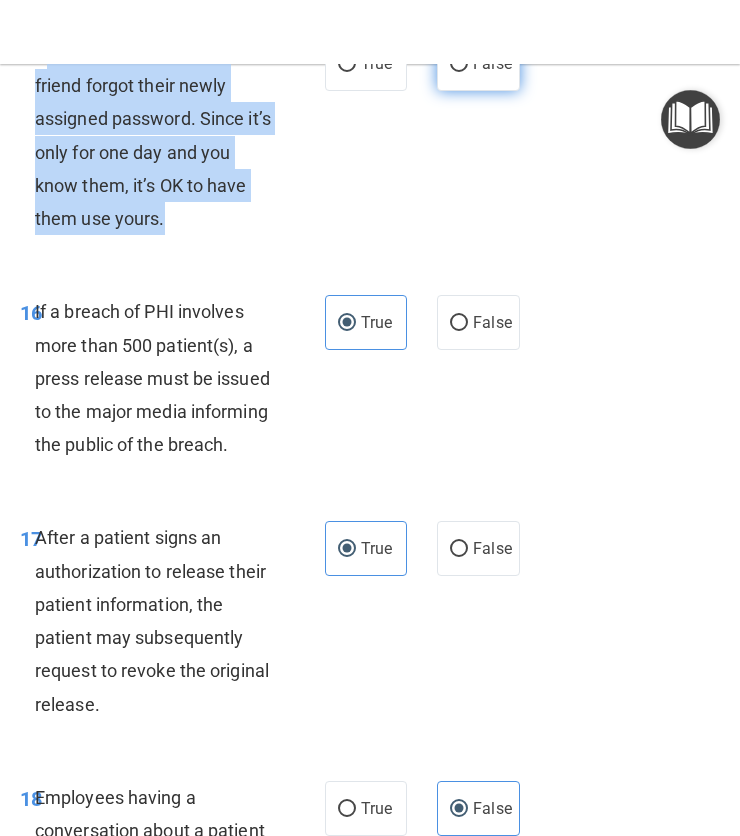 click on "False" at bounding box center [492, 63] 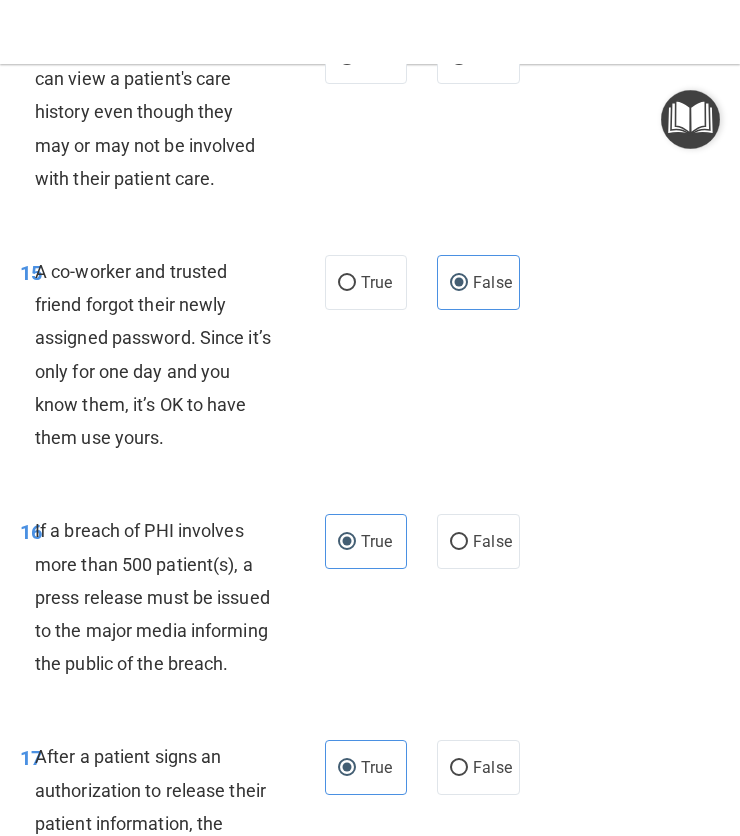 scroll, scrollTop: 3195, scrollLeft: 0, axis: vertical 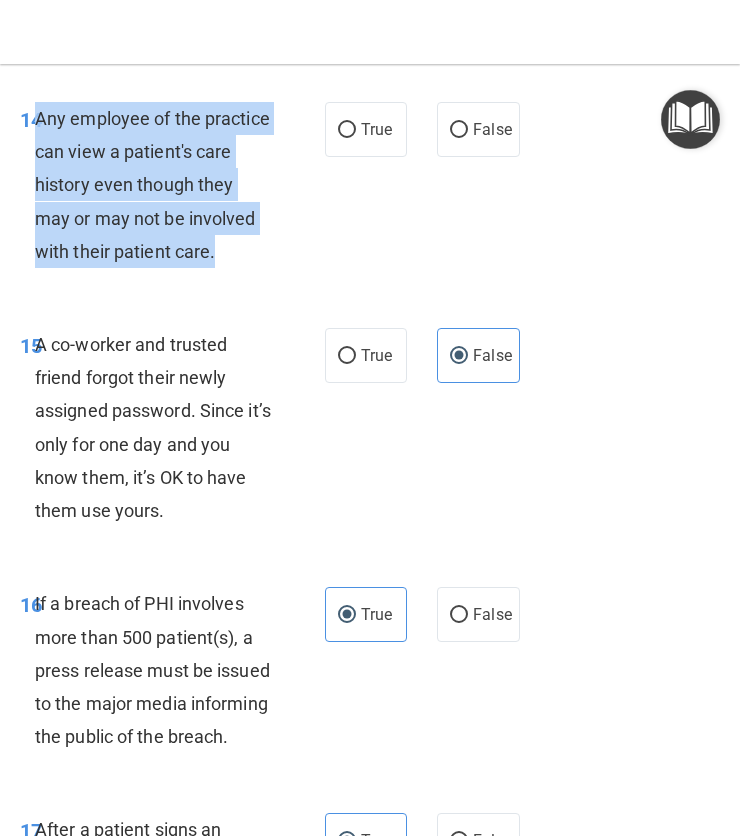 drag, startPoint x: 40, startPoint y: 185, endPoint x: 90, endPoint y: 343, distance: 165.72266 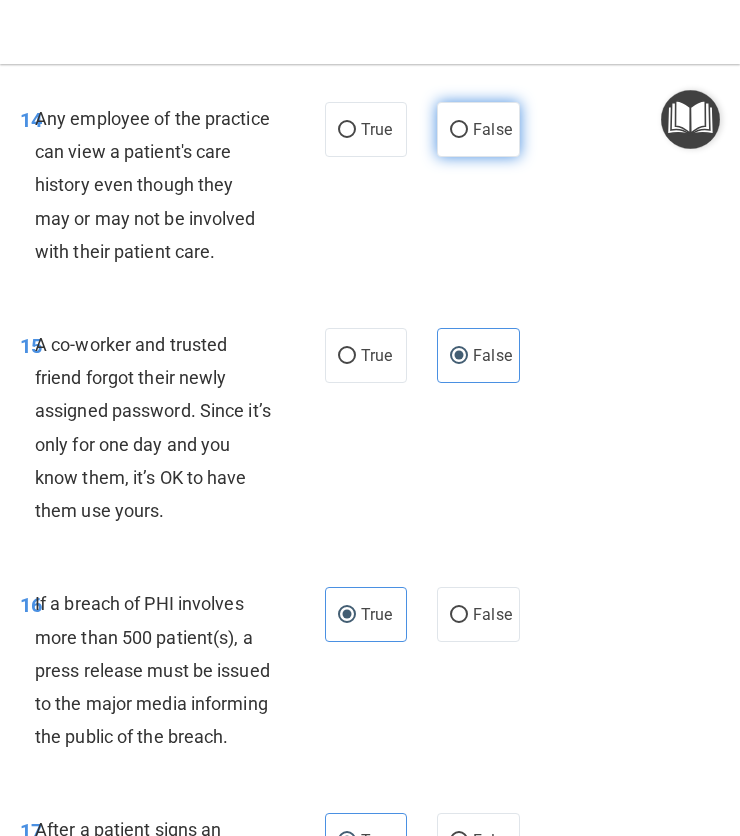 click on "False" at bounding box center (492, 129) 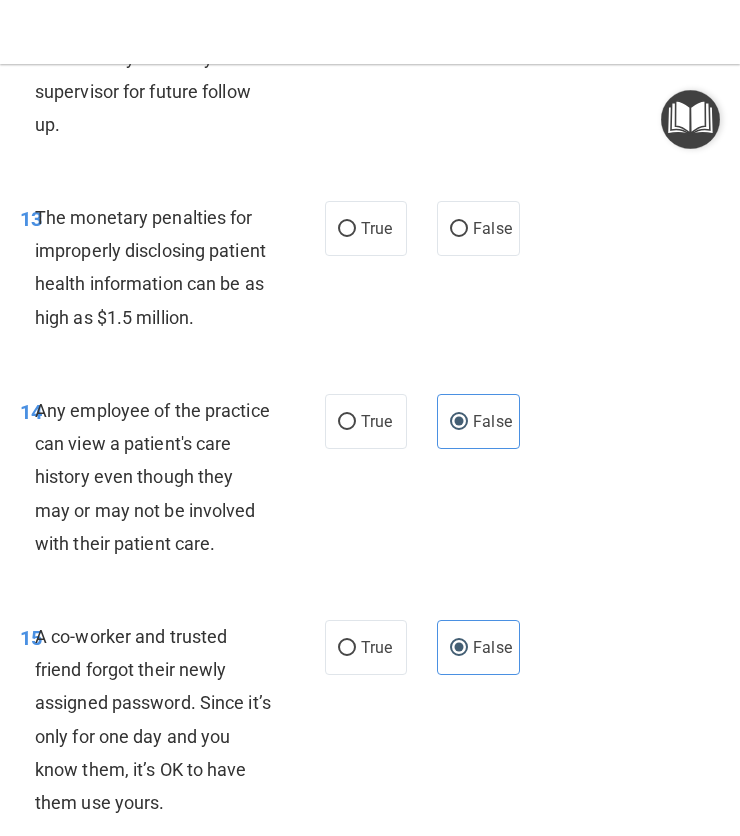scroll, scrollTop: 2902, scrollLeft: 0, axis: vertical 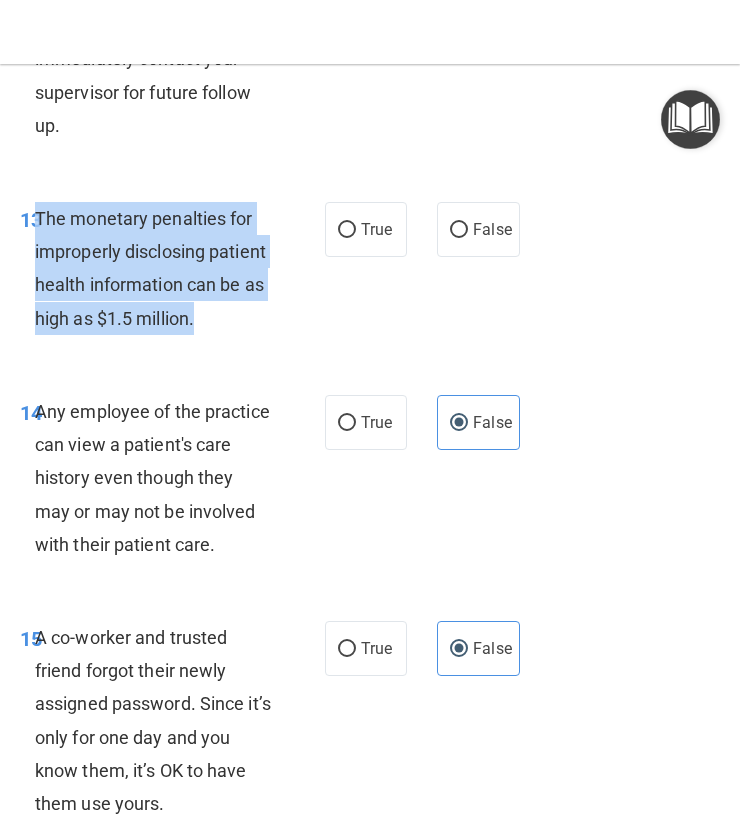 drag, startPoint x: 114, startPoint y: 377, endPoint x: 39, endPoint y: 269, distance: 131.48764 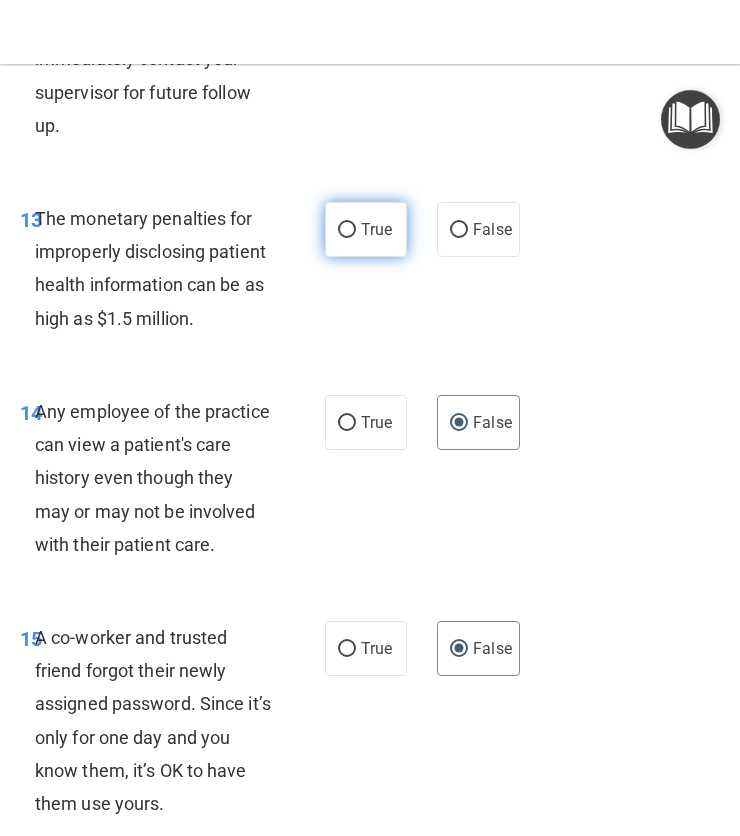 click on "True" at bounding box center [376, 229] 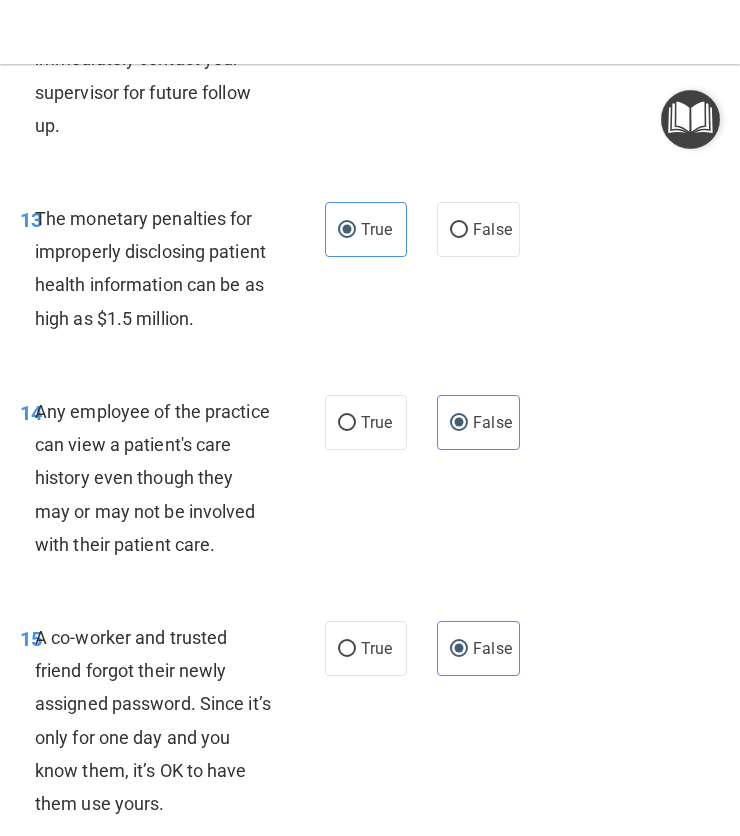 scroll, scrollTop: 2595, scrollLeft: 0, axis: vertical 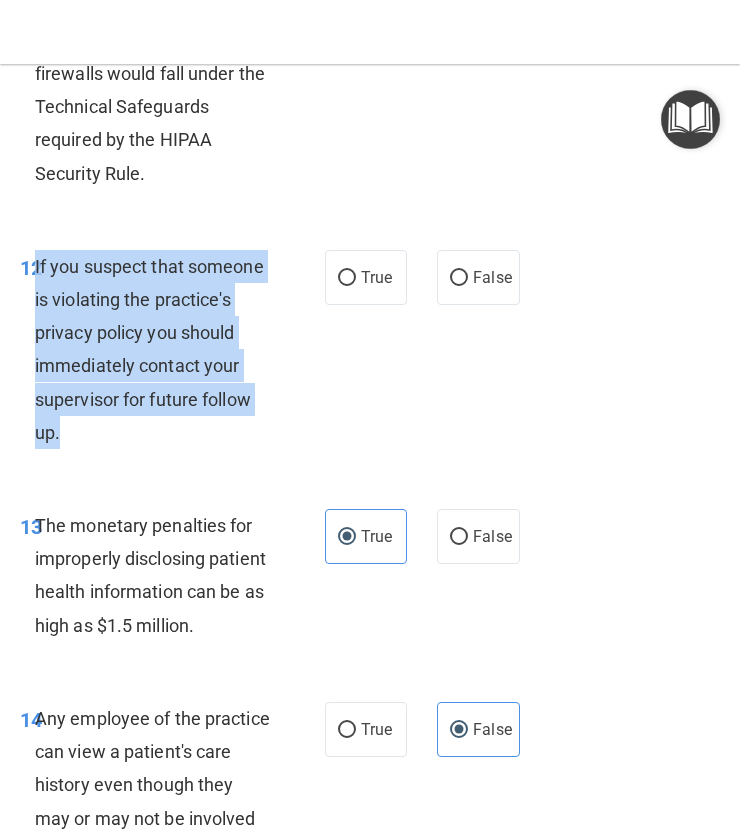 drag, startPoint x: 83, startPoint y: 475, endPoint x: 37, endPoint y: 299, distance: 181.91206 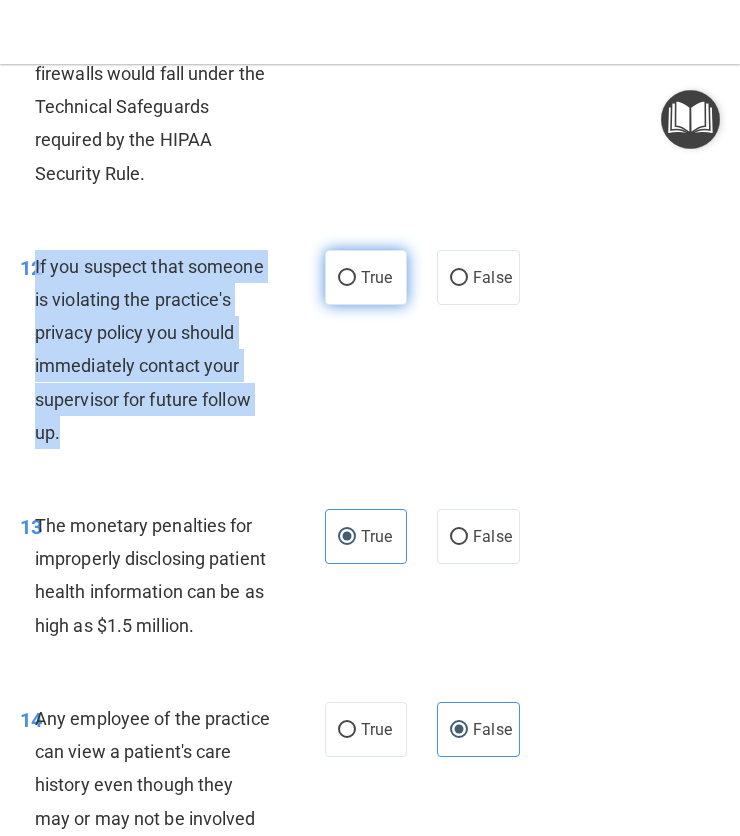 click on "True" at bounding box center (366, 277) 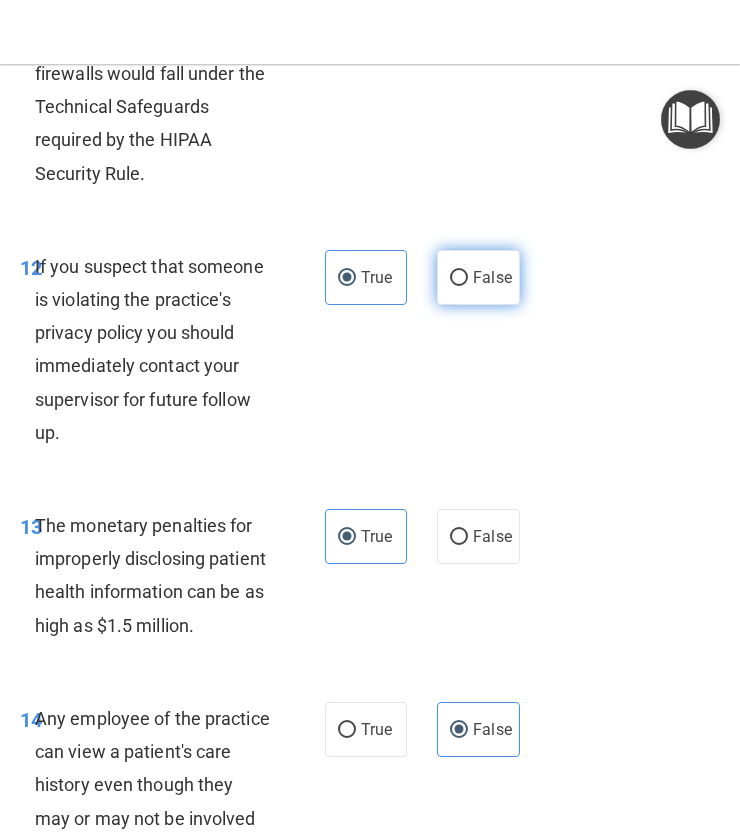 click on "False" at bounding box center [492, 277] 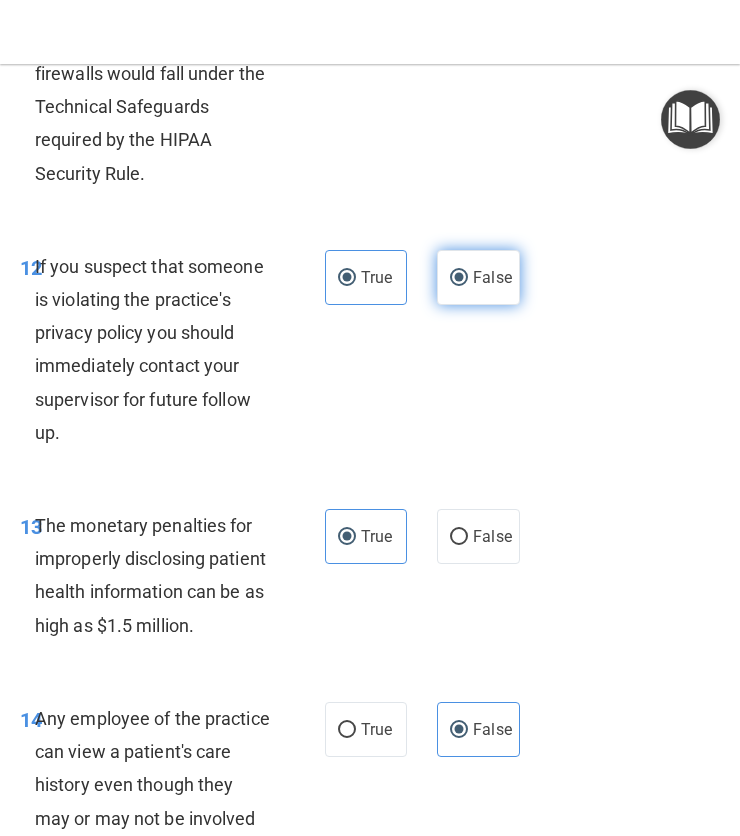 radio on "false" 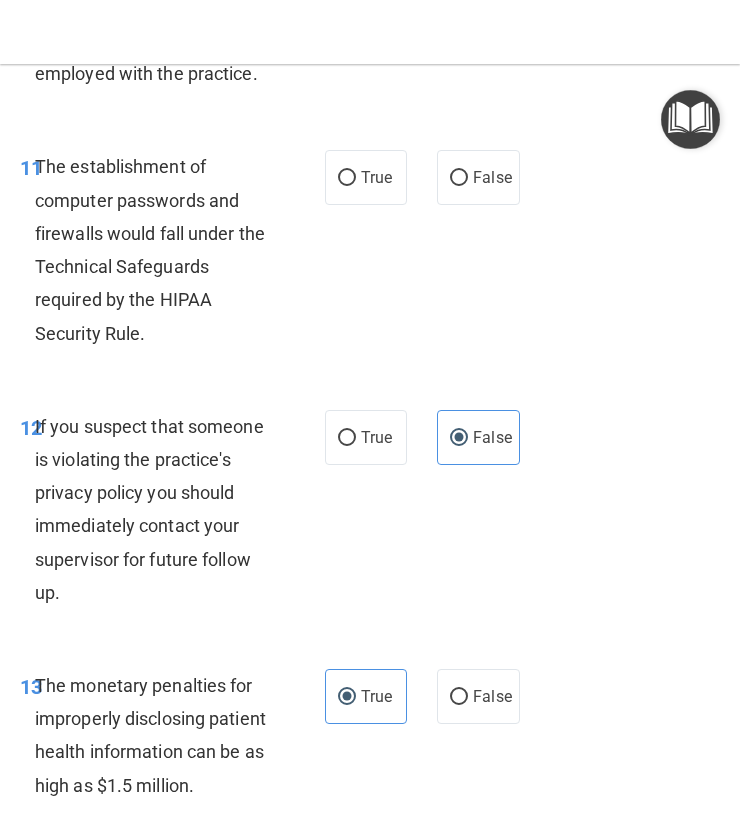 scroll, scrollTop: 2421, scrollLeft: 0, axis: vertical 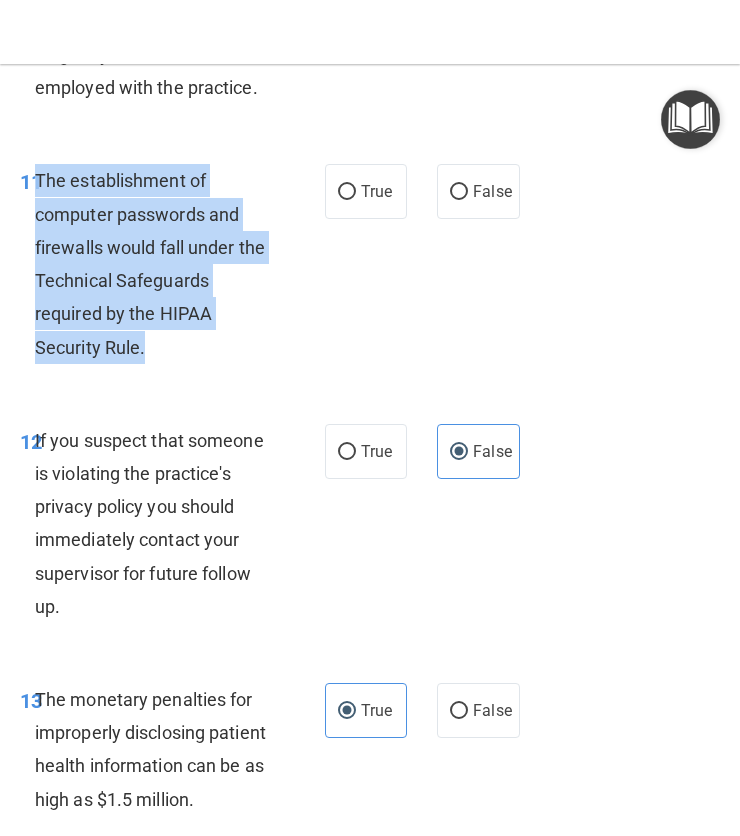 drag, startPoint x: 152, startPoint y: 370, endPoint x: 37, endPoint y: 211, distance: 196.22946 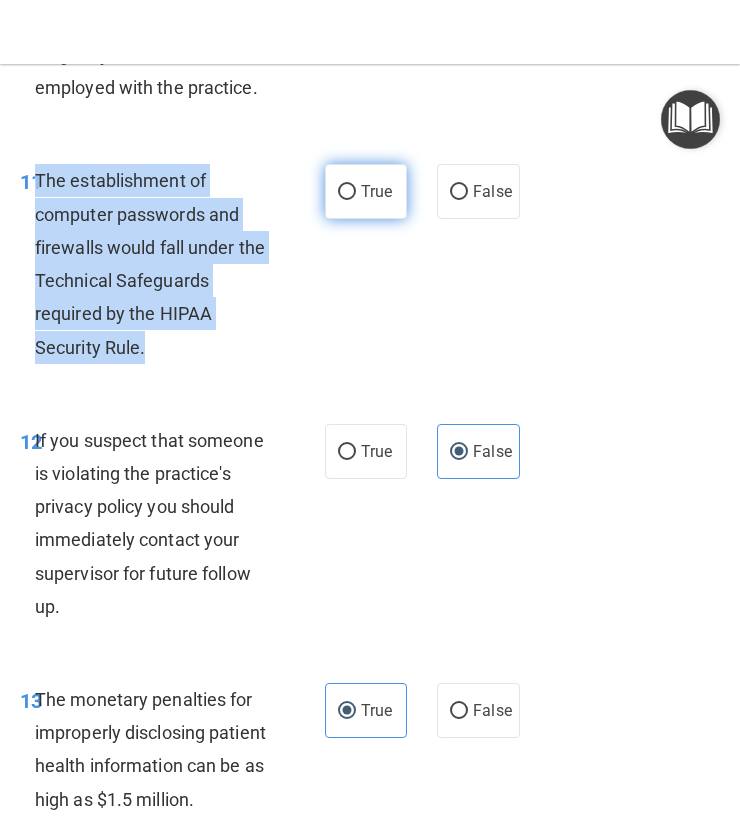 click on "True" at bounding box center (347, 192) 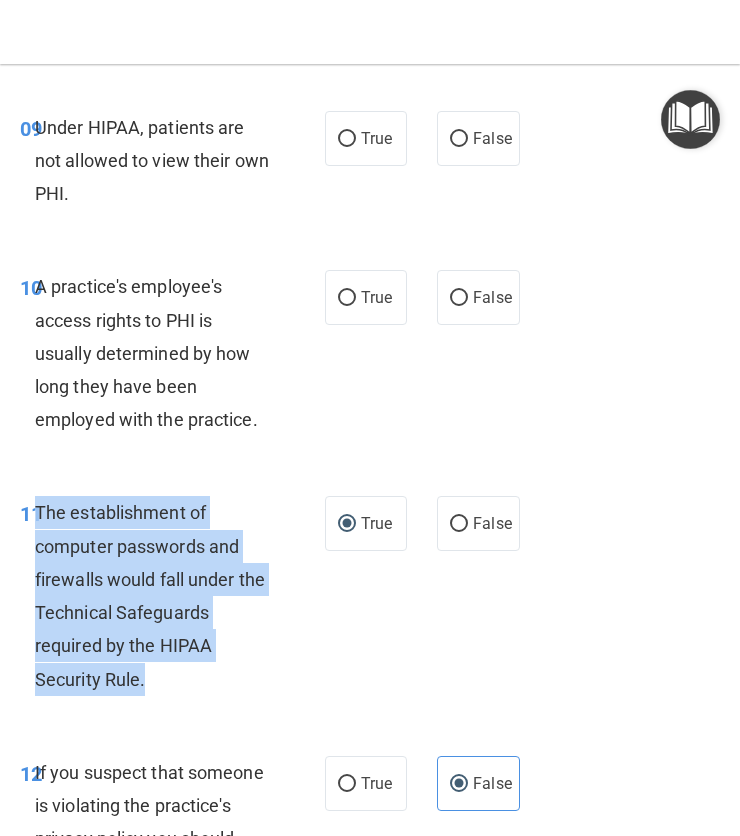 scroll, scrollTop: 2070, scrollLeft: 0, axis: vertical 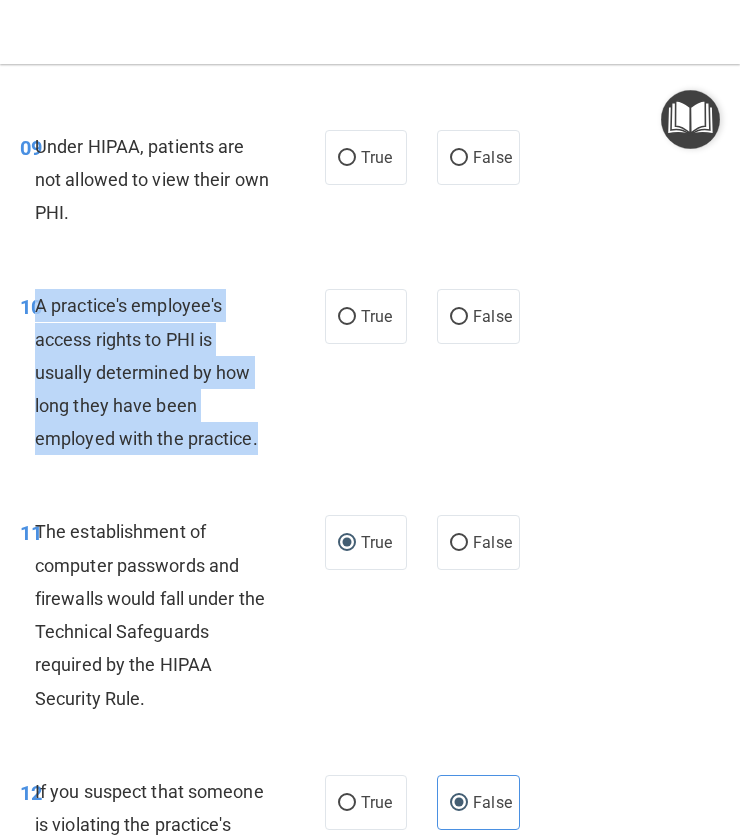 drag, startPoint x: 37, startPoint y: 340, endPoint x: 279, endPoint y: 463, distance: 271.46454 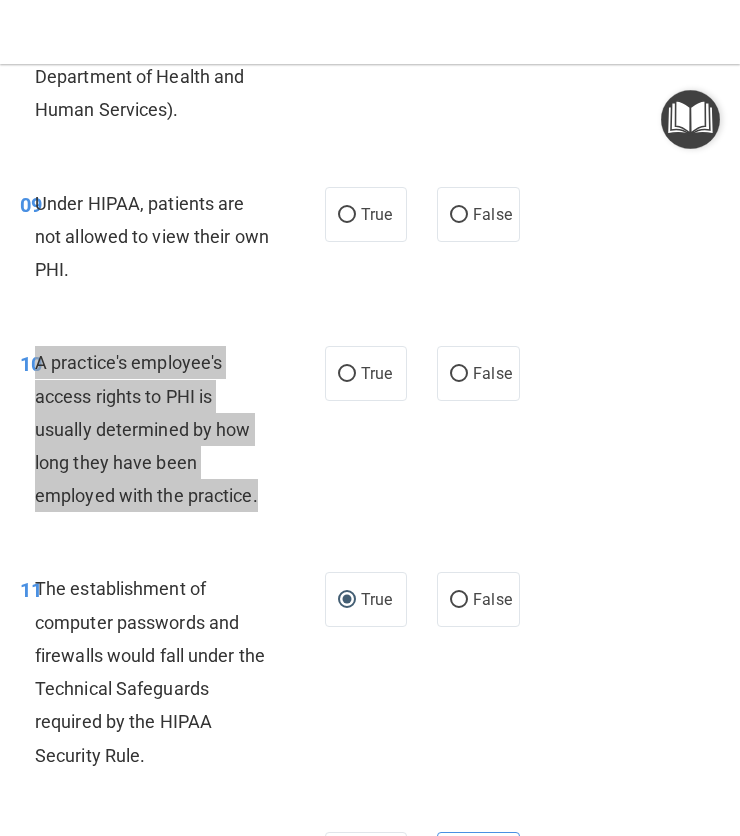 scroll, scrollTop: 2007, scrollLeft: 0, axis: vertical 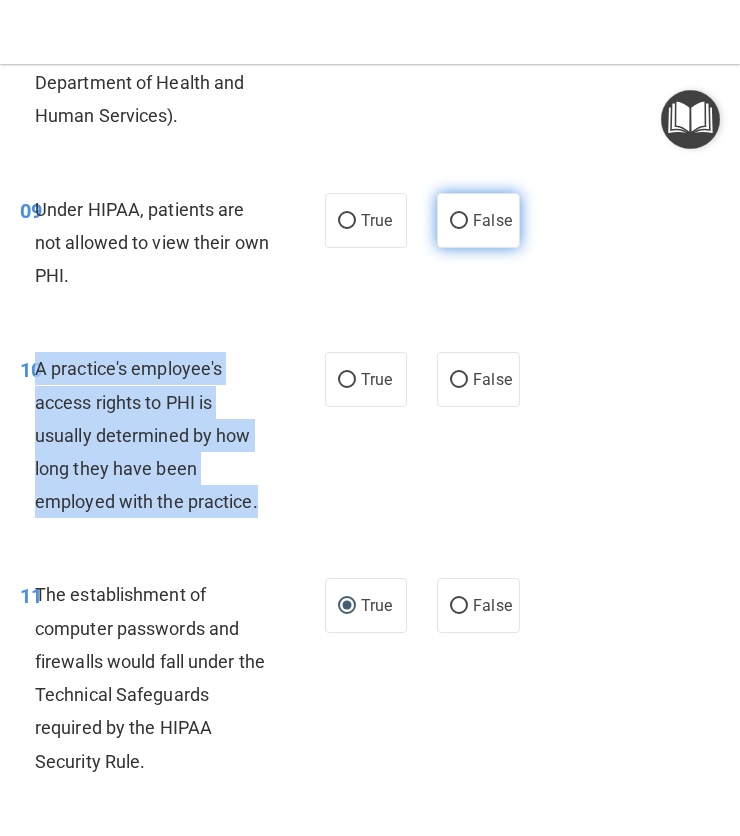 click on "False" at bounding box center [478, 220] 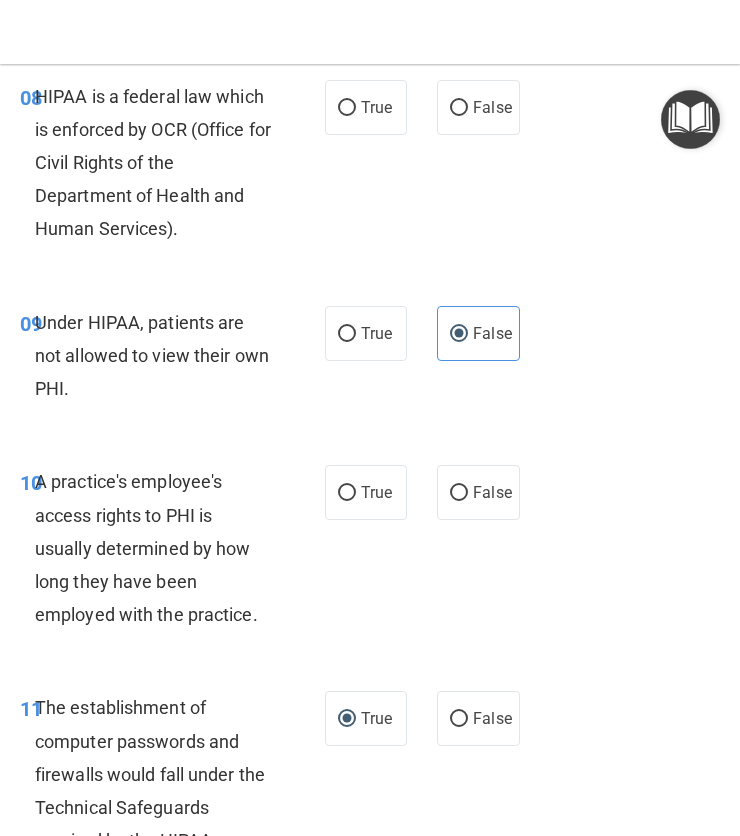 scroll, scrollTop: 1893, scrollLeft: 0, axis: vertical 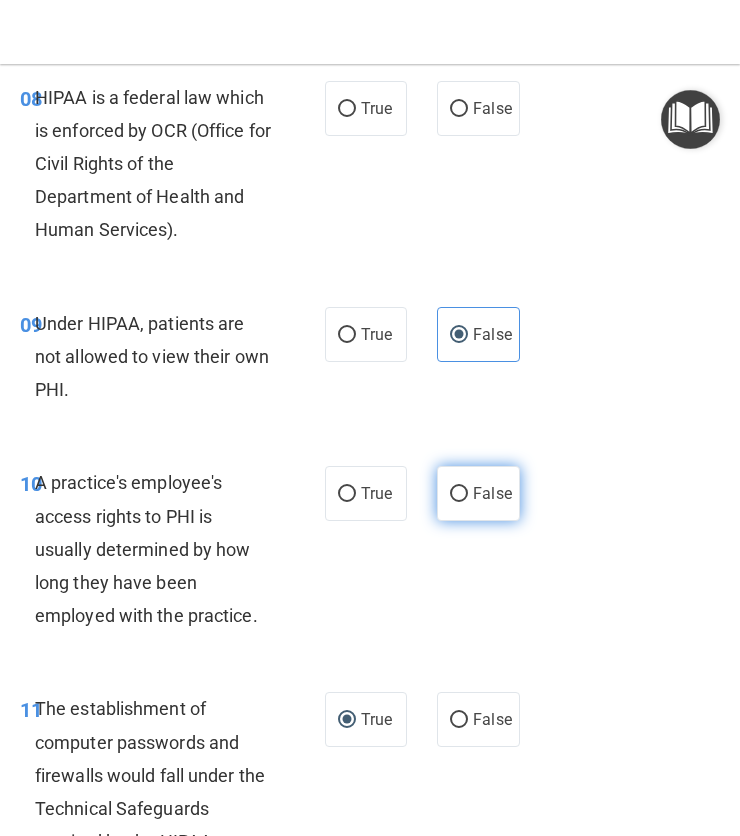 click on "False" at bounding box center [478, 493] 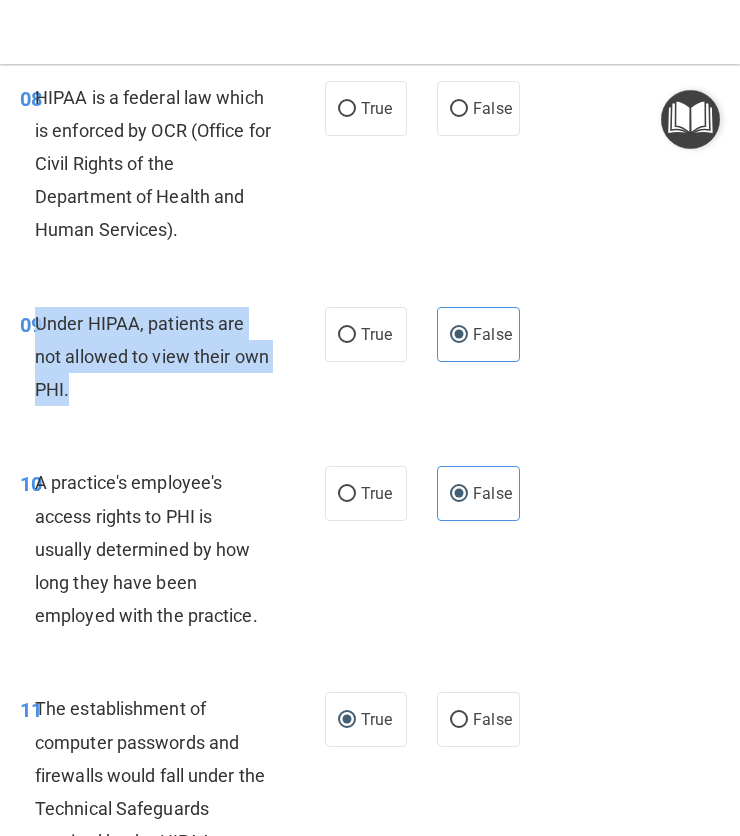 drag, startPoint x: 134, startPoint y: 424, endPoint x: 39, endPoint y: 357, distance: 116.24973 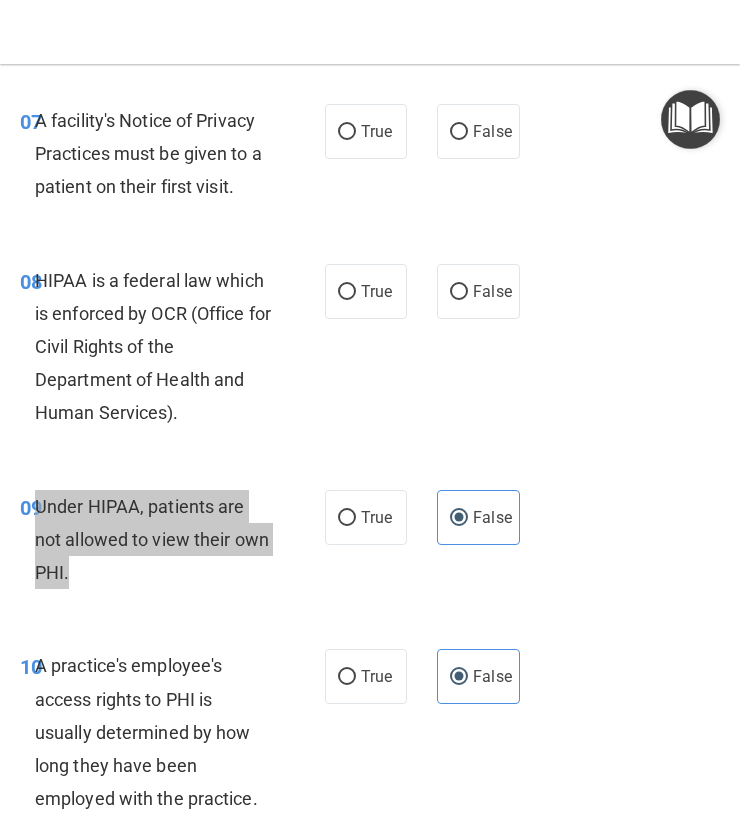 scroll, scrollTop: 1709, scrollLeft: 0, axis: vertical 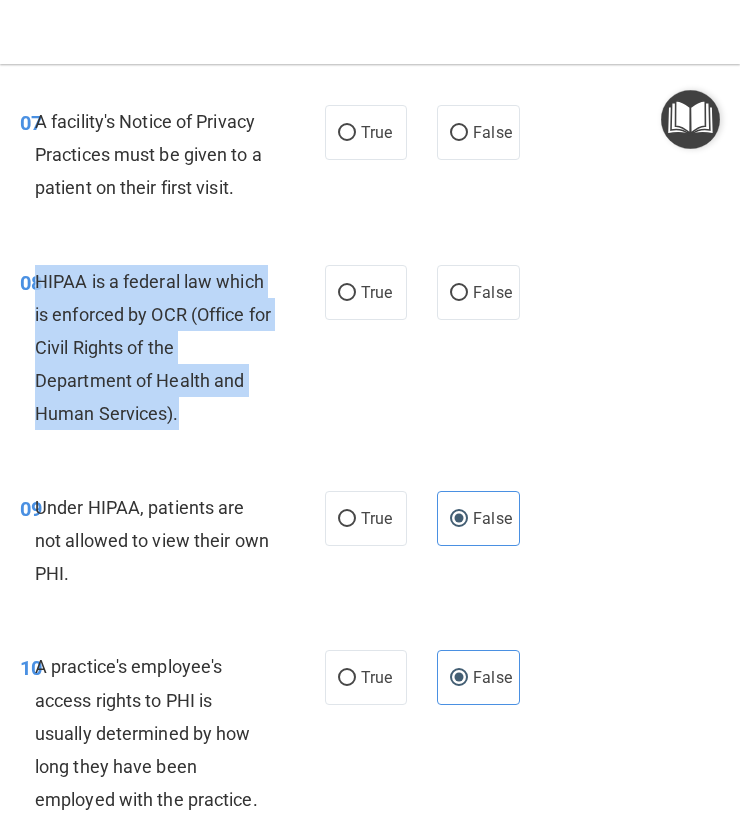 drag, startPoint x: 186, startPoint y: 439, endPoint x: 38, endPoint y: 328, distance: 185 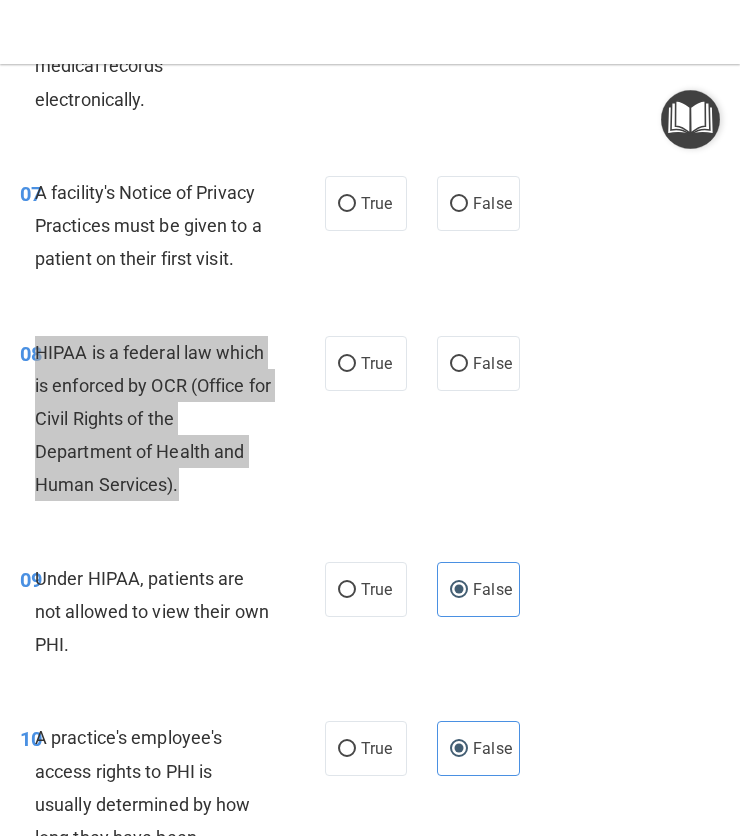 scroll, scrollTop: 1637, scrollLeft: 0, axis: vertical 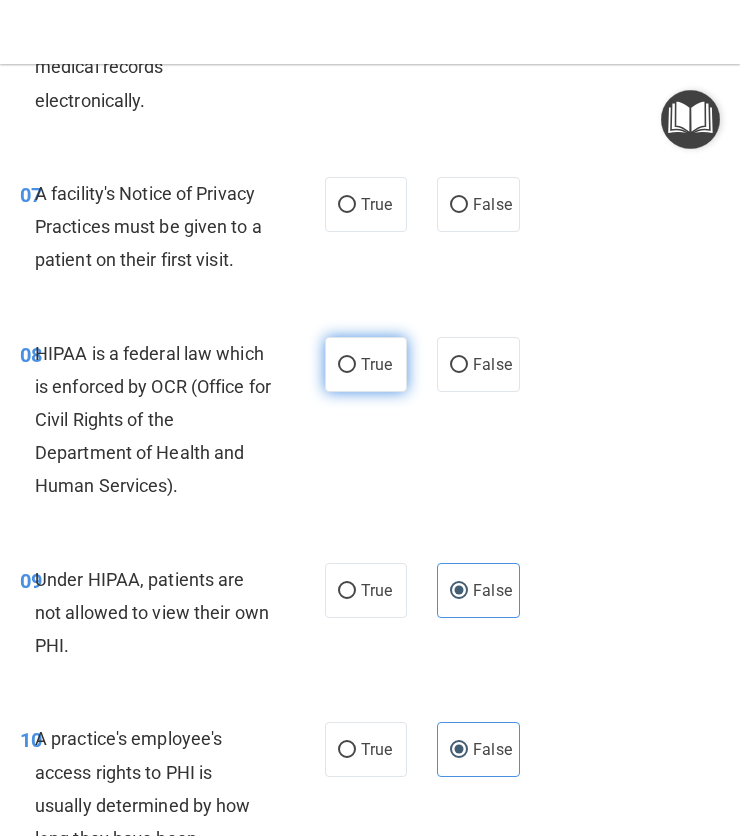 click on "True" at bounding box center [366, 364] 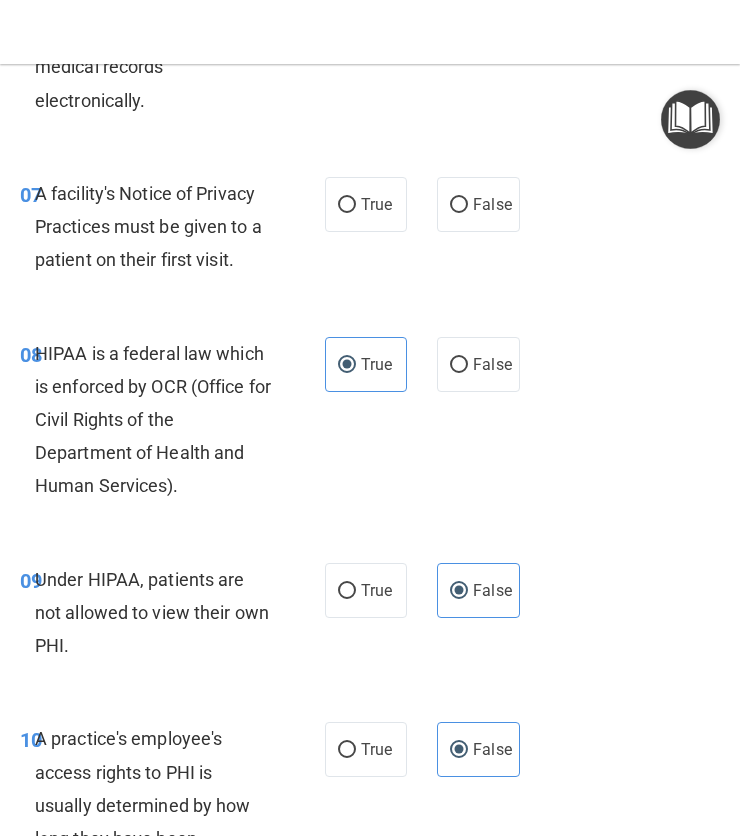 scroll, scrollTop: 1499, scrollLeft: 0, axis: vertical 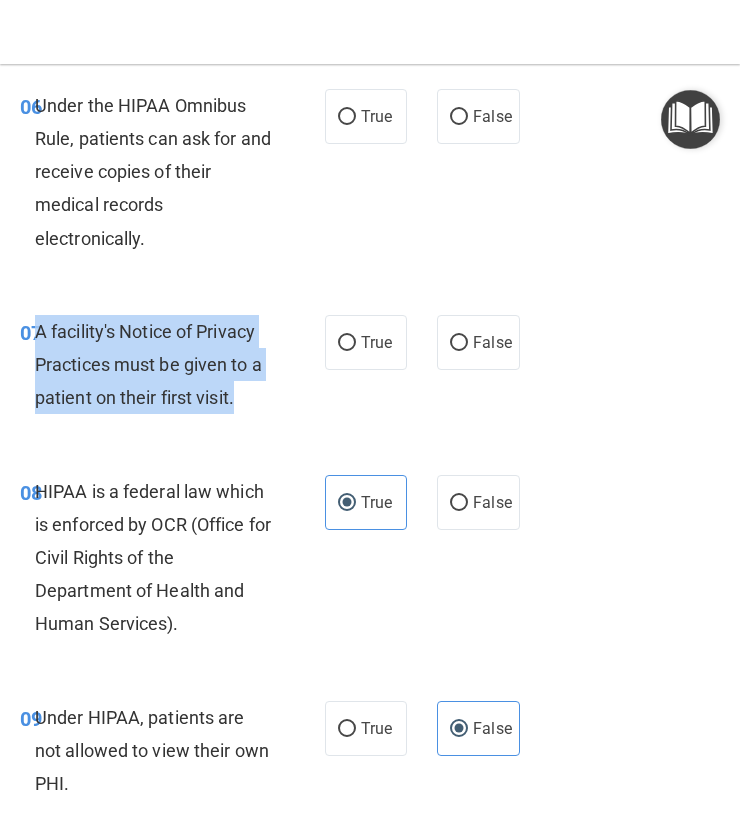 drag, startPoint x: 235, startPoint y: 426, endPoint x: 40, endPoint y: 367, distance: 203.73021 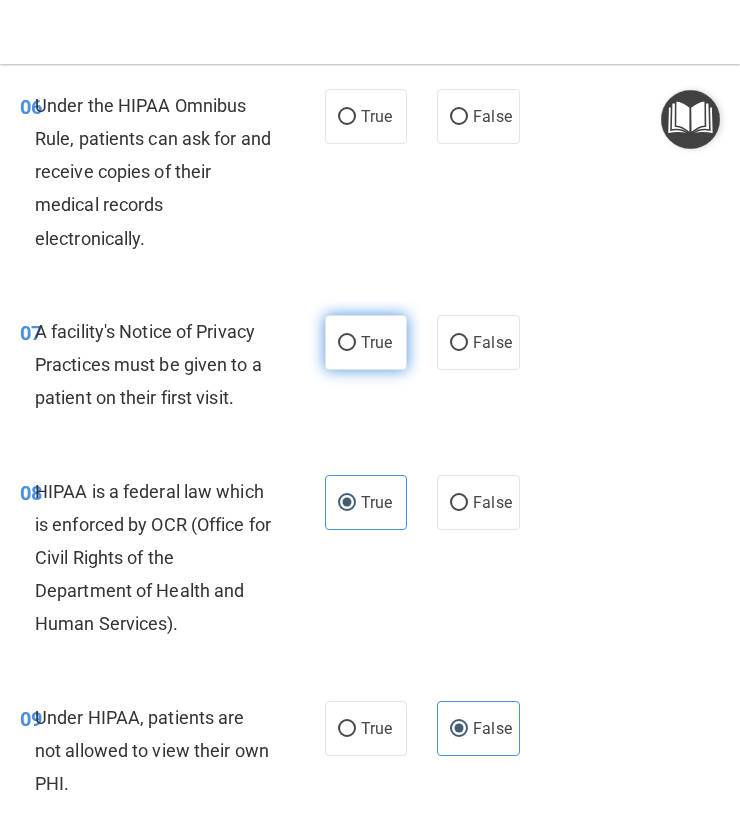click on "True" at bounding box center [376, 342] 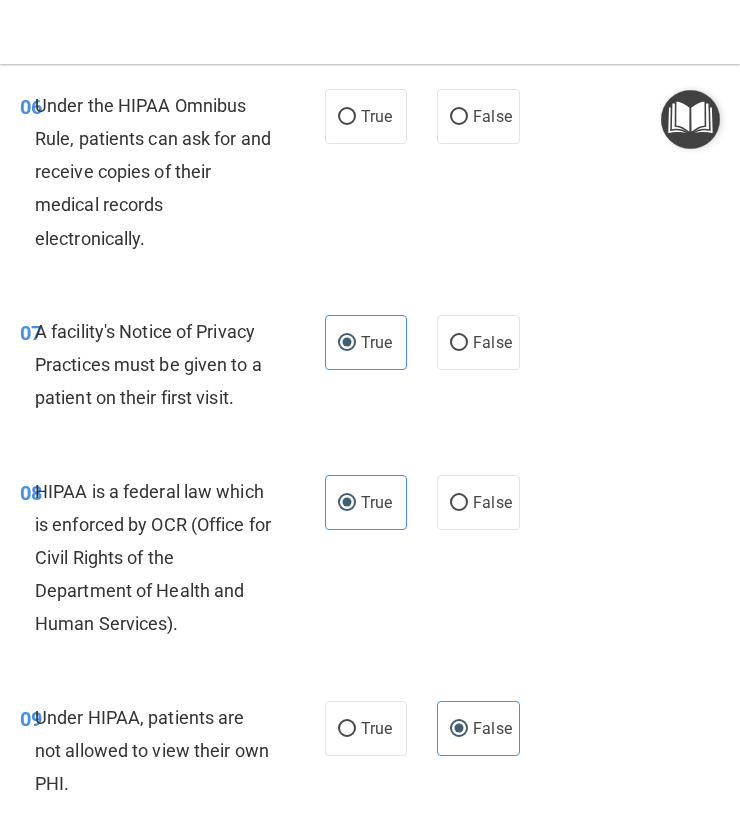 scroll, scrollTop: 1372, scrollLeft: 0, axis: vertical 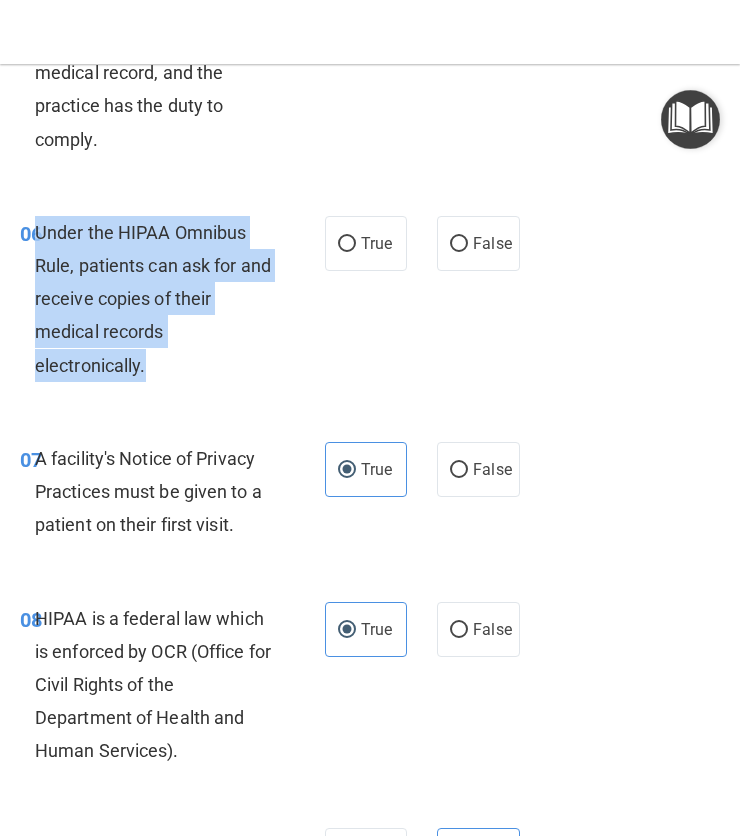 drag, startPoint x: 148, startPoint y: 402, endPoint x: 37, endPoint y: 281, distance: 164.2011 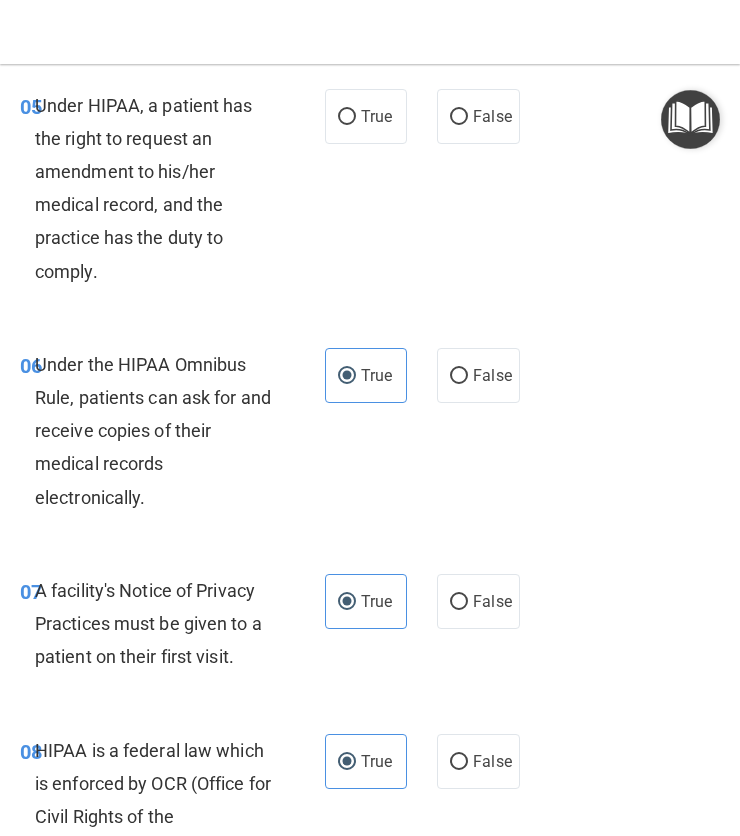 scroll, scrollTop: 1239, scrollLeft: 0, axis: vertical 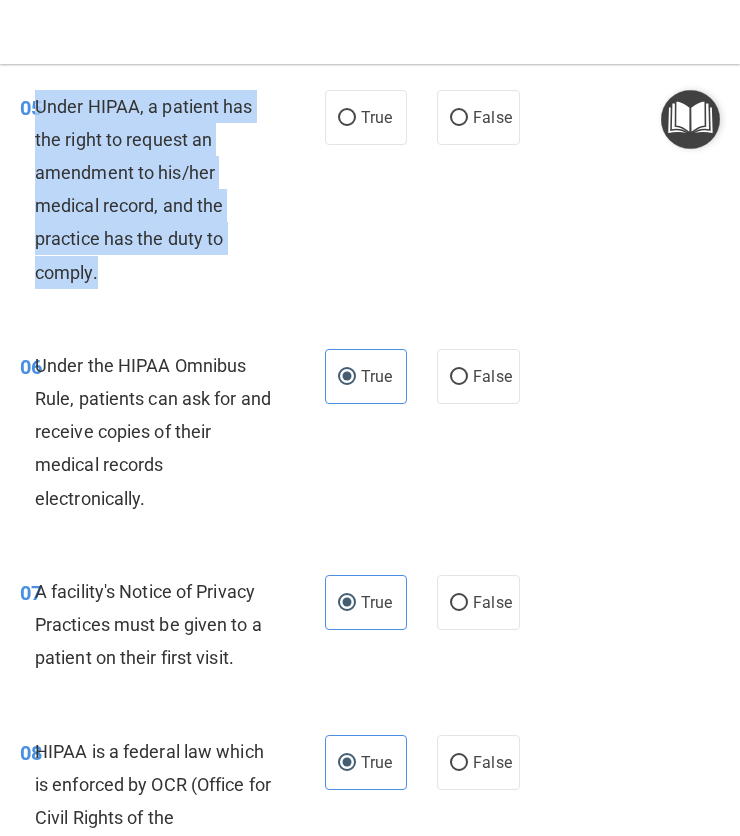 drag, startPoint x: 111, startPoint y: 302, endPoint x: 39, endPoint y: 147, distance: 170.9064 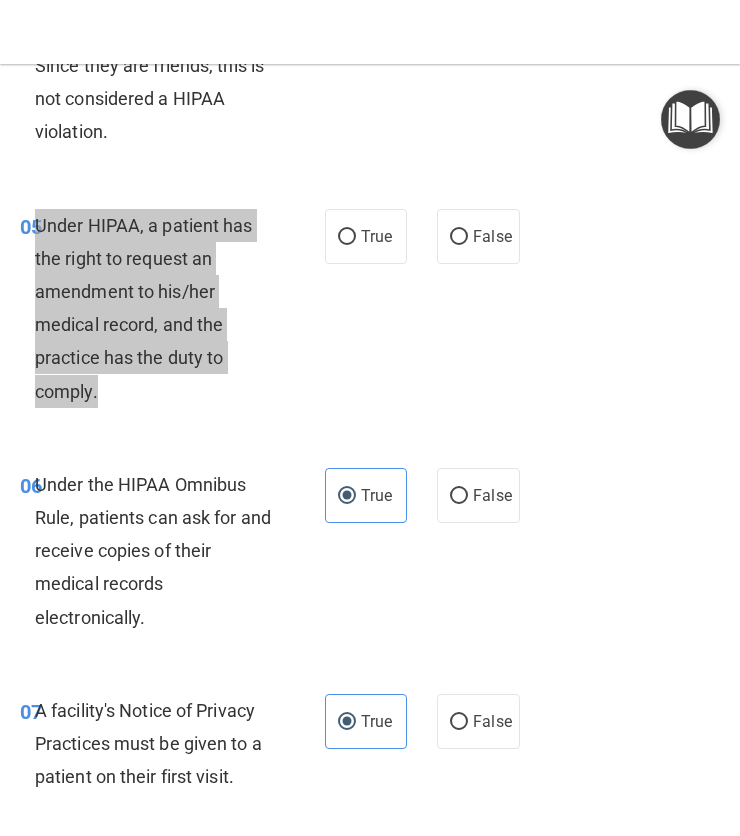 scroll, scrollTop: 1119, scrollLeft: 0, axis: vertical 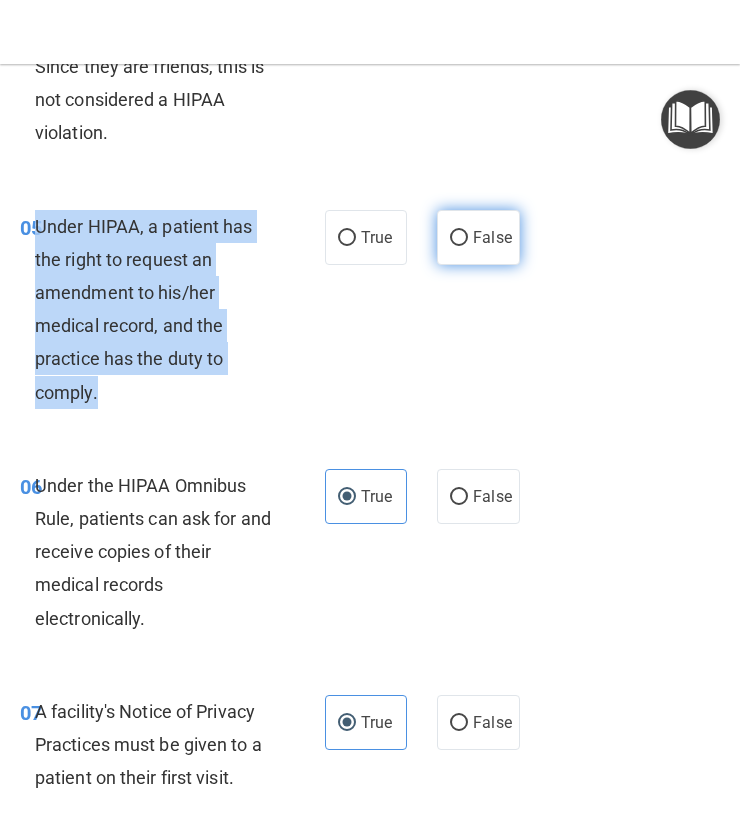 click on "False" at bounding box center [459, 238] 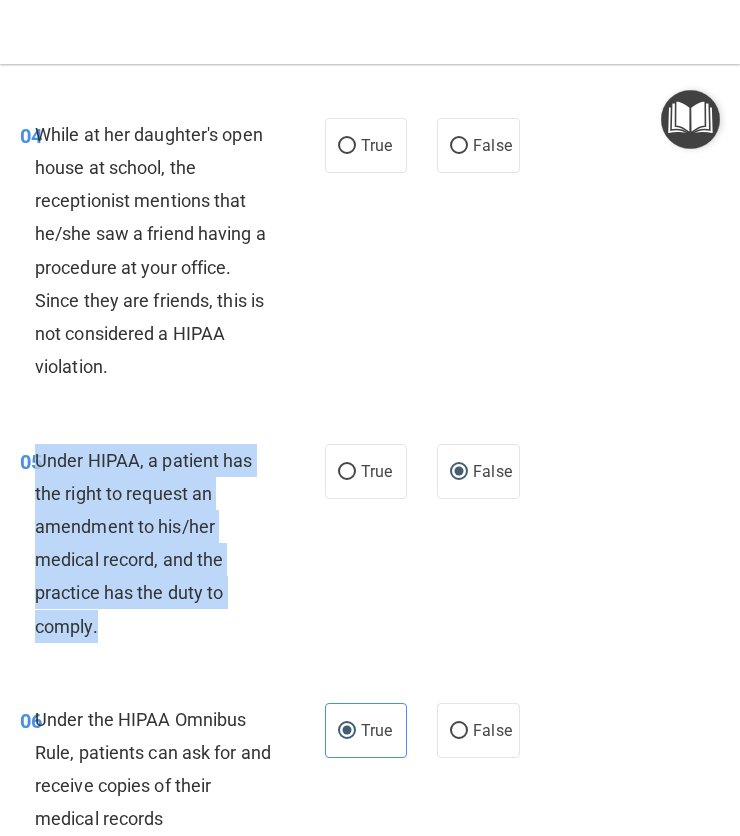 scroll, scrollTop: 884, scrollLeft: 0, axis: vertical 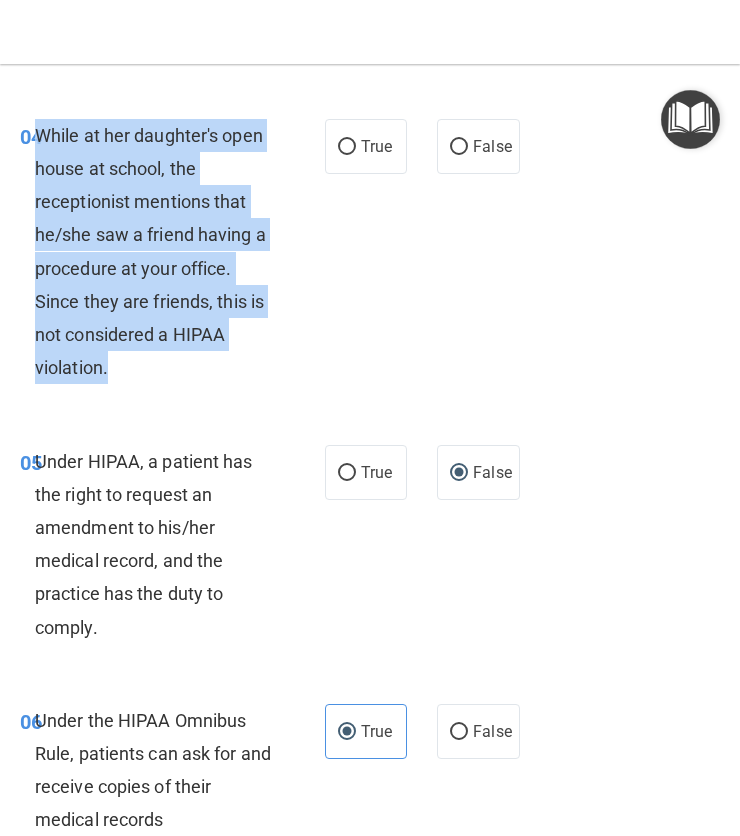 drag, startPoint x: 124, startPoint y: 396, endPoint x: 38, endPoint y: 167, distance: 244.61603 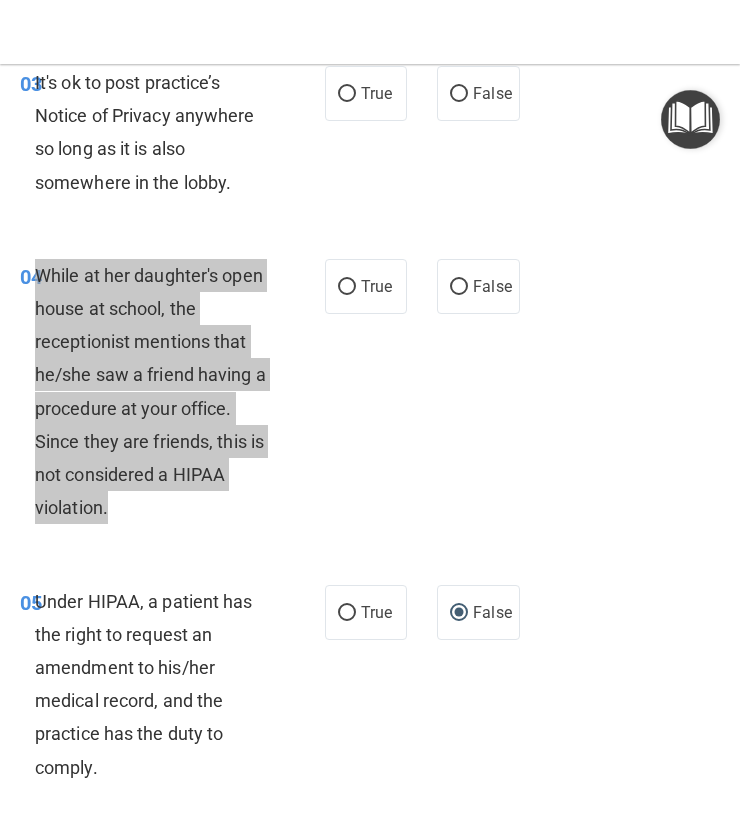 scroll, scrollTop: 740, scrollLeft: 0, axis: vertical 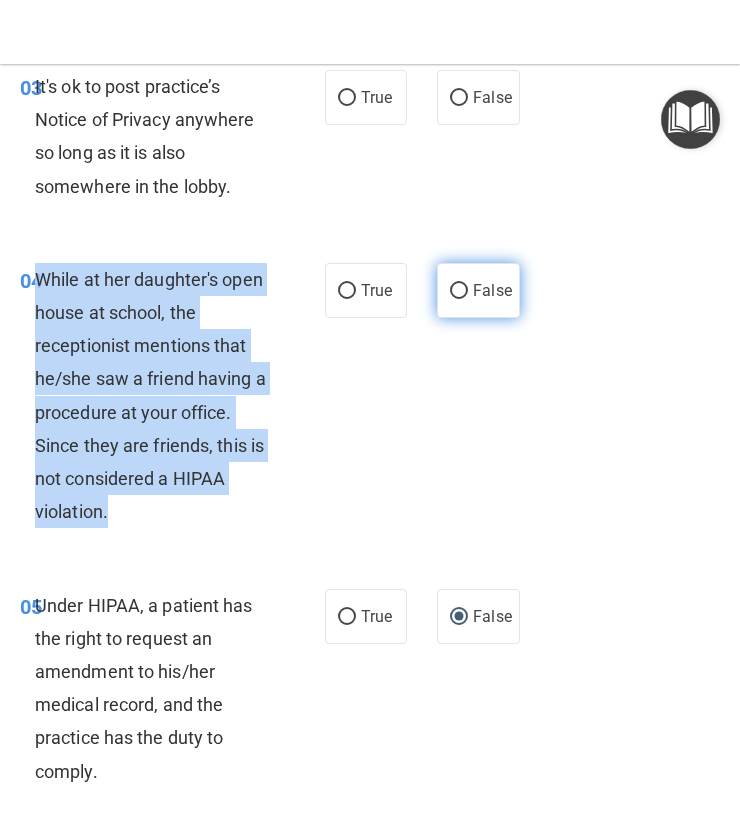 click on "False" at bounding box center (459, 291) 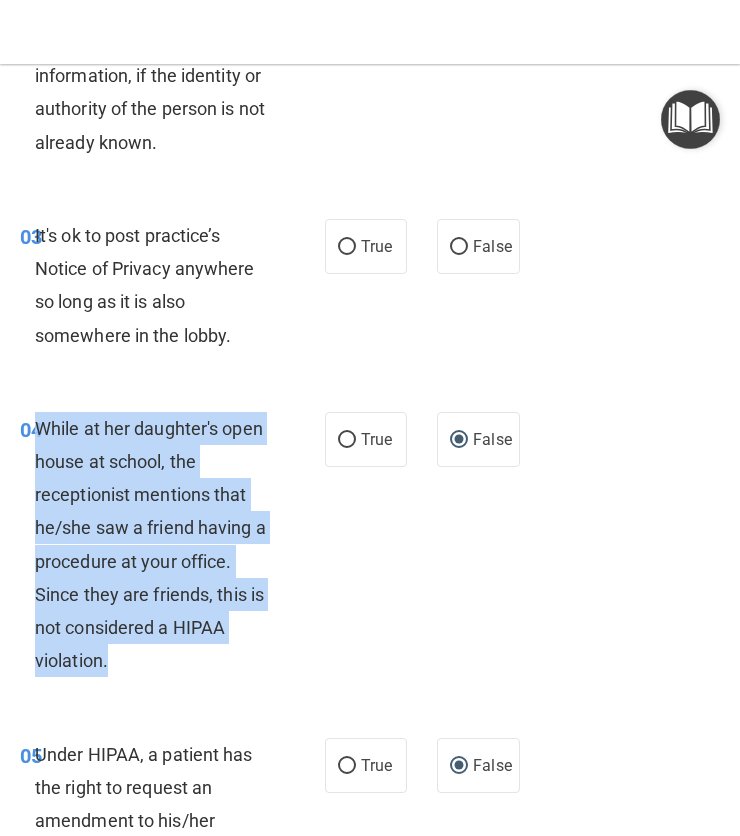 scroll, scrollTop: 516, scrollLeft: 0, axis: vertical 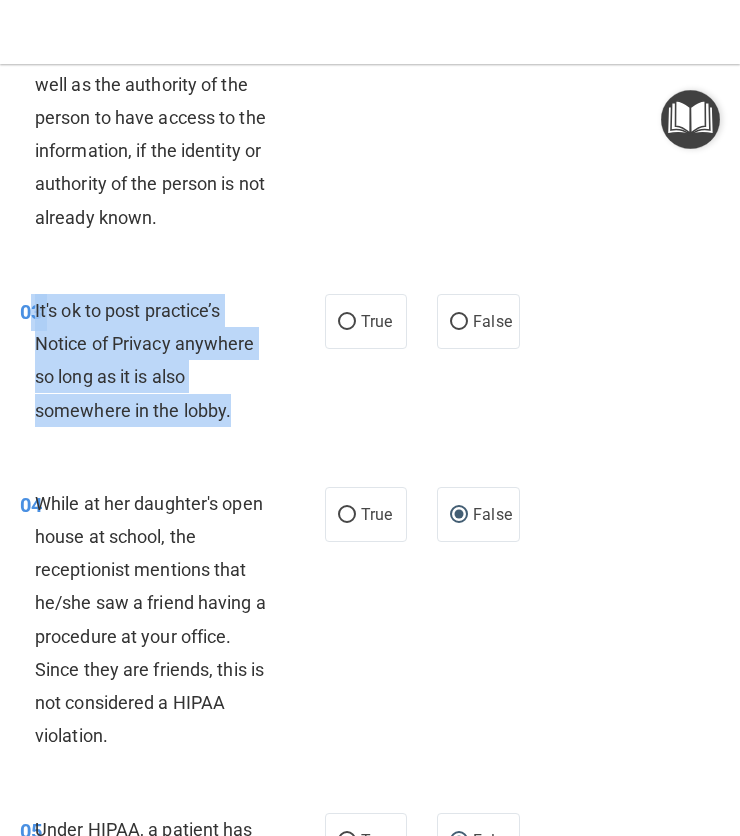 drag, startPoint x: 239, startPoint y: 430, endPoint x: 32, endPoint y: 339, distance: 226.11943 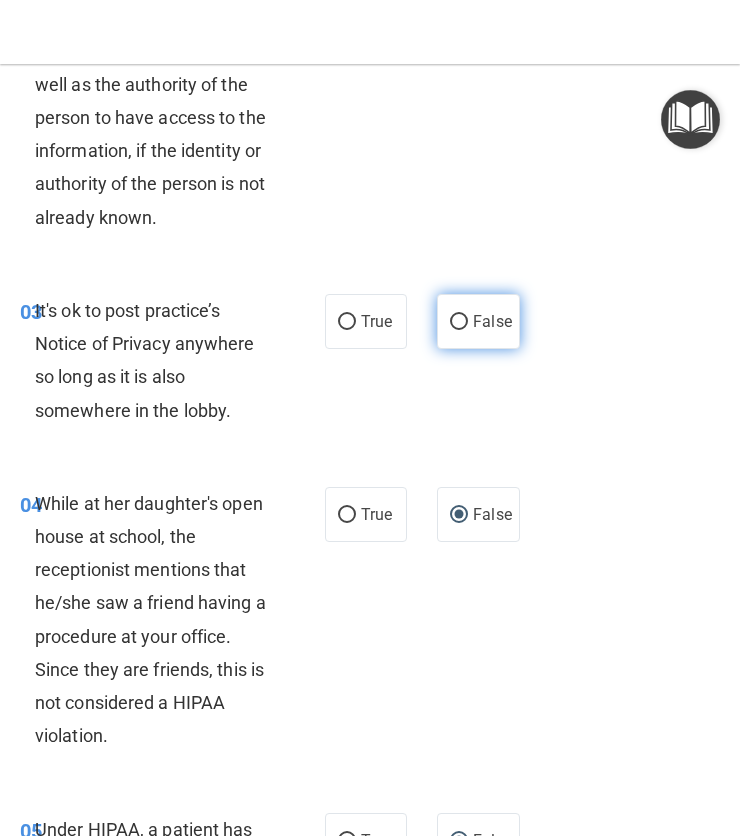 click on "False" at bounding box center (478, 321) 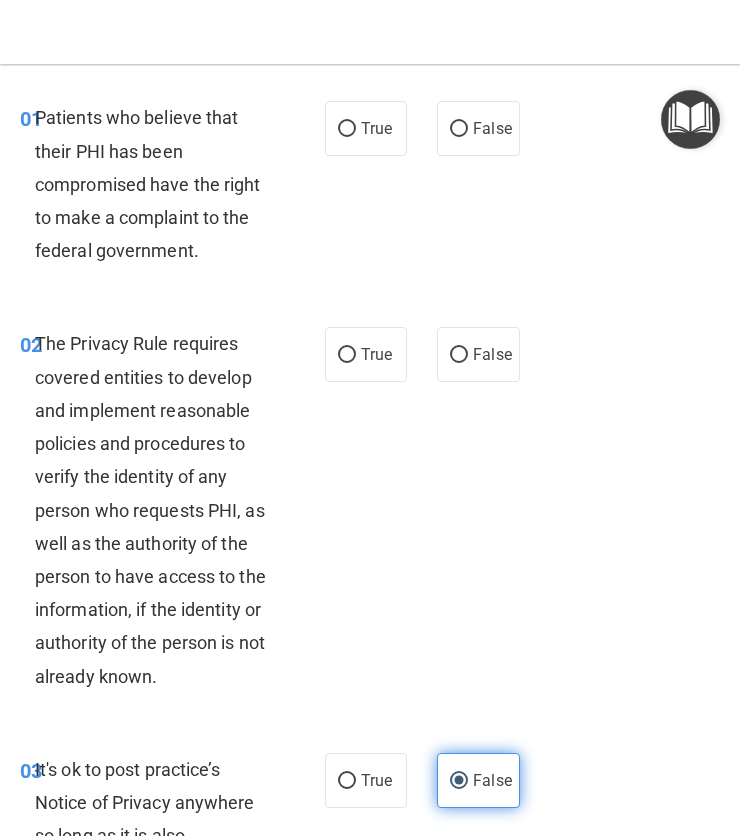 scroll, scrollTop: 56, scrollLeft: 0, axis: vertical 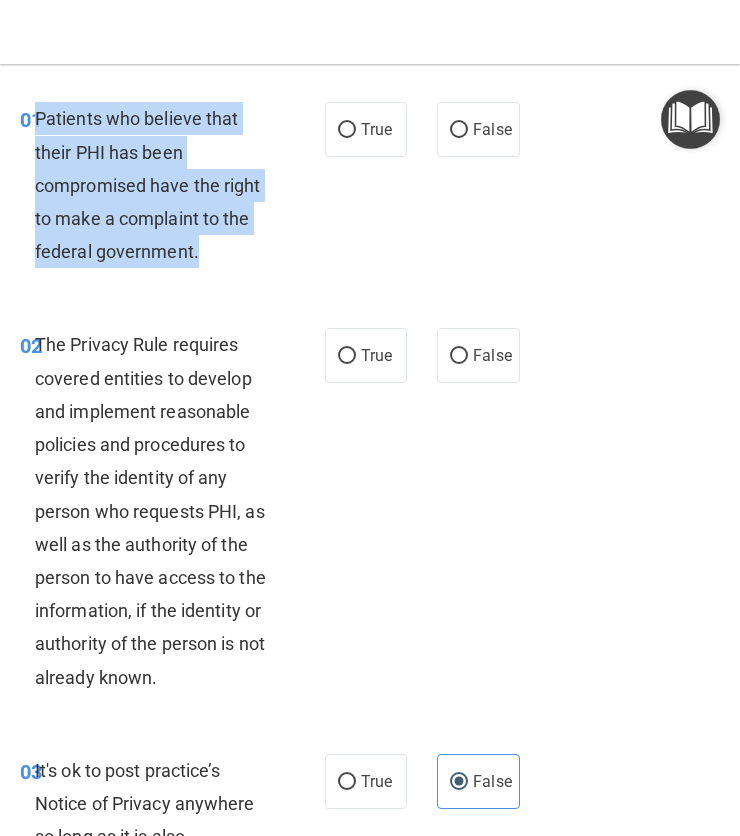 drag, startPoint x: 40, startPoint y: 120, endPoint x: 234, endPoint y: 242, distance: 229.17242 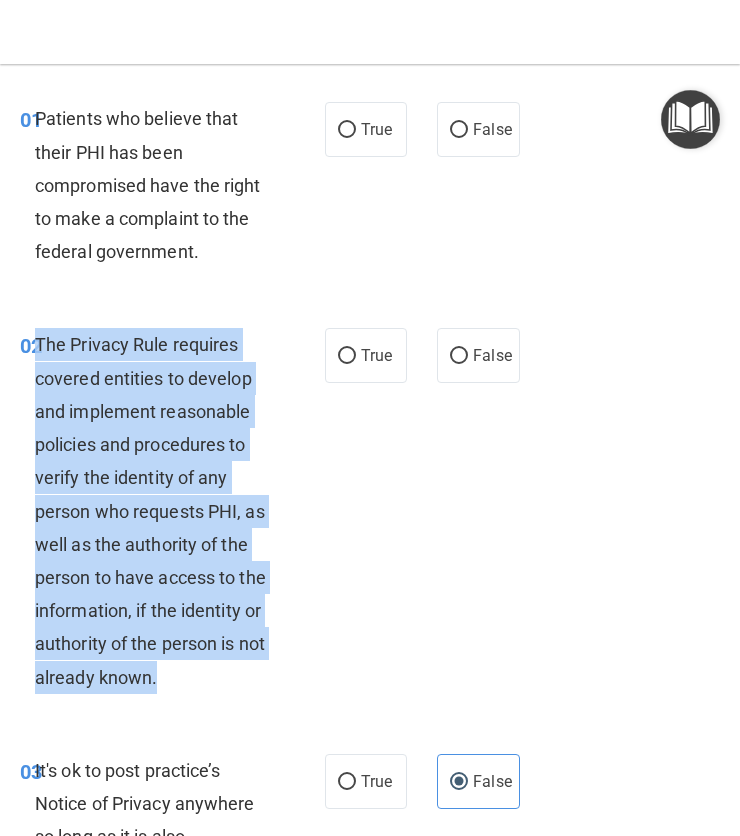 drag, startPoint x: 38, startPoint y: 349, endPoint x: 104, endPoint y: 700, distance: 357.1512 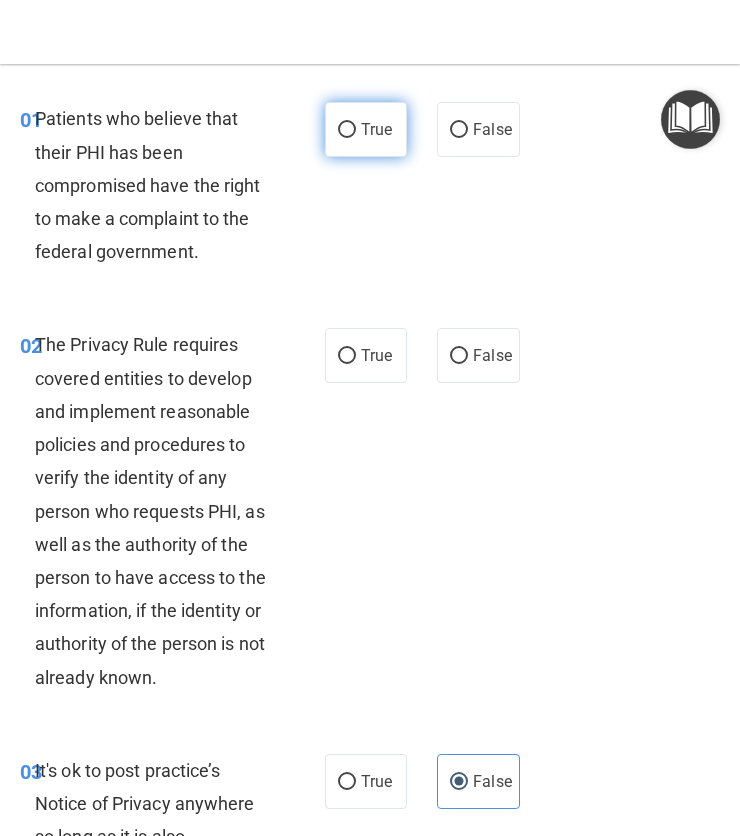 click on "True" at bounding box center [366, 129] 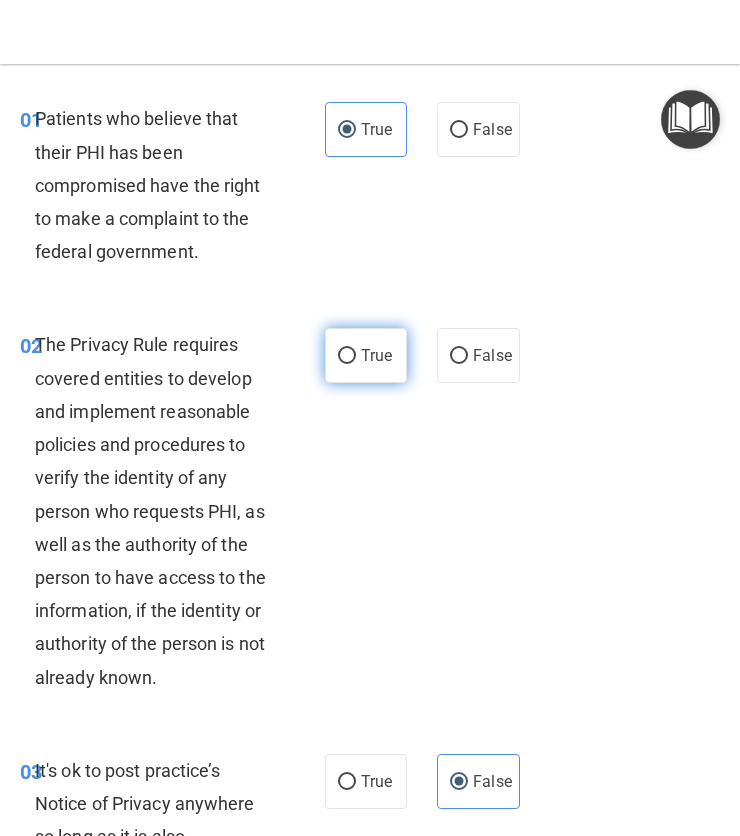 click on "True" at bounding box center (366, 355) 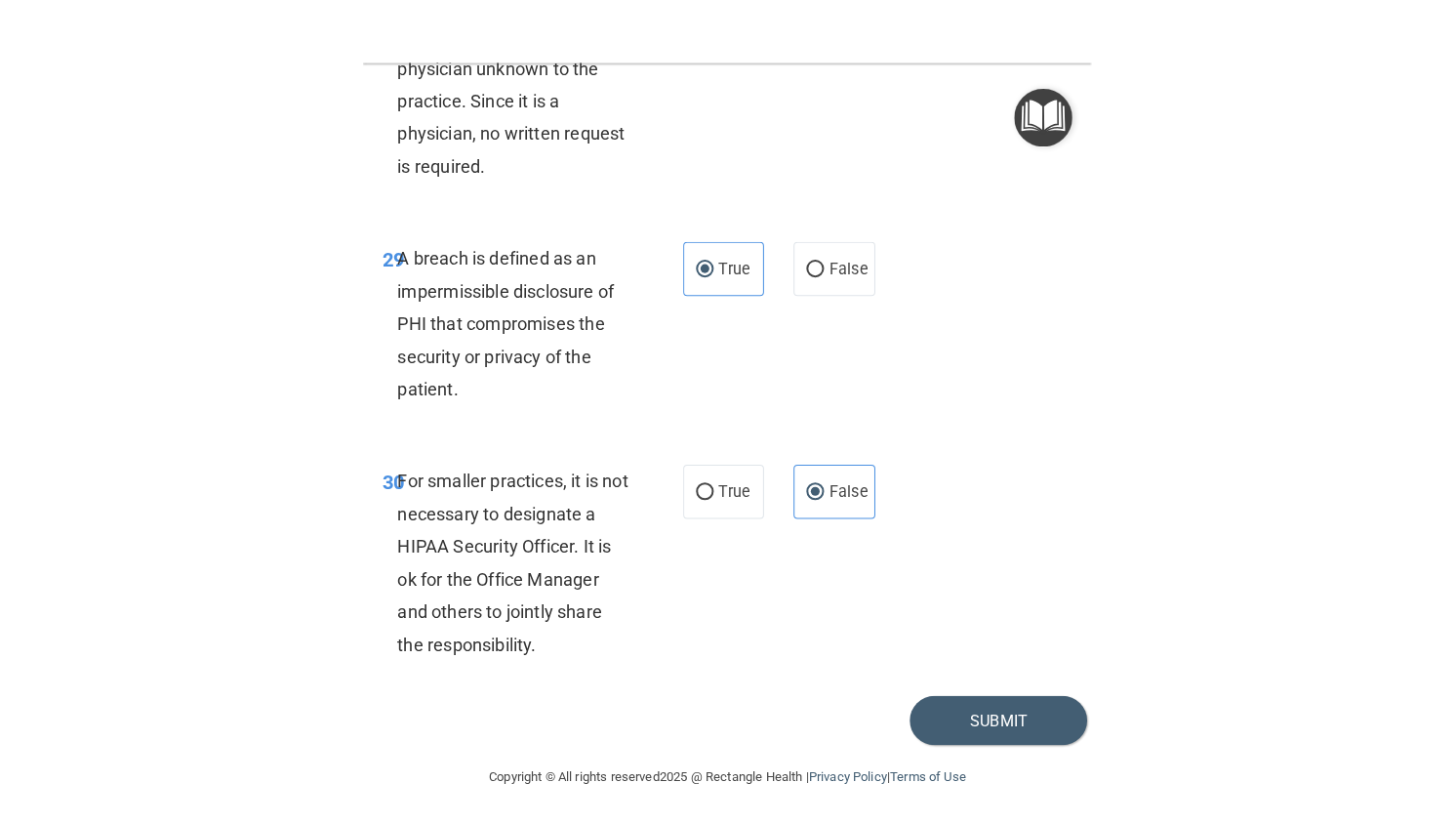scroll, scrollTop: 6941, scrollLeft: 0, axis: vertical 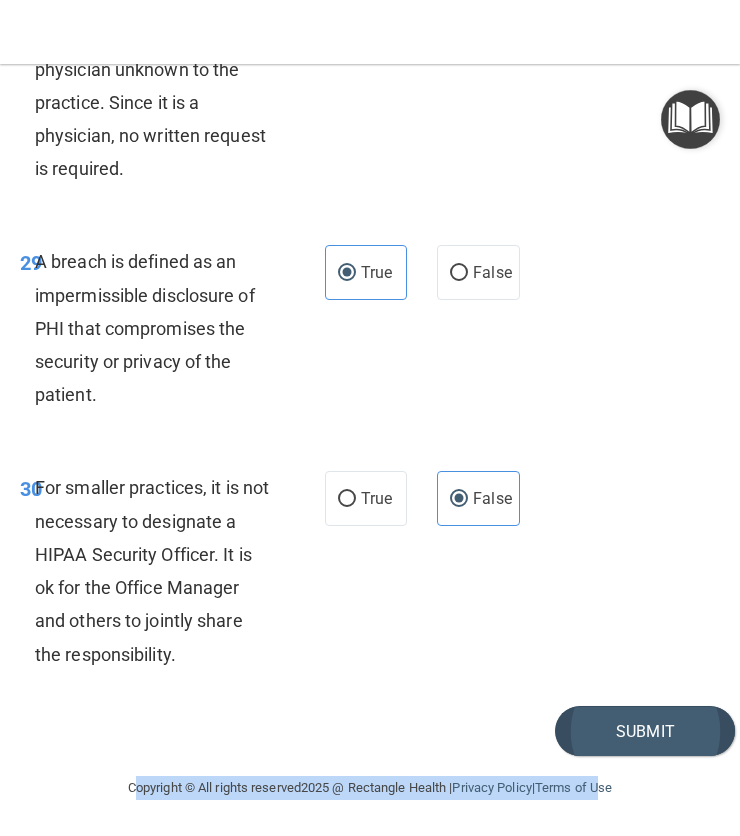 drag, startPoint x: 606, startPoint y: 759, endPoint x: 583, endPoint y: 741, distance: 29.206163 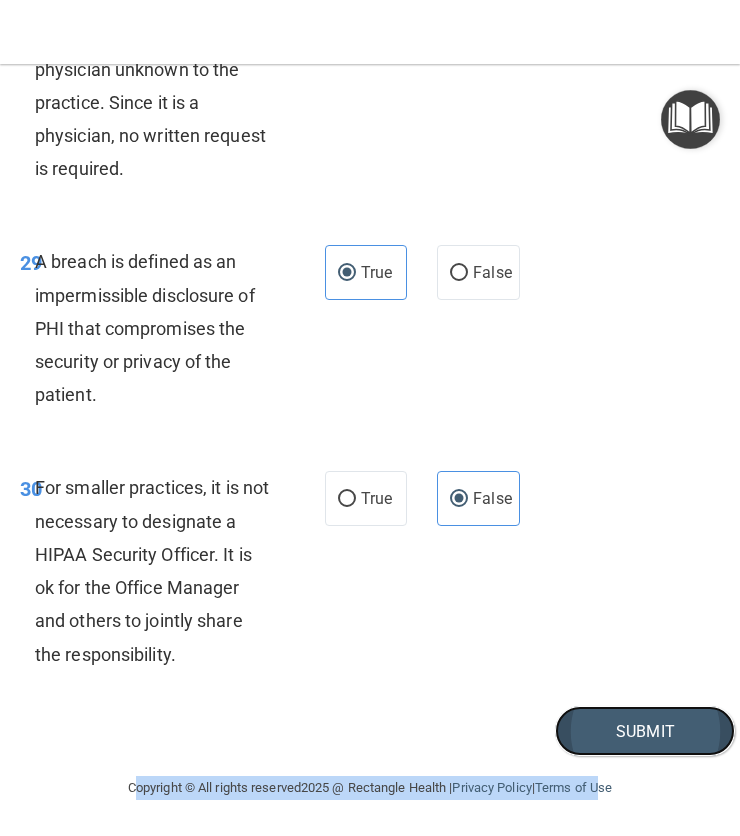 click on "Submit" at bounding box center [645, 731] 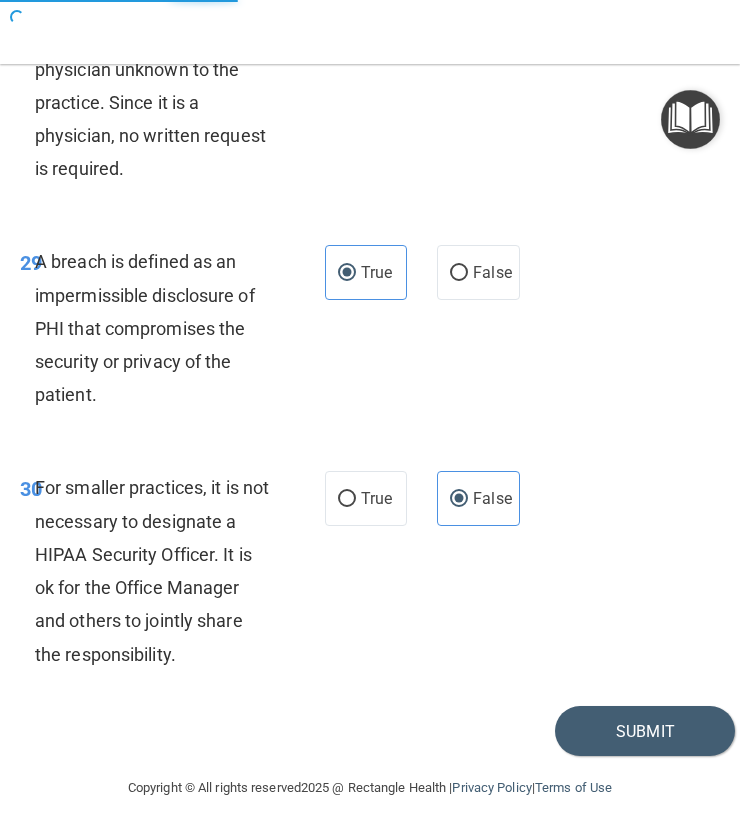 click on "Submit" at bounding box center (370, 731) 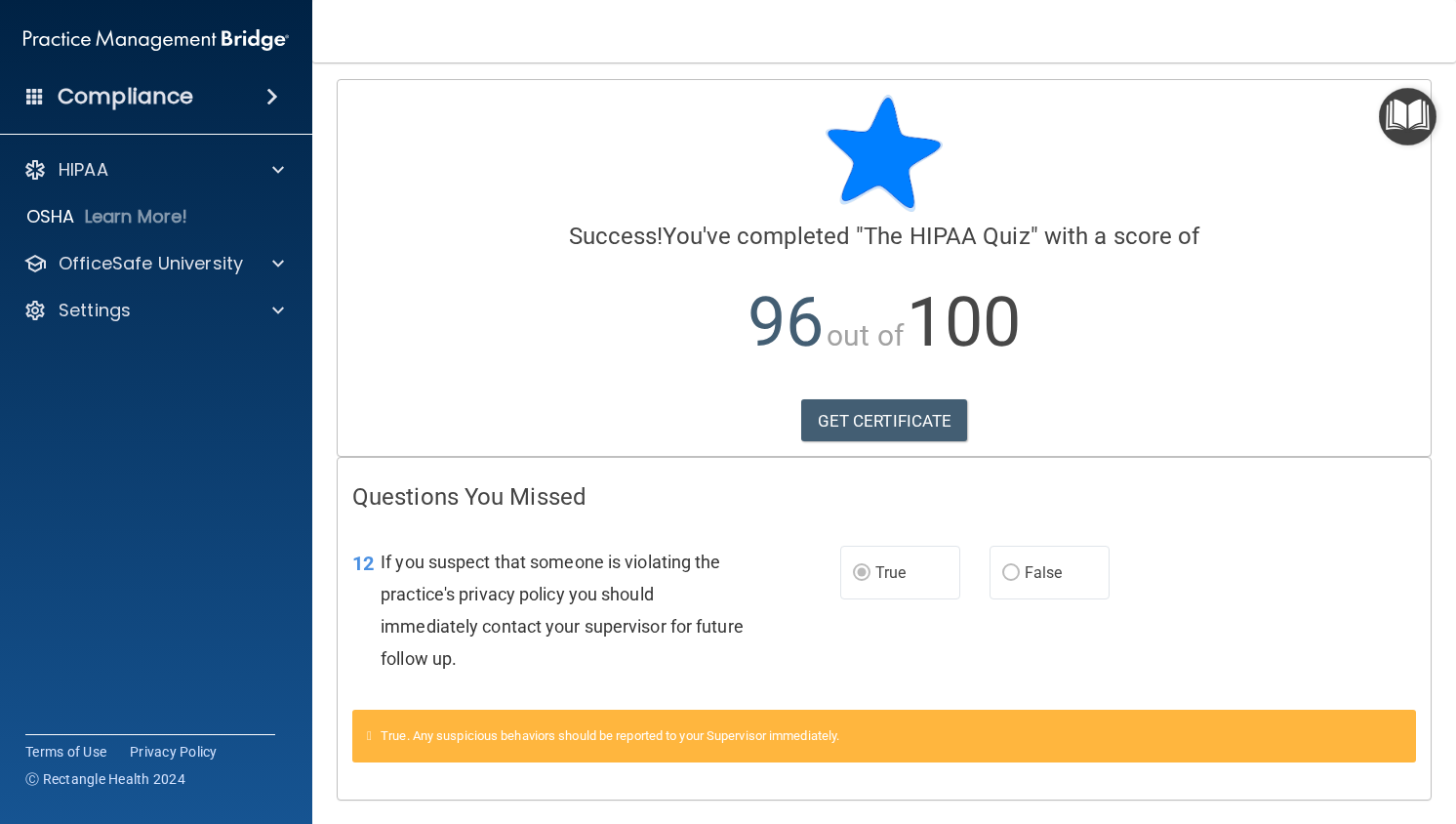 scroll, scrollTop: 0, scrollLeft: 0, axis: both 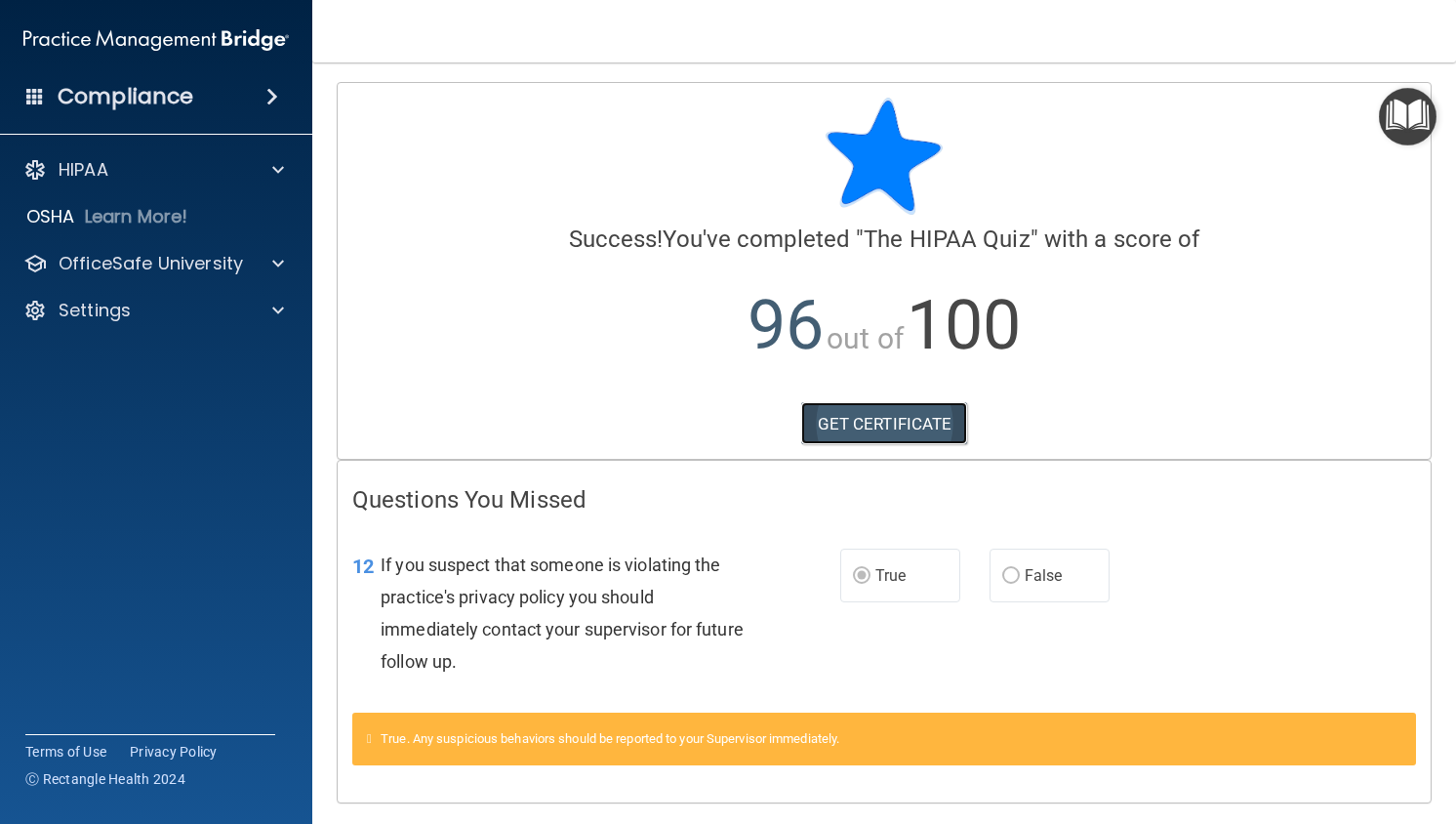 click on "GET CERTIFICATE" at bounding box center (884, 424) 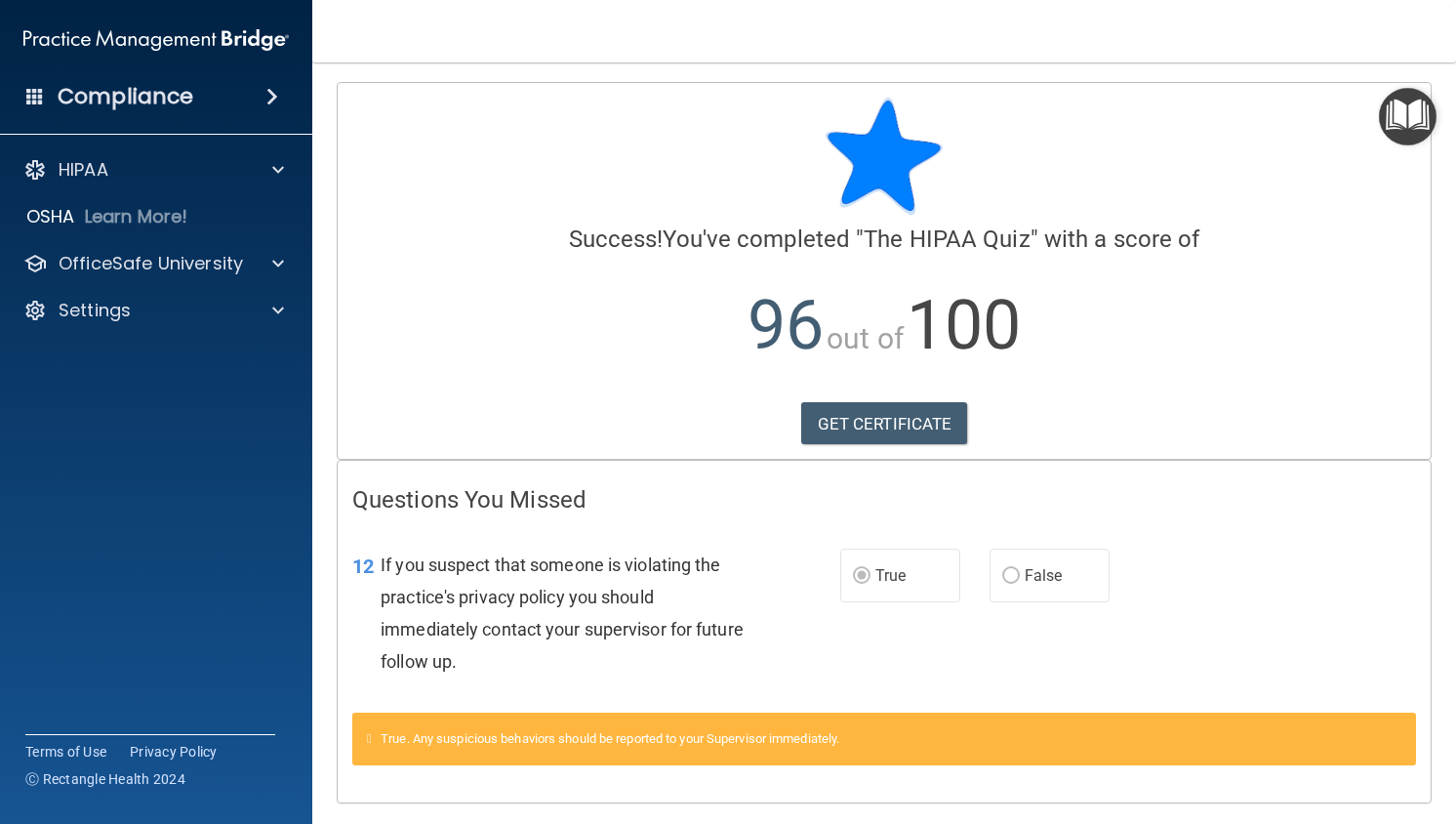 click on "Compliance" at bounding box center (156, 97) 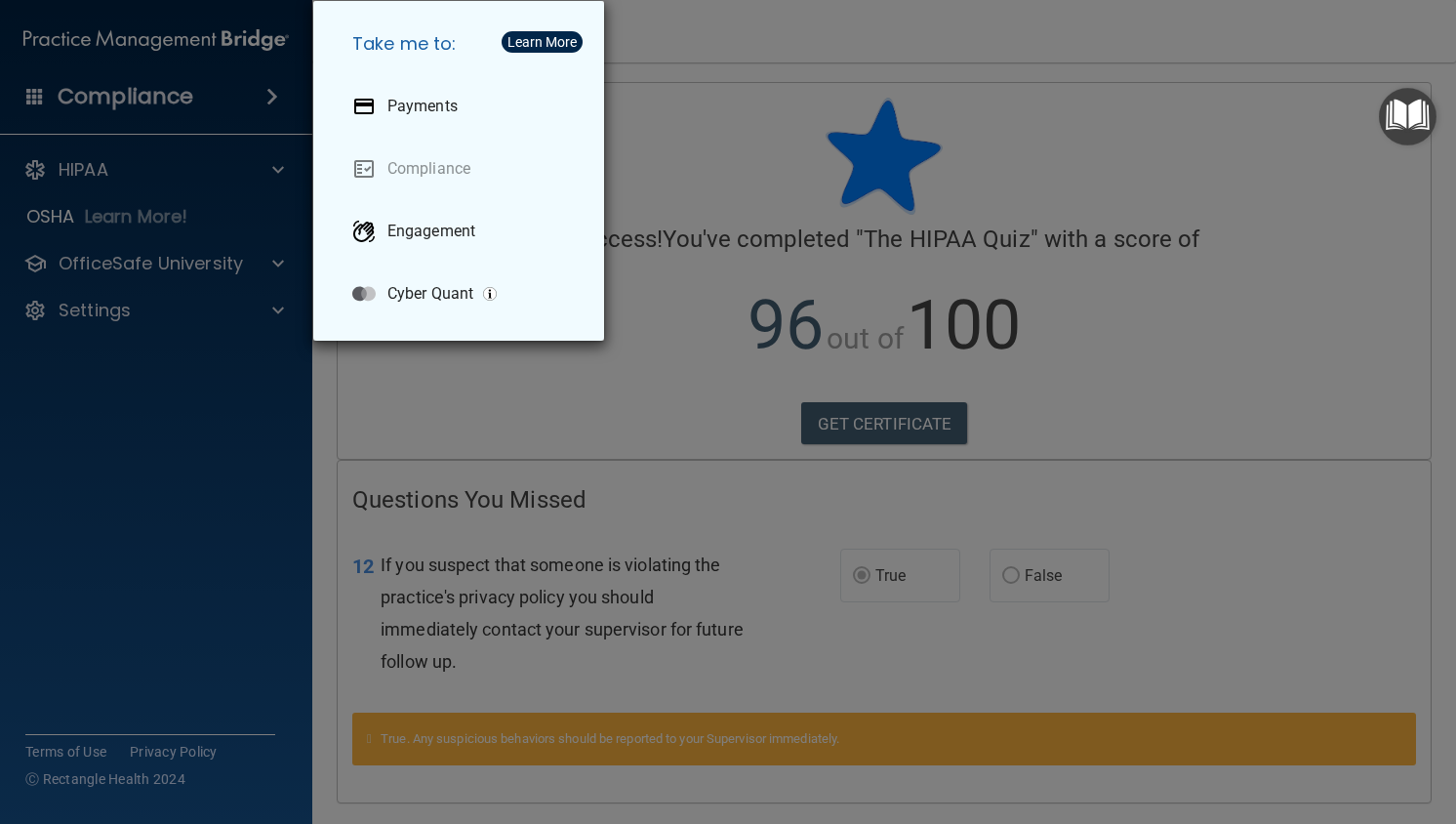 click on "Take me to:             Payments                   Compliance                     Engagement                     Cyber Quant" at bounding box center [728, 412] 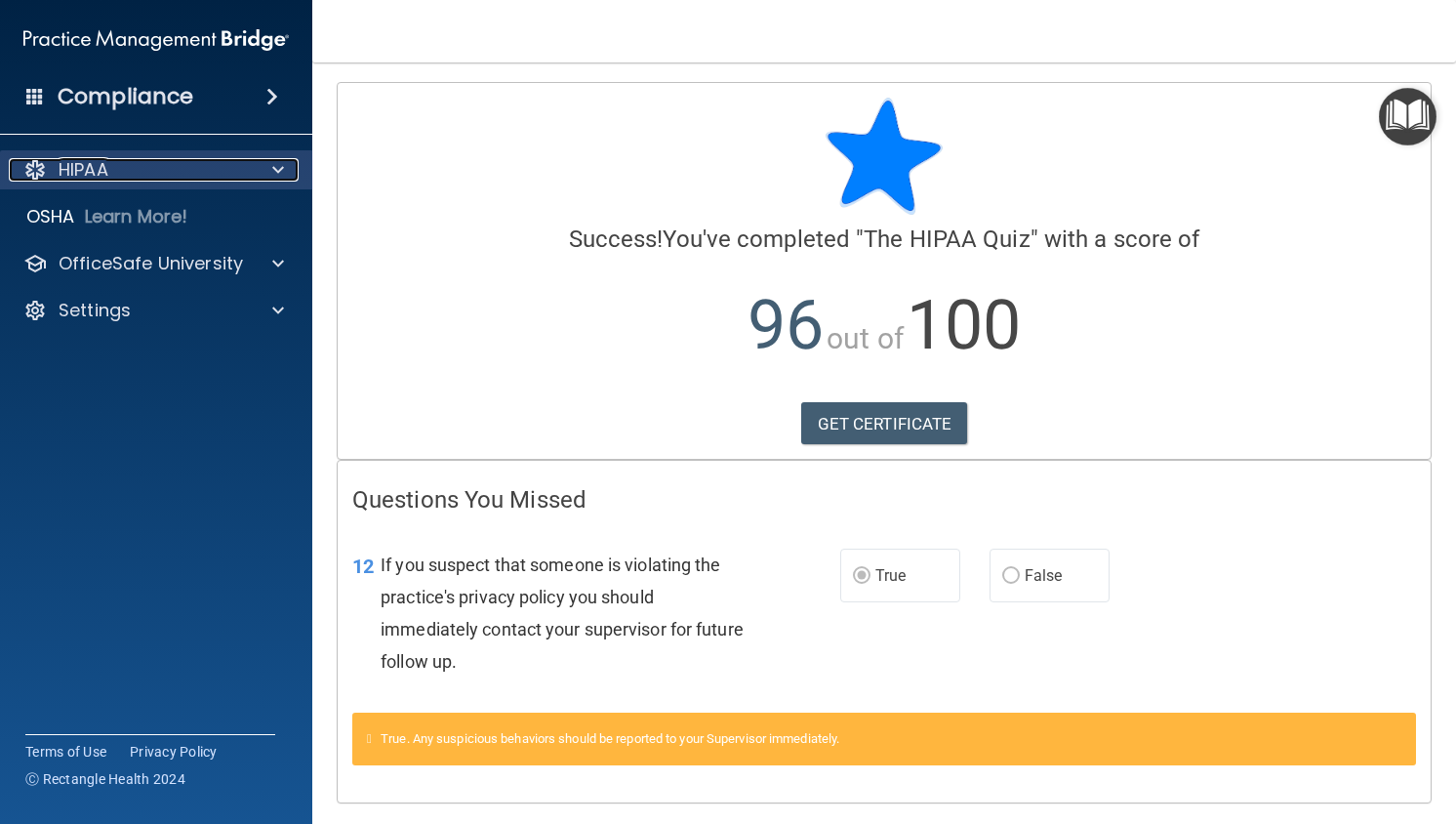 click at bounding box center (275, 170) 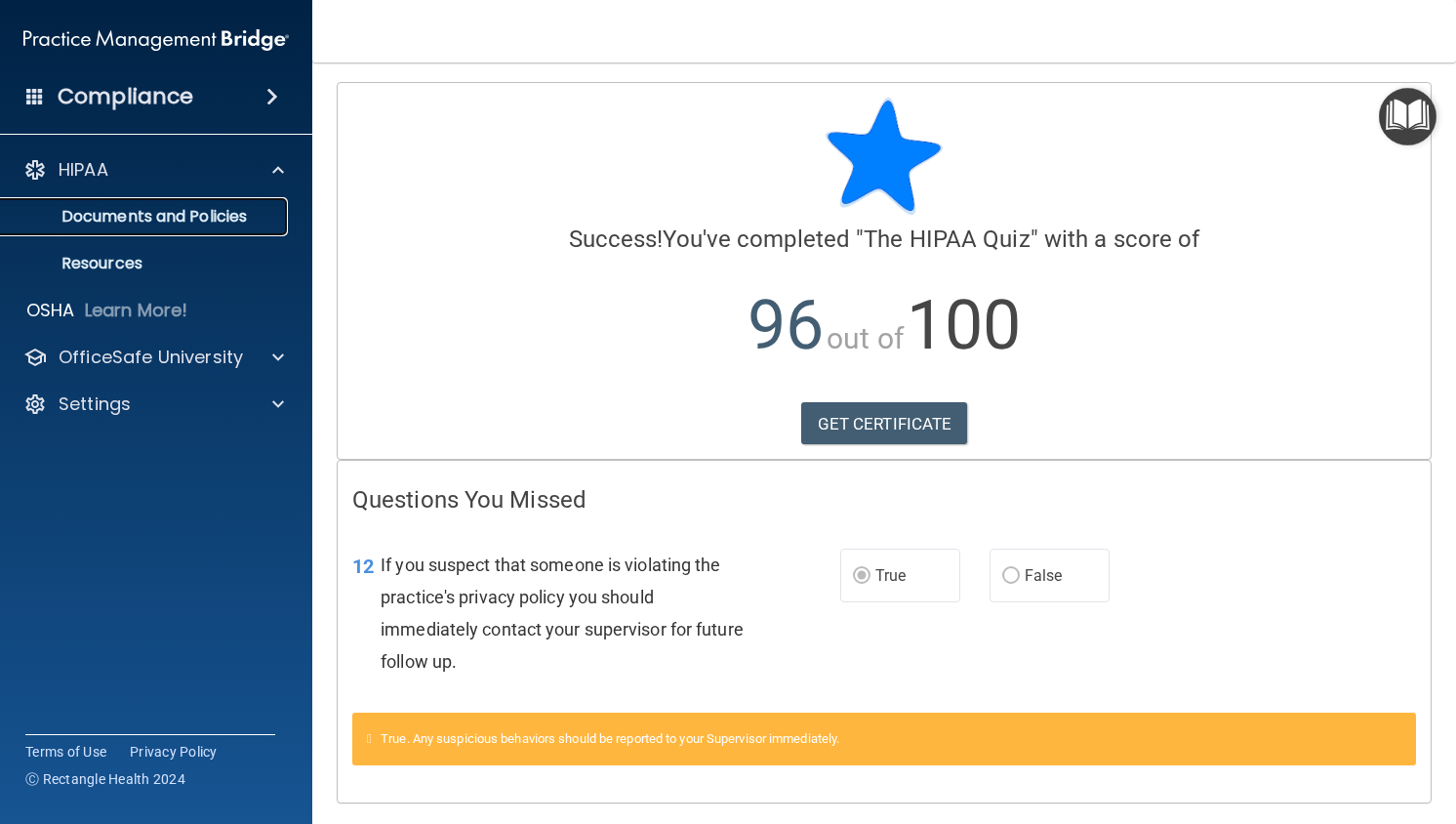 click on "Documents and Policies" at bounding box center (134, 217) 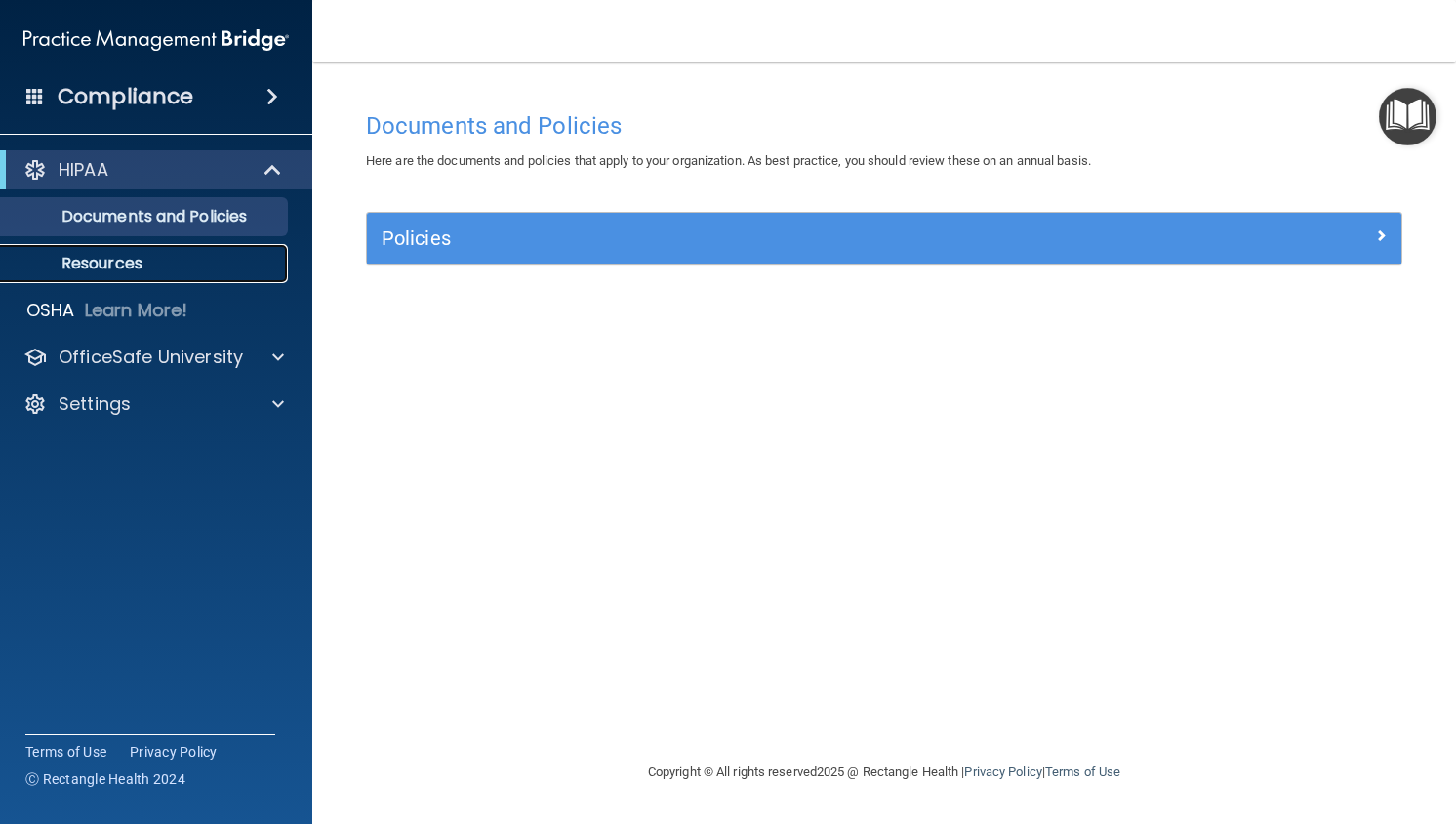 click on "Resources" at bounding box center (145, 264) 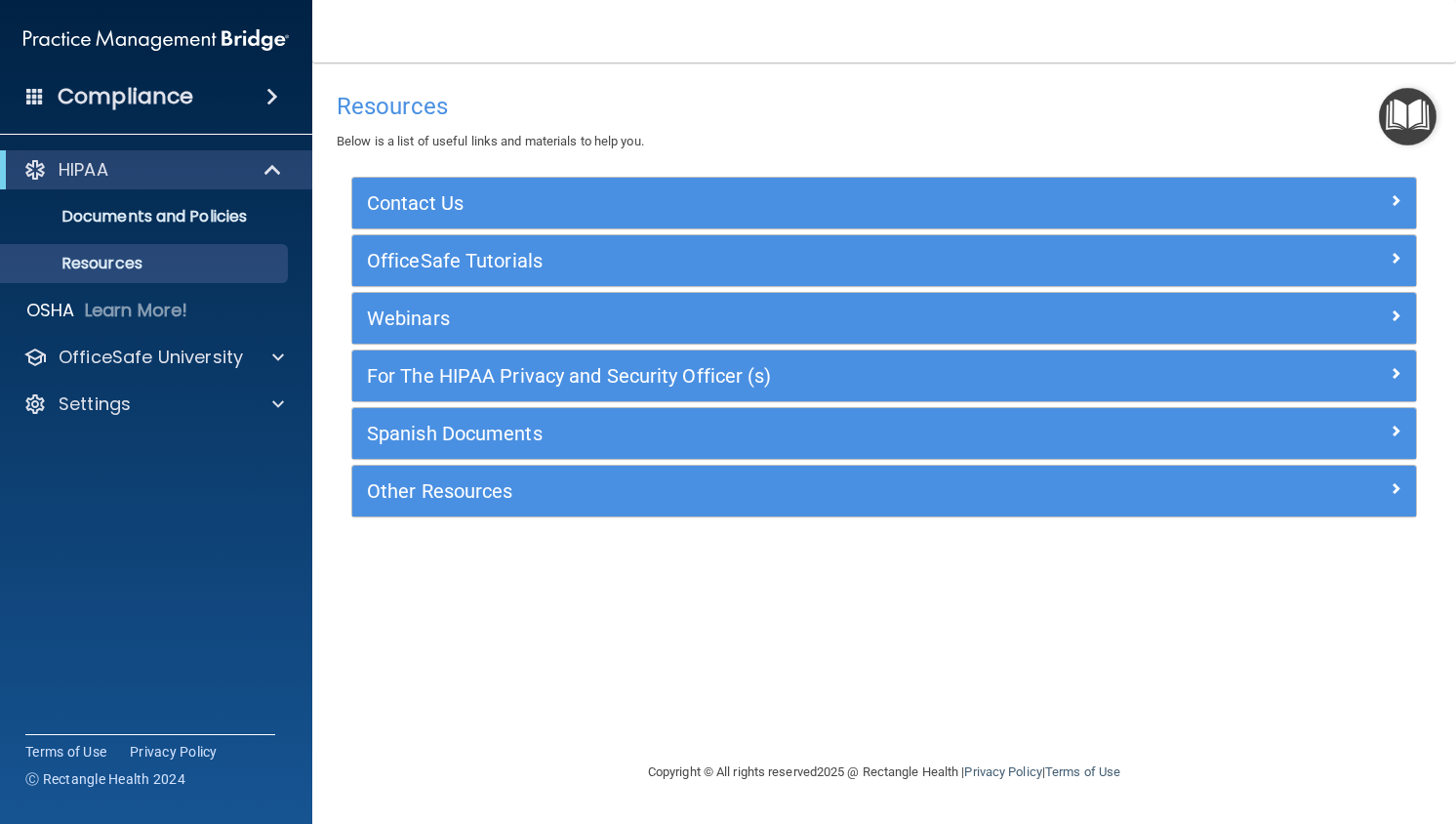 click at bounding box center [1407, 116] 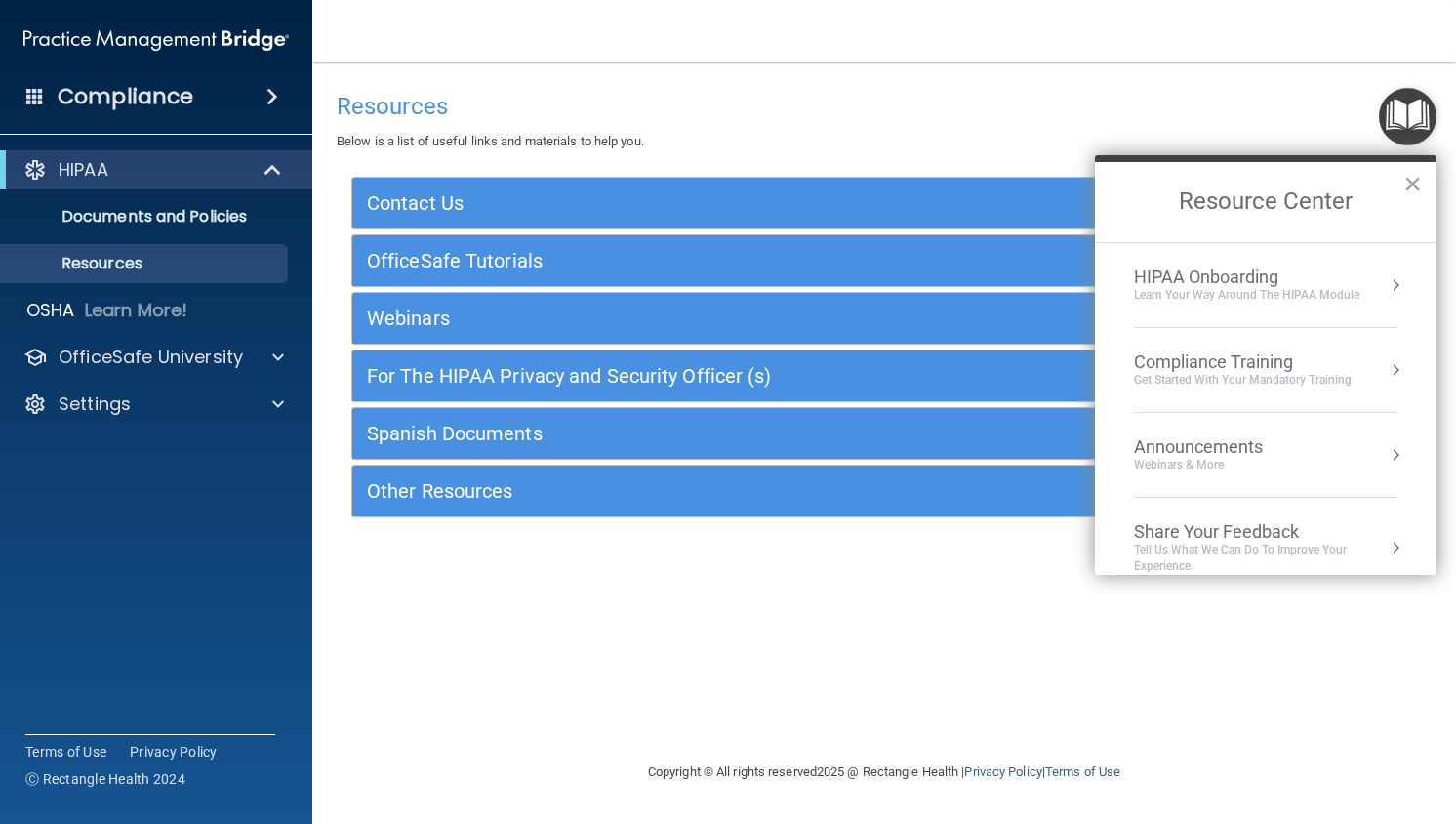 click on "Learn Your Way around the HIPAA module" at bounding box center (1246, 295) 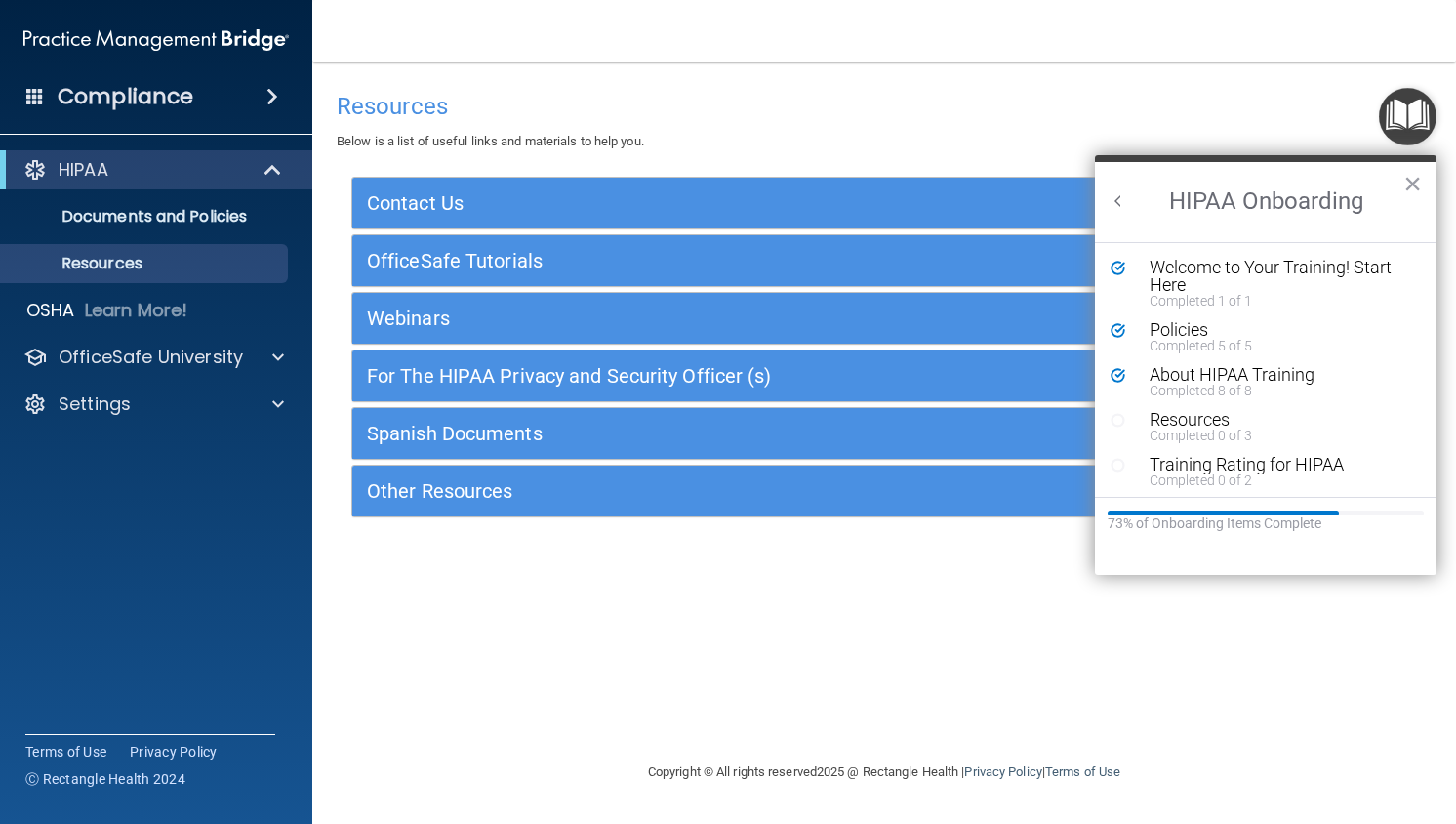 scroll, scrollTop: 0, scrollLeft: 0, axis: both 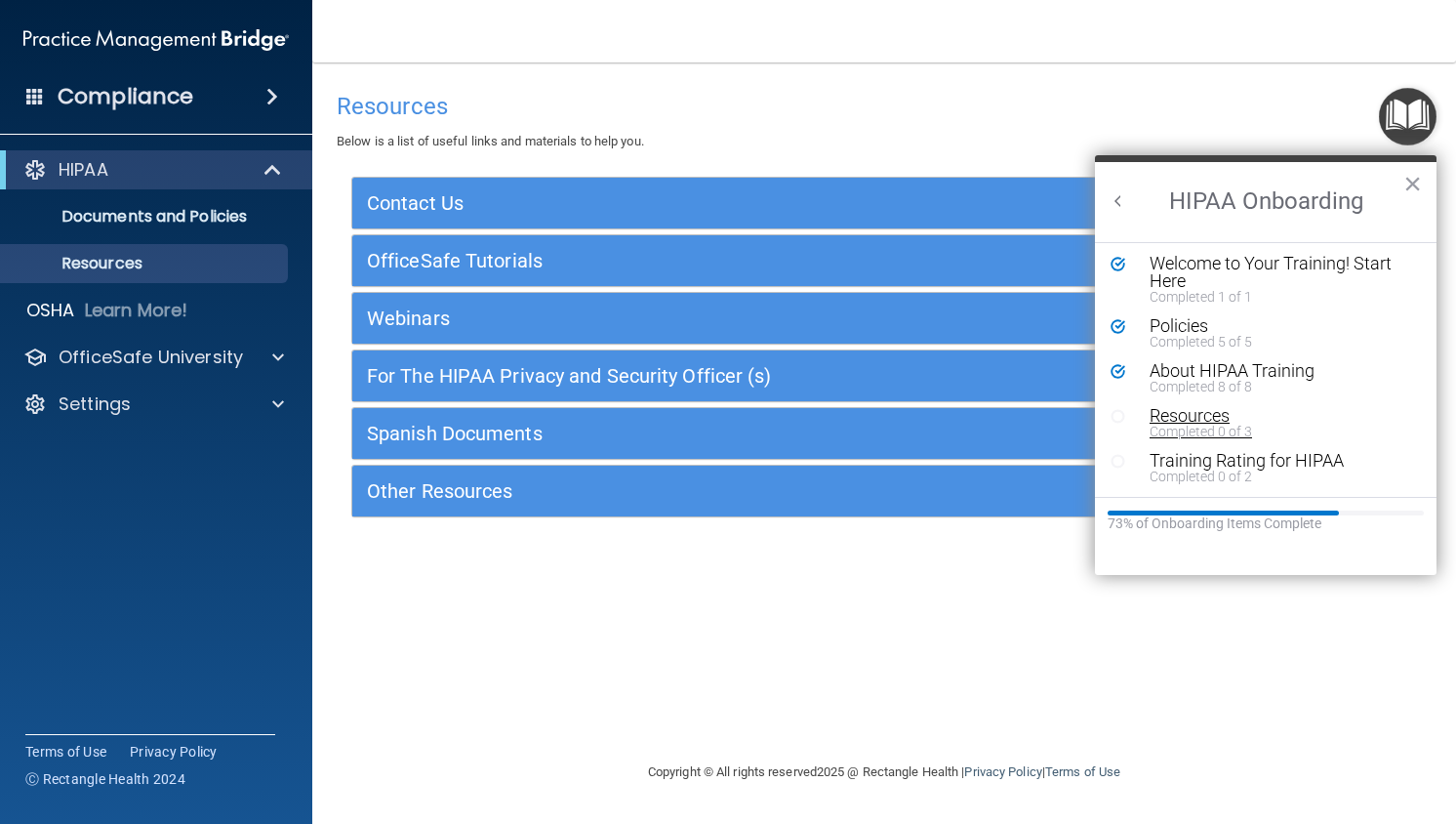 click on "Resources" at bounding box center [1273, 416] 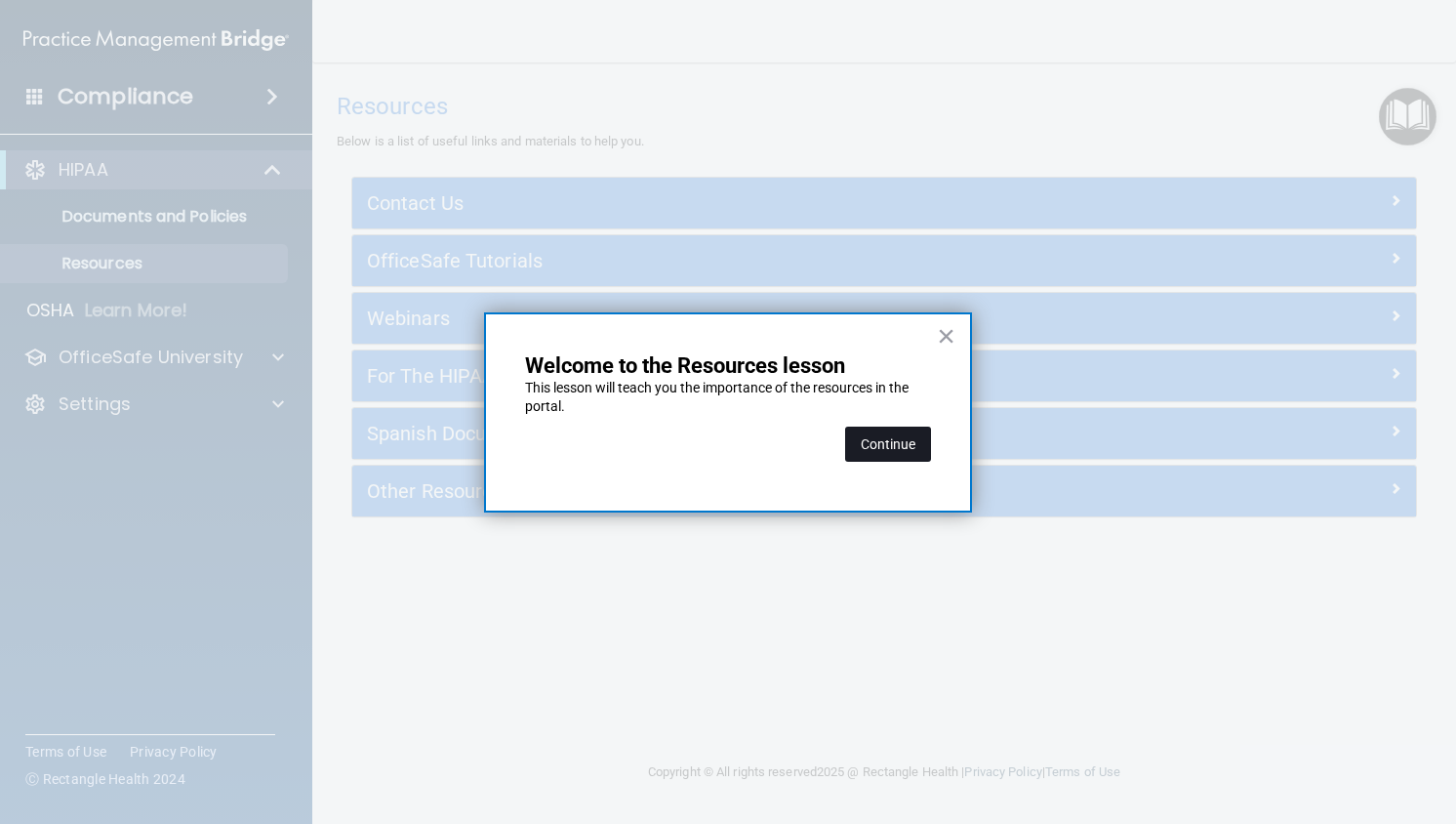click on "Continue" at bounding box center (888, 444) 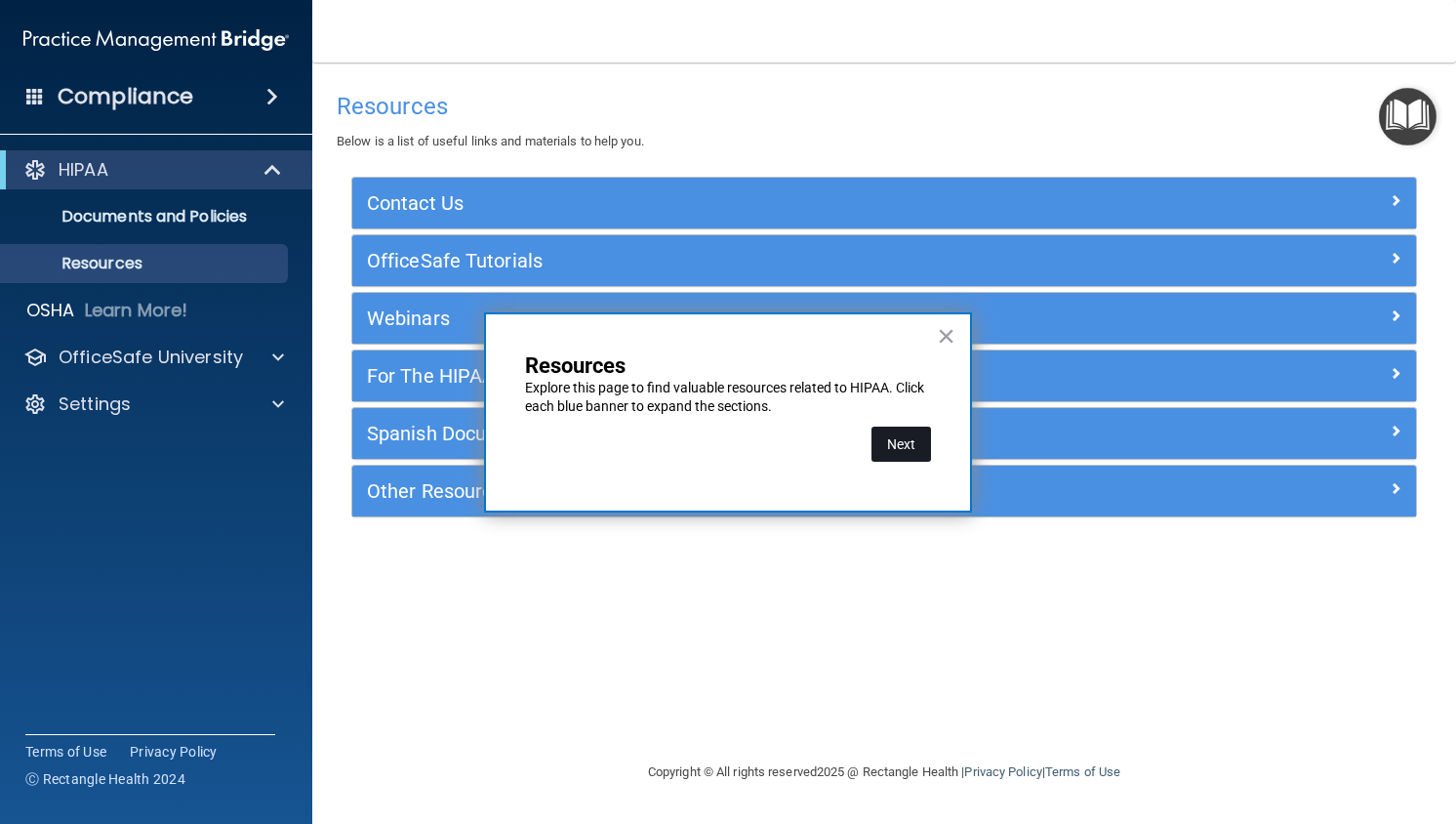 click on "Next" at bounding box center [901, 444] 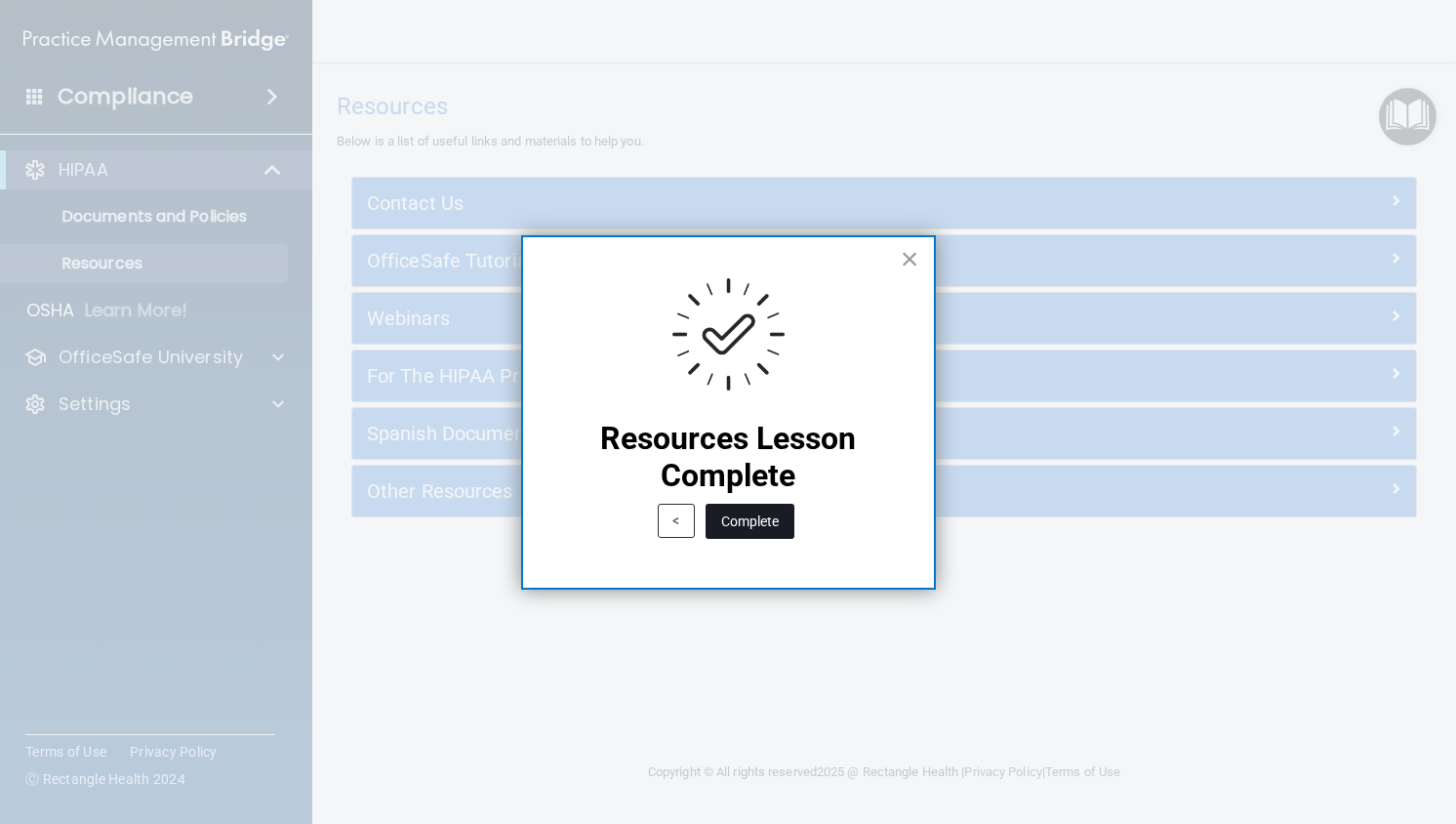 click on "Complete" at bounding box center [749, 521] 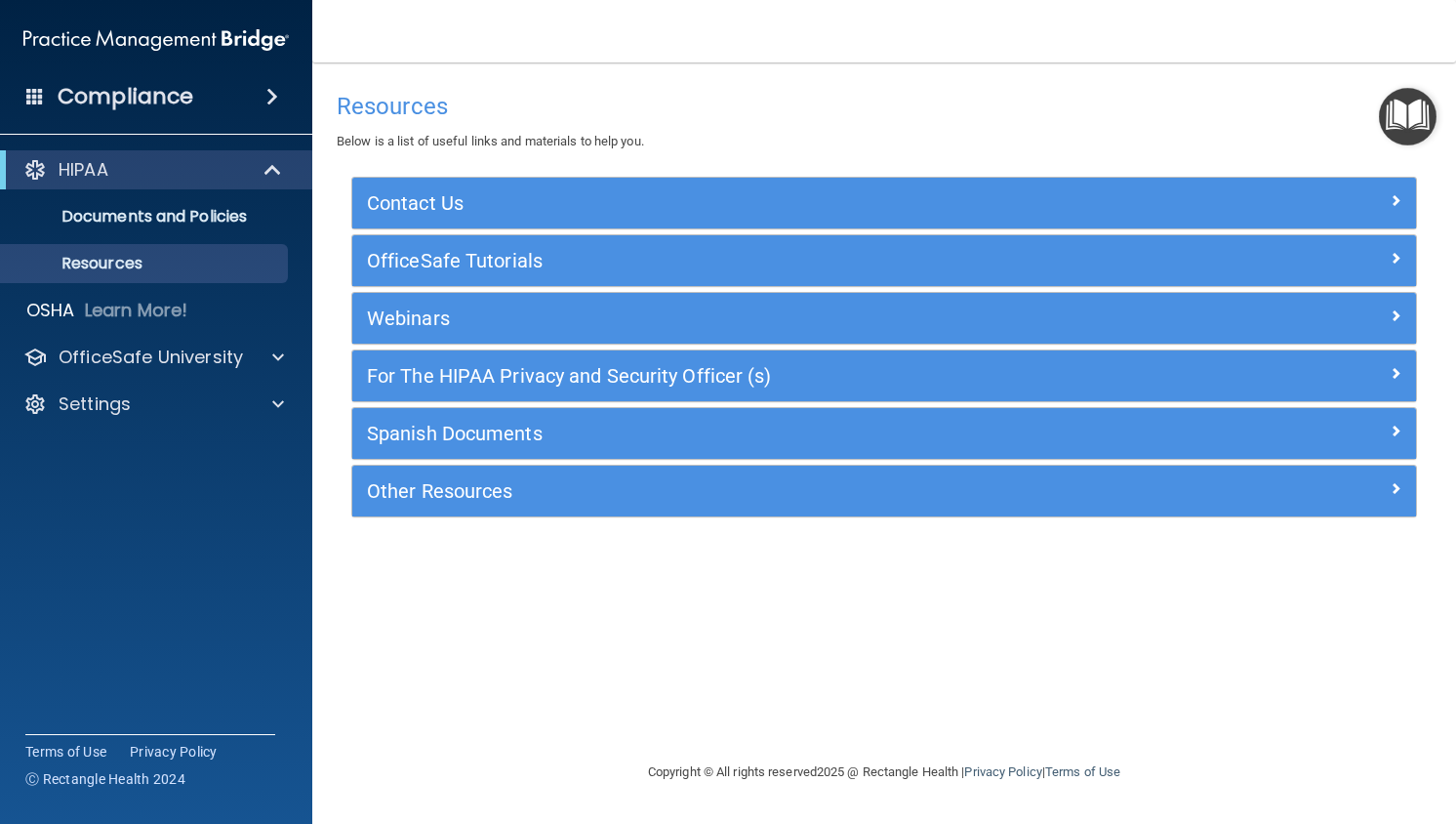 click on "Resources   Below is a list of useful links and materials to help you.
Contact Us
Main Number: 800-588-0254   E-mail Us Anytime at  support@pcihipaa.com   Merchant Services Support:  1-800-792-1590   PCIHIPAA   2601 Ocean Park Boulevard Suite 302   Santa Monica, California 90405    www.rectanglehealth.com
OfficeSafe Tutorials
How to Update Your Information and Change your Password  (1:27)              How to Automatically Send and Upload Business Associate Agreements  (3:44)              How to Log Workforce Member Access Right  (2:51)              How to Complete Your Emergency and Incident Response Plan  (2:25)              How to Use the HIPAA Checklist   (2:32)
Webinars" at bounding box center (884, 443) 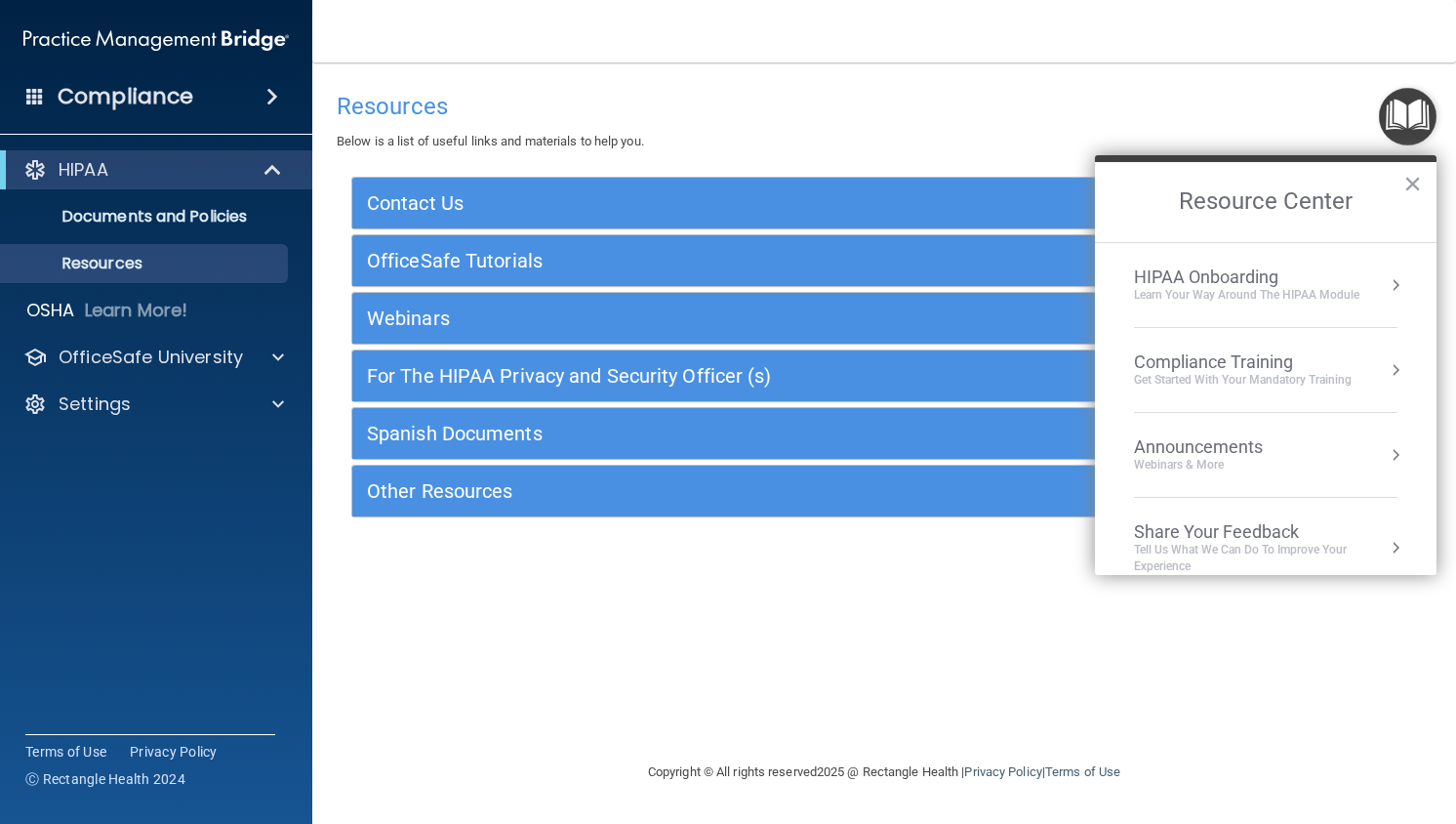 scroll, scrollTop: 24, scrollLeft: 0, axis: vertical 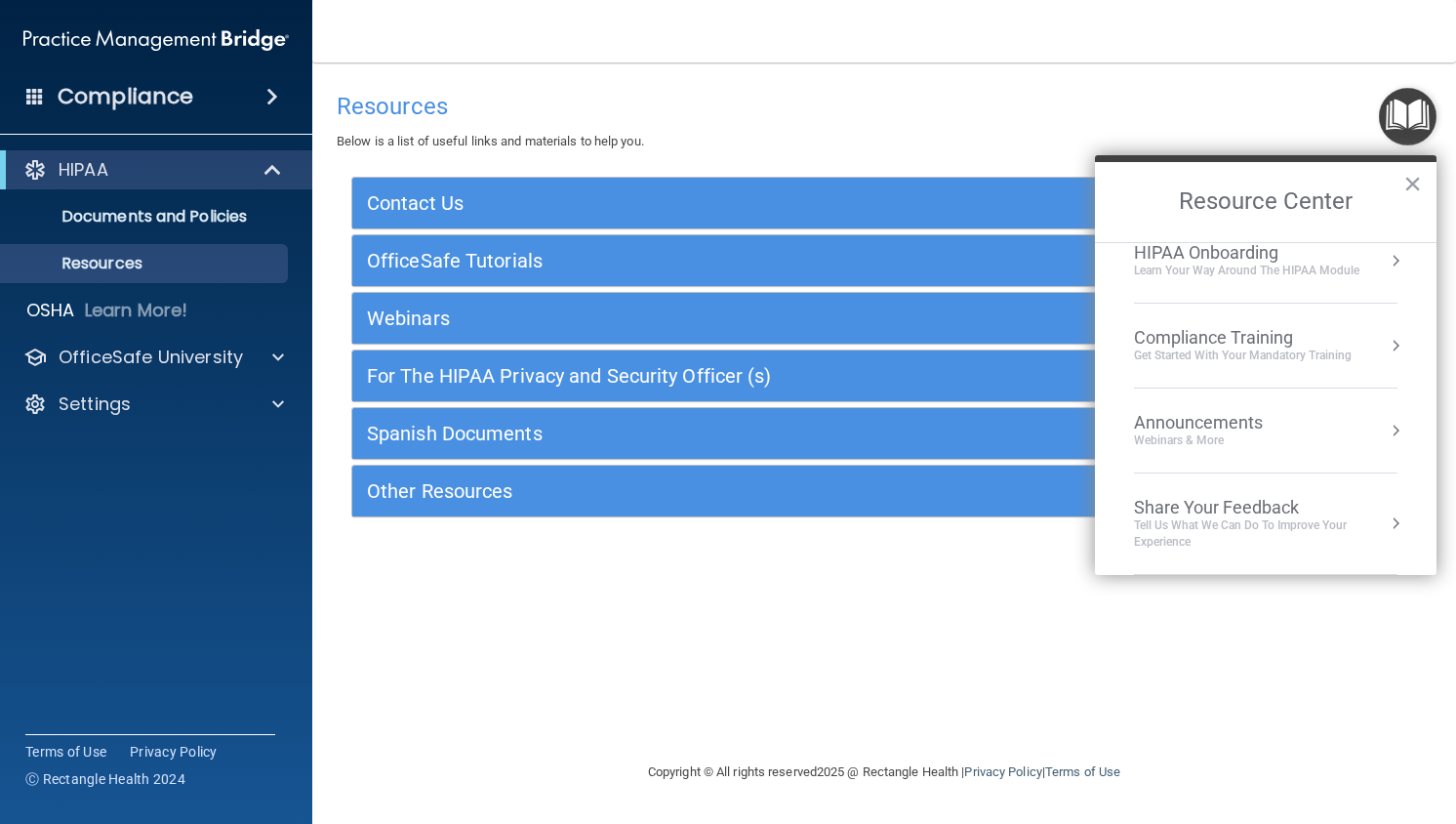 click on "Share Your Feedback" at bounding box center [1266, 508] 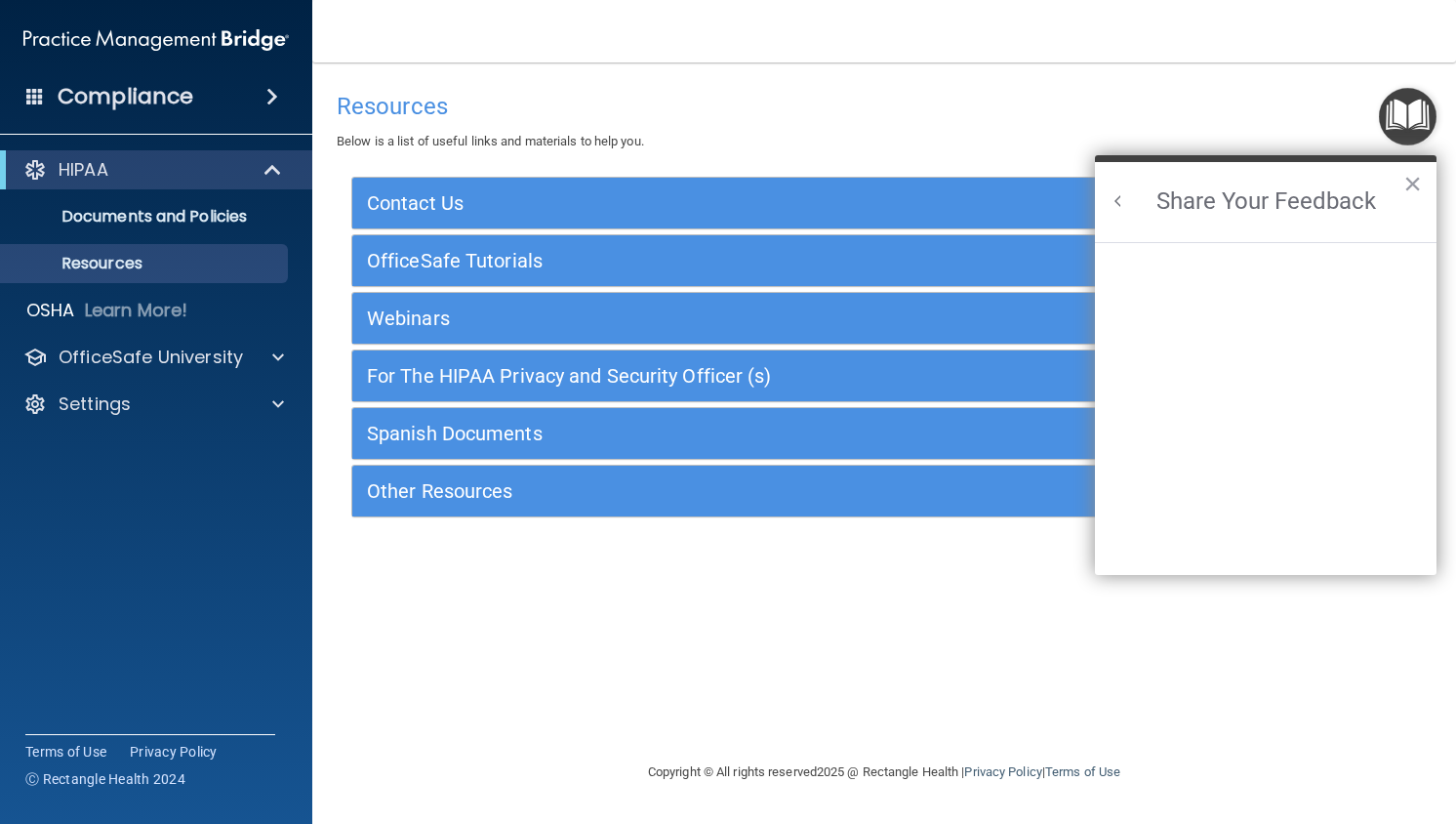 scroll, scrollTop: 0, scrollLeft: 67, axis: horizontal 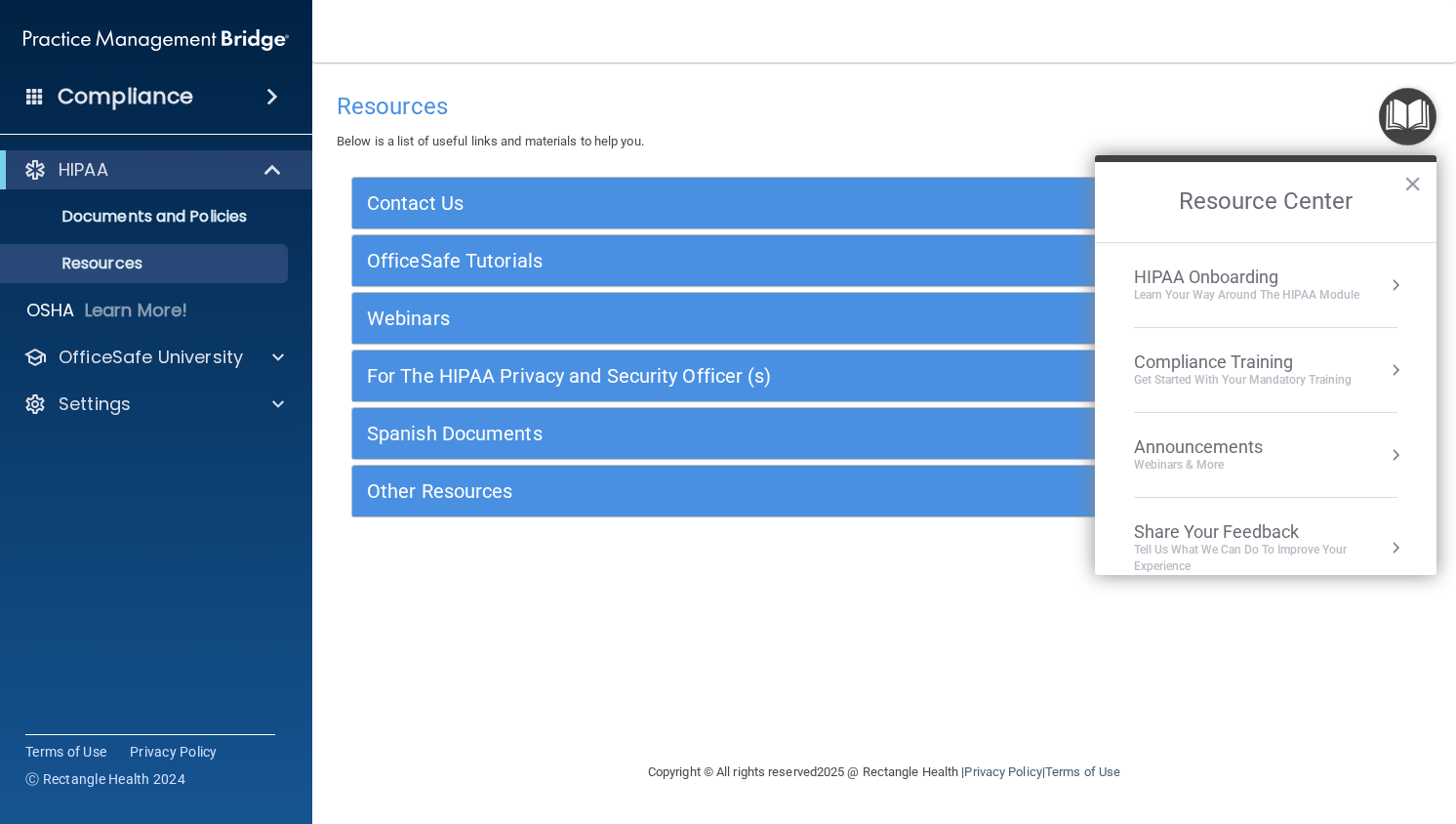 click on "HIPAA Onboarding" at bounding box center [1246, 277] 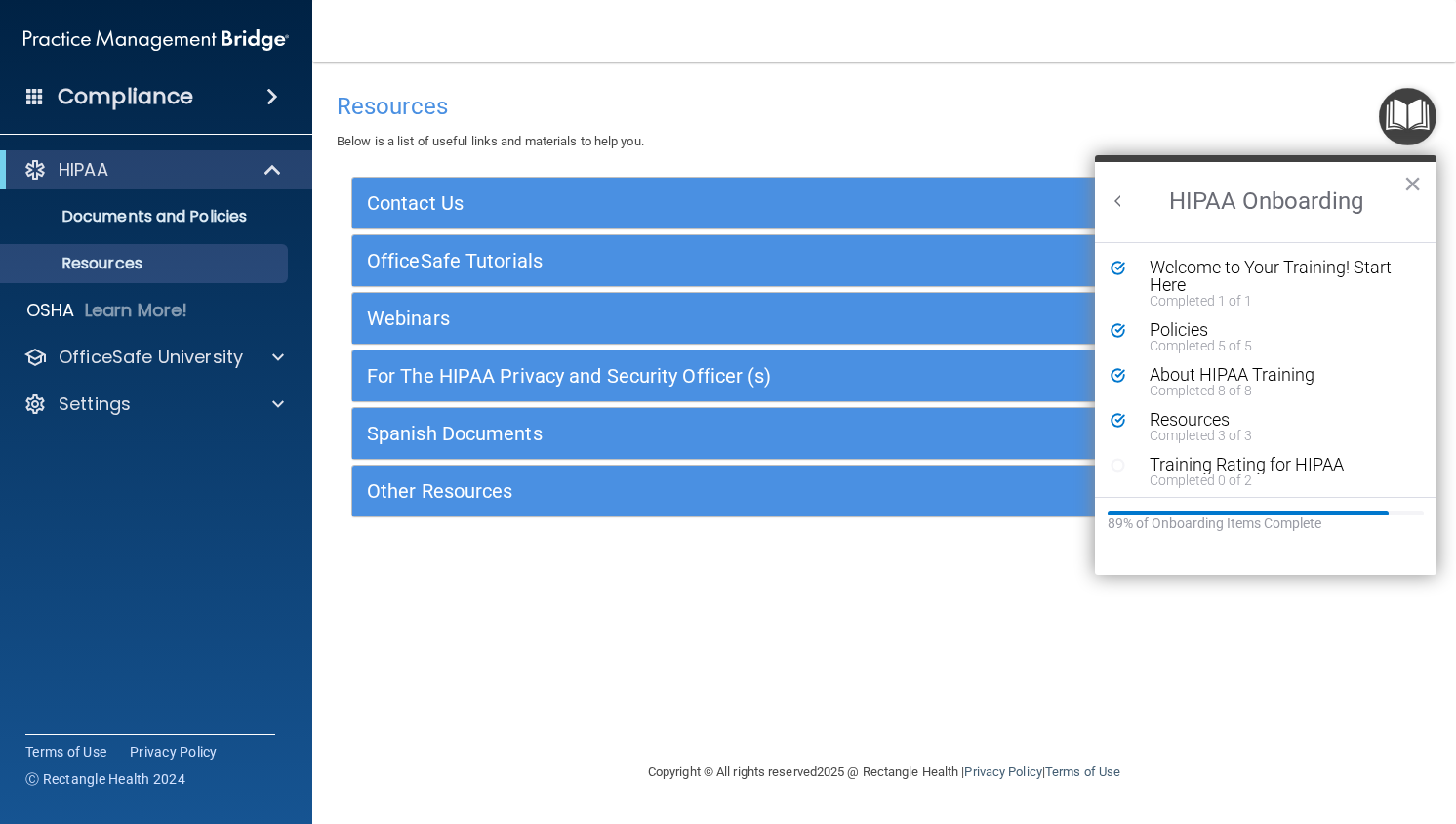 scroll, scrollTop: 0, scrollLeft: 0, axis: both 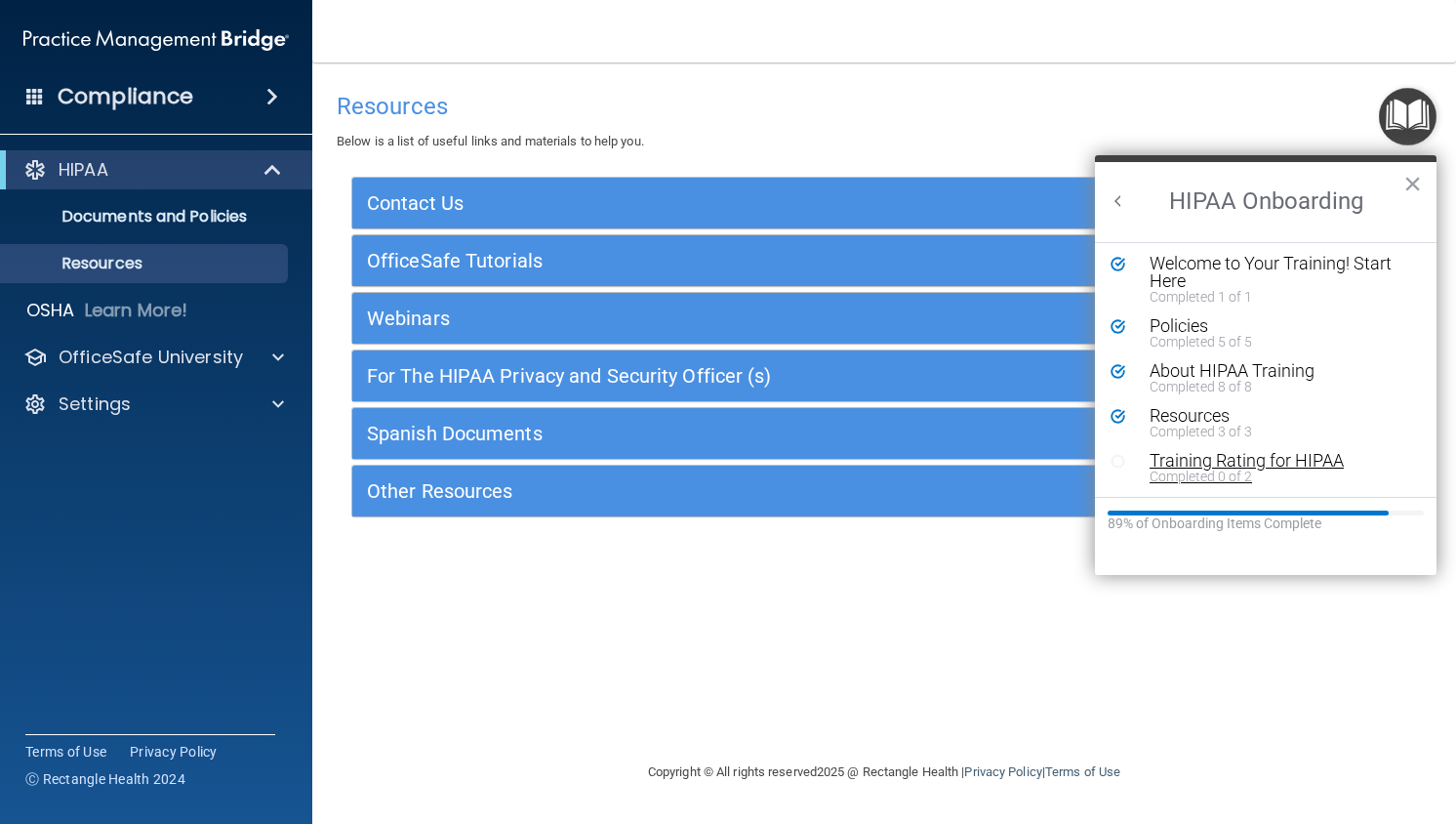 click on "Completed 0 of 2" at bounding box center (1273, 476) 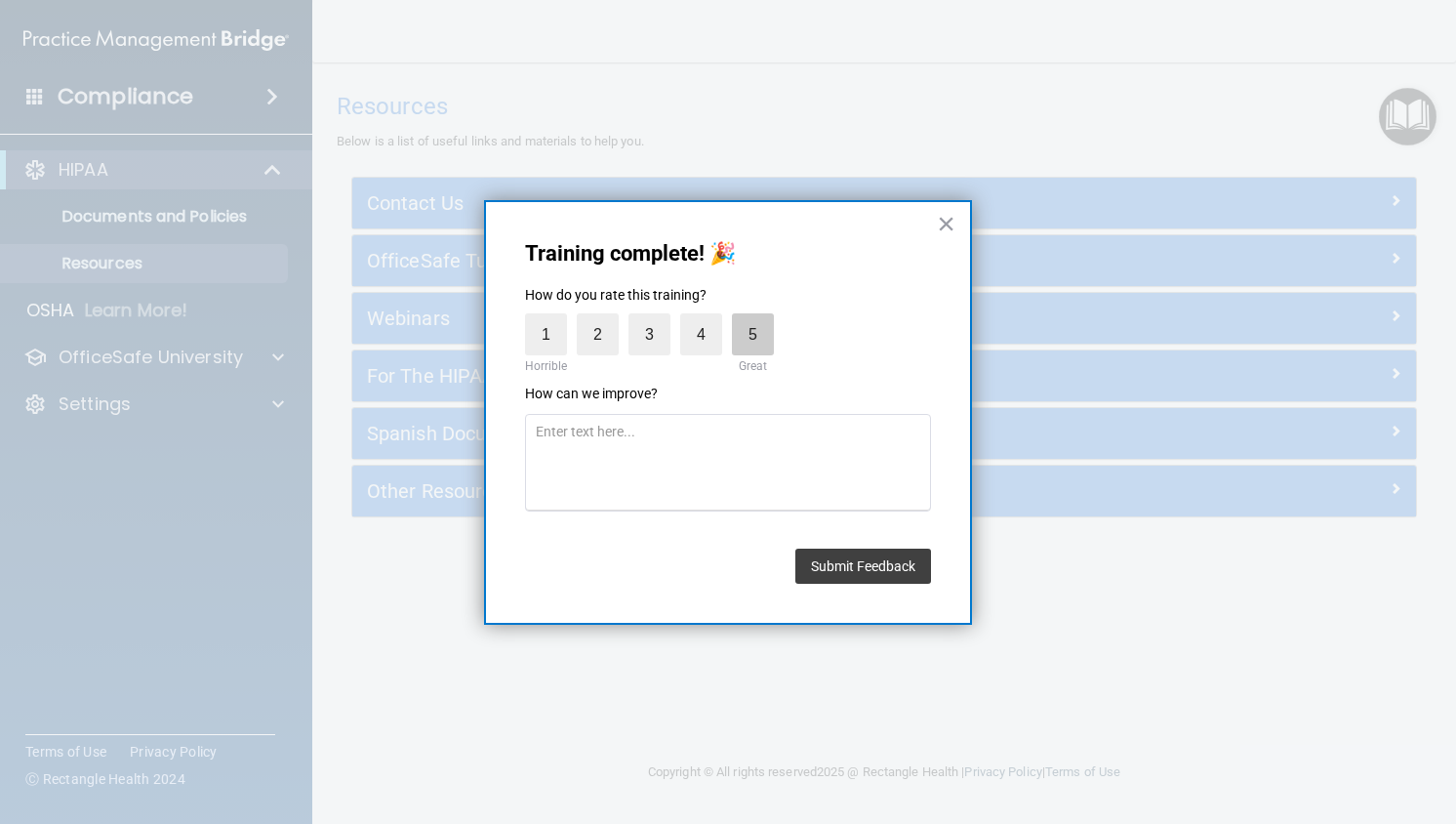 click on "5" at bounding box center [752, 334] 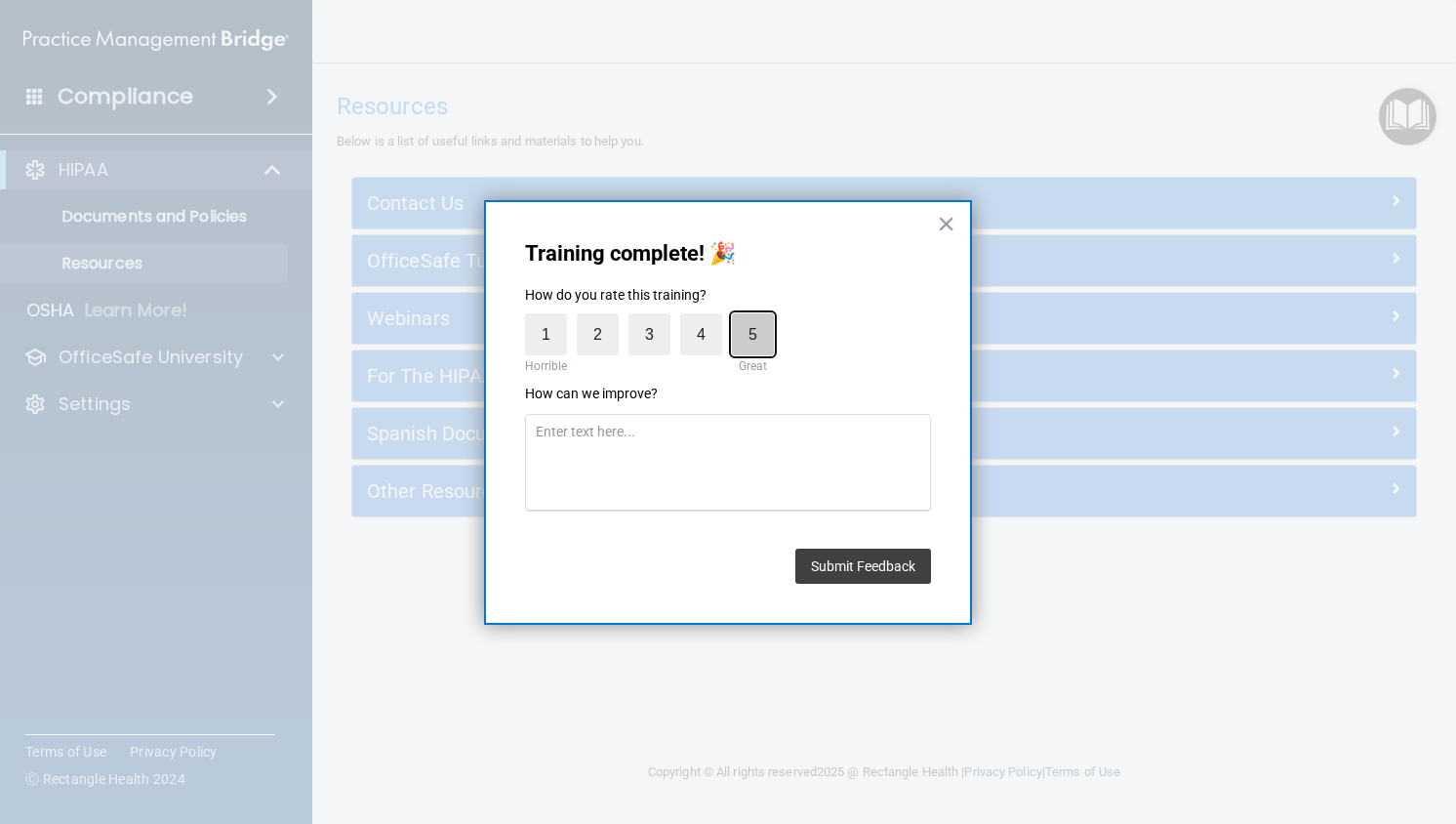 click on "5" at bounding box center [708, 318] 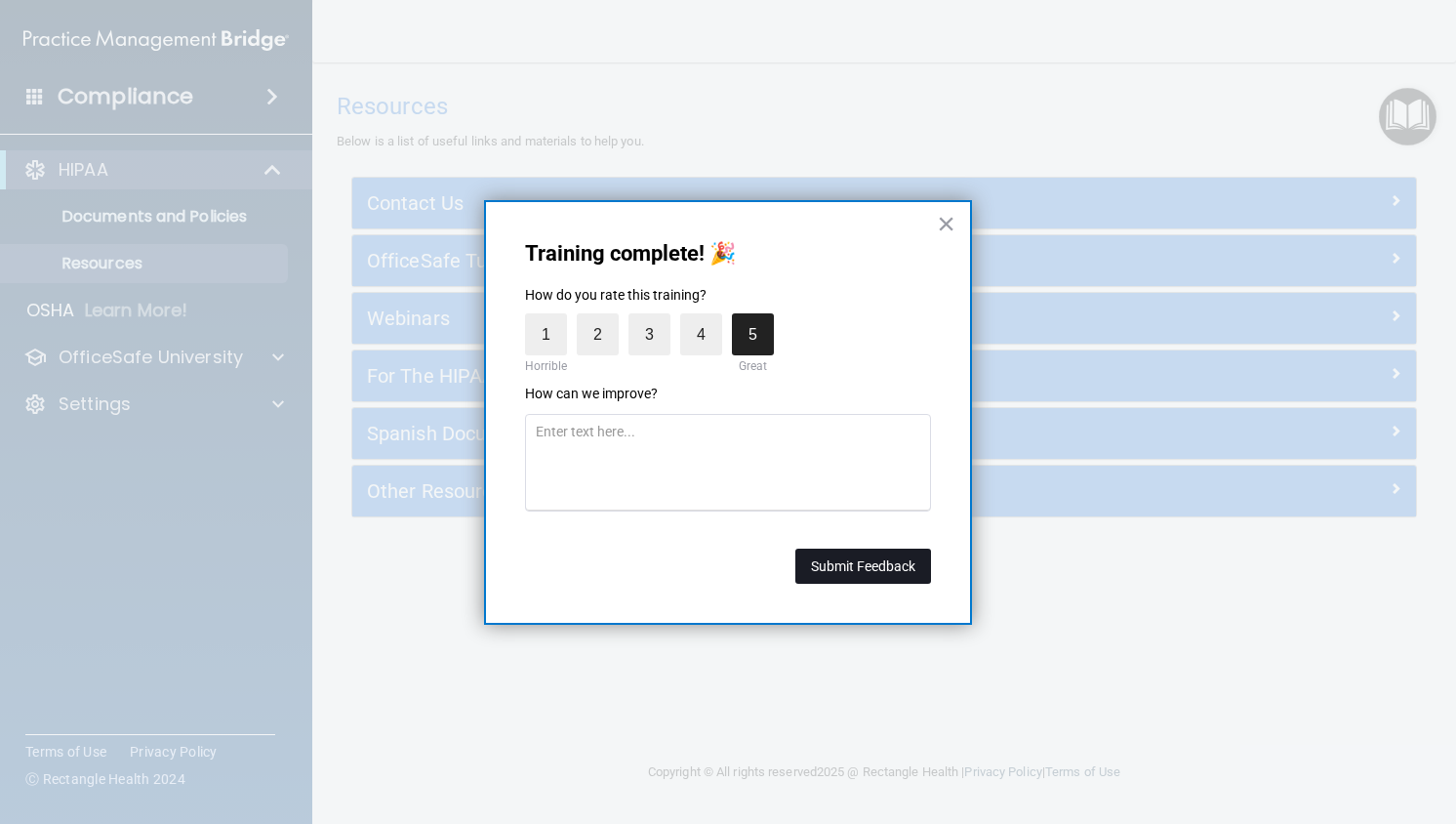 click on "Submit Feedback" at bounding box center (863, 566) 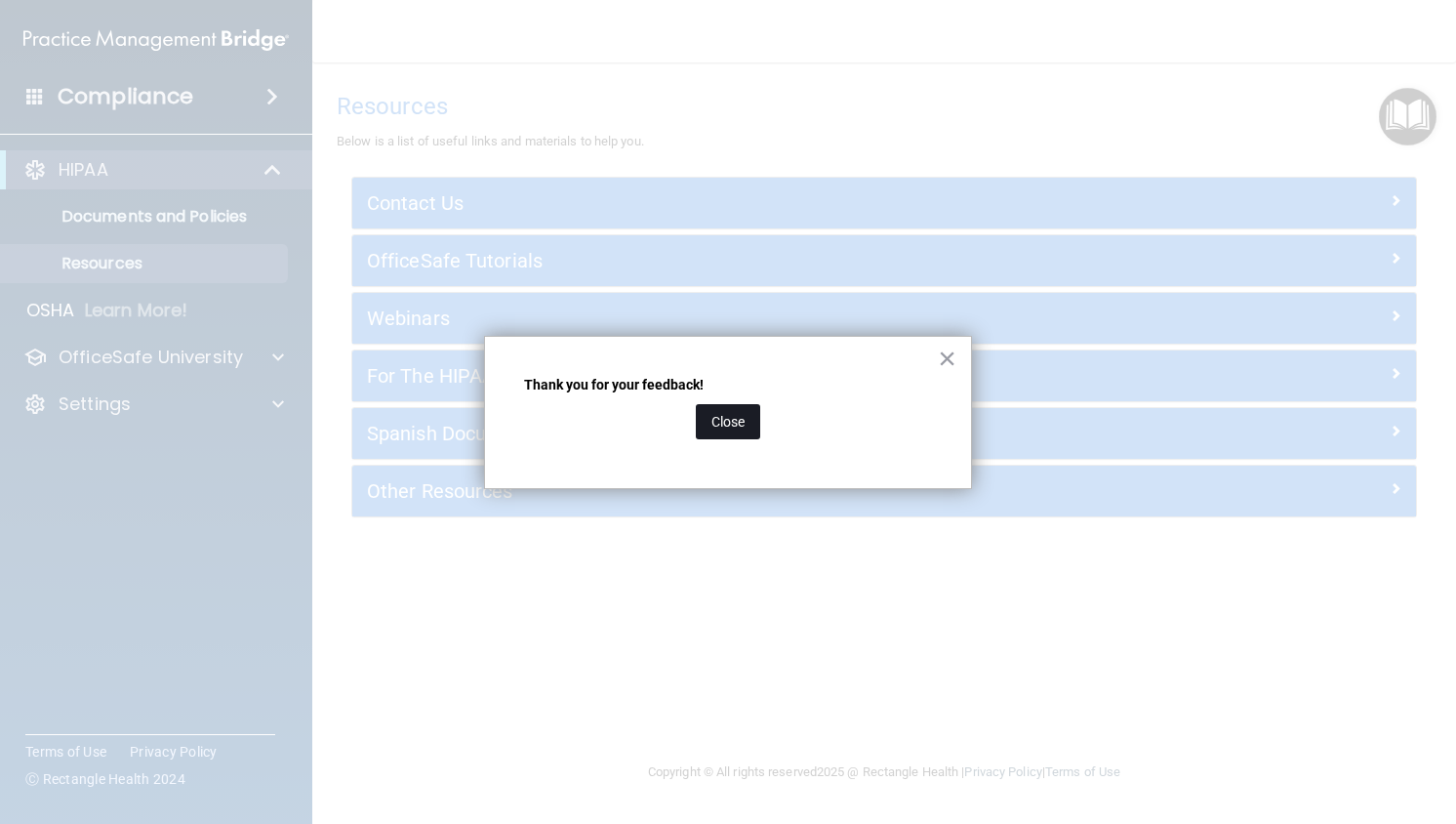 click on "Close" at bounding box center [728, 422] 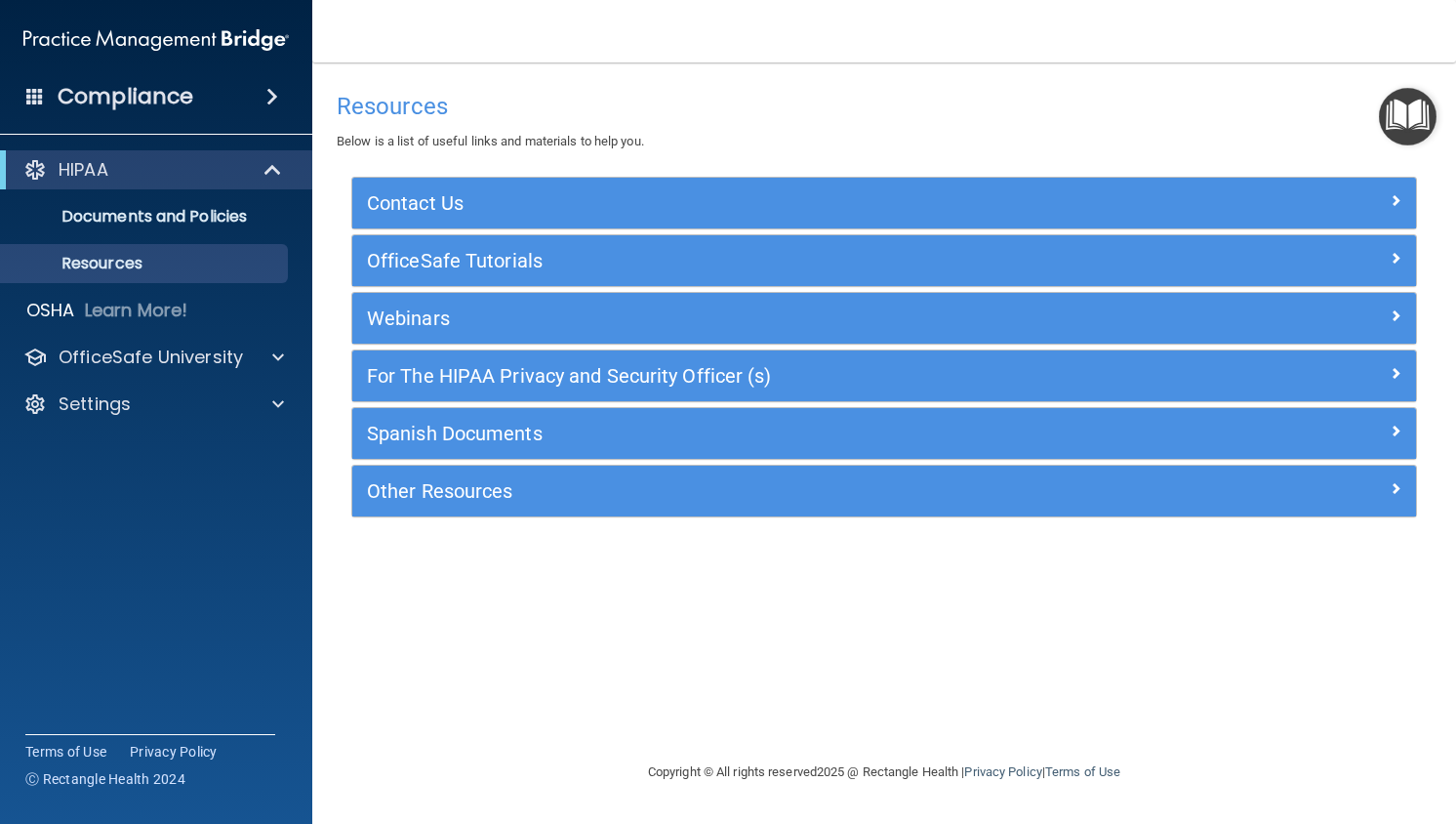 click at bounding box center [1407, 116] 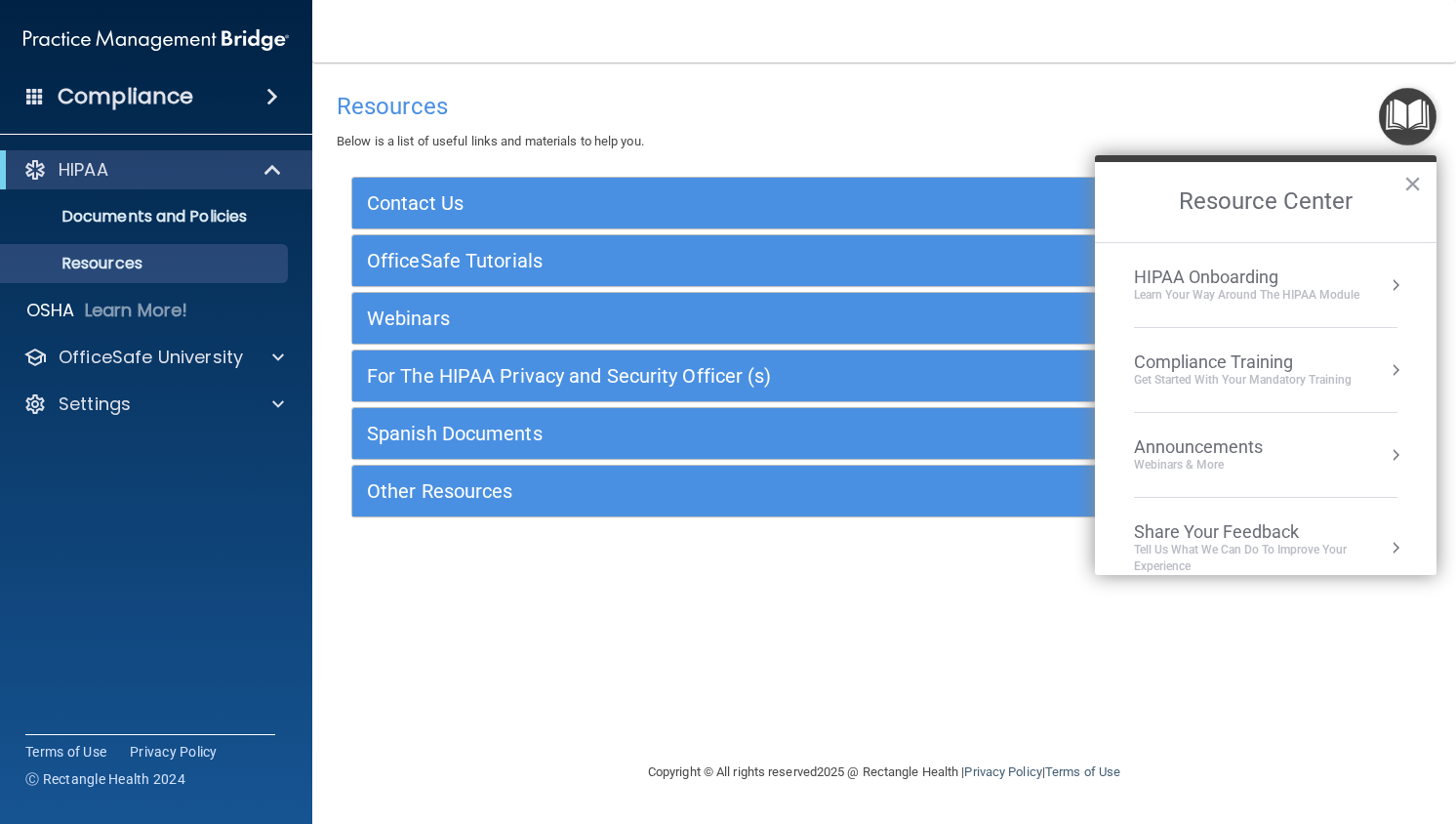 click on "Compliance Training Get Started with your mandatory training" at bounding box center (1266, 370) 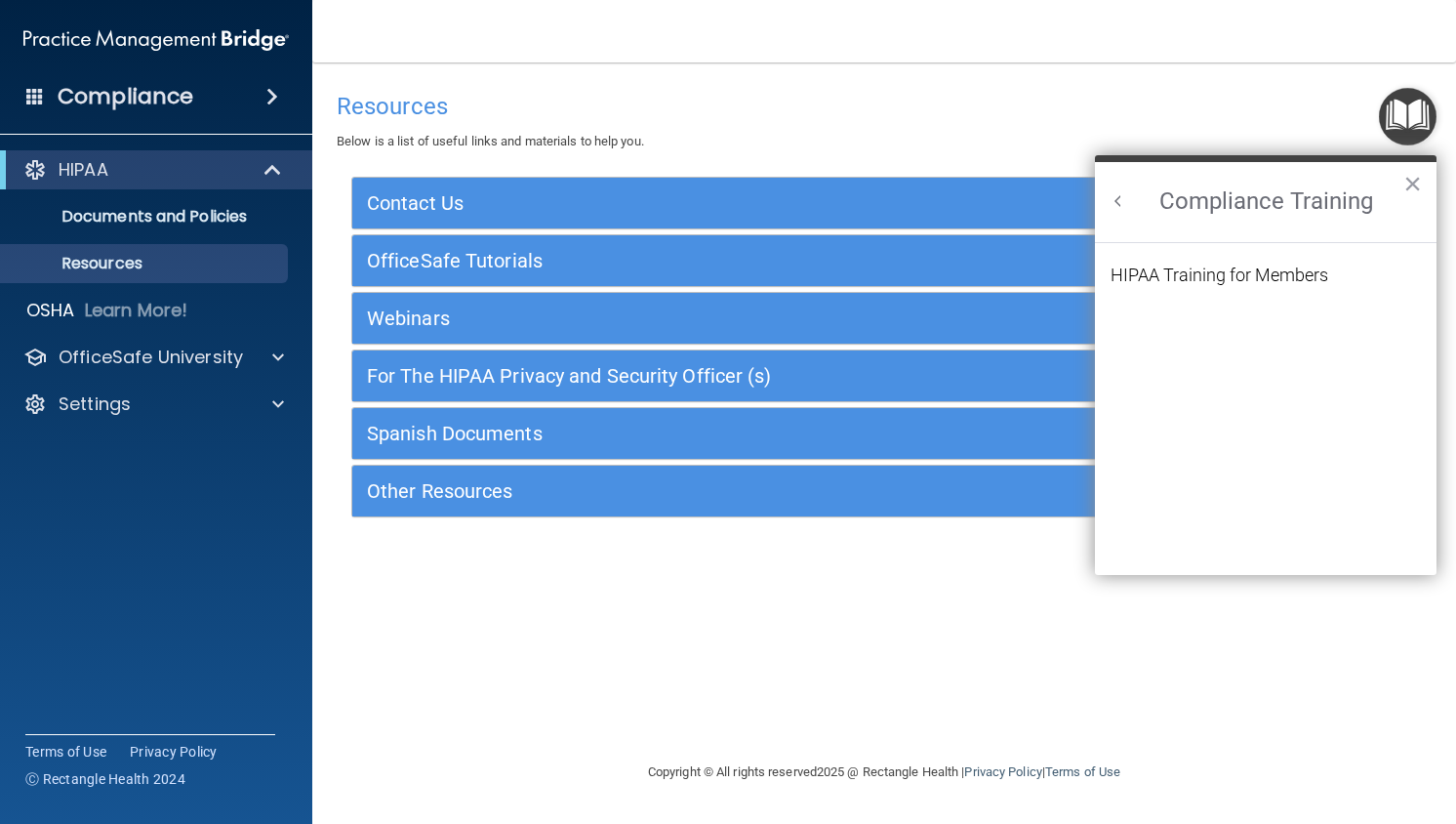 scroll, scrollTop: 0, scrollLeft: 0, axis: both 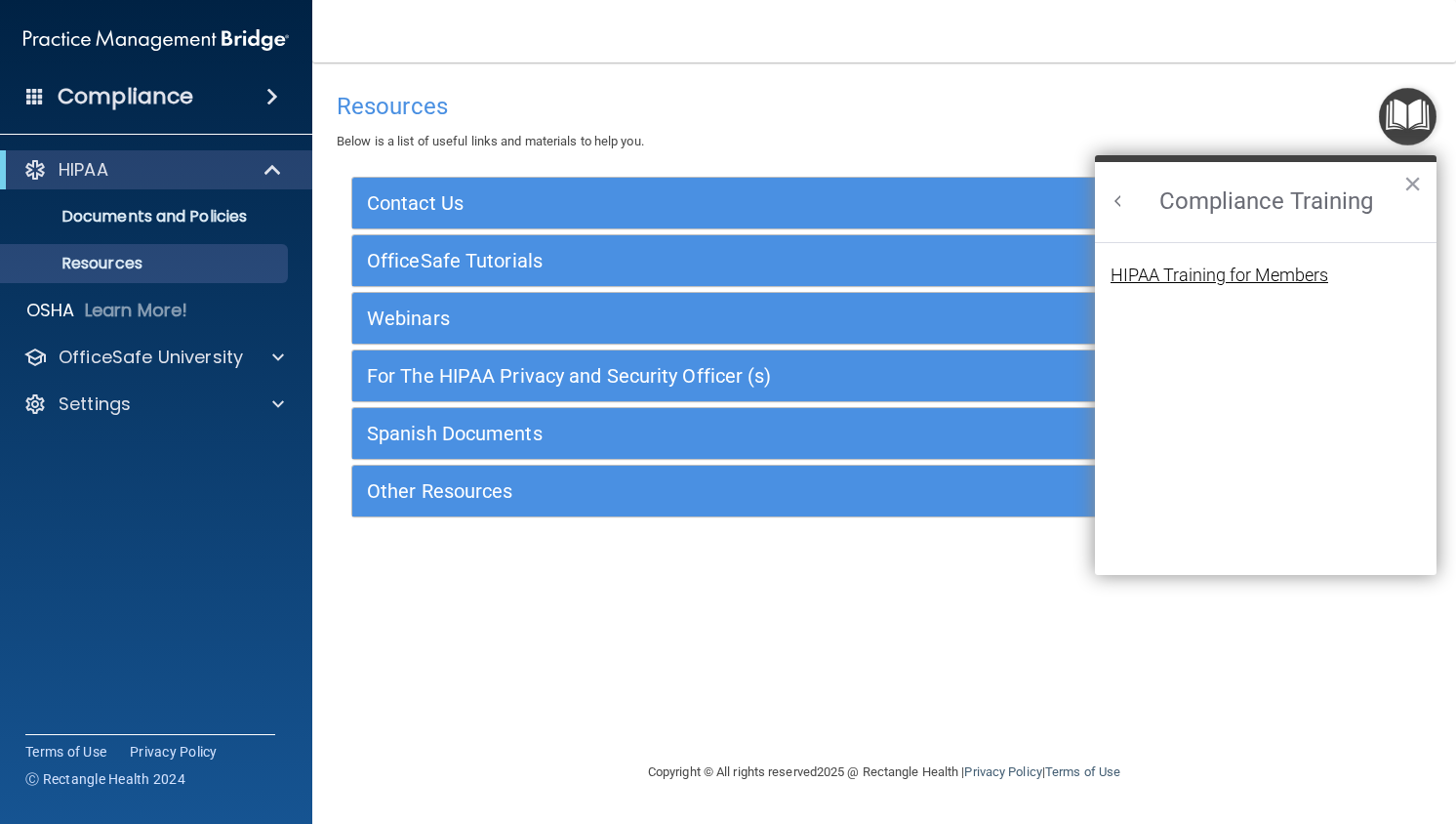 click on "HIPAA Training for Members" at bounding box center [1219, 275] 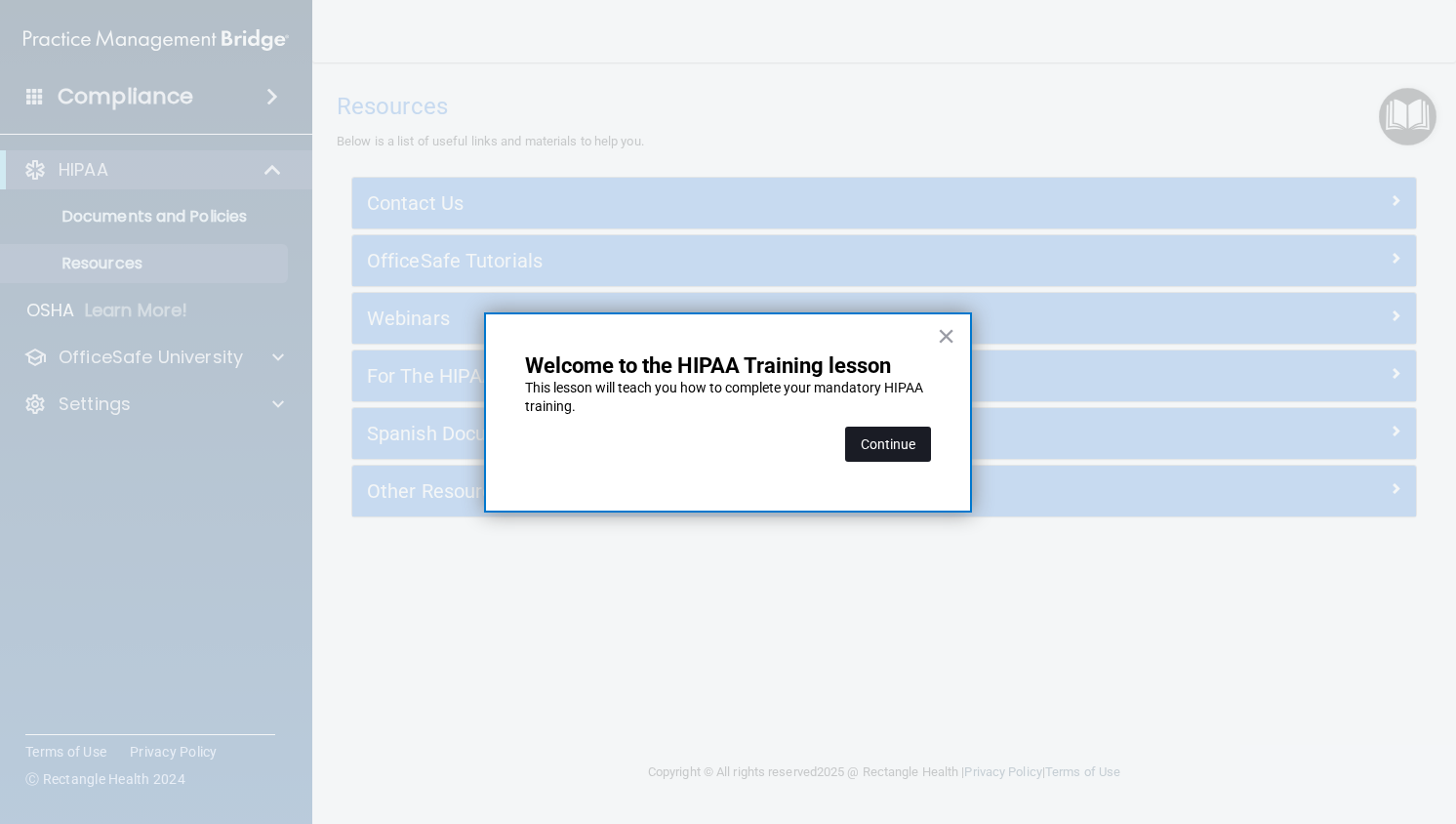 click on "Continue" at bounding box center (888, 444) 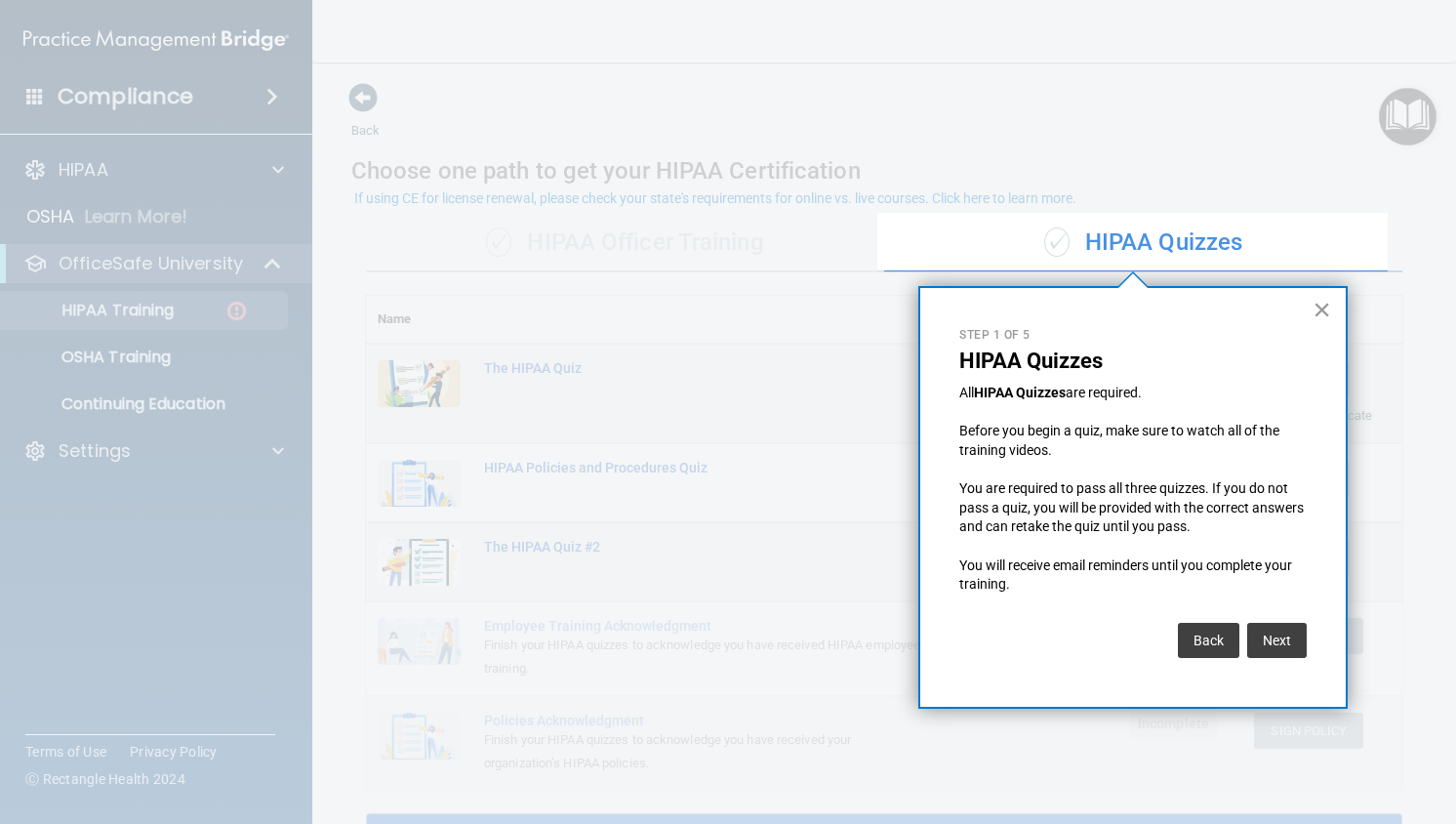 click on "×" at bounding box center (1321, 309) 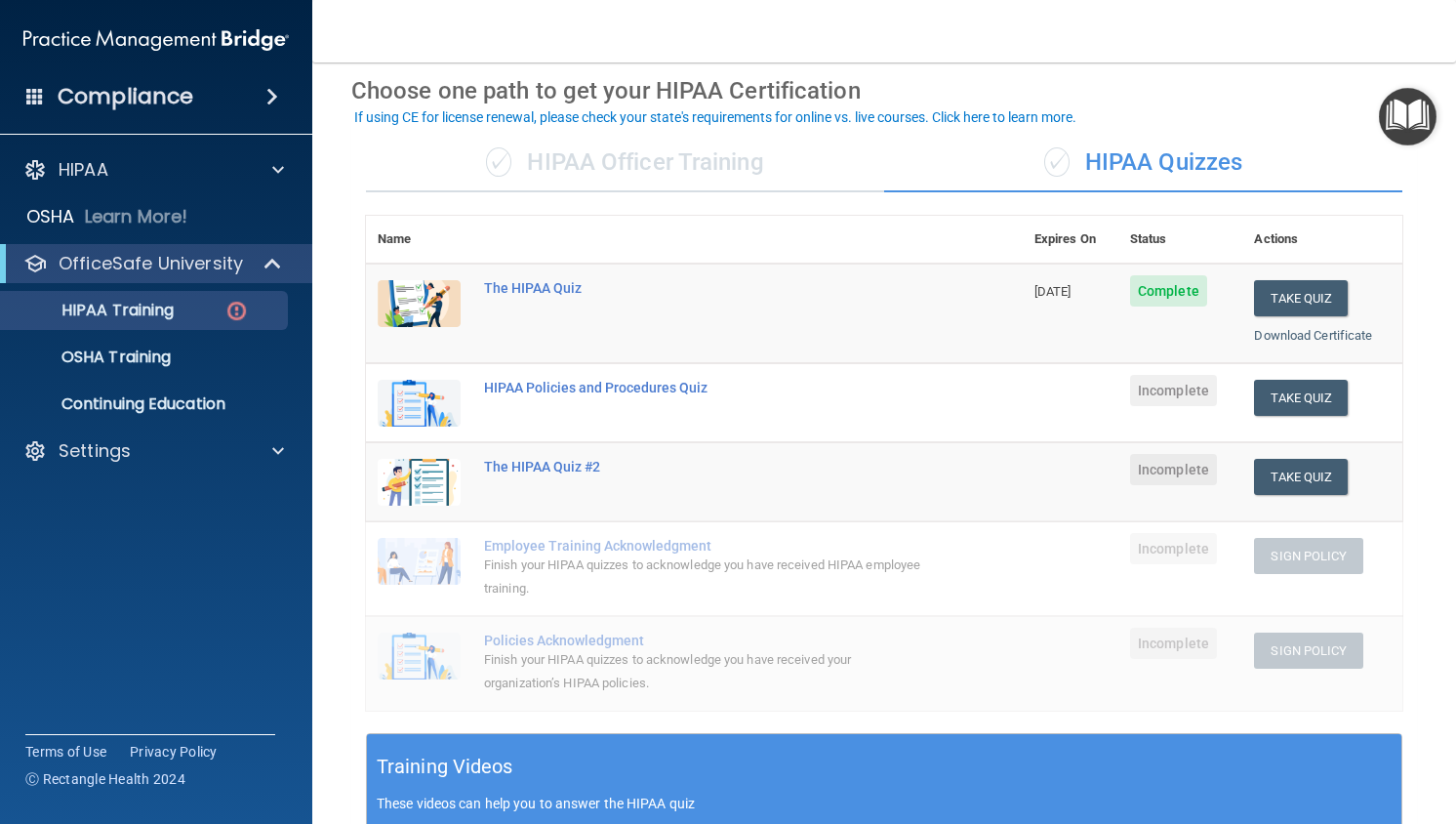 scroll, scrollTop: 91, scrollLeft: 0, axis: vertical 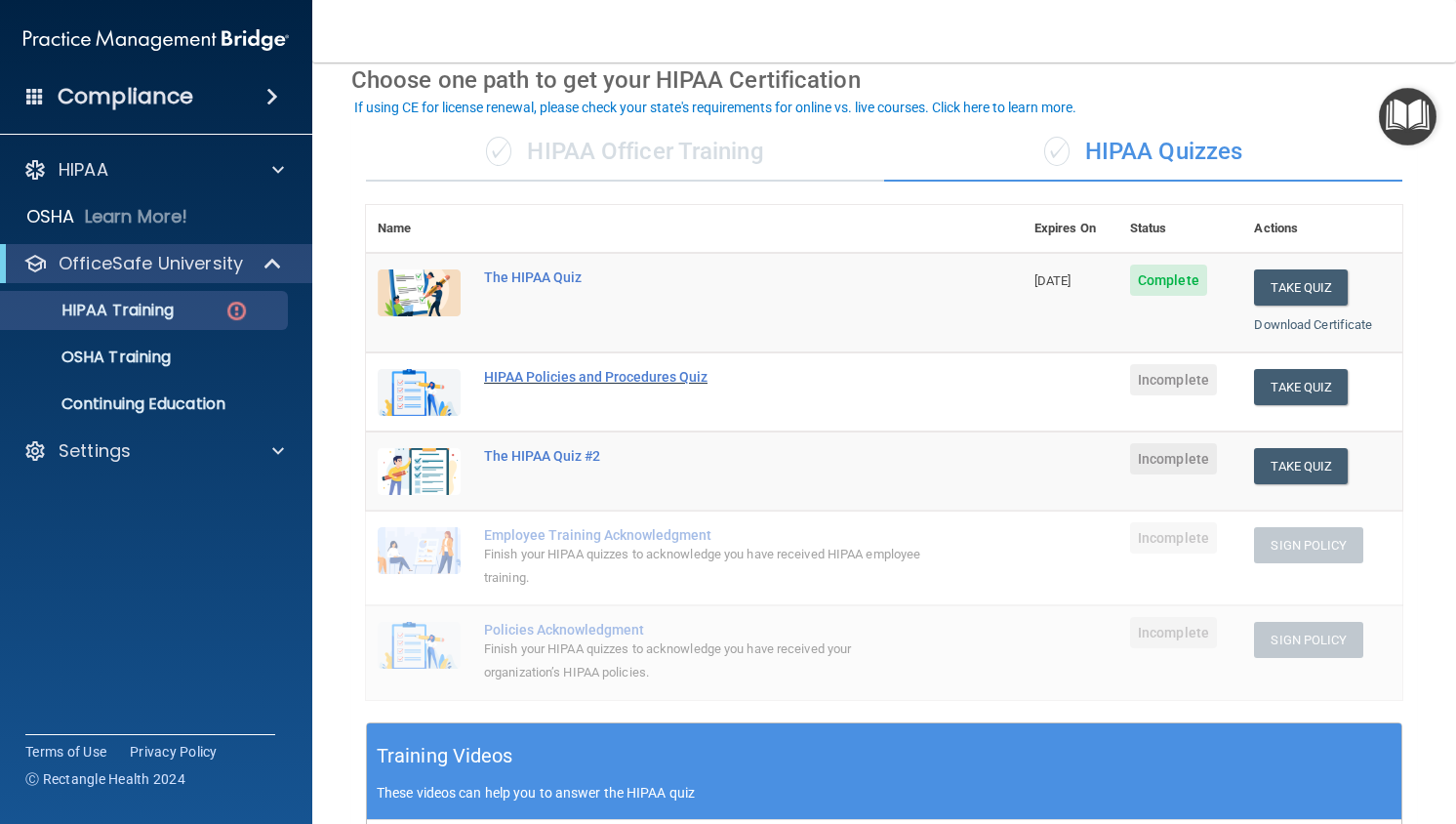 click on "HIPAA Policies and Procedures Quiz" at bounding box center (705, 377) 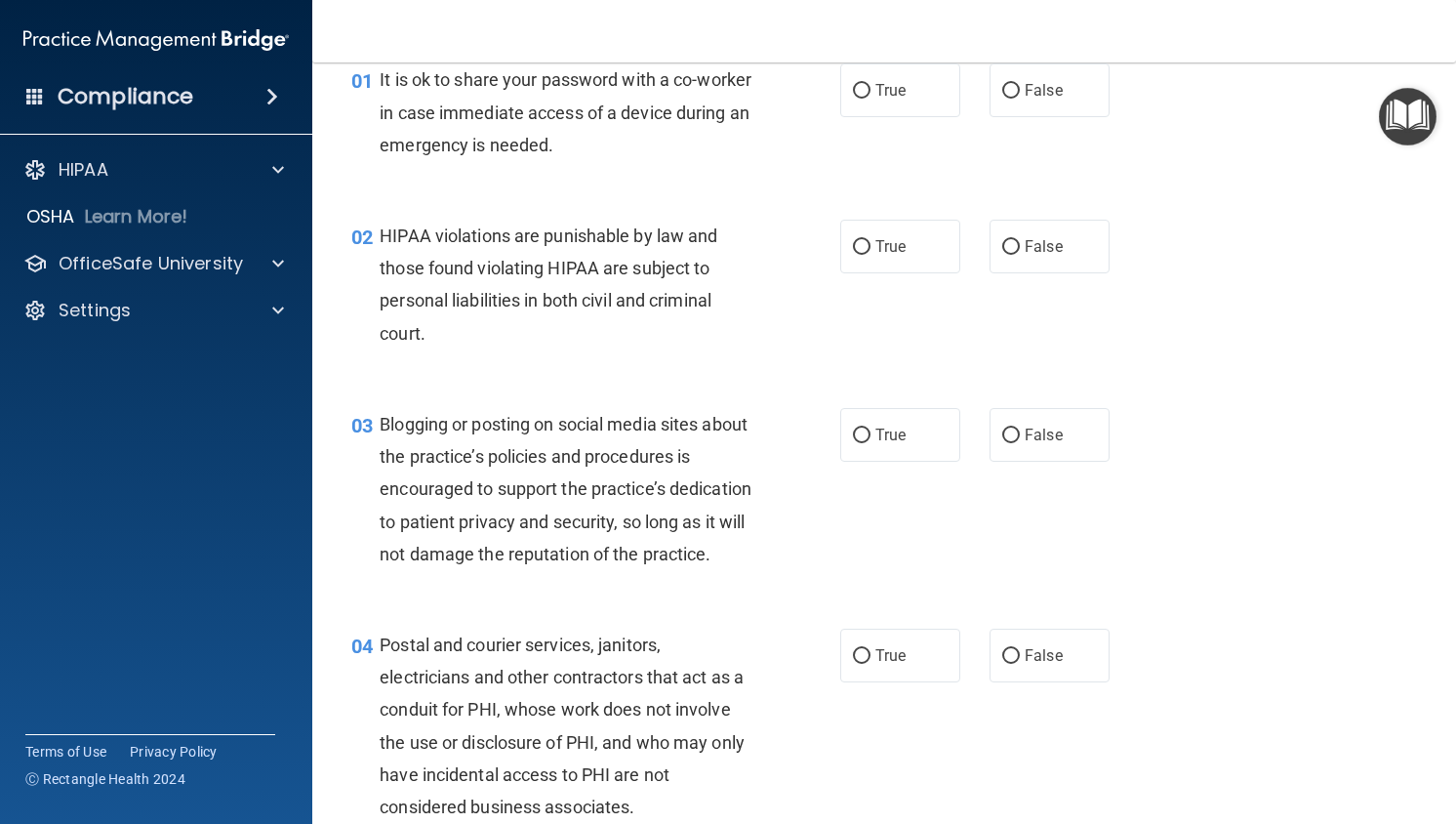 scroll, scrollTop: 0, scrollLeft: 0, axis: both 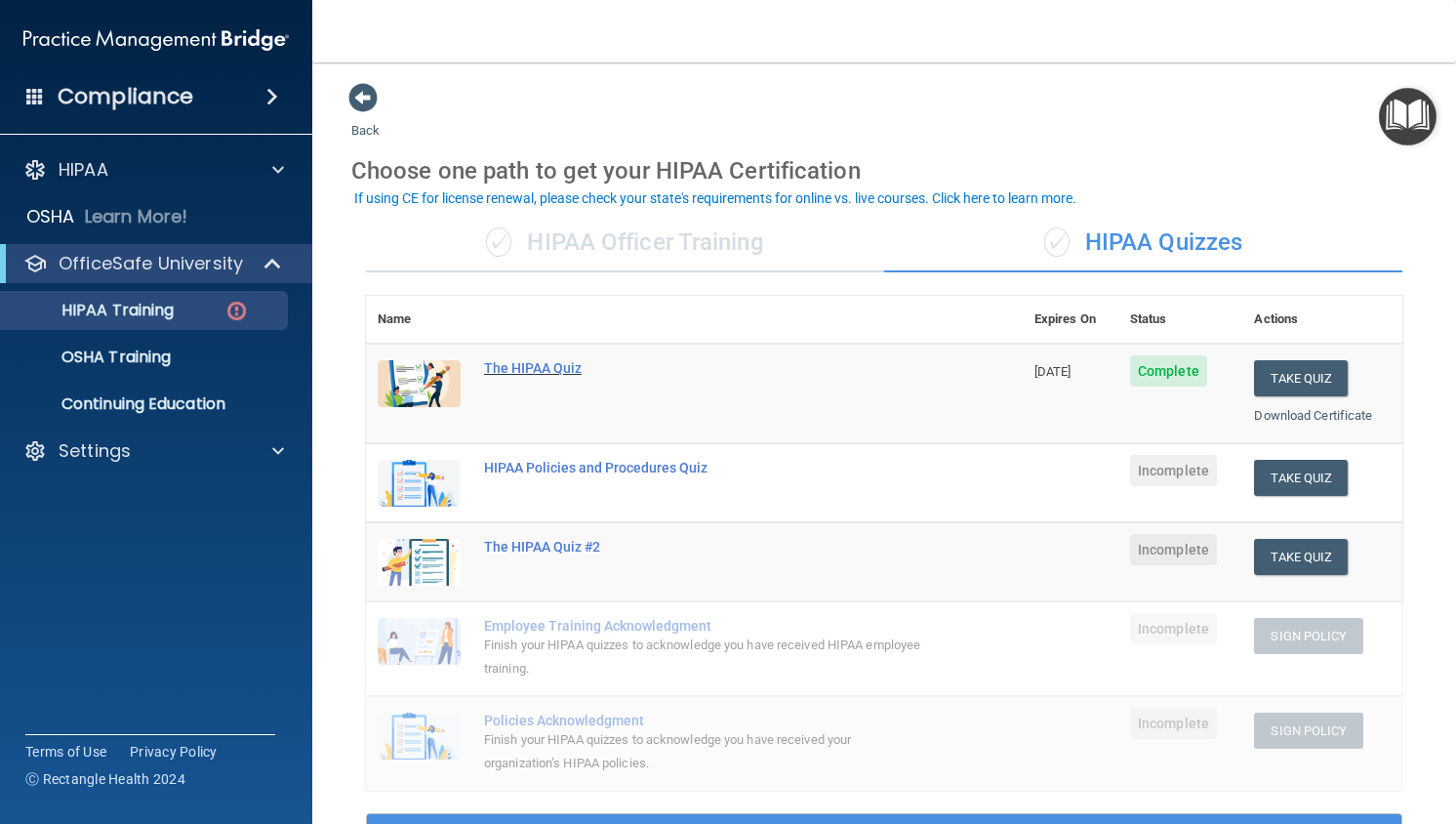 click on "The HIPAA Quiz" at bounding box center [705, 368] 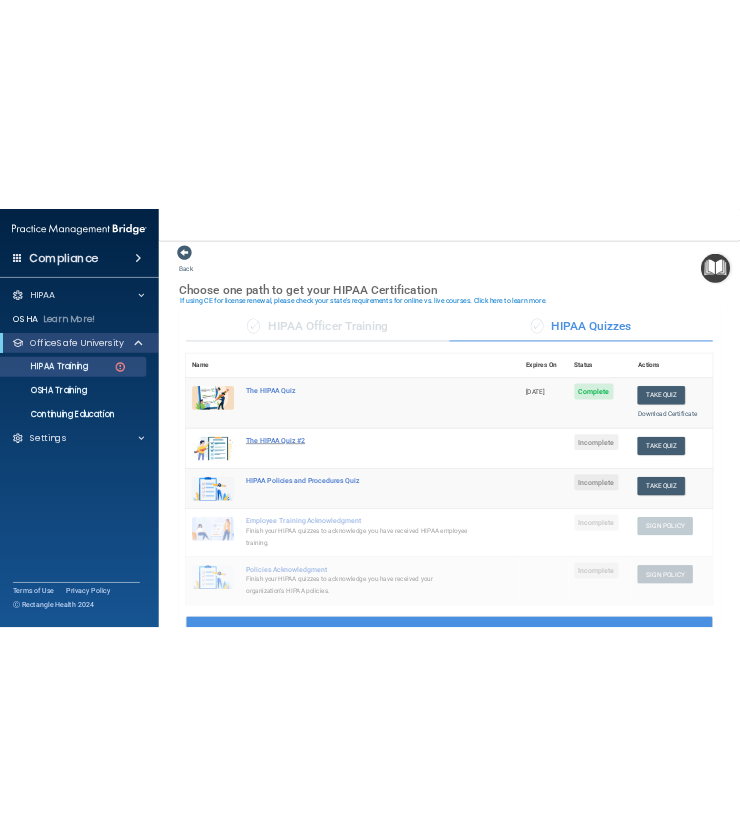 scroll, scrollTop: 0, scrollLeft: 0, axis: both 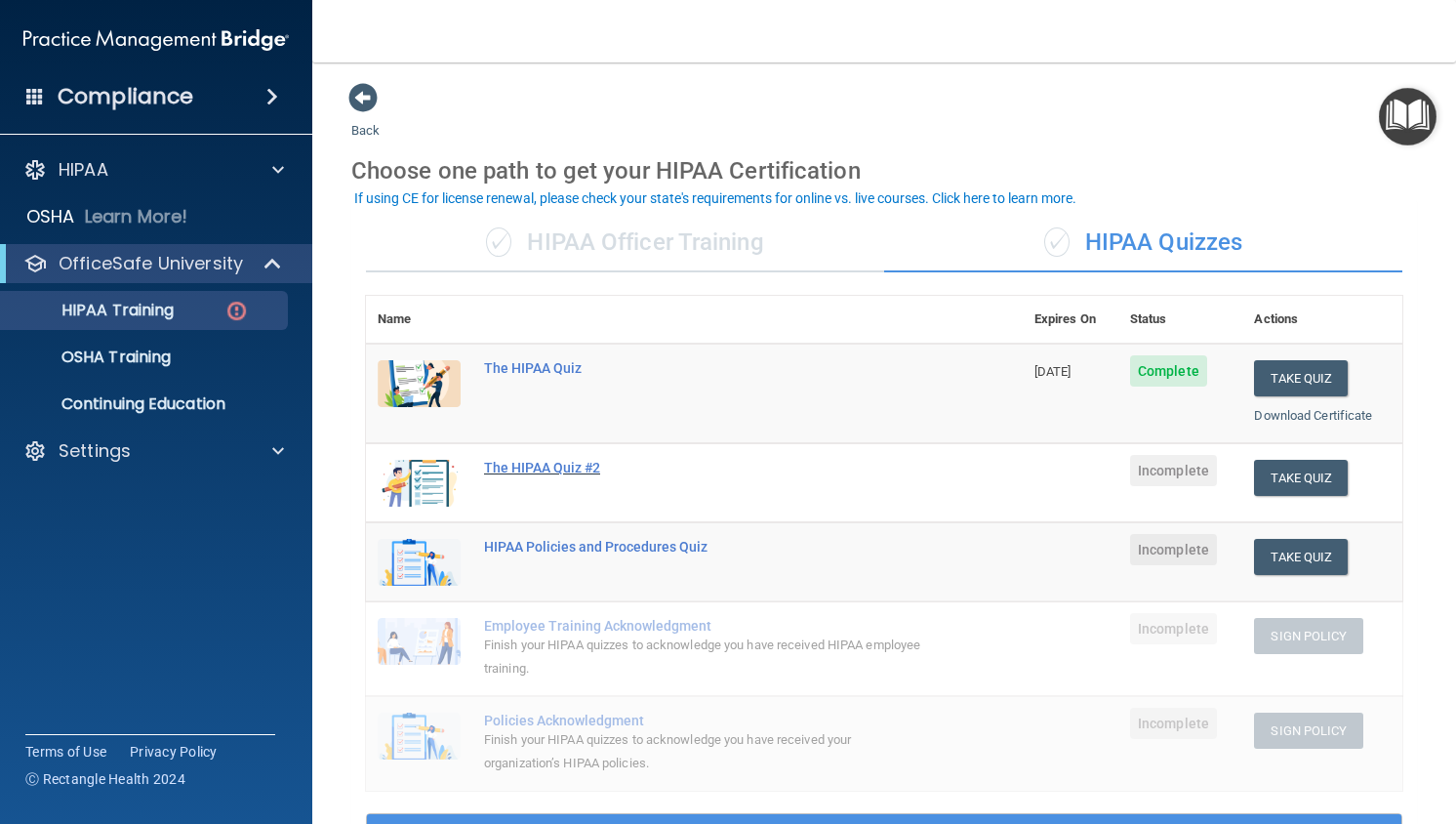 click on "The HIPAA Quiz #2" at bounding box center [705, 468] 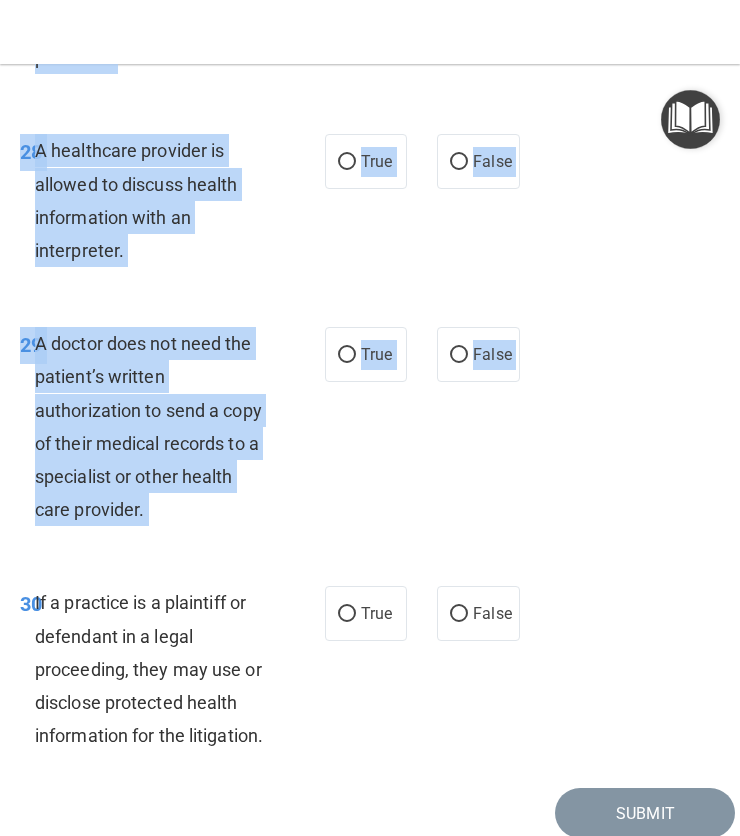 scroll, scrollTop: 7076, scrollLeft: 0, axis: vertical 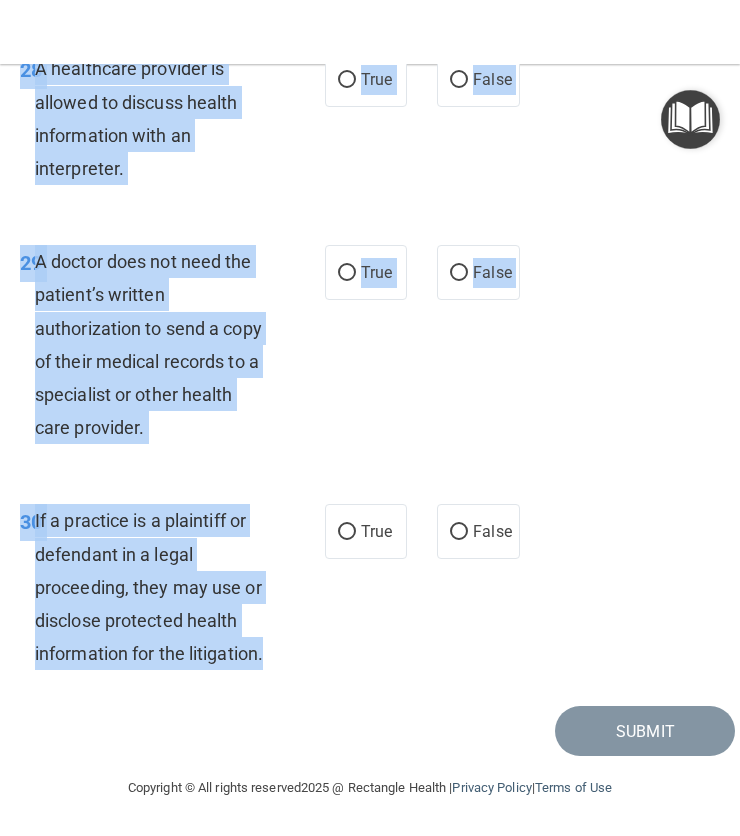 drag, startPoint x: 34, startPoint y: 175, endPoint x: 295, endPoint y: 670, distance: 559.5945 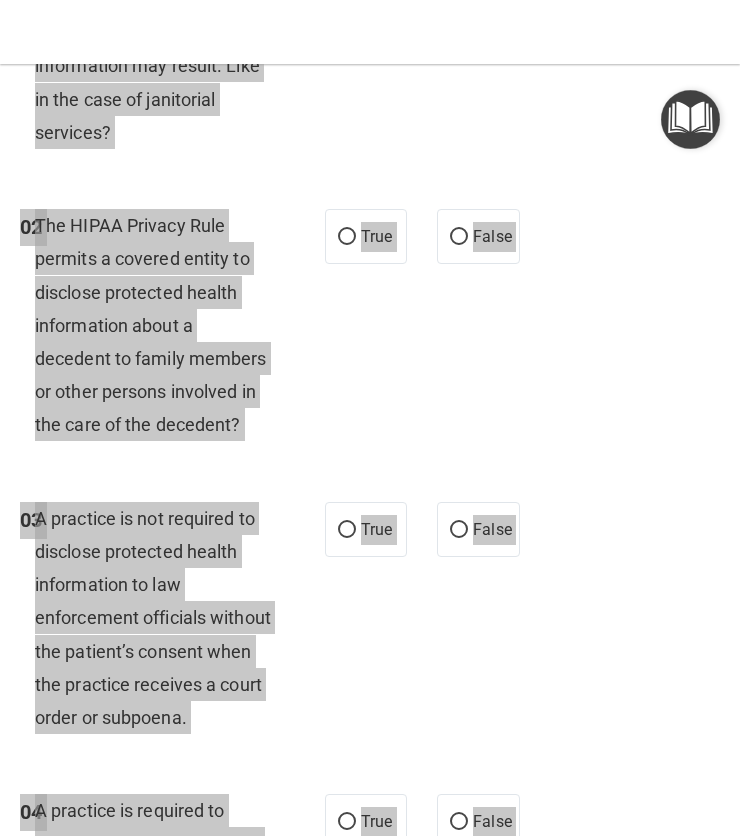 scroll, scrollTop: 0, scrollLeft: 0, axis: both 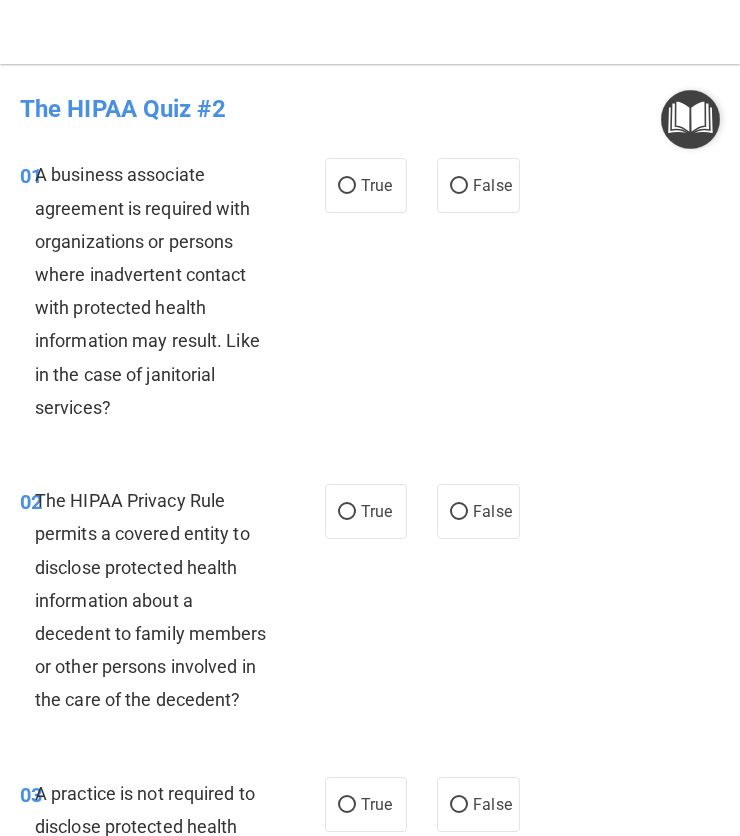 click on "01       A business associate agreement is required with organizations or persons where inadvertent contact with protected health information may result.  Like in the case of janitorial services?                 True           False" at bounding box center (370, 296) 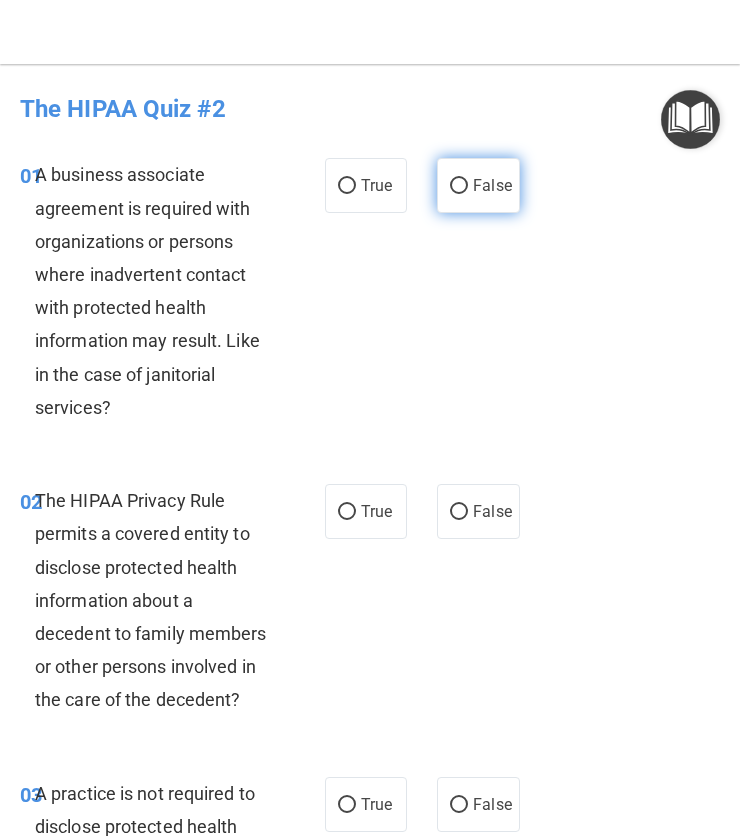 click on "False" at bounding box center (478, 185) 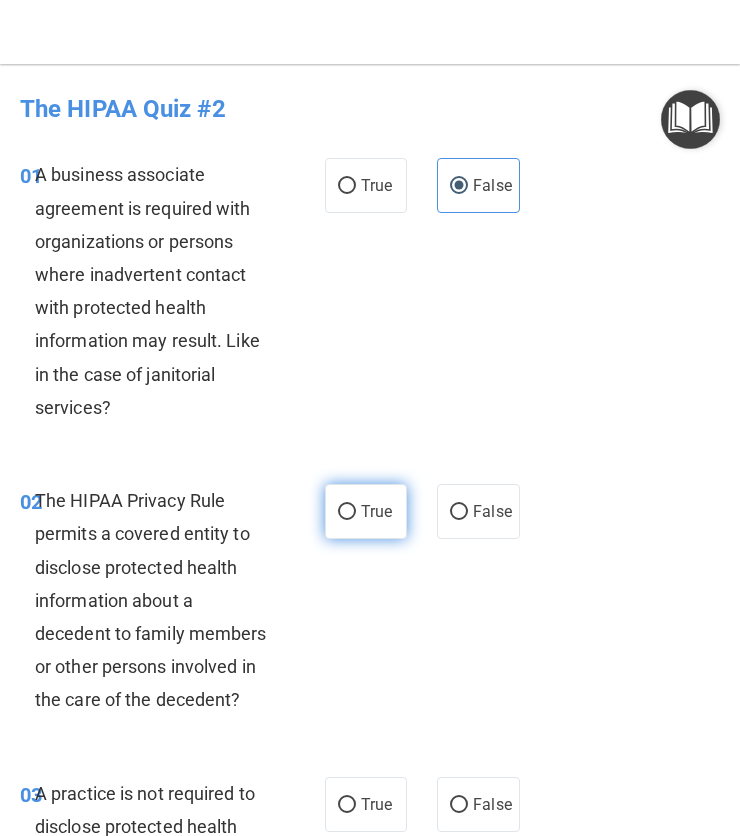 click on "True" at bounding box center (366, 511) 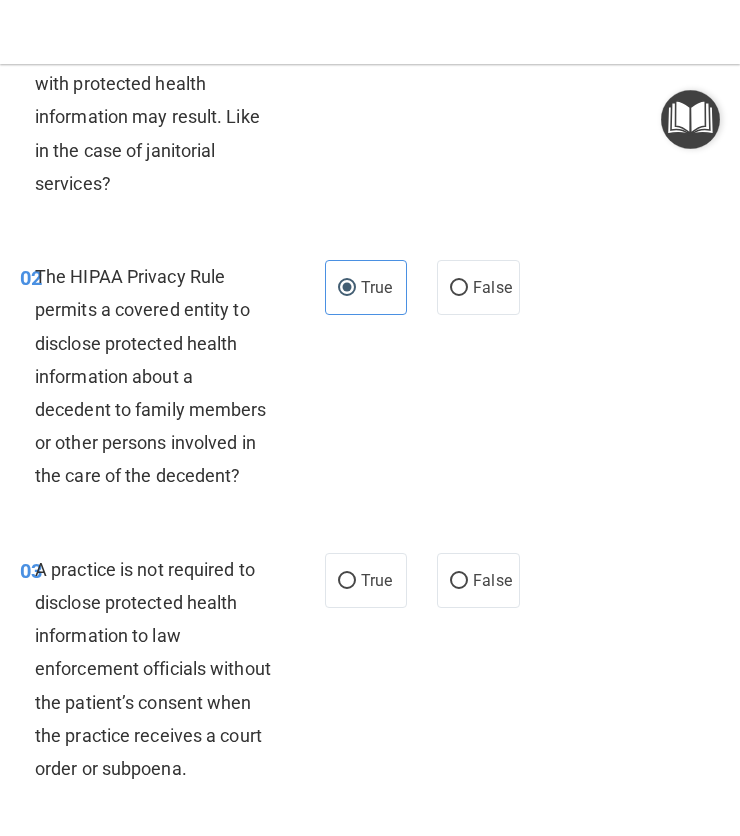 scroll, scrollTop: 225, scrollLeft: 0, axis: vertical 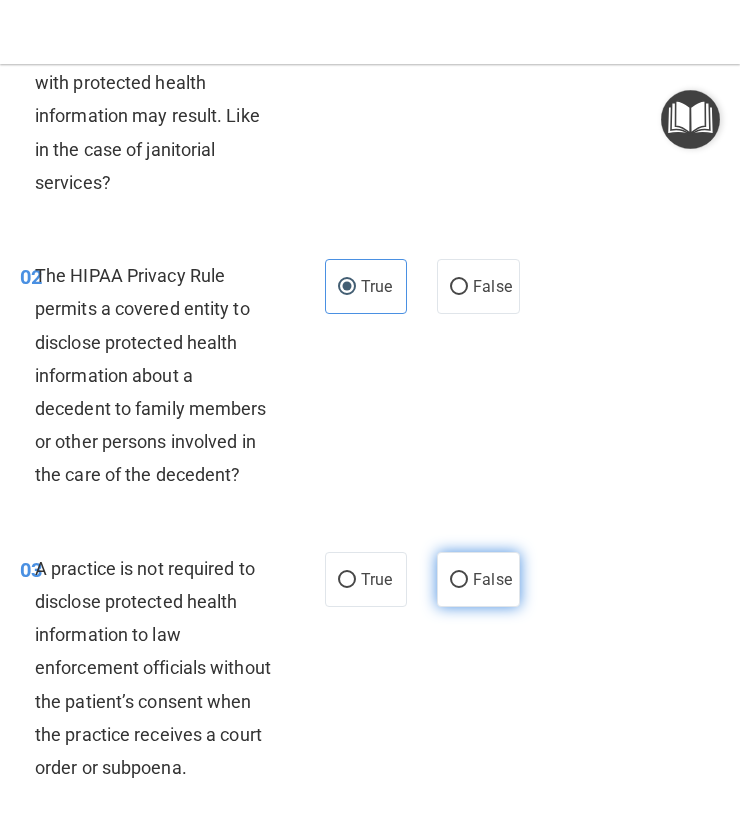 click on "False" at bounding box center [492, 579] 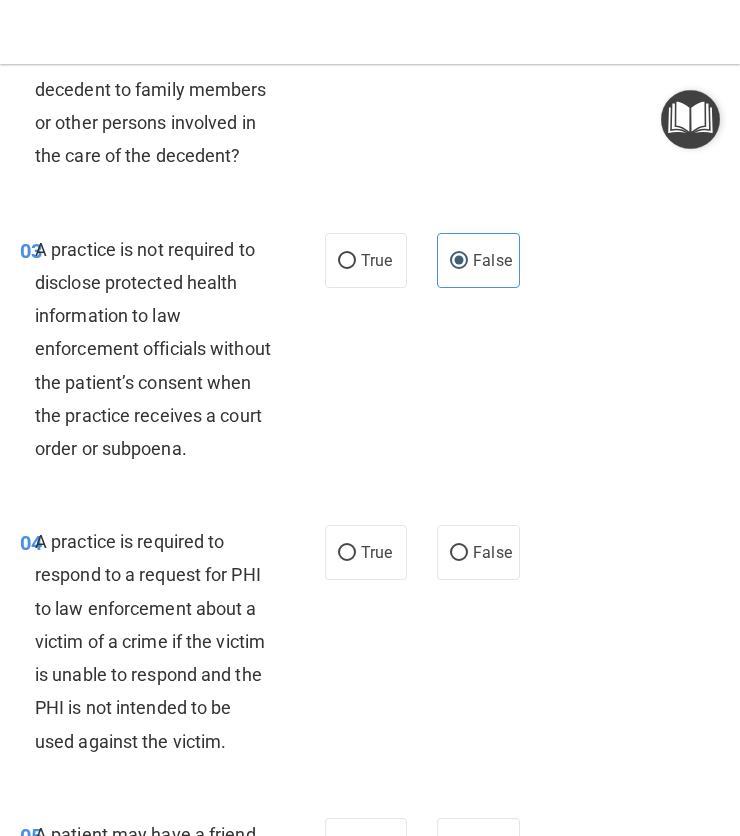 scroll, scrollTop: 548, scrollLeft: 0, axis: vertical 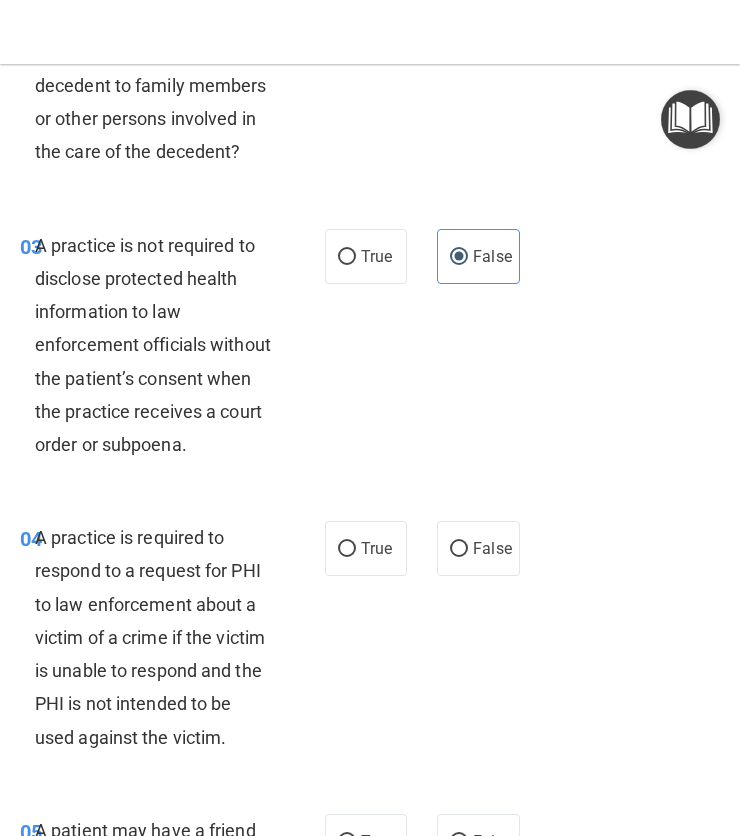 drag, startPoint x: 340, startPoint y: 608, endPoint x: 188, endPoint y: 637, distance: 154.74171 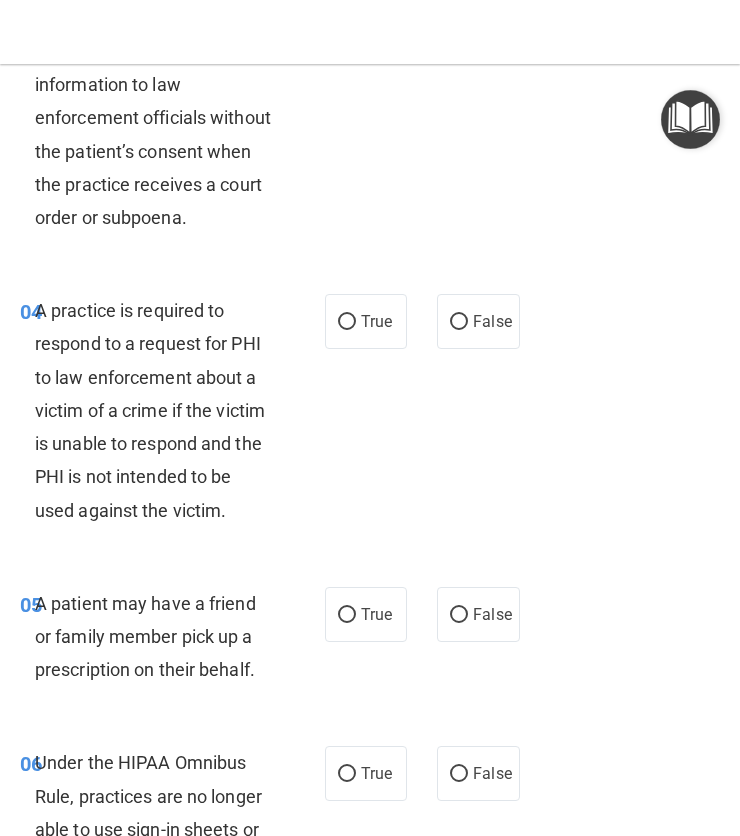 scroll, scrollTop: 778, scrollLeft: 0, axis: vertical 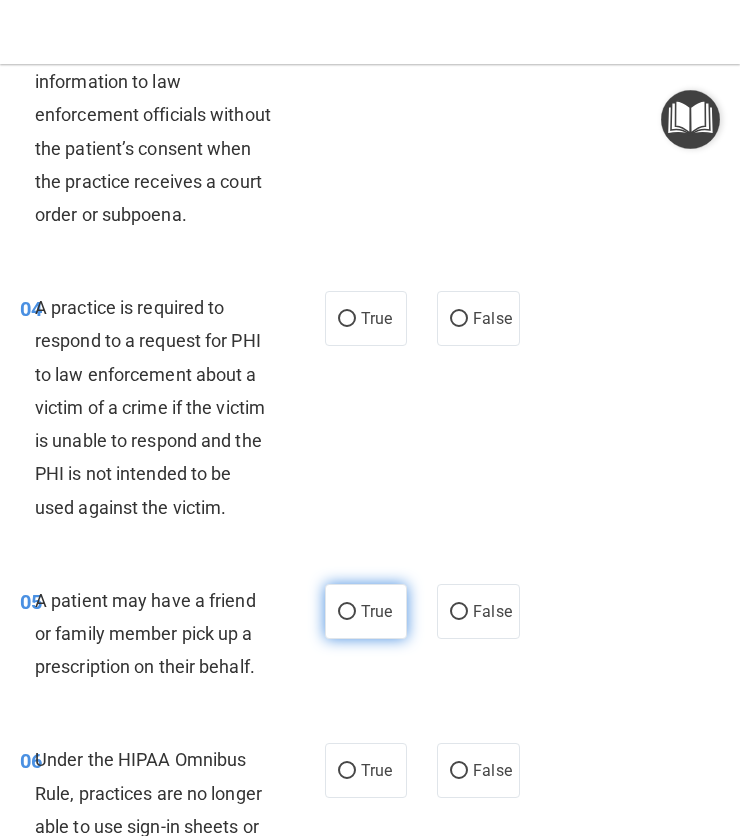 drag, startPoint x: 336, startPoint y: 715, endPoint x: 358, endPoint y: 718, distance: 22.203604 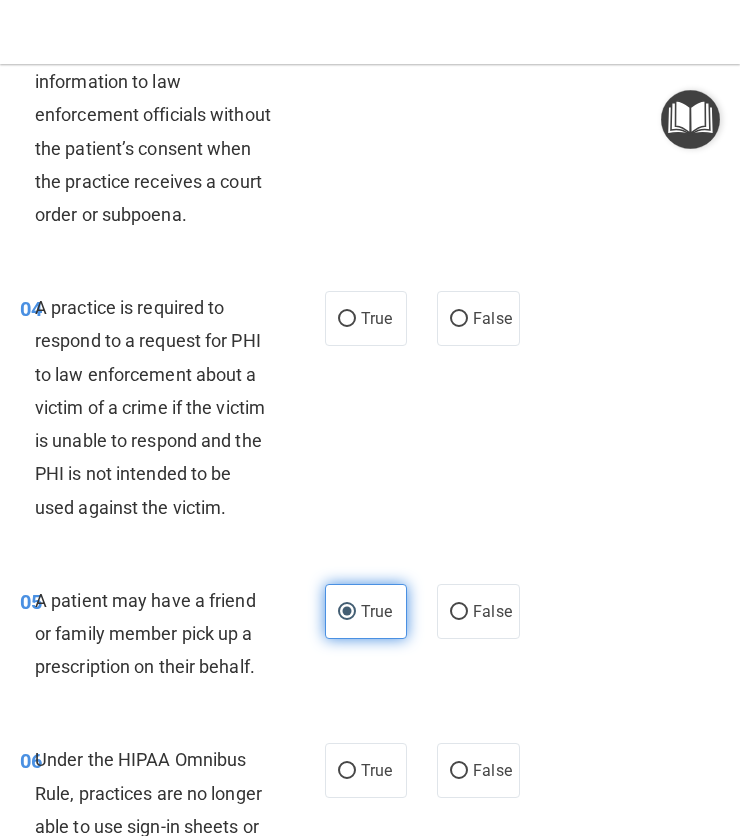 click on "True" at bounding box center (376, 611) 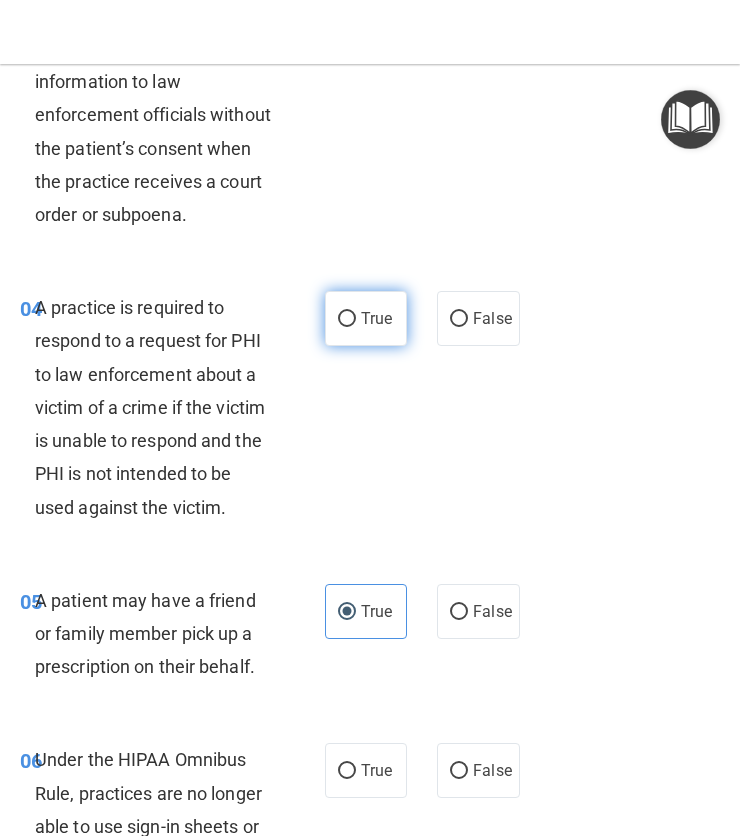 click on "True" at bounding box center [366, 318] 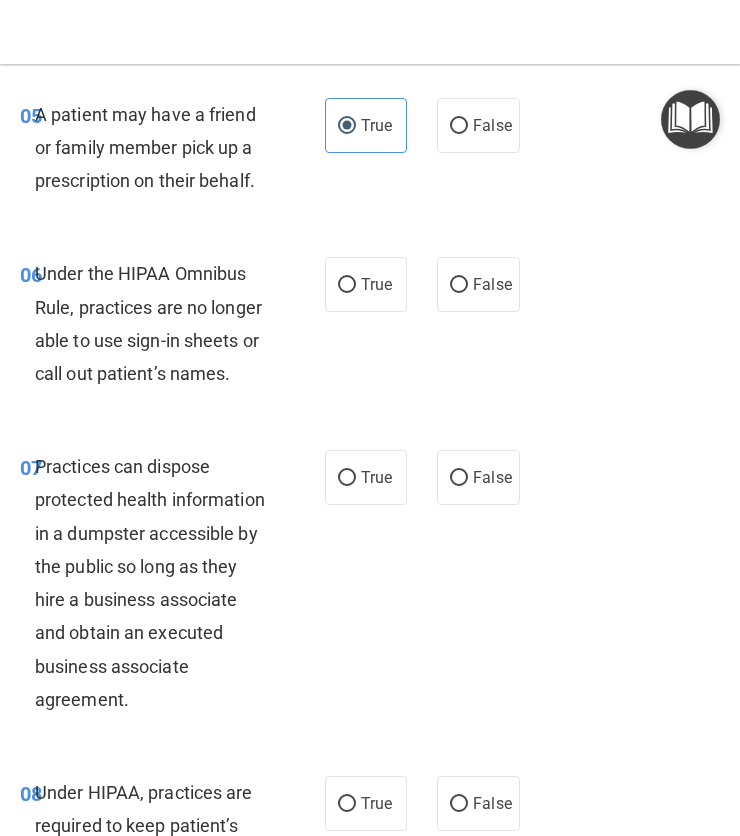 scroll, scrollTop: 1265, scrollLeft: 0, axis: vertical 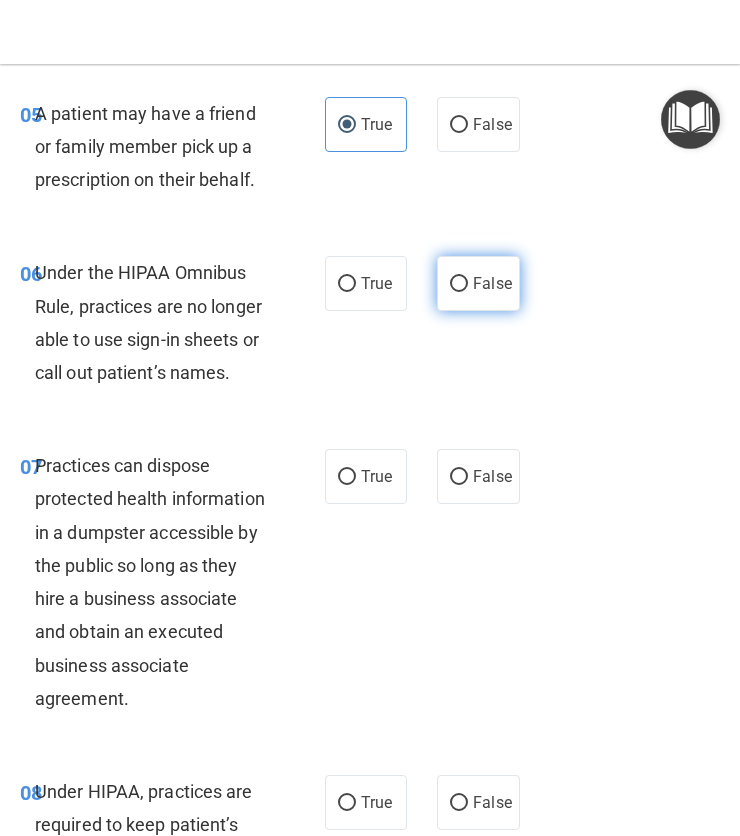 click on "False" at bounding box center [459, 284] 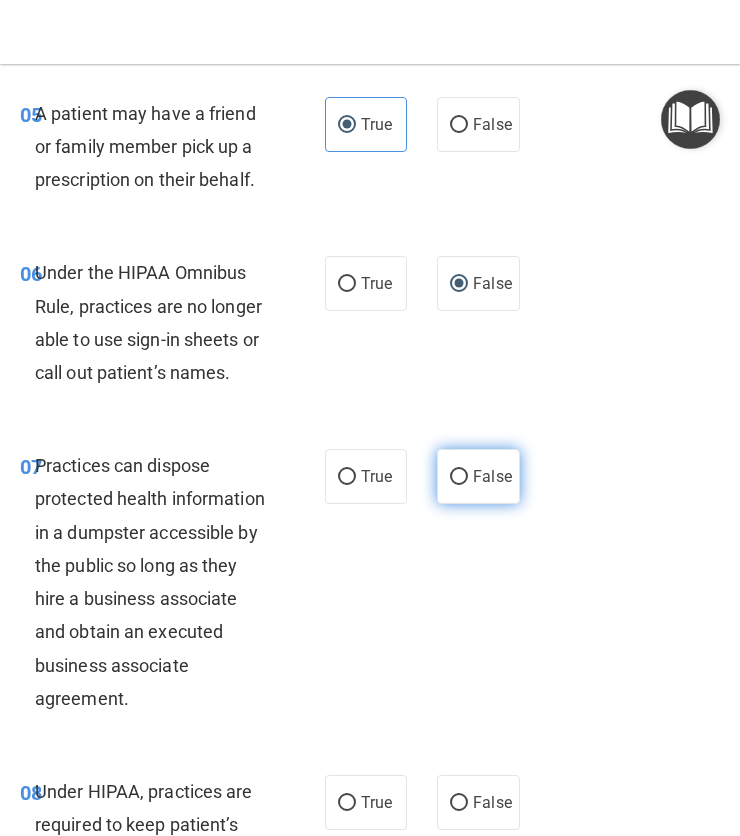 click on "False" at bounding box center [459, 477] 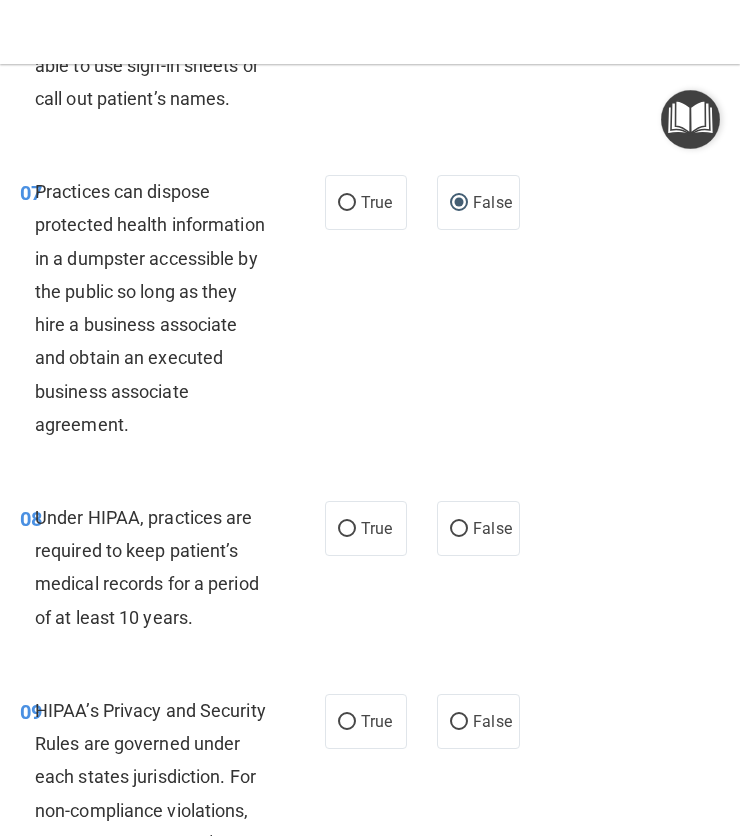 scroll, scrollTop: 1540, scrollLeft: 0, axis: vertical 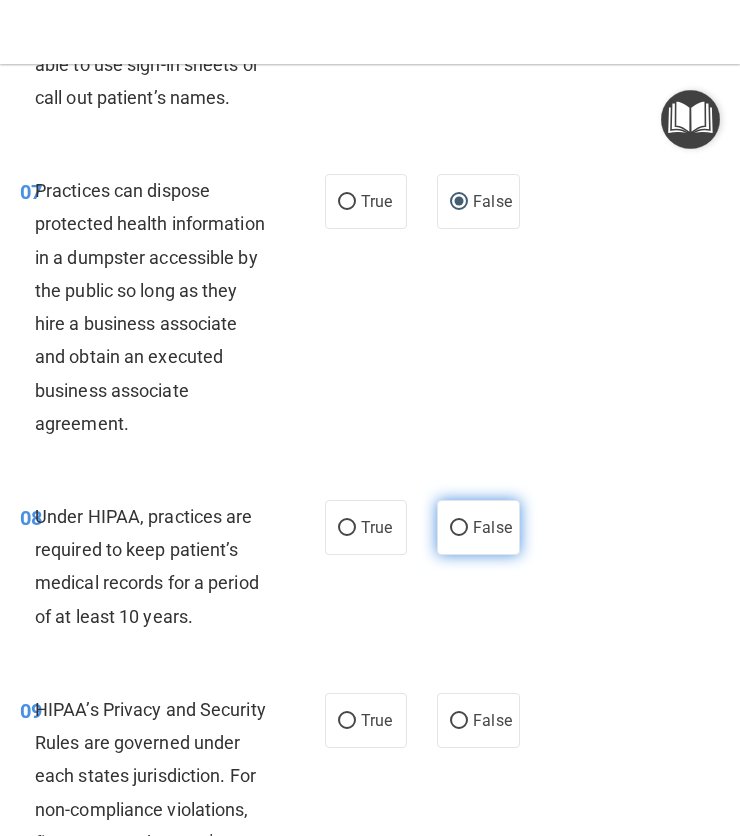 click on "False" at bounding box center (478, 527) 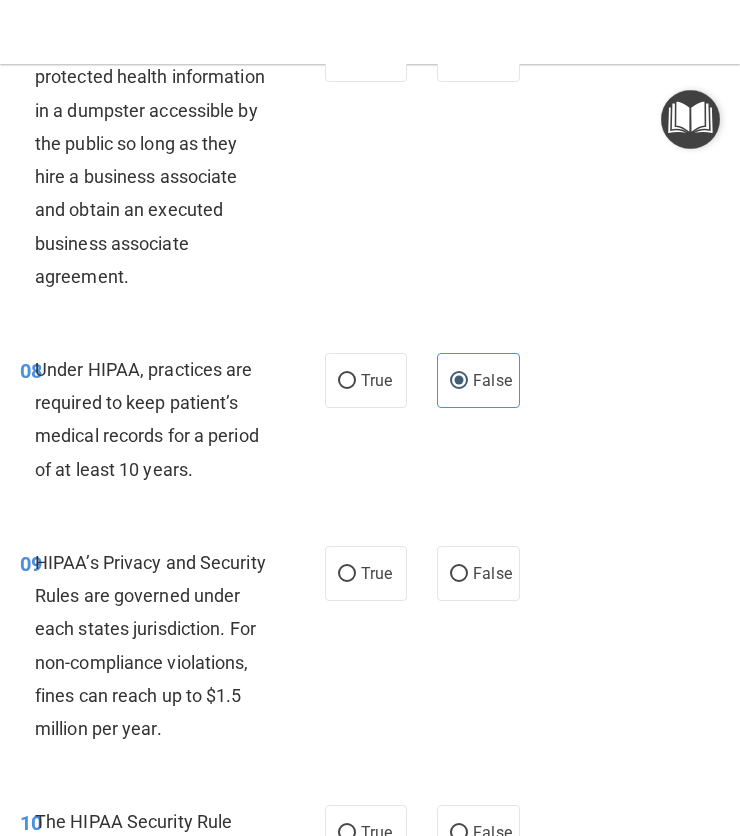 scroll, scrollTop: 1690, scrollLeft: 0, axis: vertical 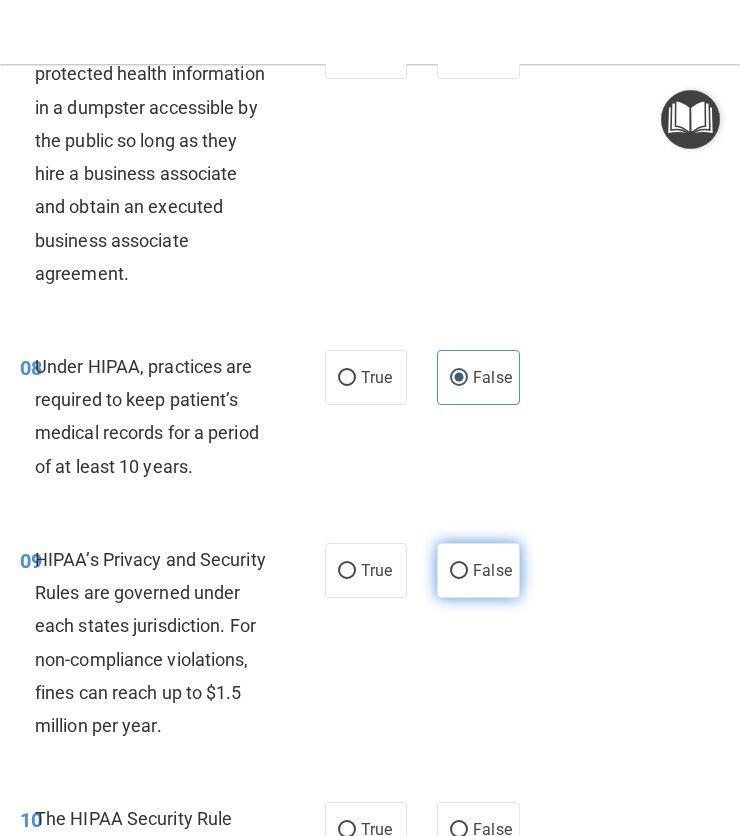 click on "False" at bounding box center (478, 570) 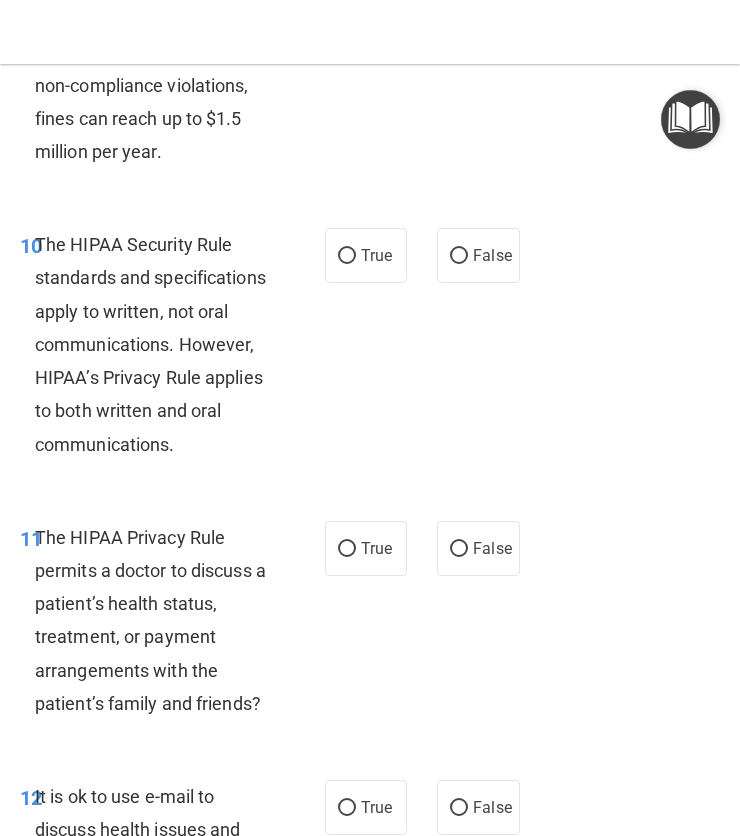 scroll, scrollTop: 2273, scrollLeft: 0, axis: vertical 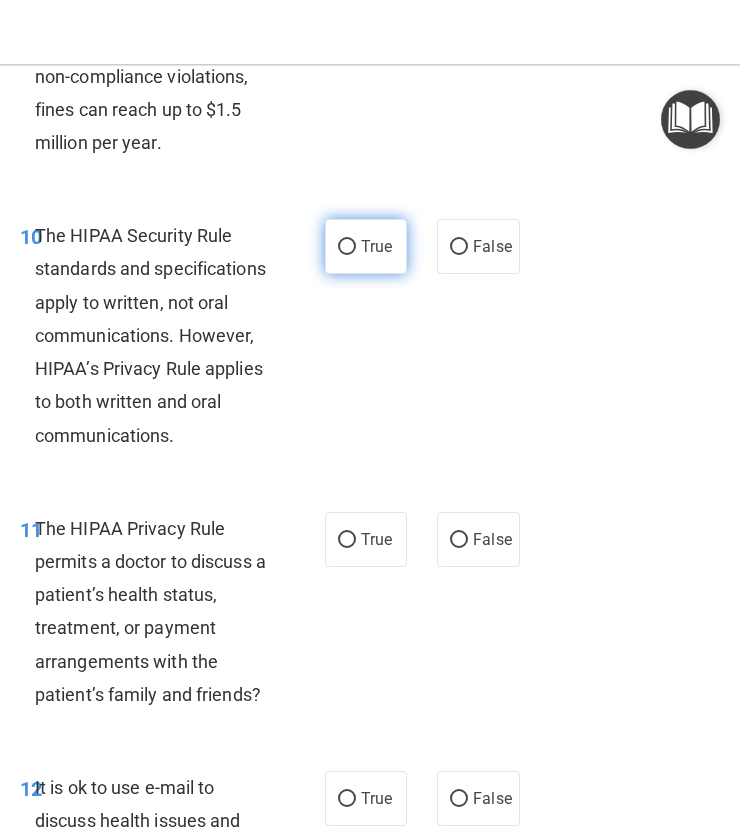 click on "True" at bounding box center (376, 246) 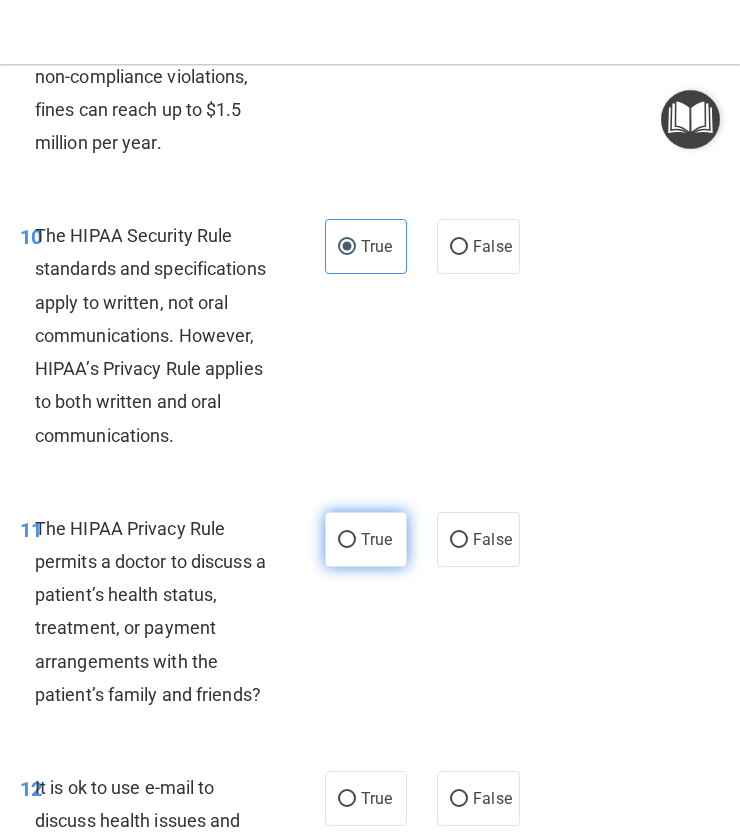 click on "True" at bounding box center (347, 540) 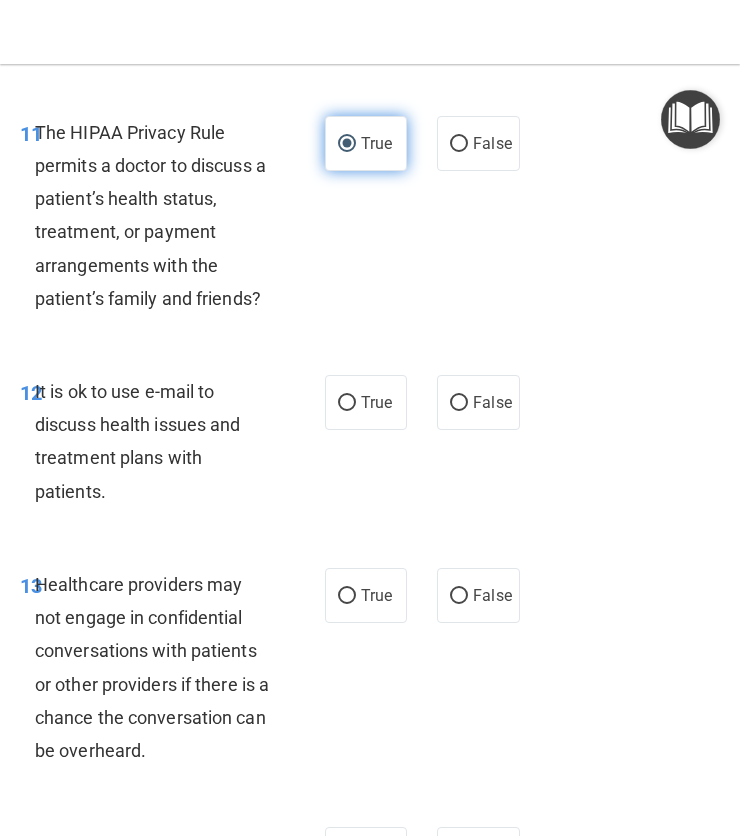 scroll, scrollTop: 2670, scrollLeft: 0, axis: vertical 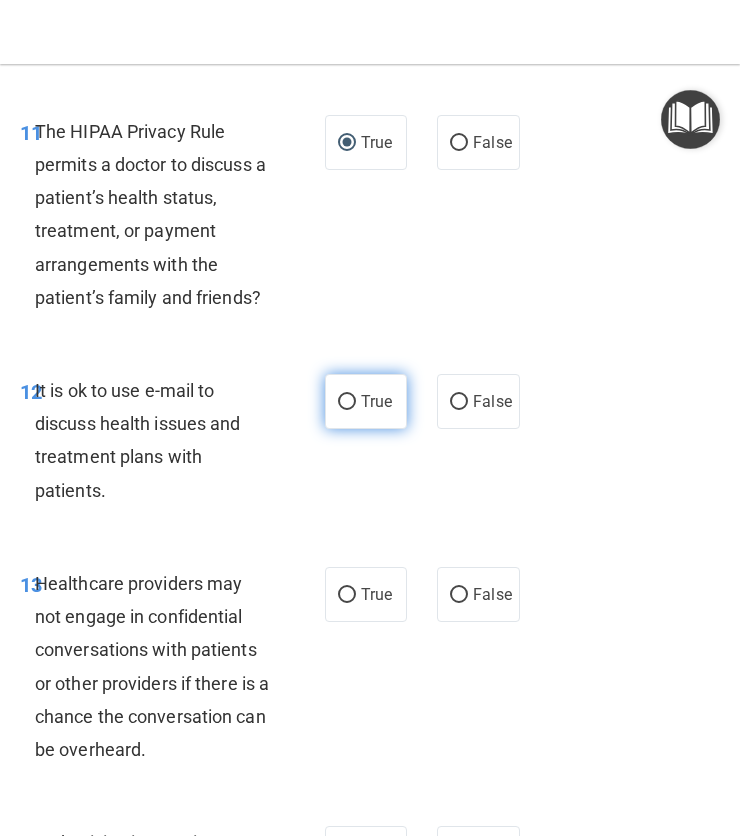 click on "True" at bounding box center [376, 401] 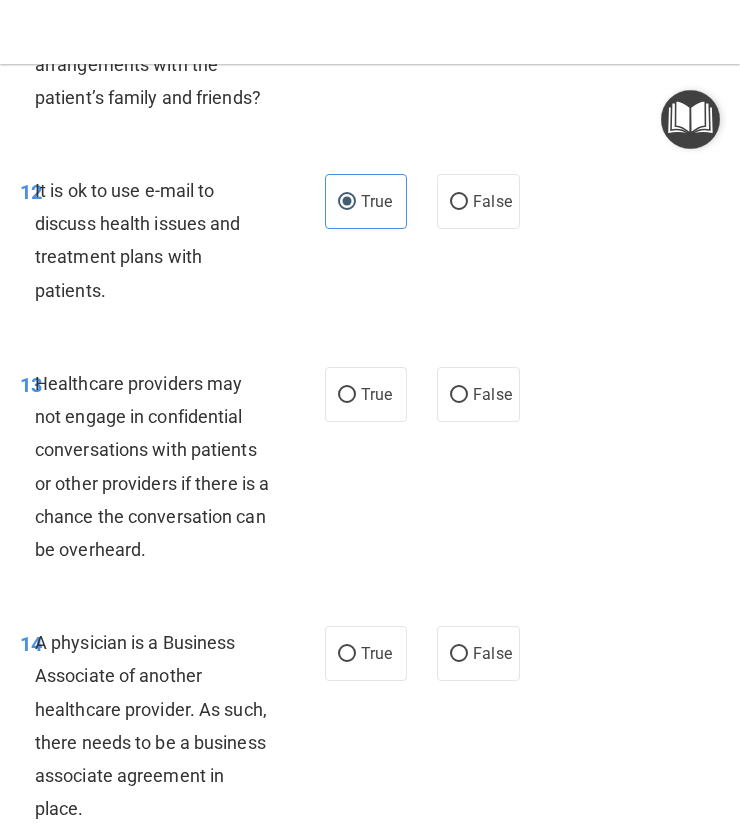 scroll, scrollTop: 2872, scrollLeft: 0, axis: vertical 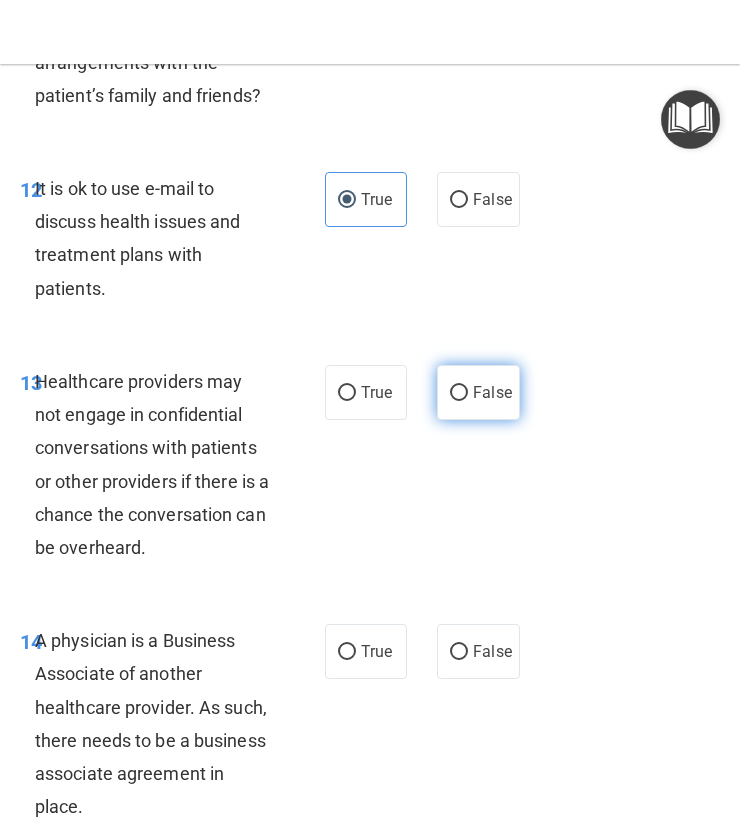 click on "False" at bounding box center (492, 392) 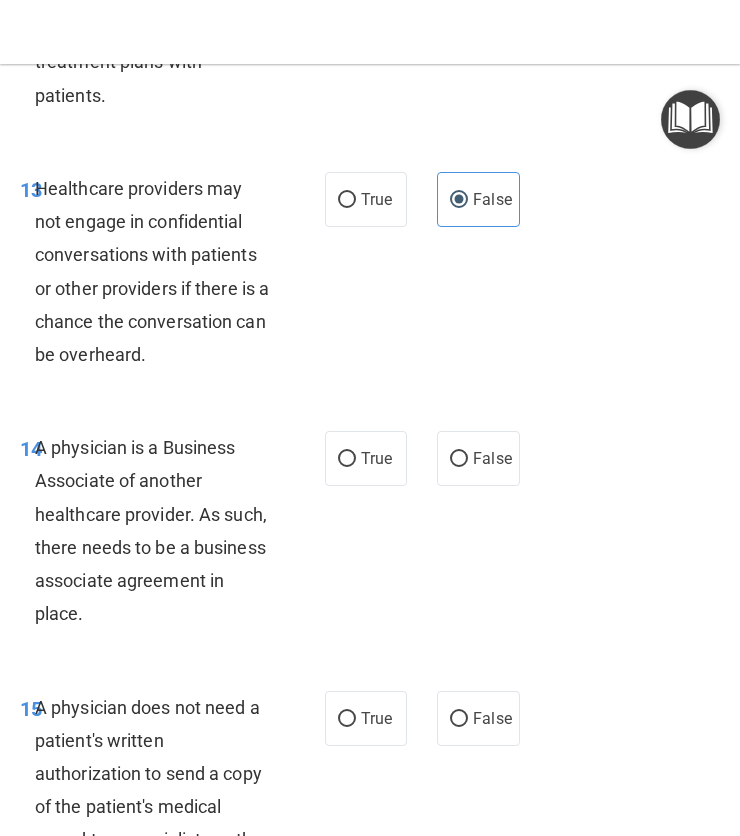 scroll, scrollTop: 3068, scrollLeft: 0, axis: vertical 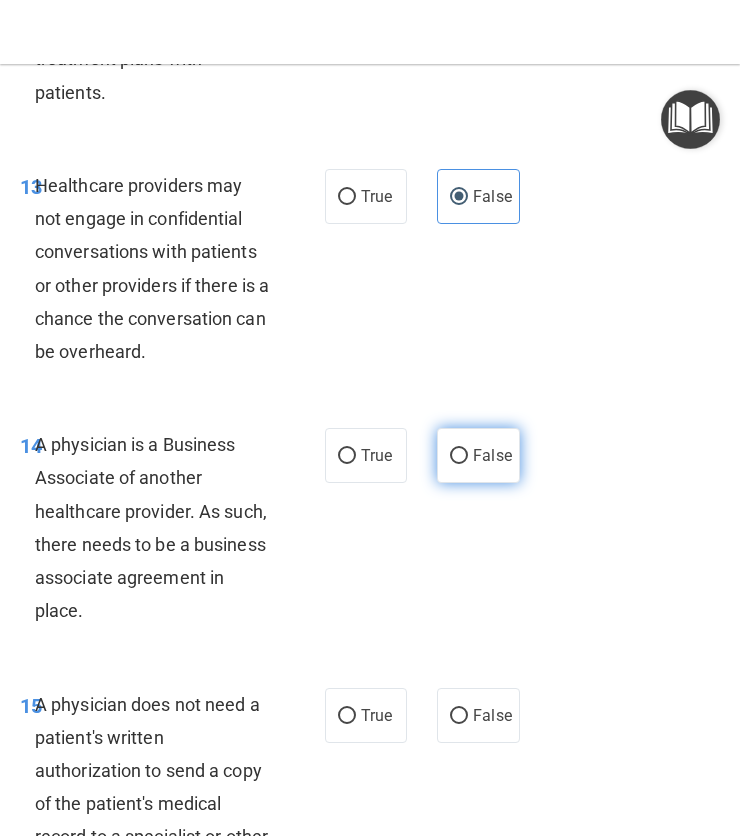 click on "False" at bounding box center (492, 455) 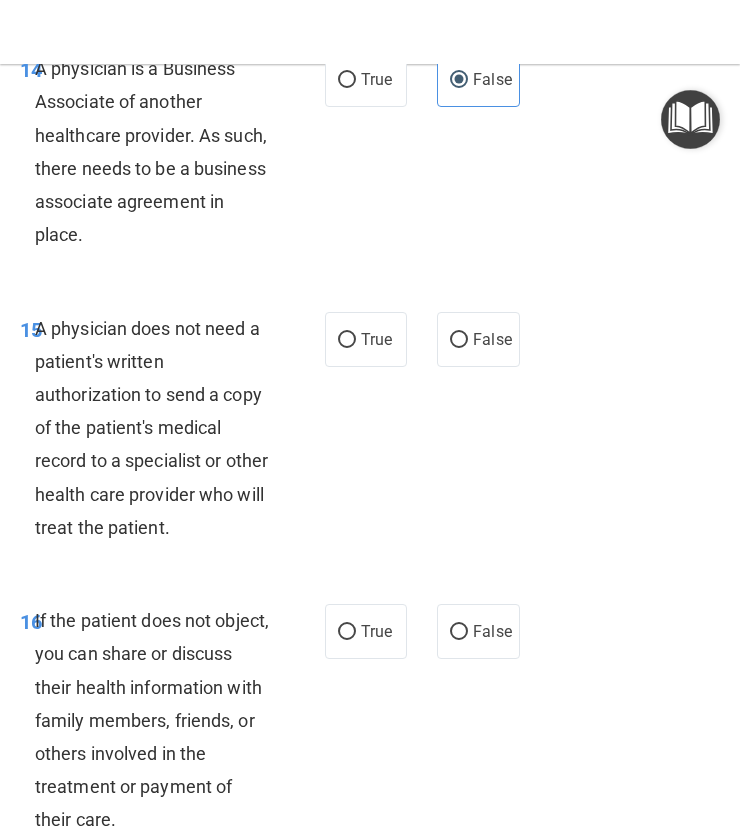 scroll, scrollTop: 3445, scrollLeft: 0, axis: vertical 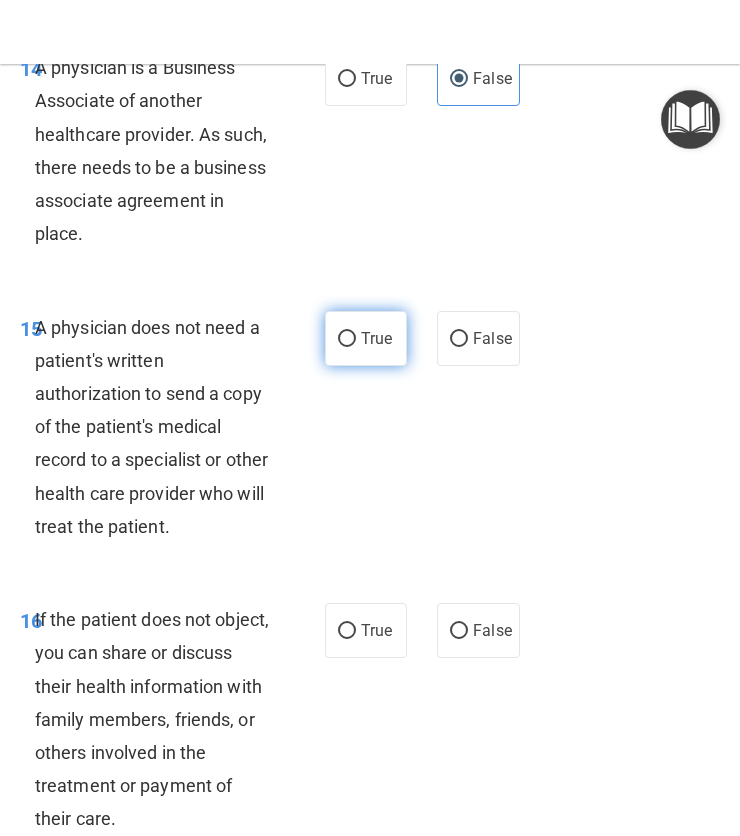 click on "True" at bounding box center [347, 339] 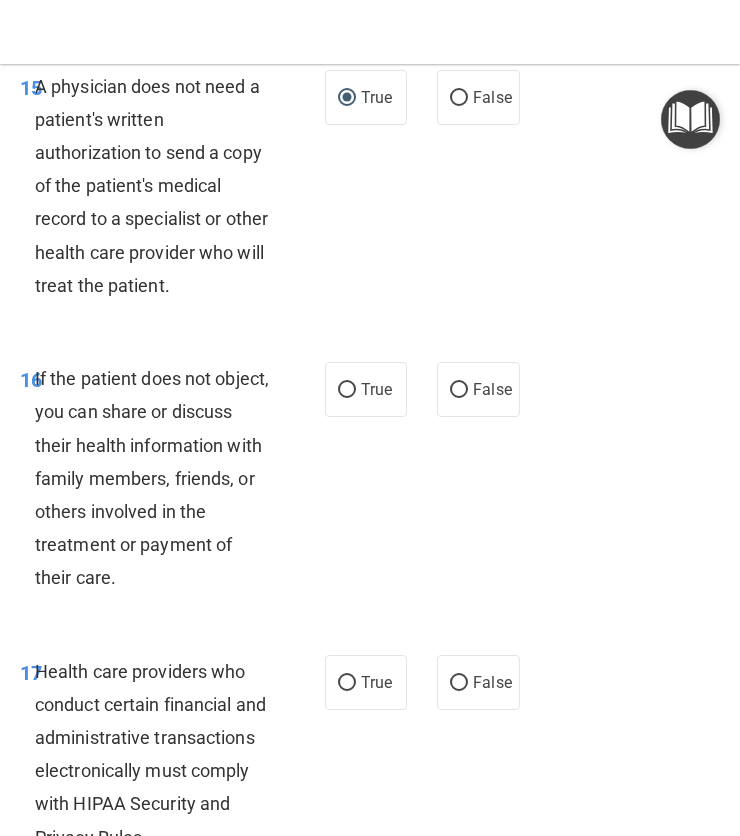 scroll, scrollTop: 3782, scrollLeft: 0, axis: vertical 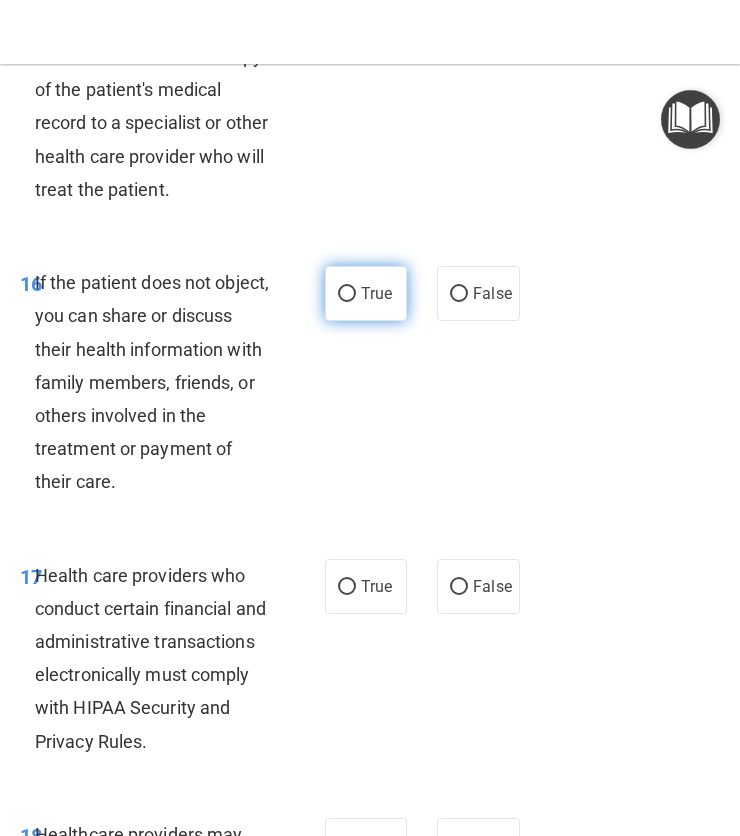 click on "True" at bounding box center (366, 293) 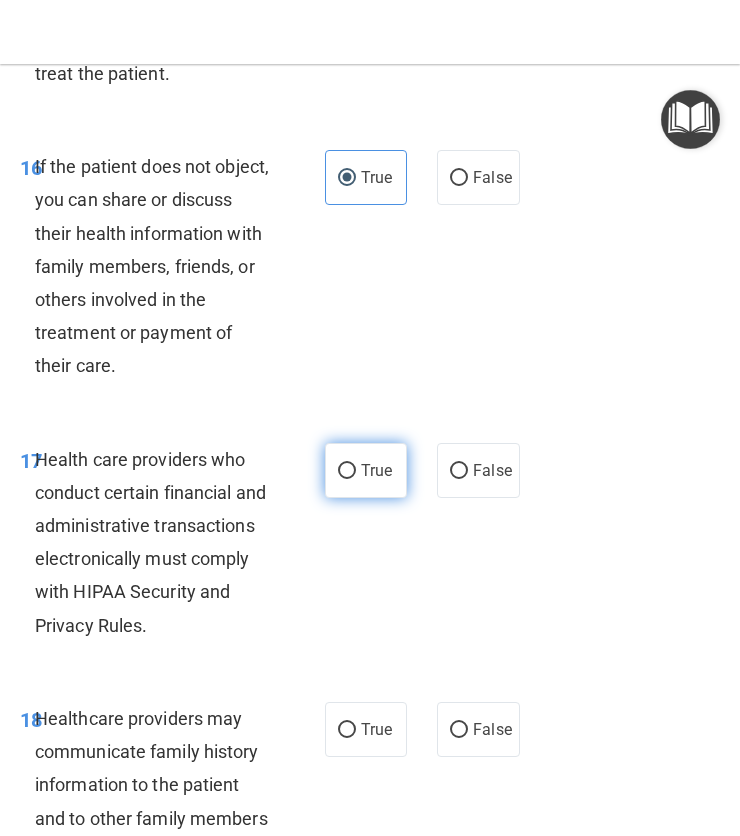 click on "True" at bounding box center [366, 470] 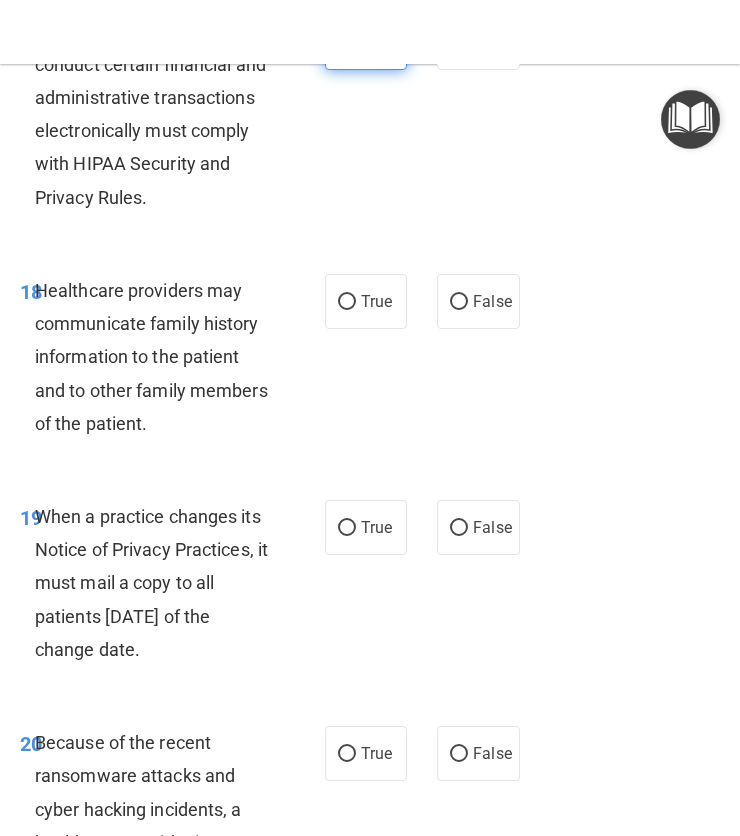 scroll, scrollTop: 4329, scrollLeft: 0, axis: vertical 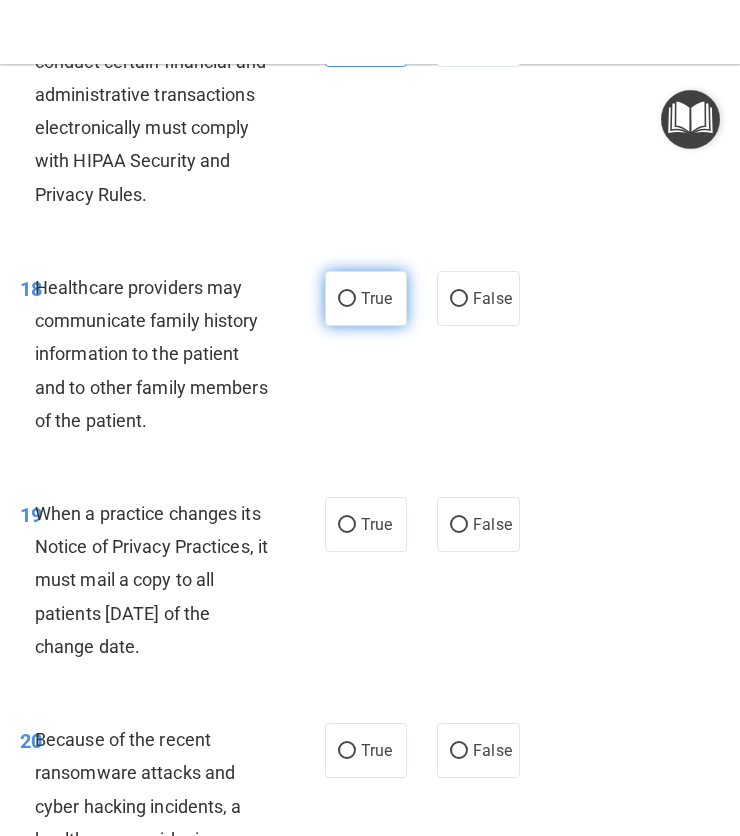 click on "True" at bounding box center (366, 298) 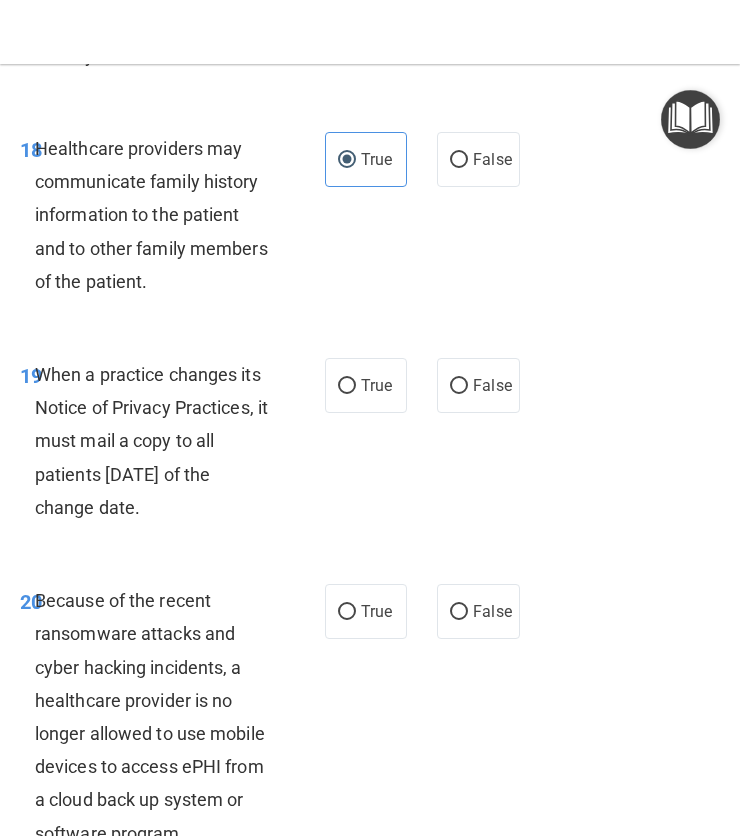 scroll, scrollTop: 4477, scrollLeft: 0, axis: vertical 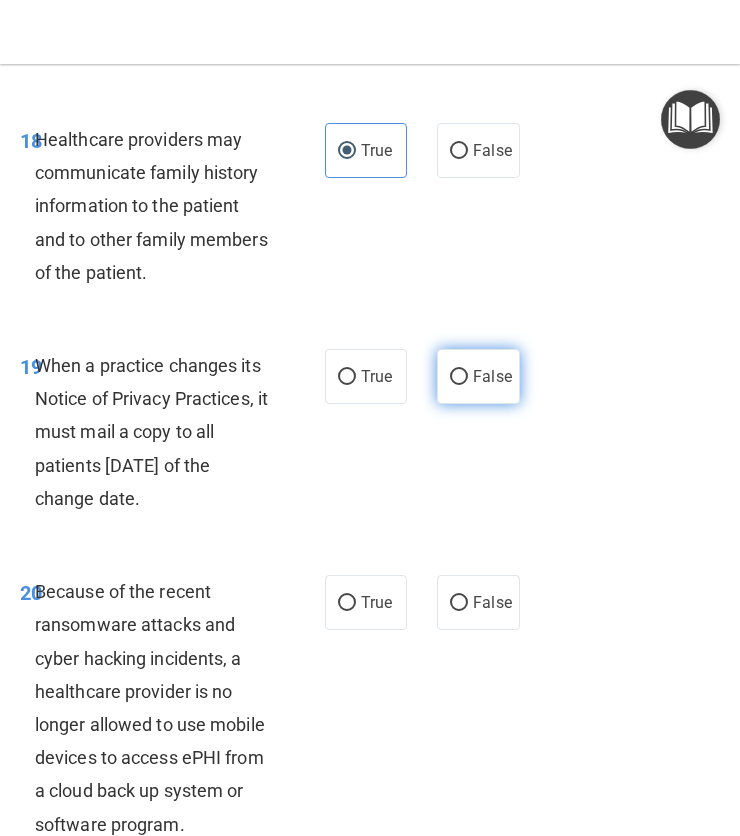 click on "False" at bounding box center [459, 377] 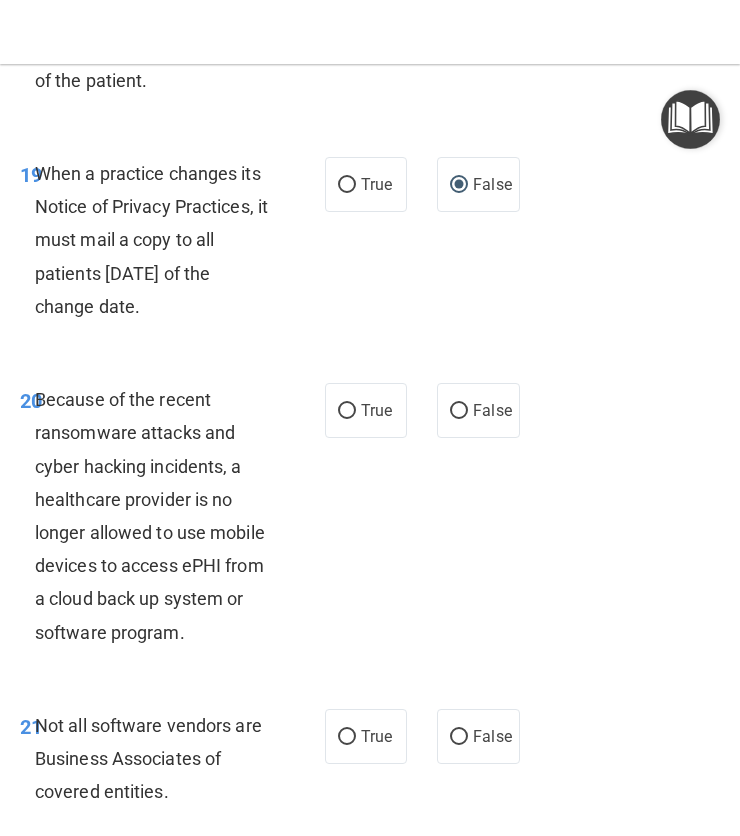 scroll, scrollTop: 4680, scrollLeft: 0, axis: vertical 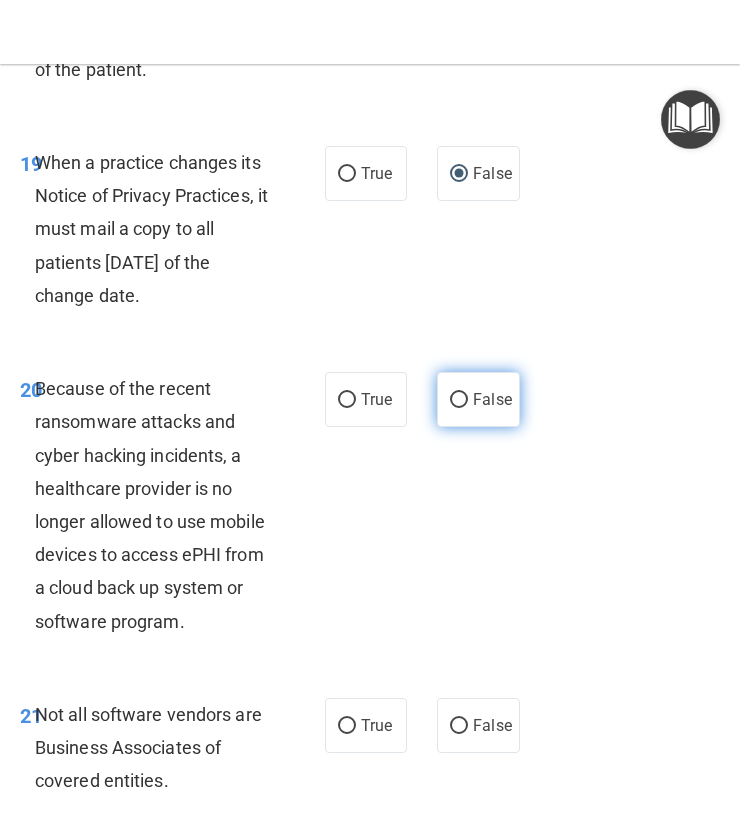 click on "False" at bounding box center [478, 399] 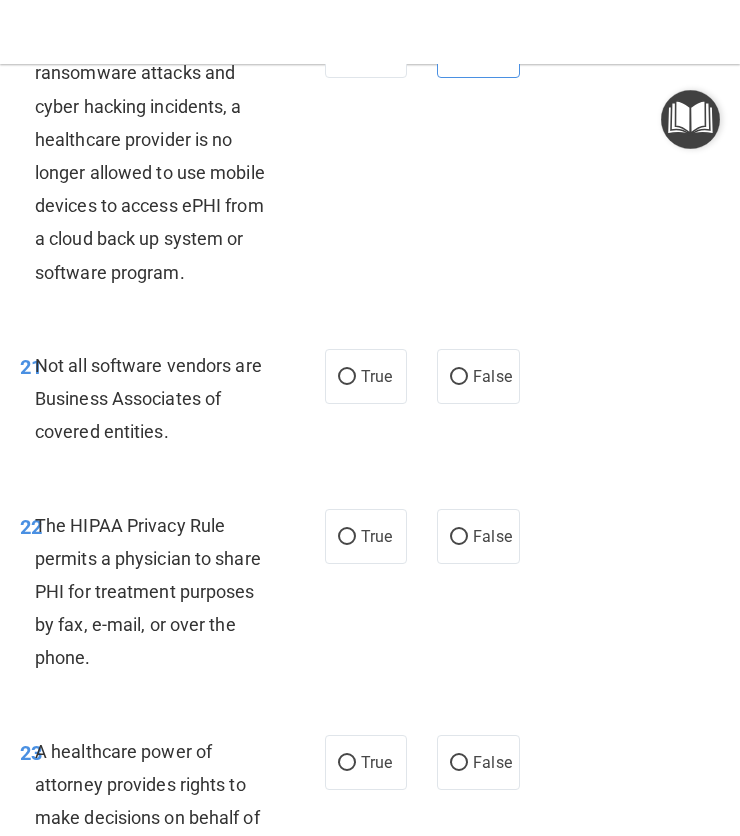 scroll, scrollTop: 5045, scrollLeft: 0, axis: vertical 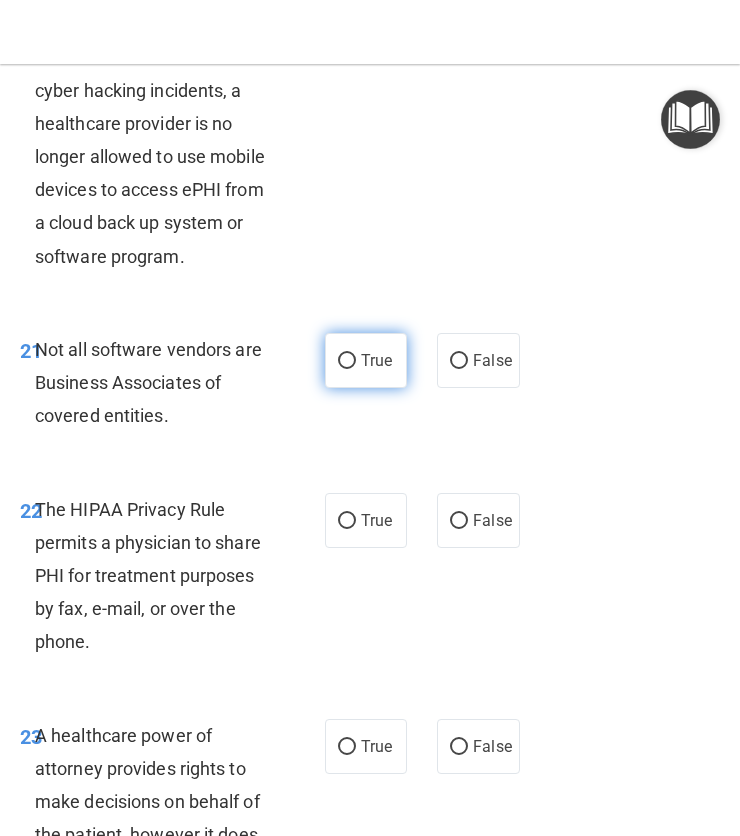click on "True" at bounding box center (366, 360) 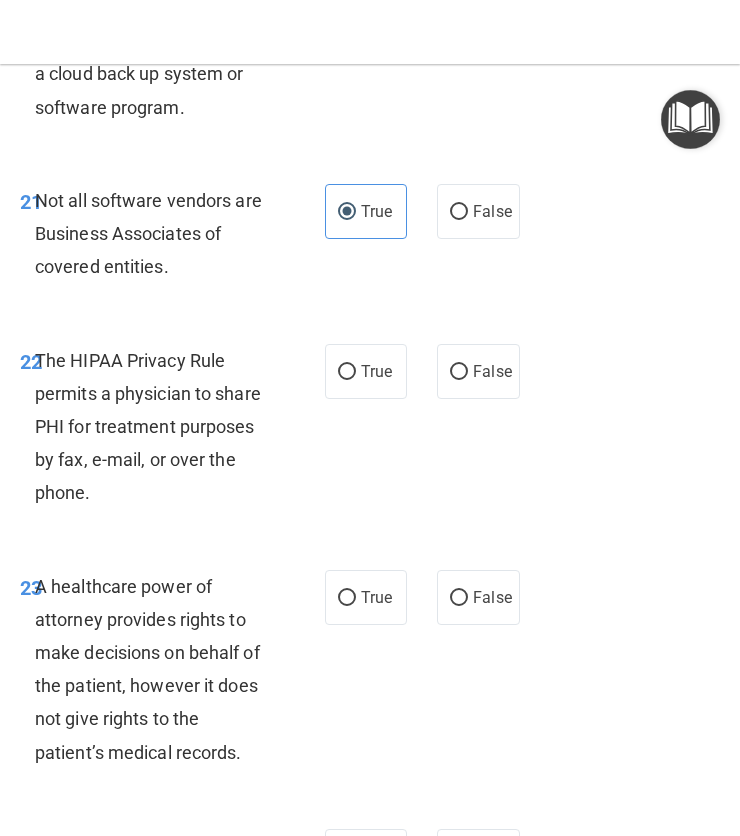 scroll, scrollTop: 5203, scrollLeft: 0, axis: vertical 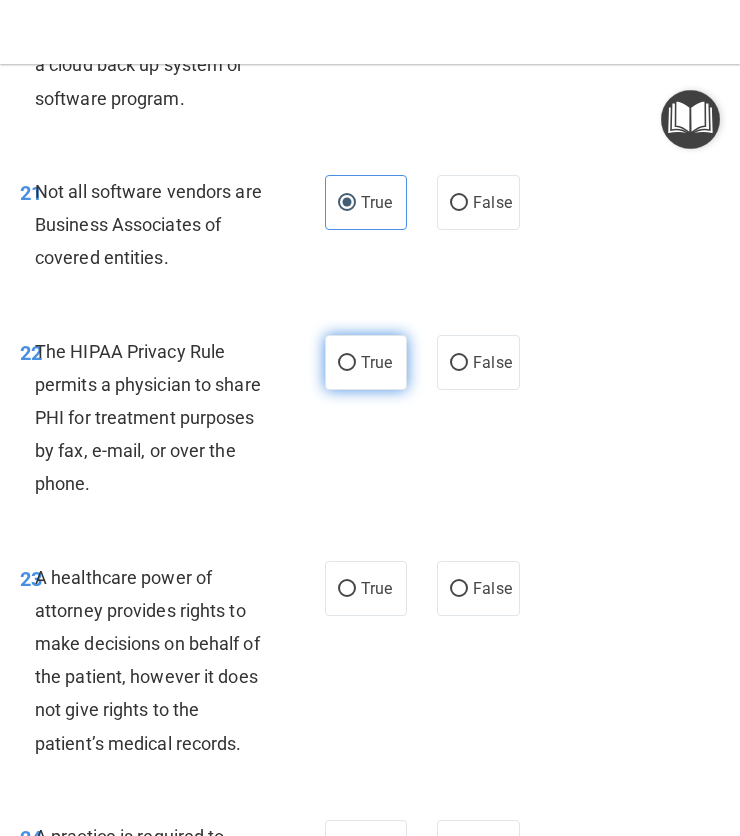 click on "True" at bounding box center [366, 362] 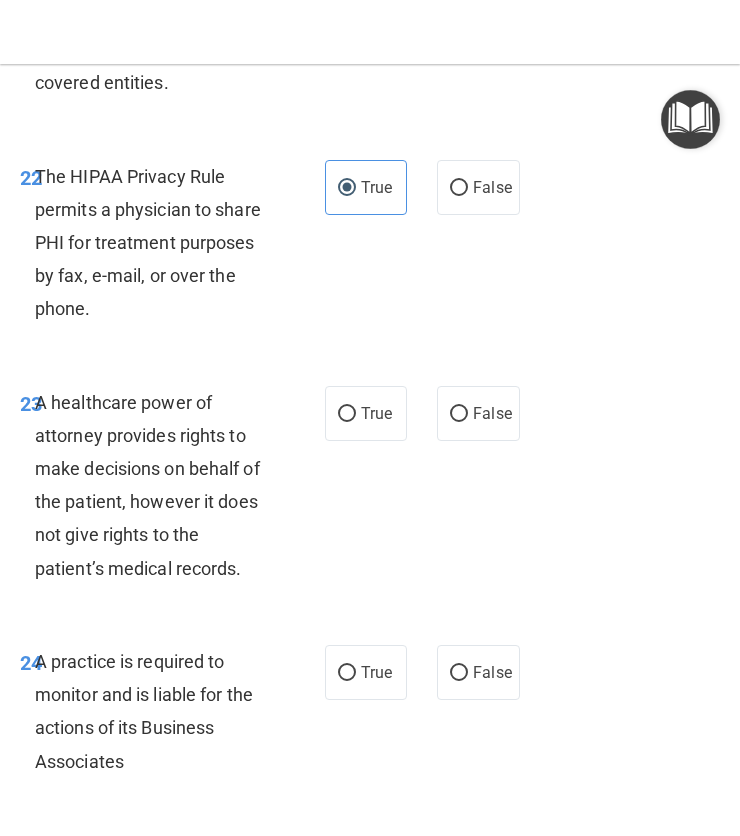 scroll, scrollTop: 5391, scrollLeft: 0, axis: vertical 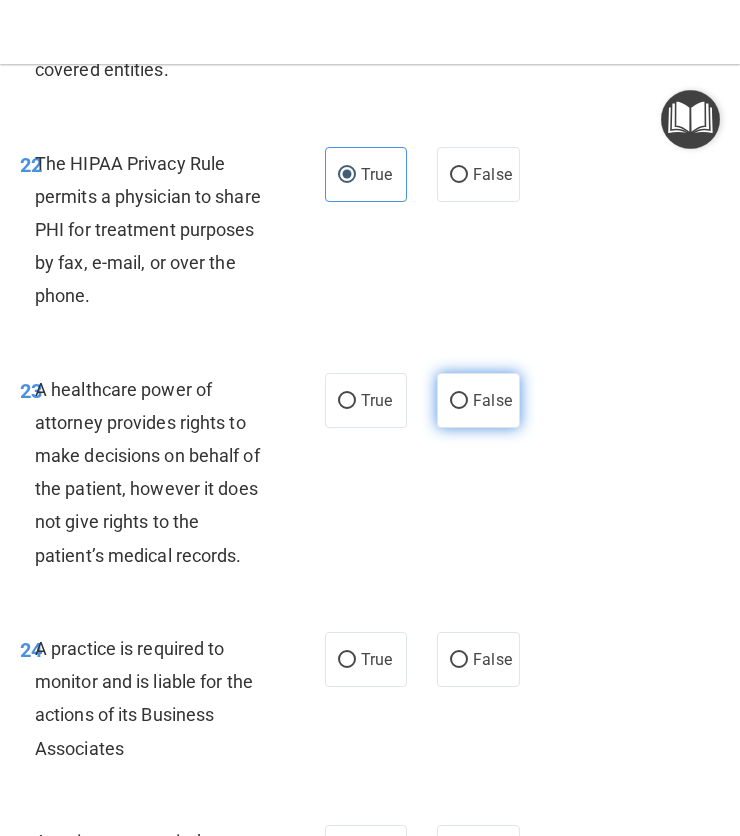 click on "False" at bounding box center [459, 401] 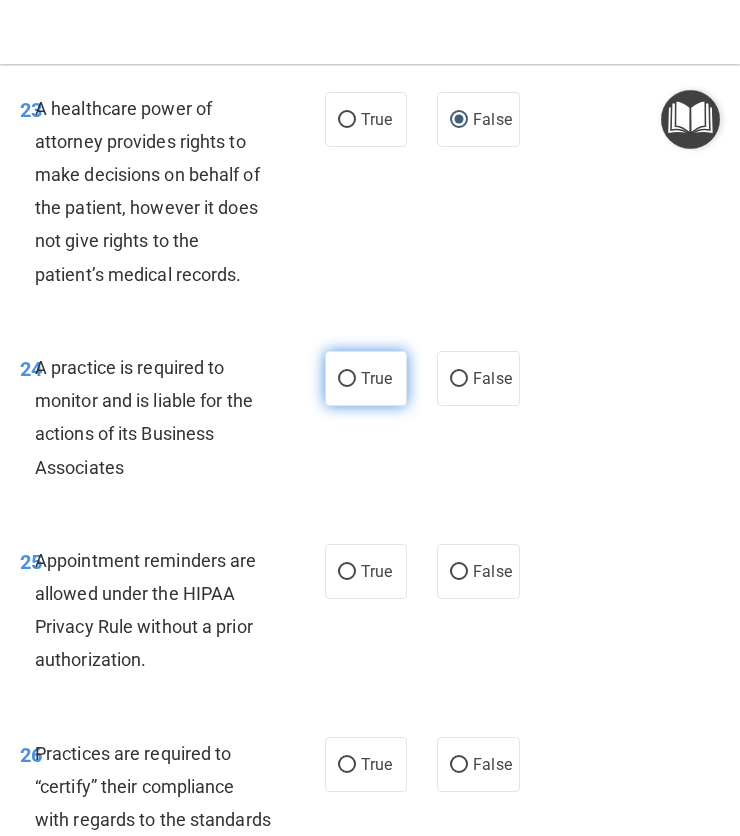 click on "True" at bounding box center (366, 378) 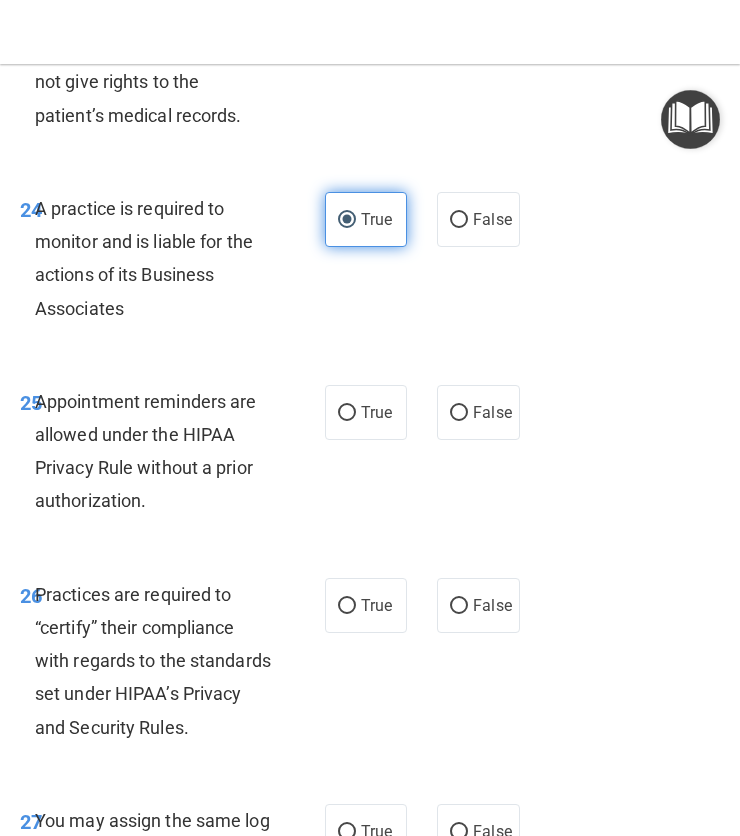 scroll, scrollTop: 5836, scrollLeft: 0, axis: vertical 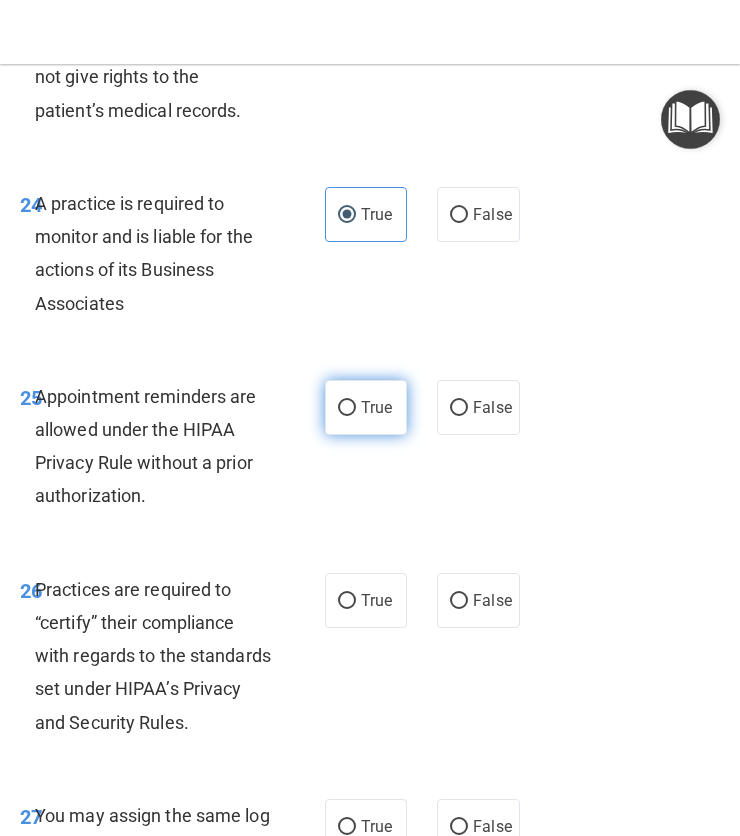 click on "True" at bounding box center (347, 408) 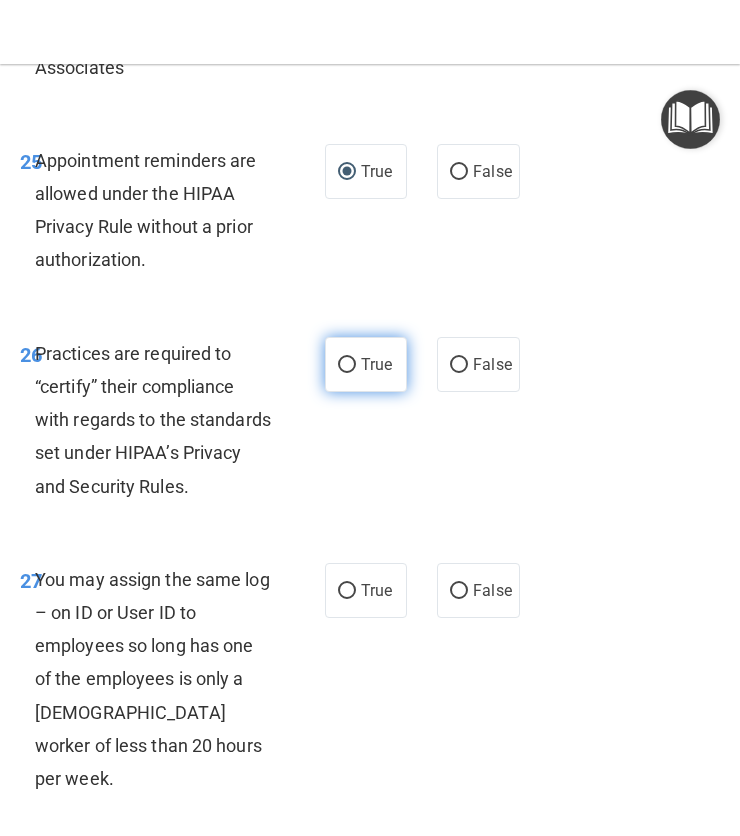 scroll, scrollTop: 6073, scrollLeft: 0, axis: vertical 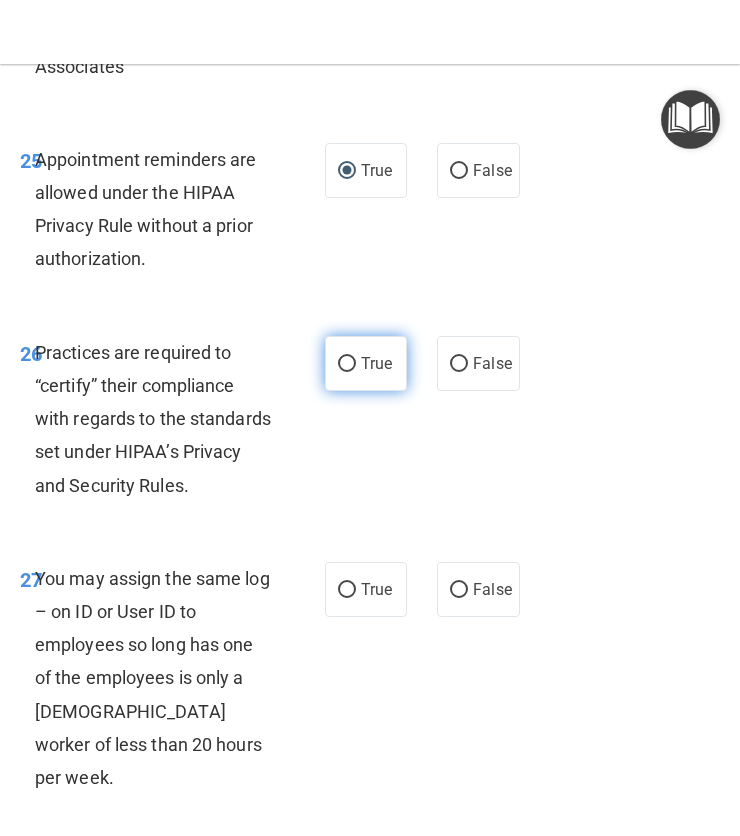 click on "True" at bounding box center [366, 363] 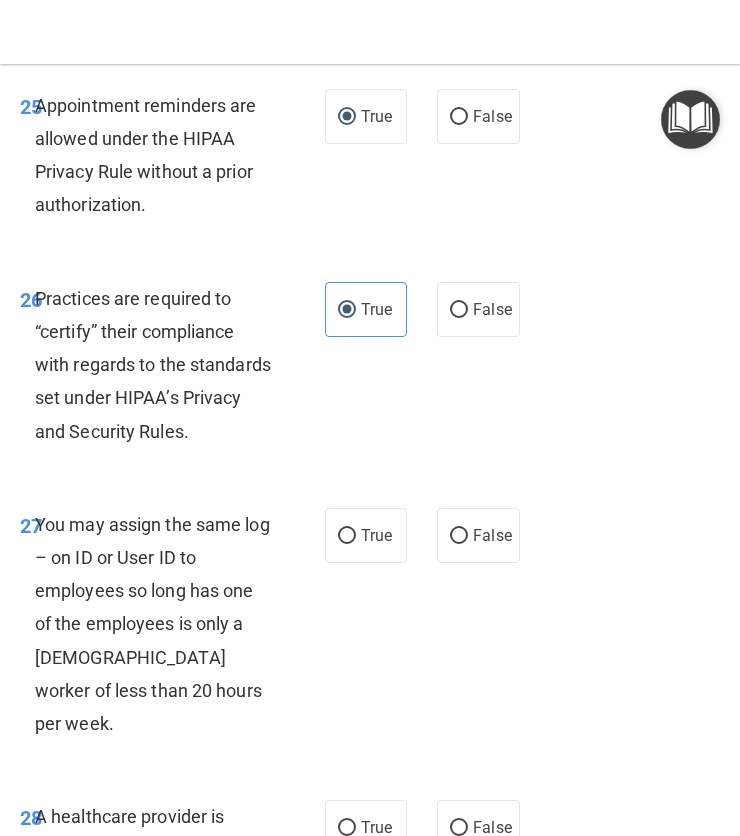 scroll, scrollTop: 6143, scrollLeft: 0, axis: vertical 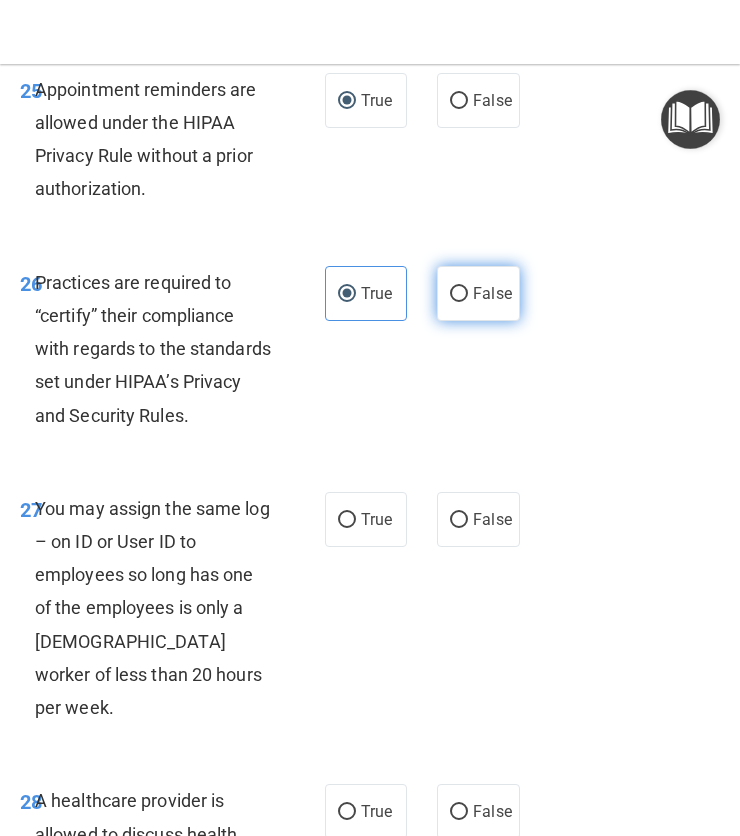 click on "False" at bounding box center (478, 293) 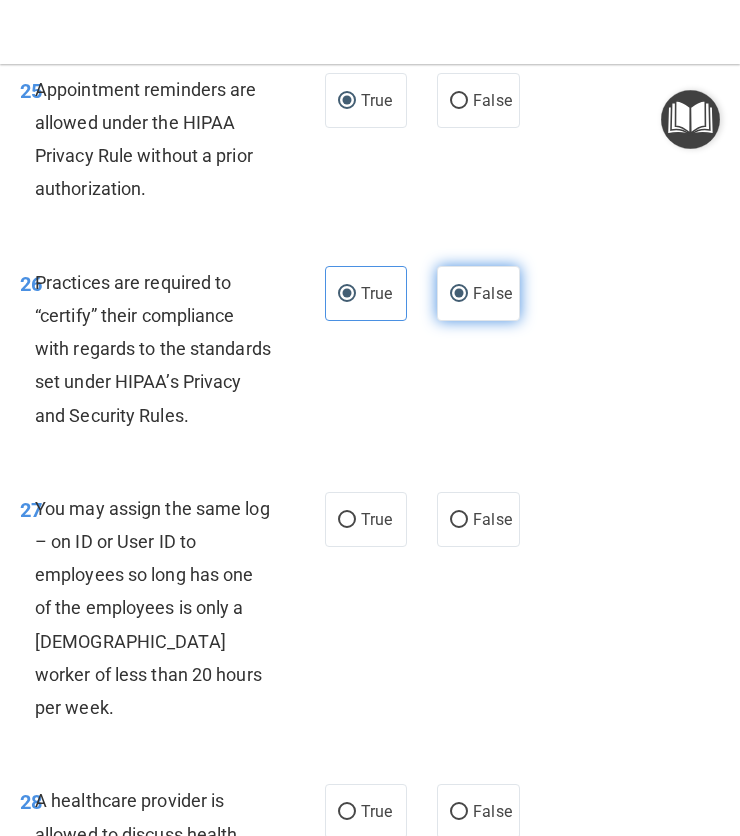 radio on "false" 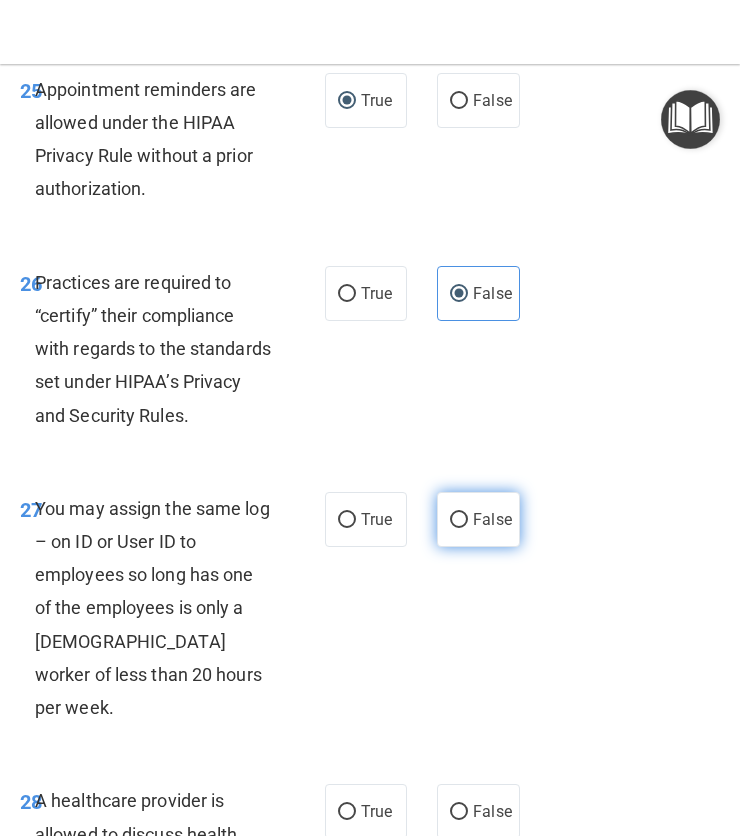 click on "False" at bounding box center [459, 520] 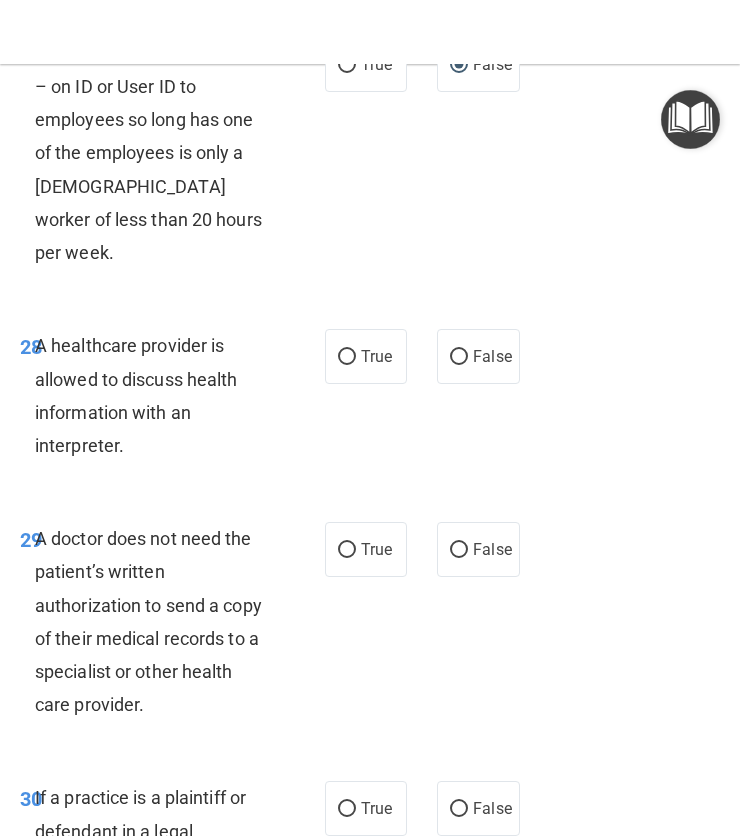 scroll, scrollTop: 6613, scrollLeft: 0, axis: vertical 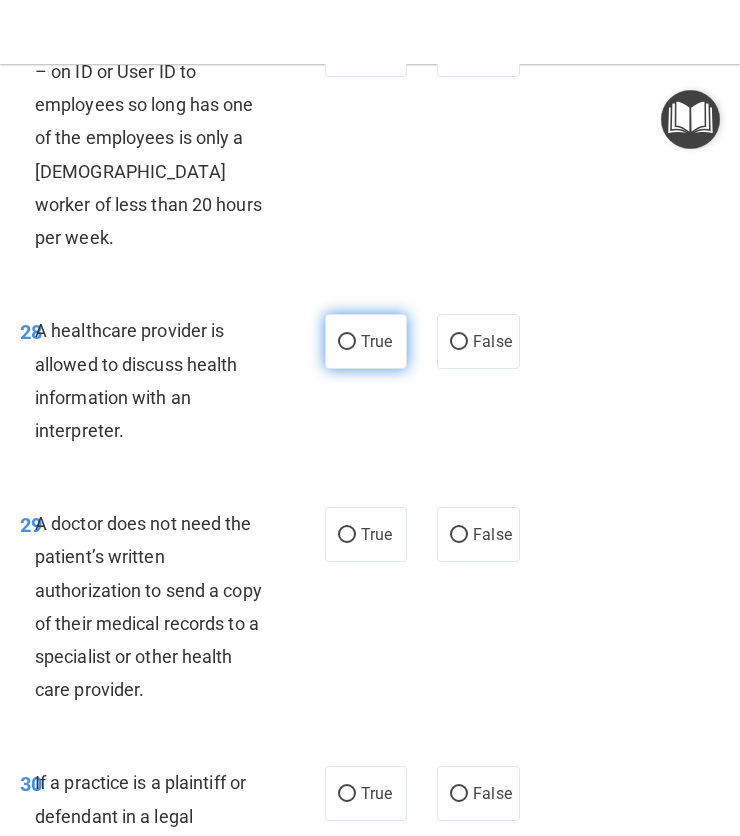 click on "True" at bounding box center (376, 341) 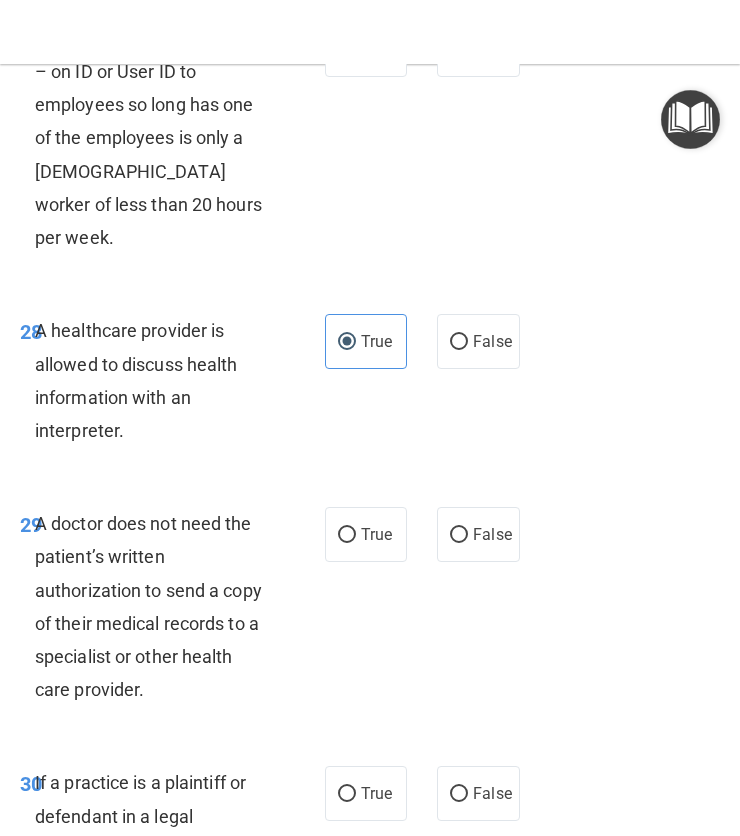 scroll, scrollTop: 6666, scrollLeft: 0, axis: vertical 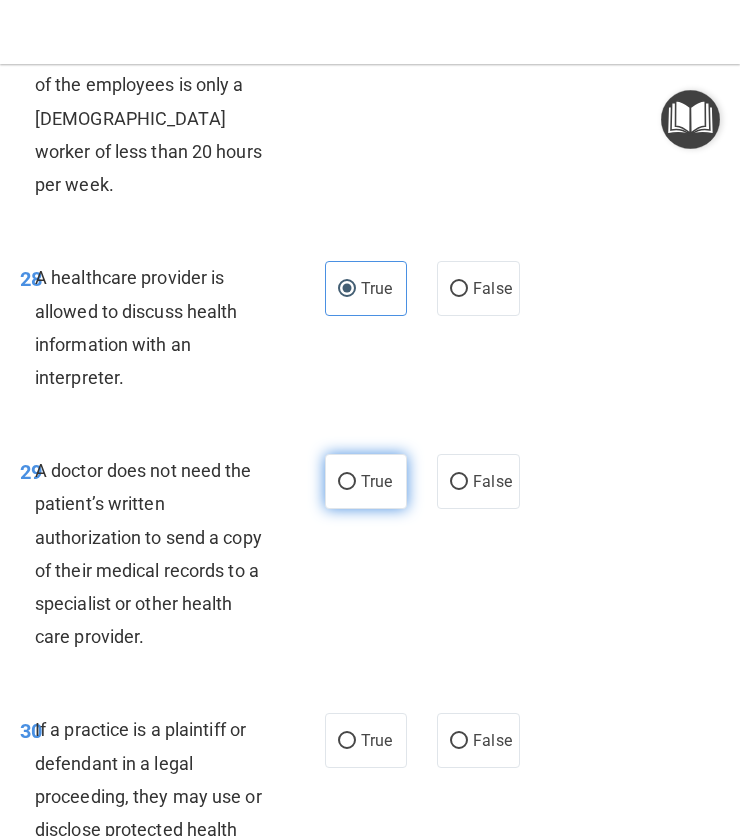 click on "True" at bounding box center [366, 481] 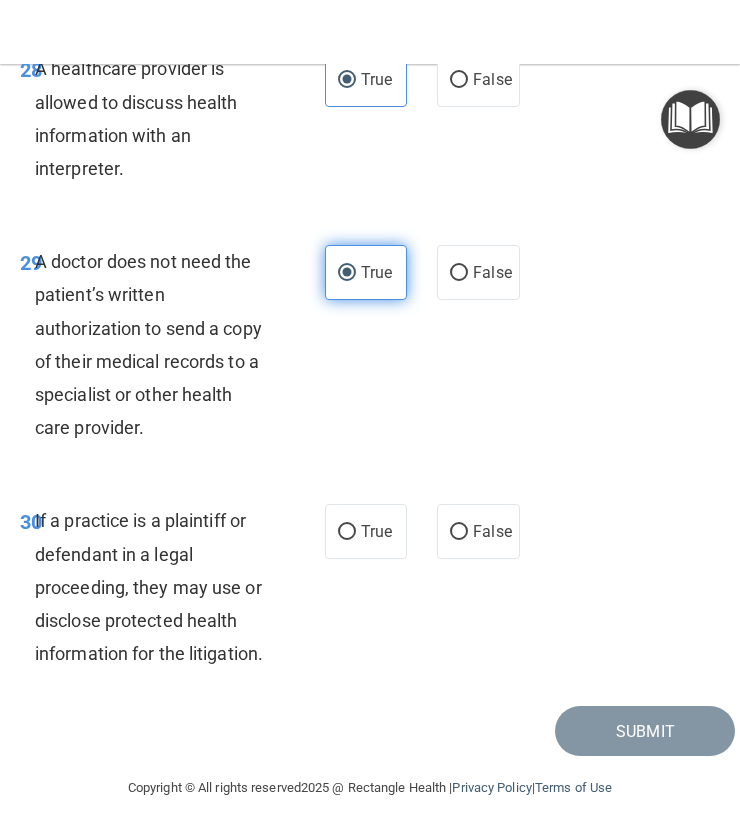 scroll, scrollTop: 6991, scrollLeft: 0, axis: vertical 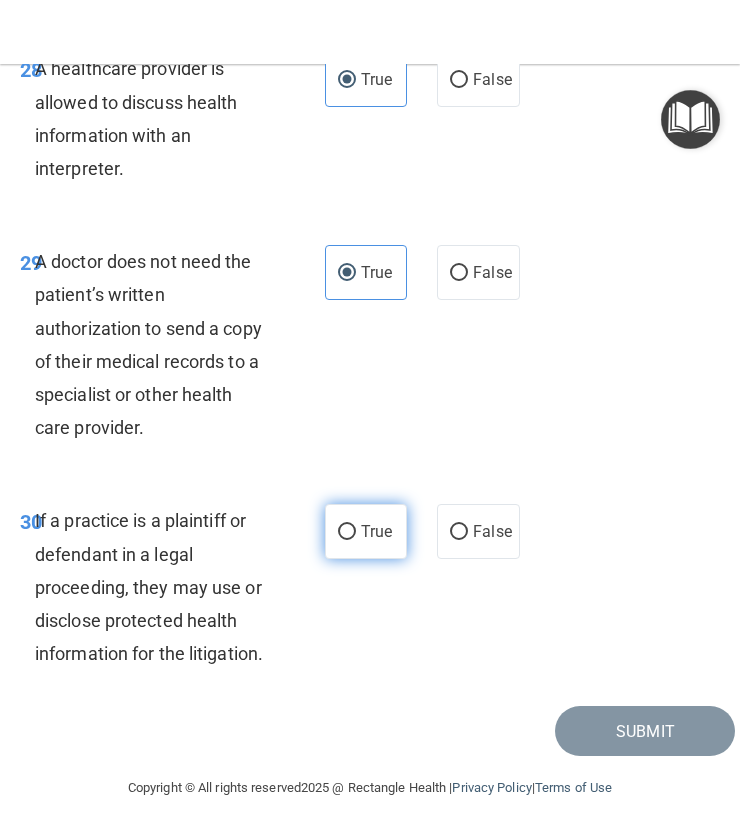 click on "True" at bounding box center [366, 531] 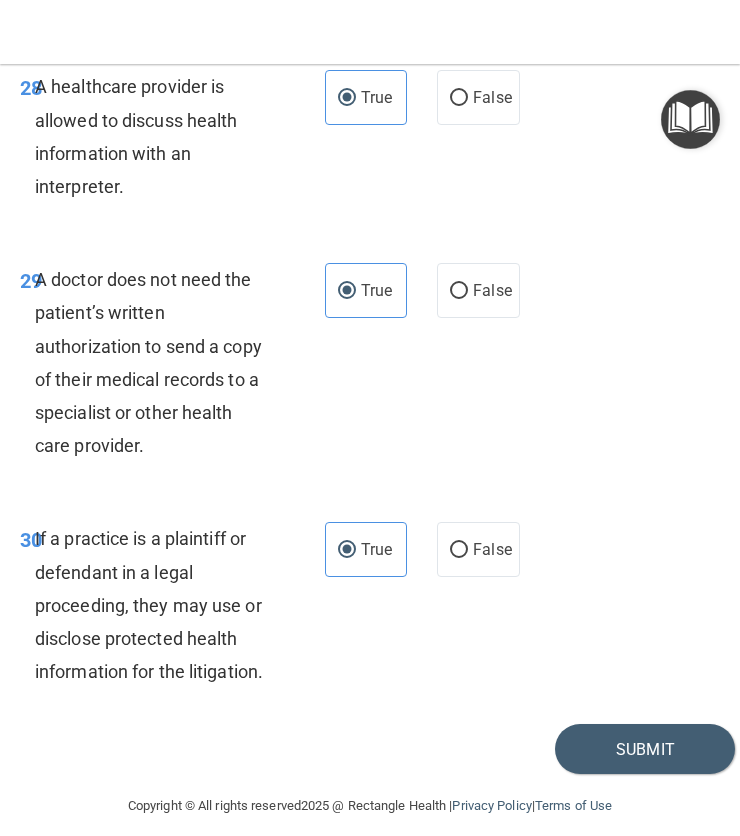 scroll, scrollTop: 7076, scrollLeft: 0, axis: vertical 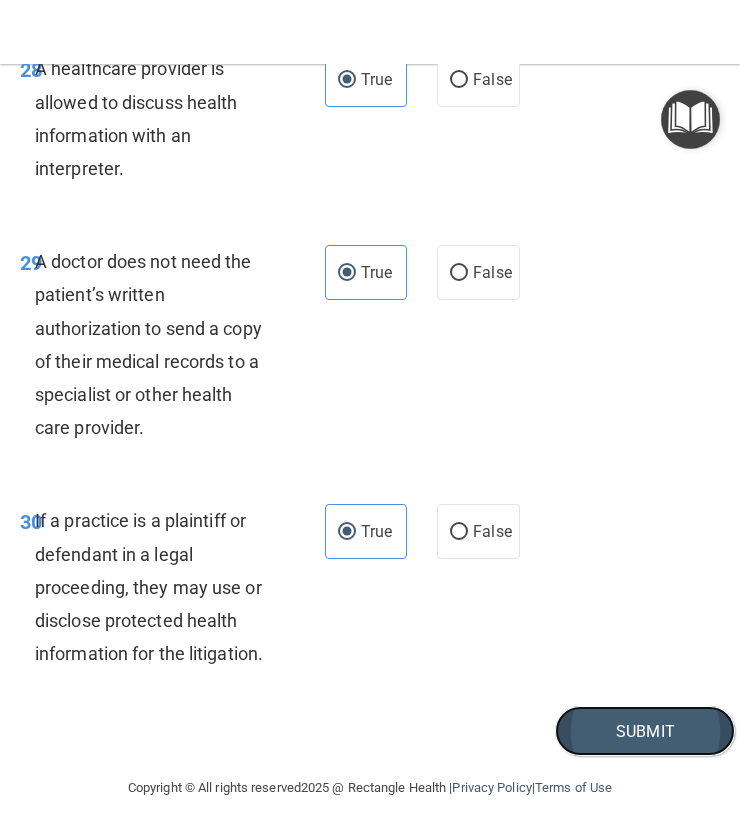 click on "Submit" at bounding box center [645, 731] 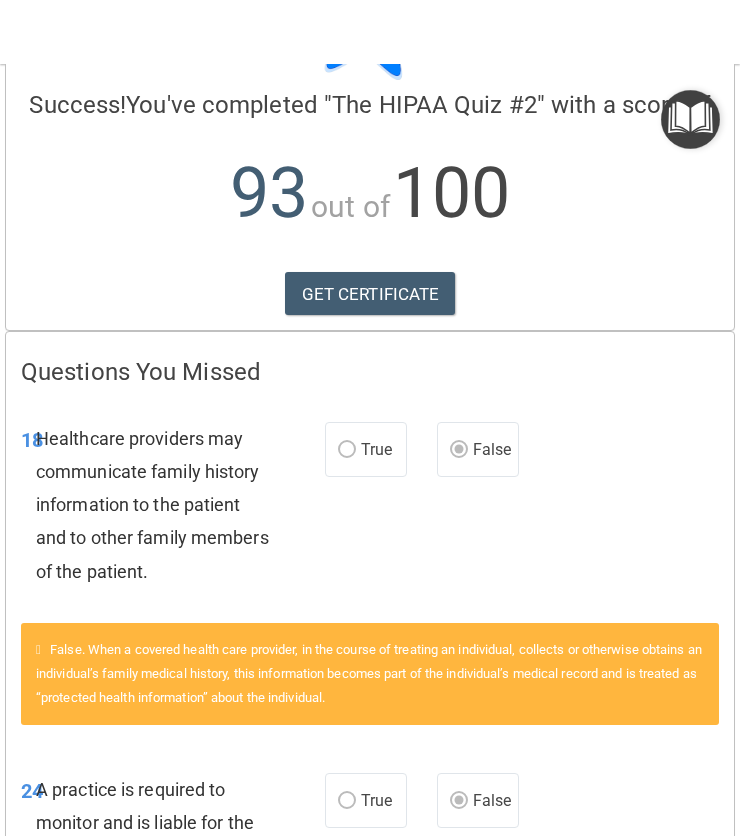 scroll, scrollTop: 154, scrollLeft: 0, axis: vertical 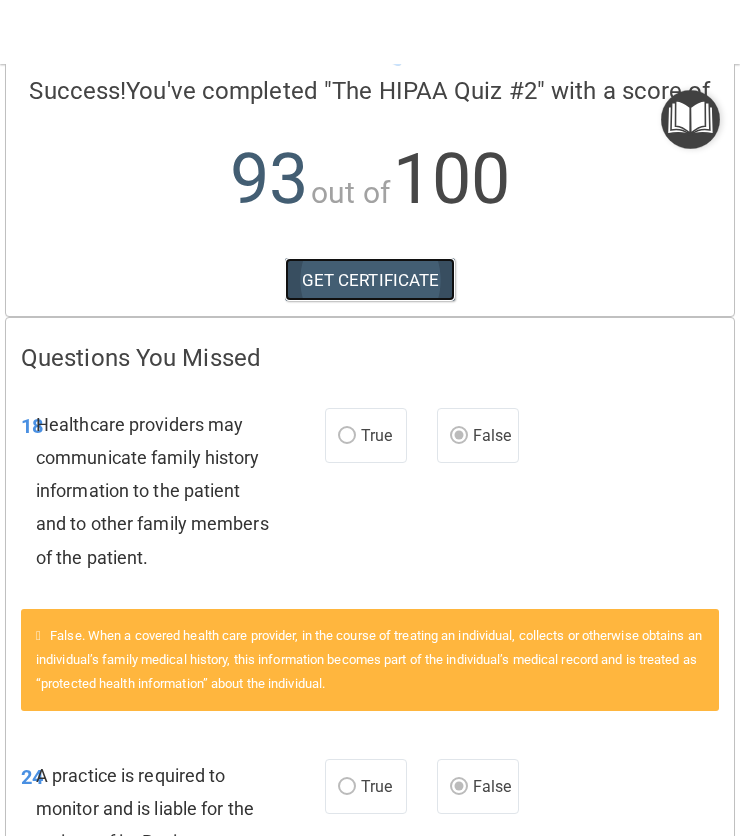 click on "GET CERTIFICATE" at bounding box center (370, 280) 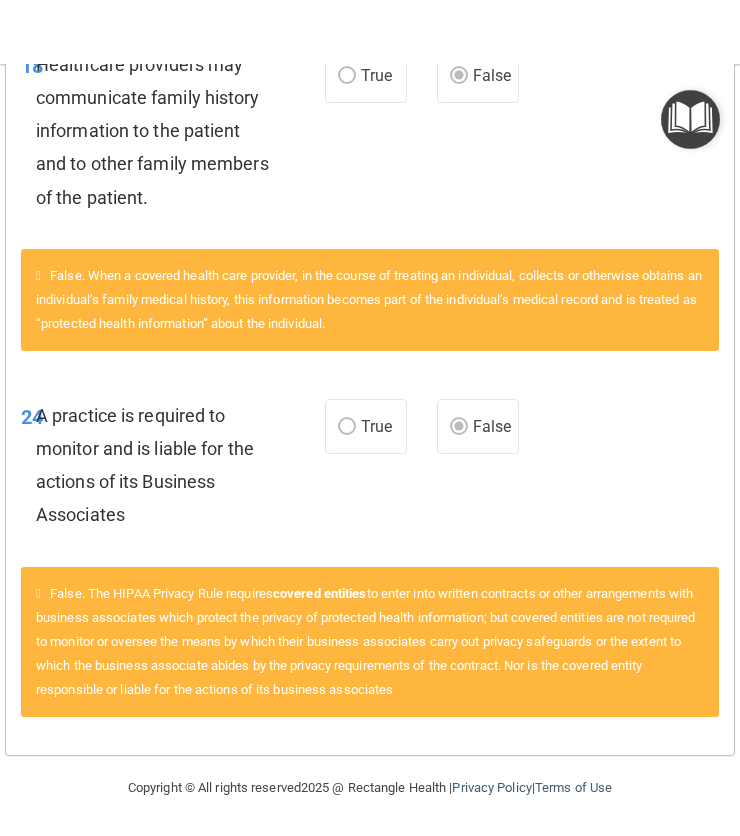 scroll, scrollTop: 0, scrollLeft: 0, axis: both 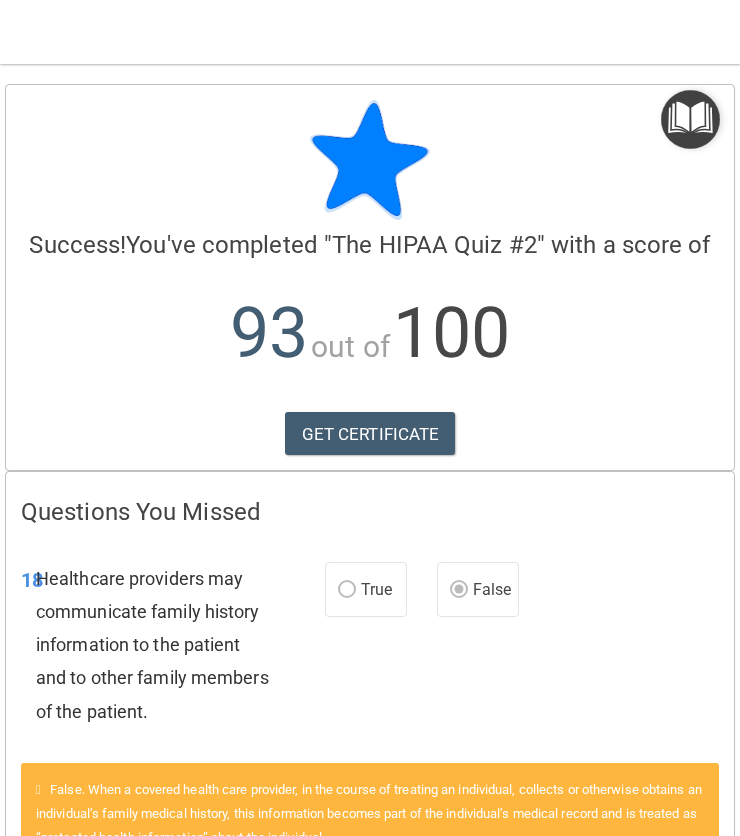 click at bounding box center (690, 119) 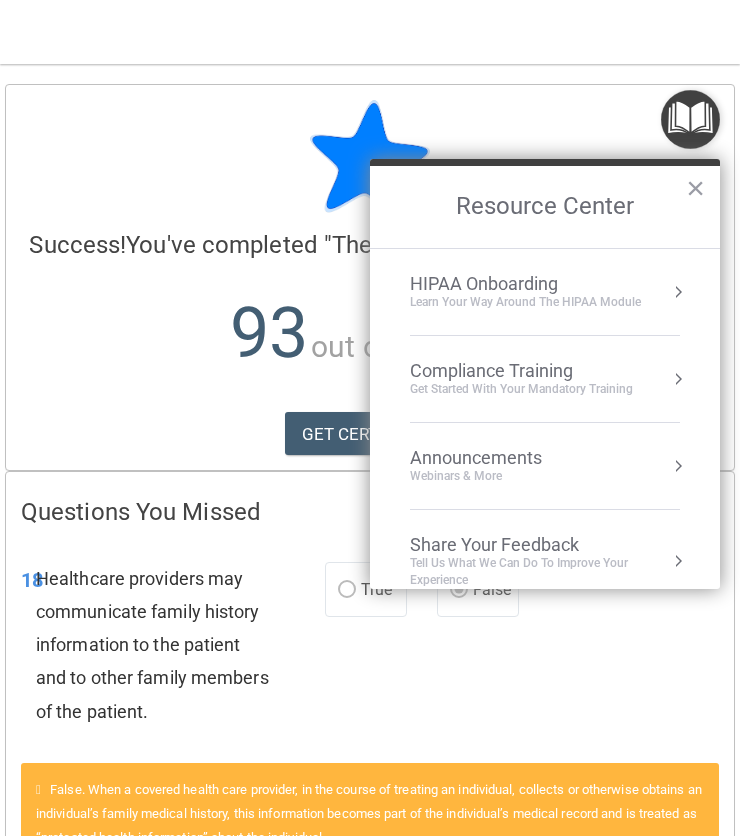 click on "Learn Your Way around the HIPAA module" at bounding box center [525, 302] 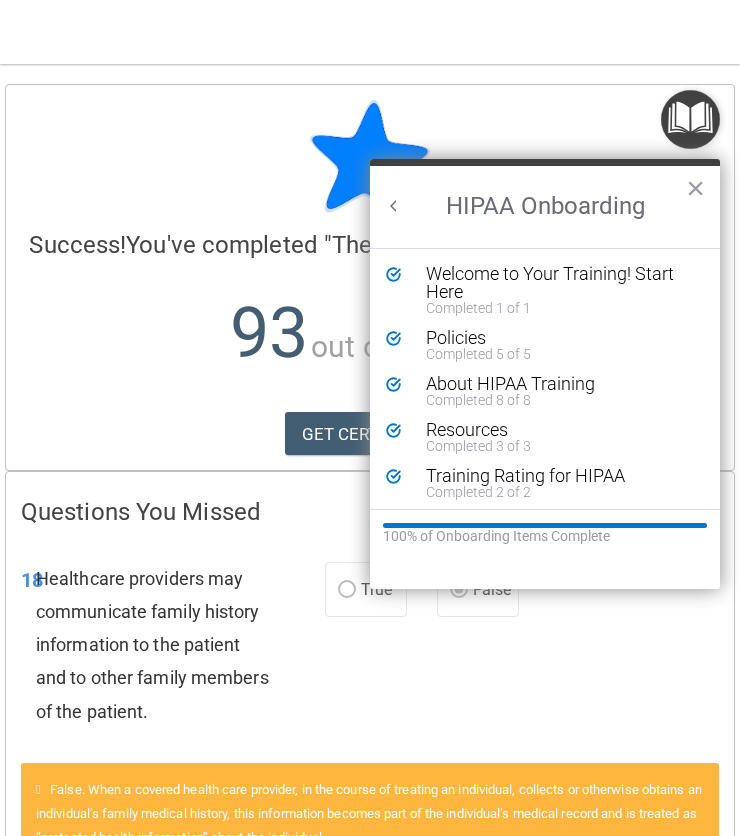scroll, scrollTop: 0, scrollLeft: 0, axis: both 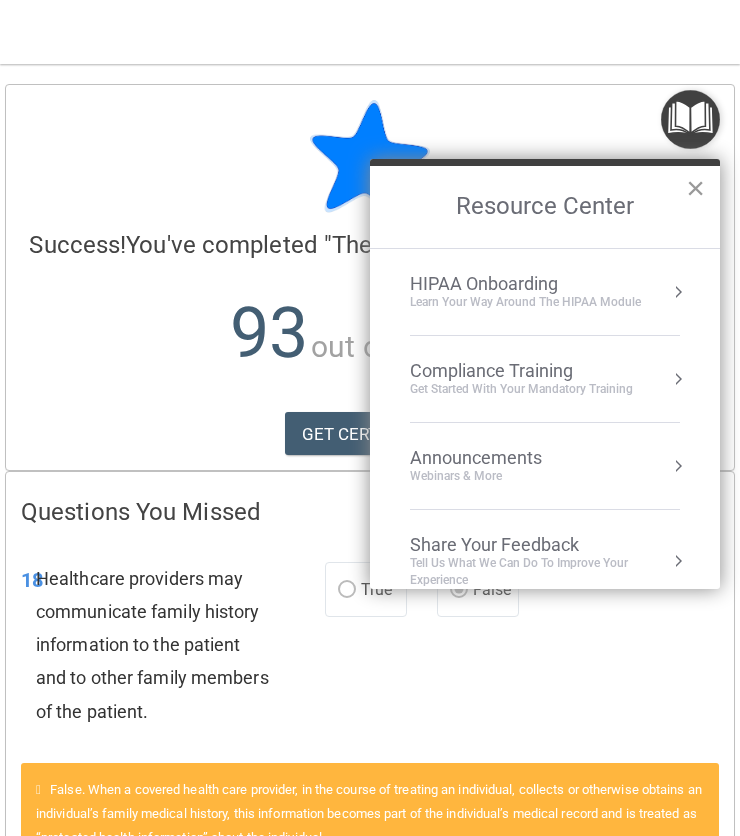 click on "×" at bounding box center (695, 188) 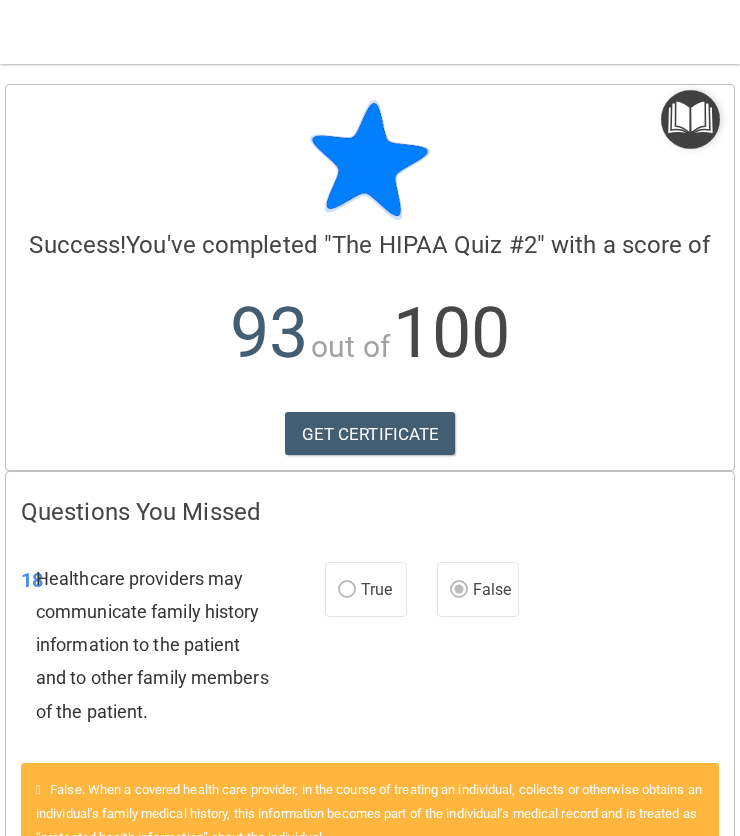 click at bounding box center (690, 119) 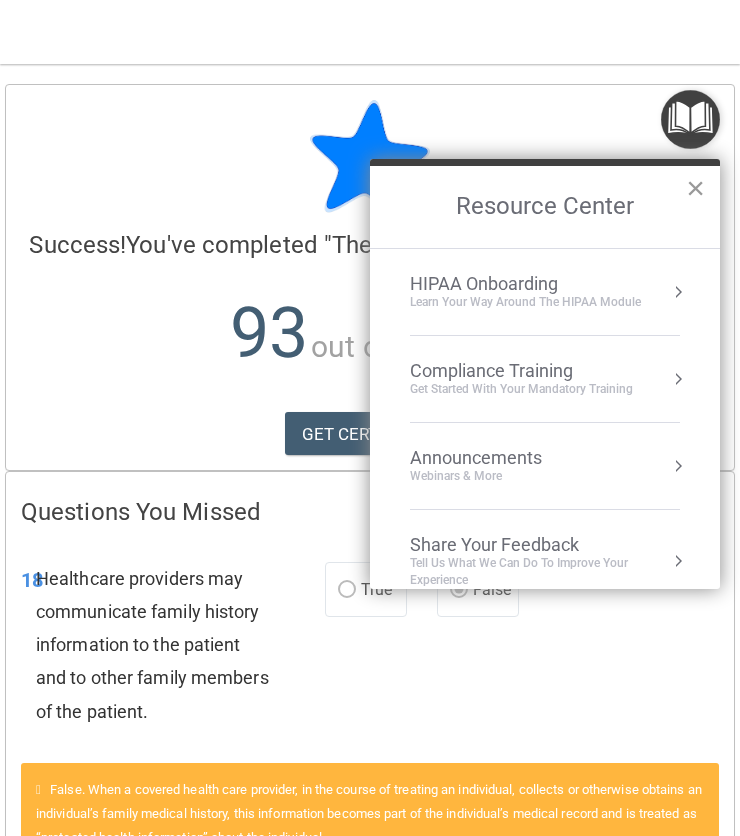 click on "Resource Center ×" at bounding box center [545, 203] 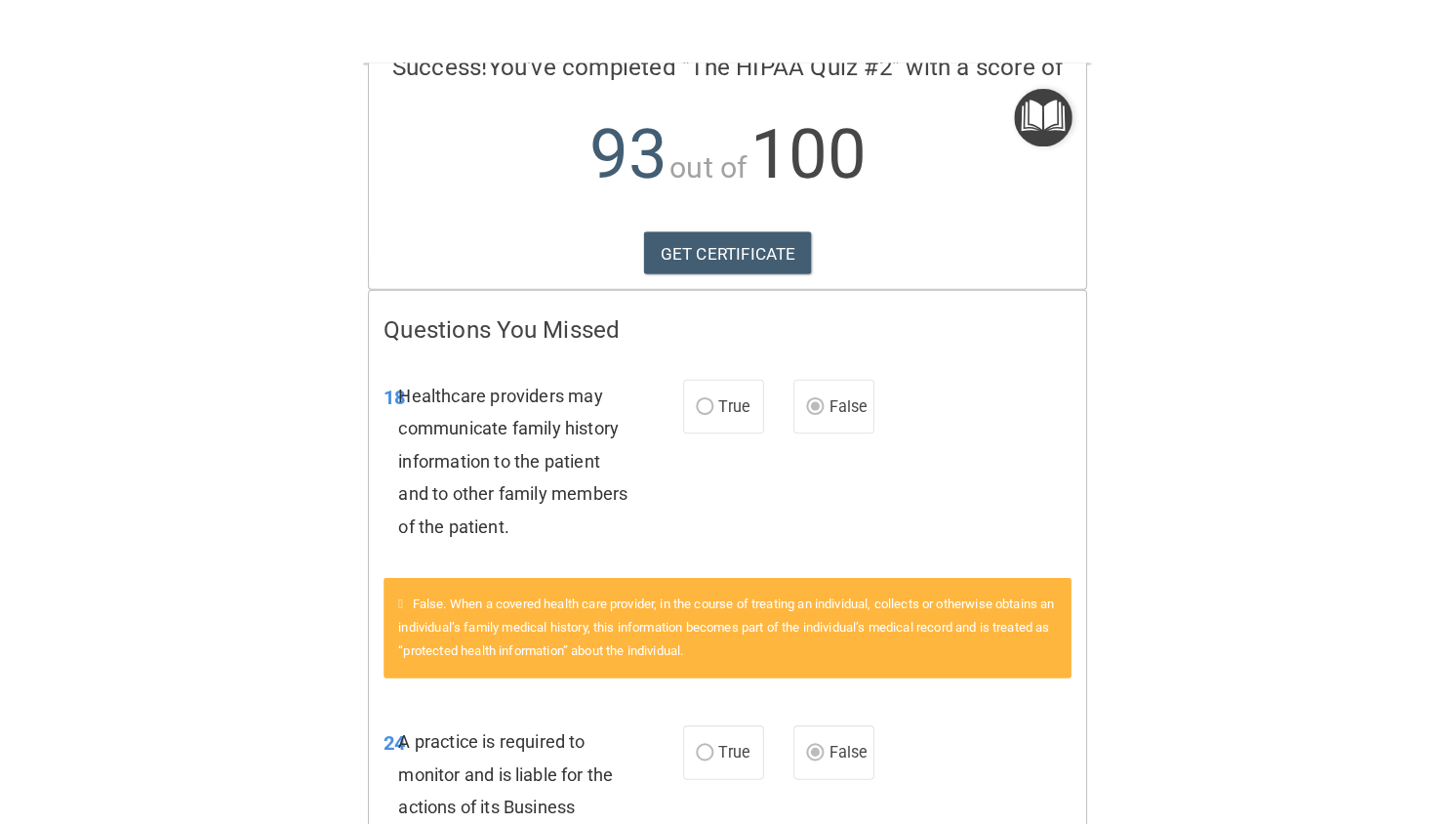 scroll, scrollTop: 0, scrollLeft: 0, axis: both 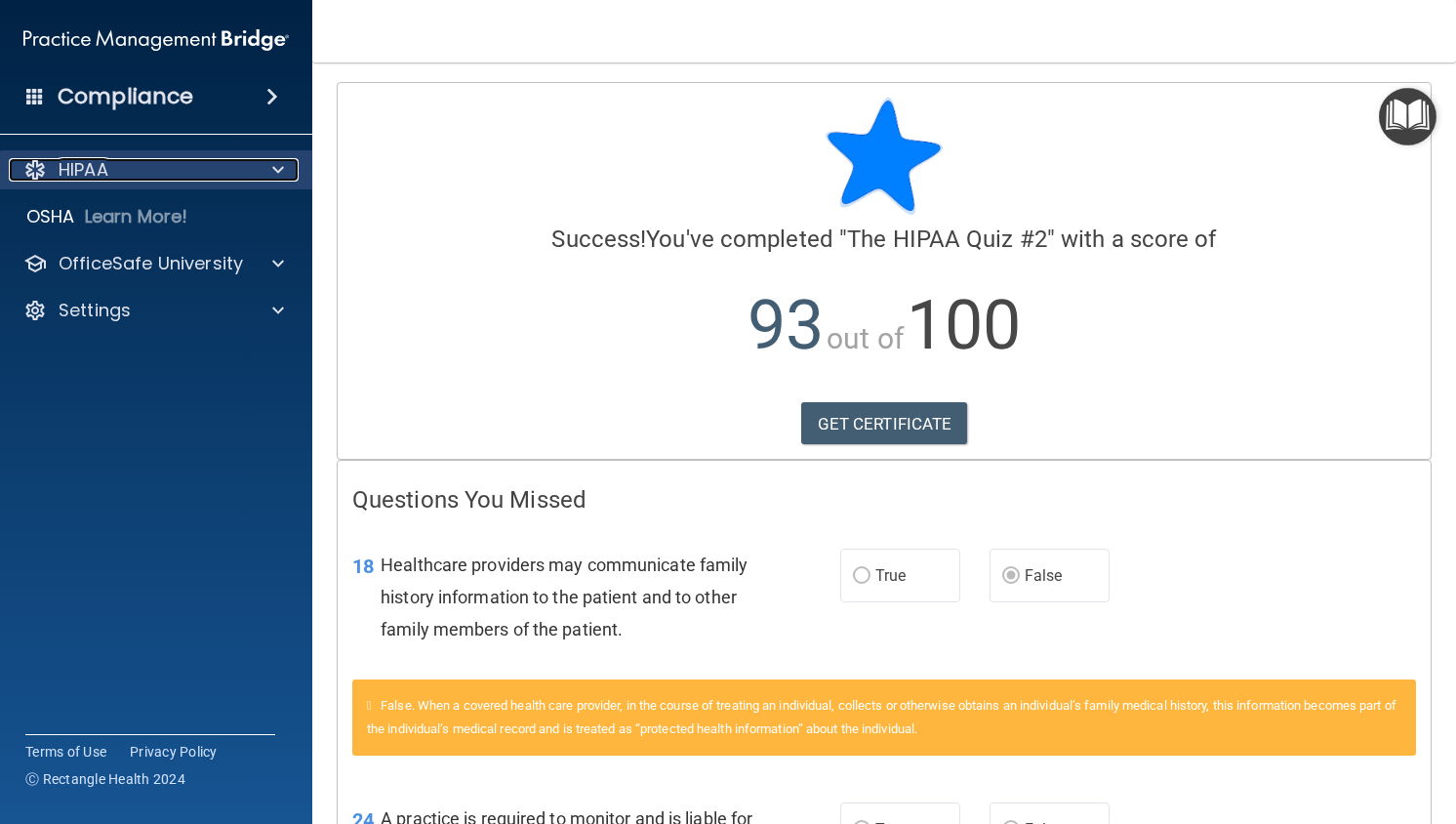 click on "HIPAA" at bounding box center (130, 170) 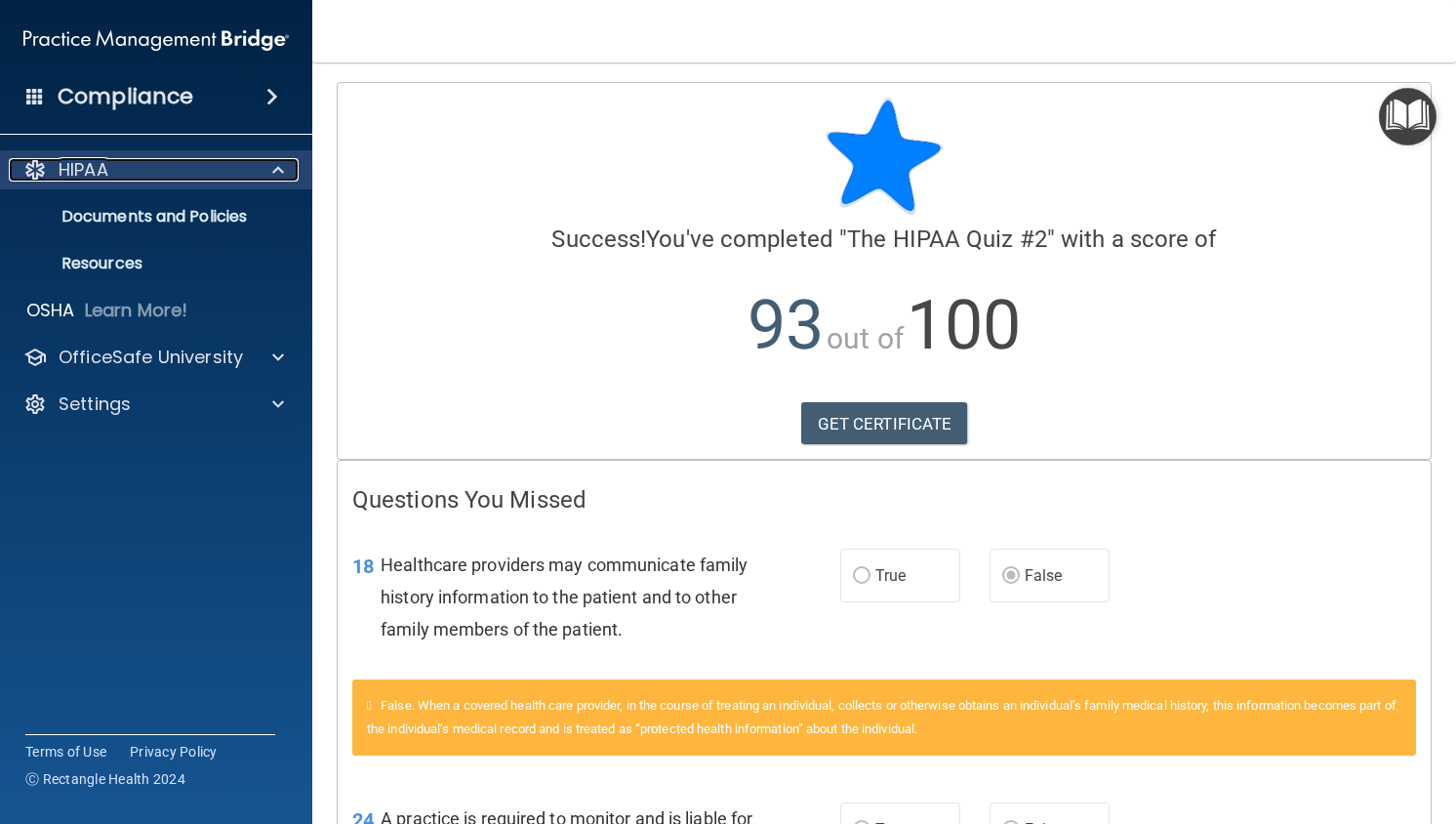 click on "HIPAA" at bounding box center (130, 170) 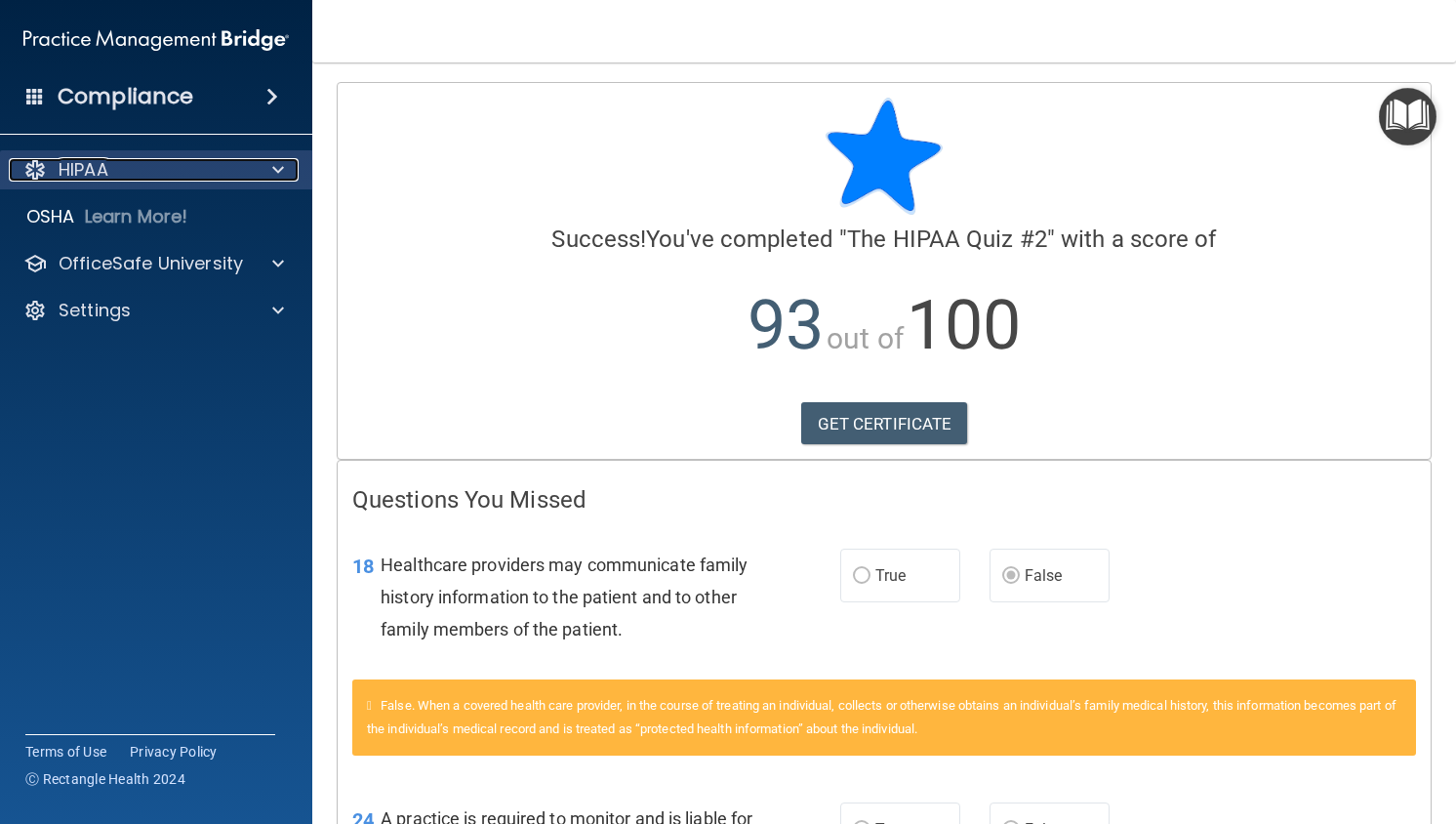 click at bounding box center [275, 170] 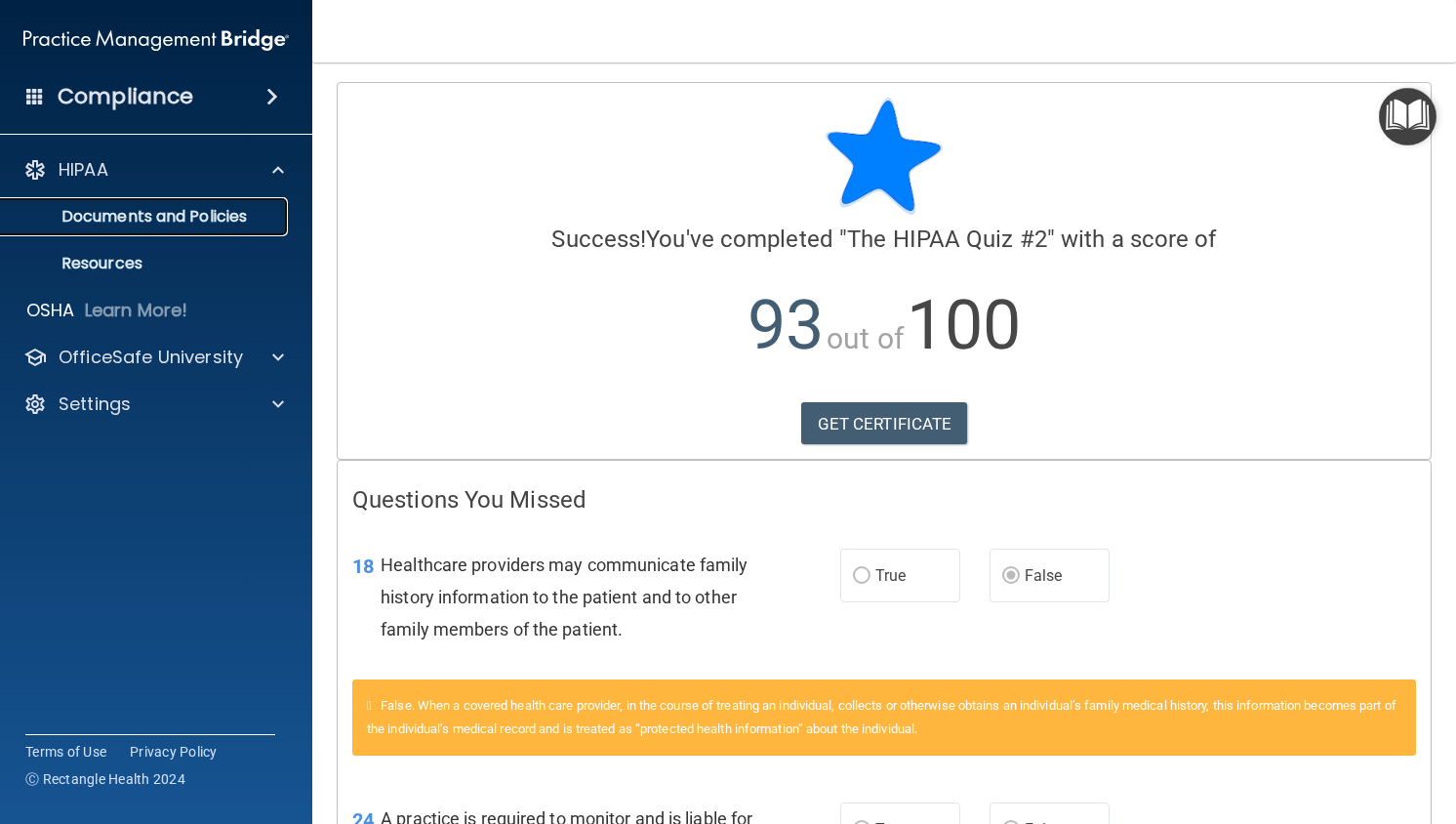 click on "Documents and Policies" at bounding box center (134, 217) 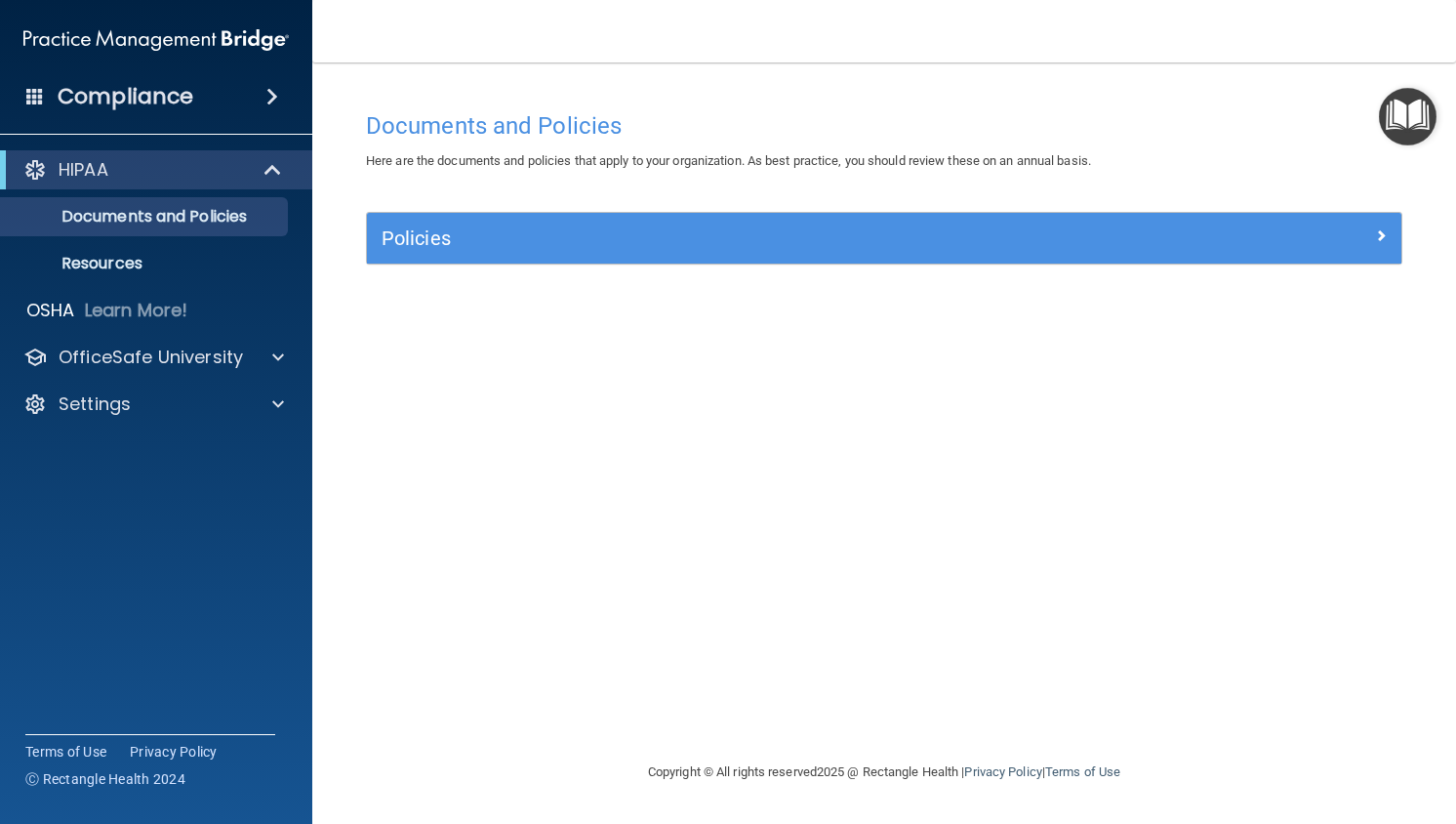 click on "Compliance" at bounding box center [156, 97] 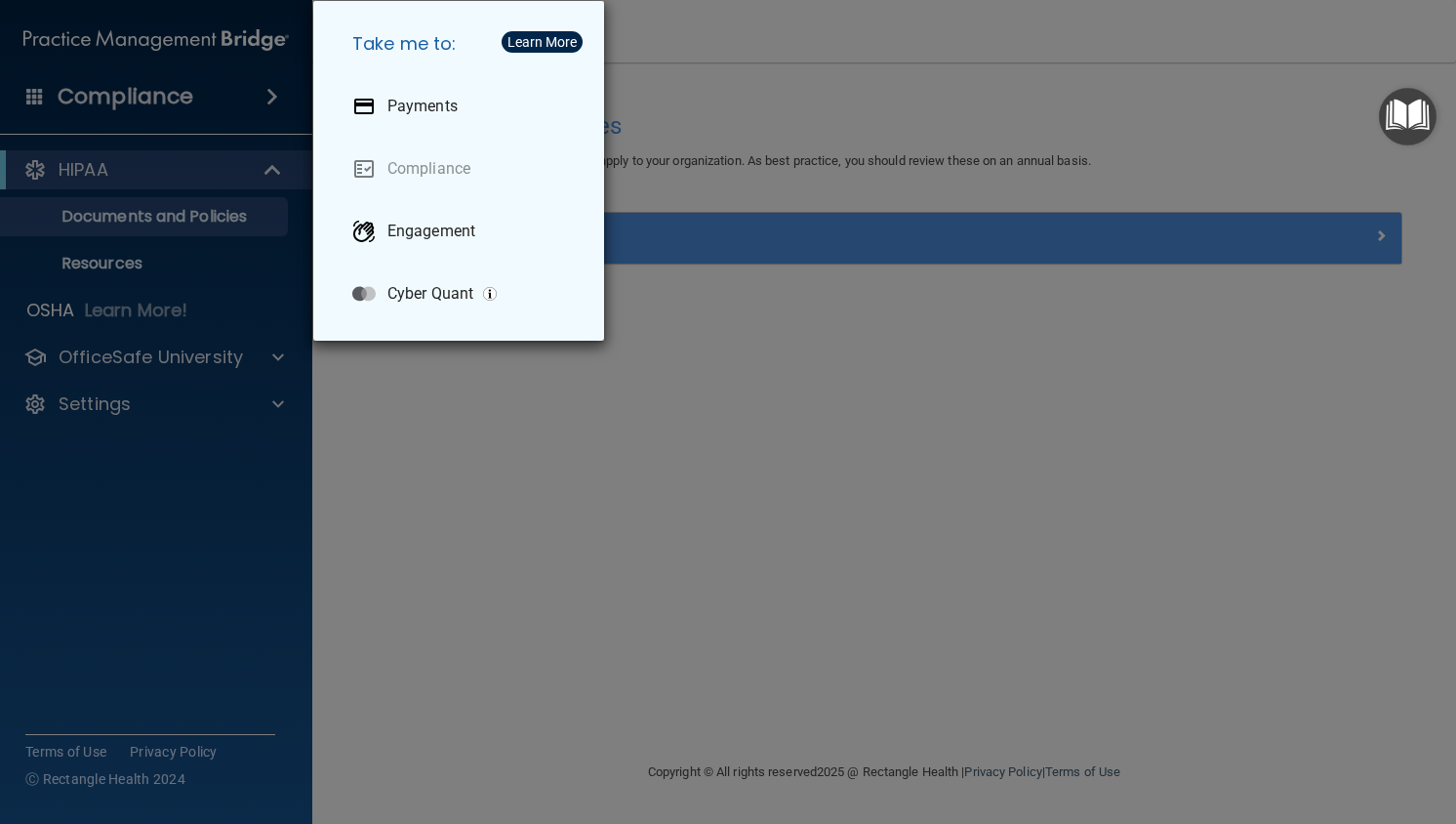 click at bounding box center (1407, 116) 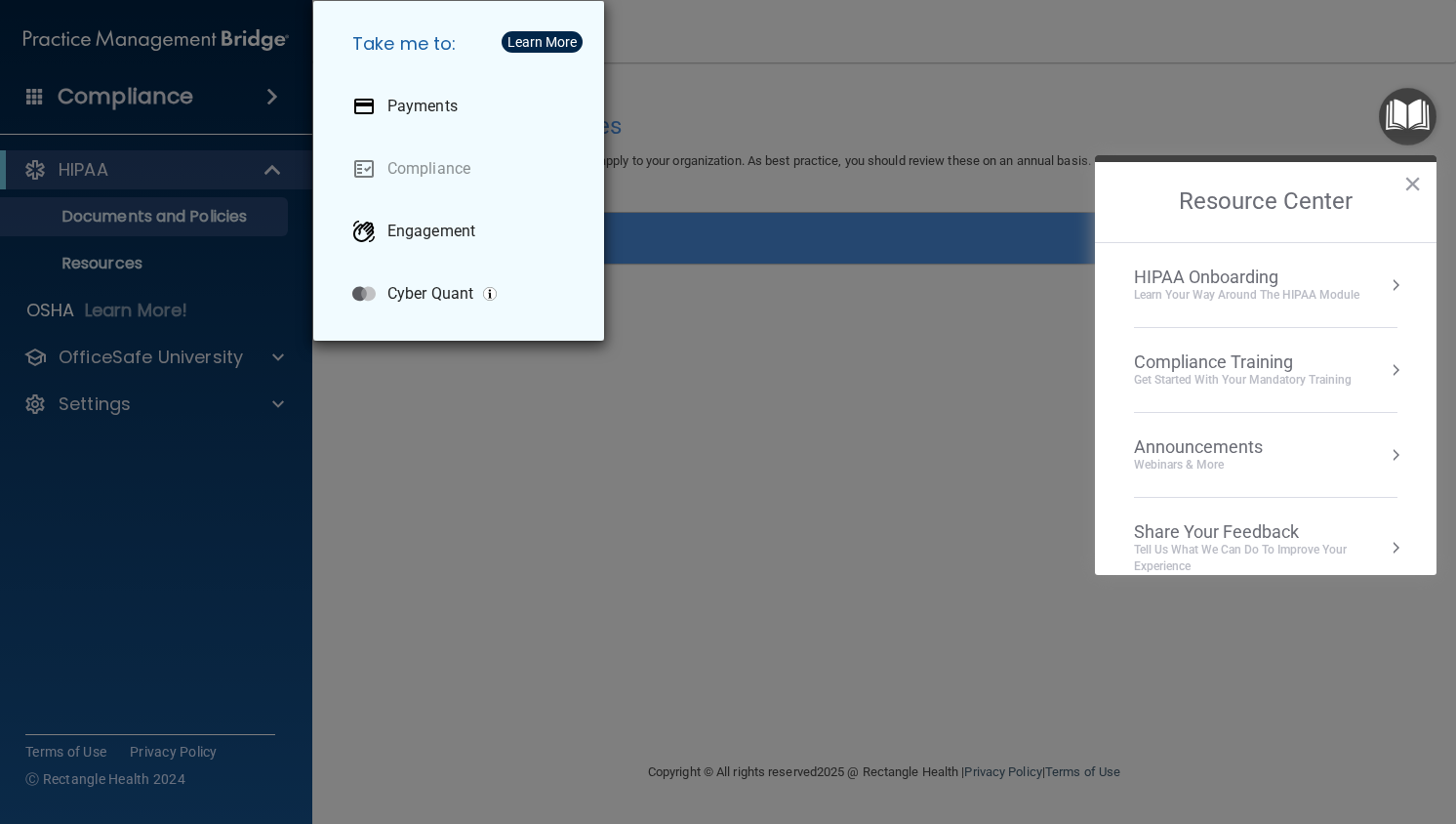 click on "Learn Your Way around the HIPAA module" at bounding box center [1246, 295] 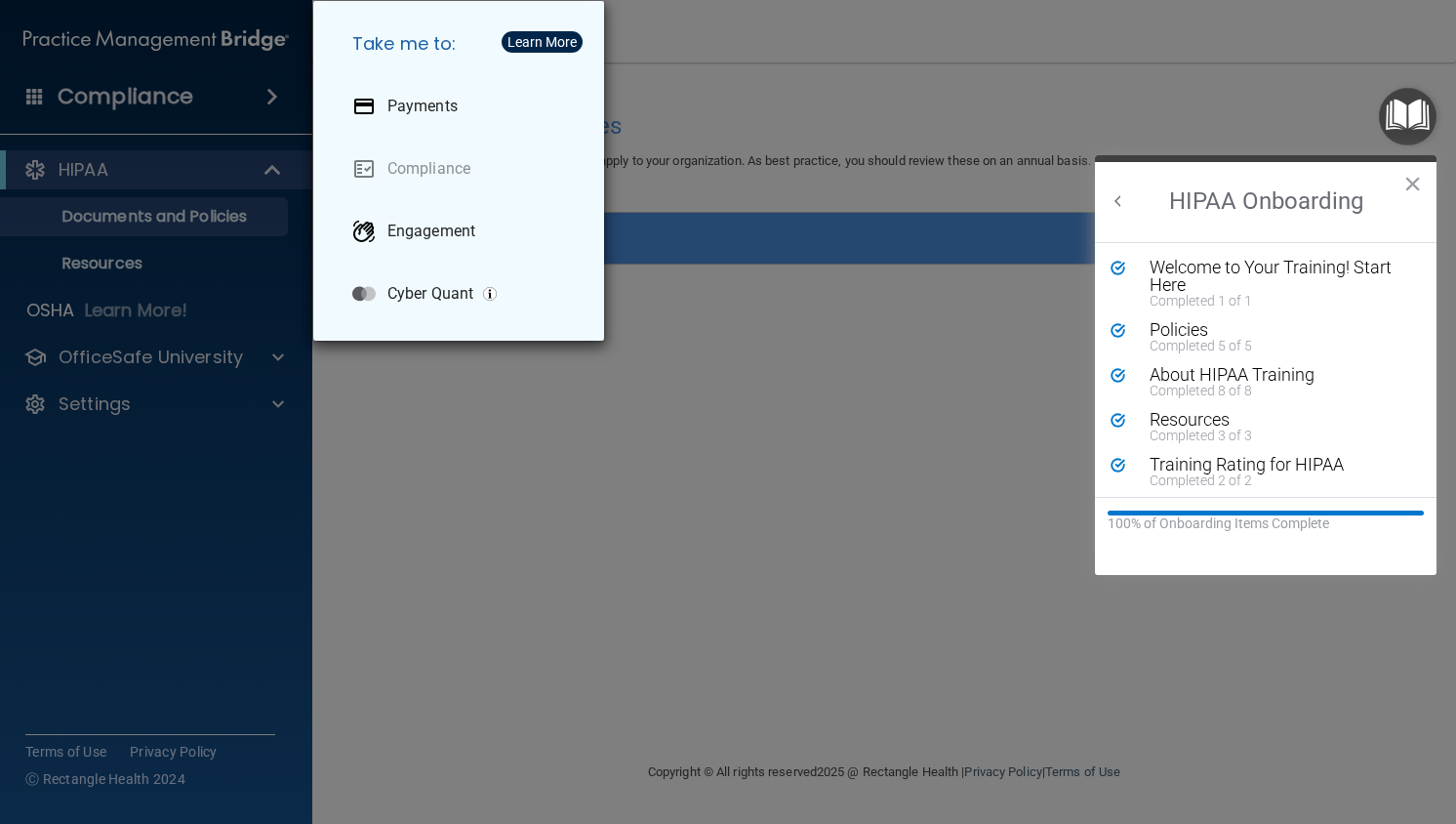 scroll, scrollTop: 0, scrollLeft: 0, axis: both 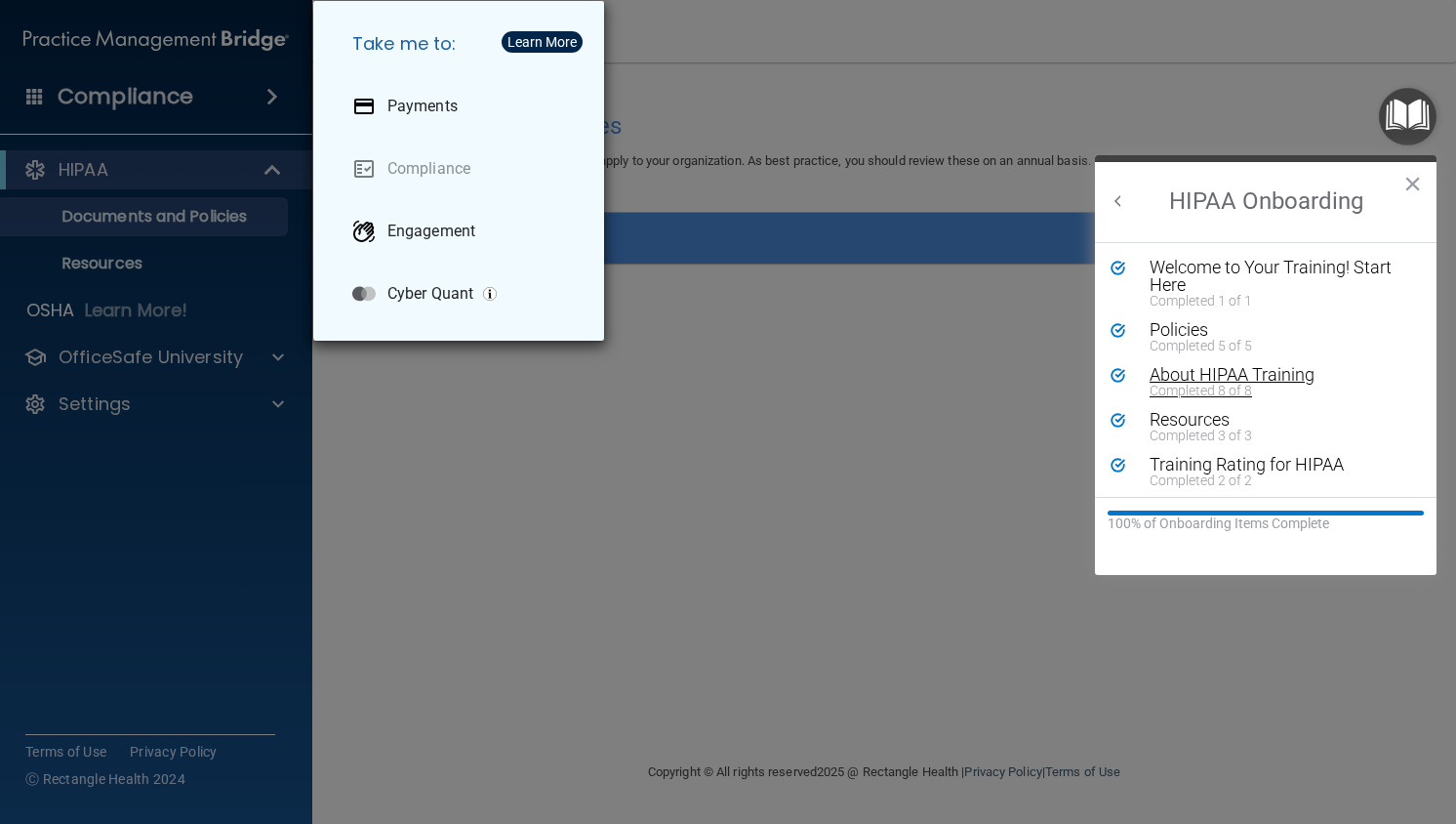 click on "About HIPAA Training" at bounding box center (1273, 375) 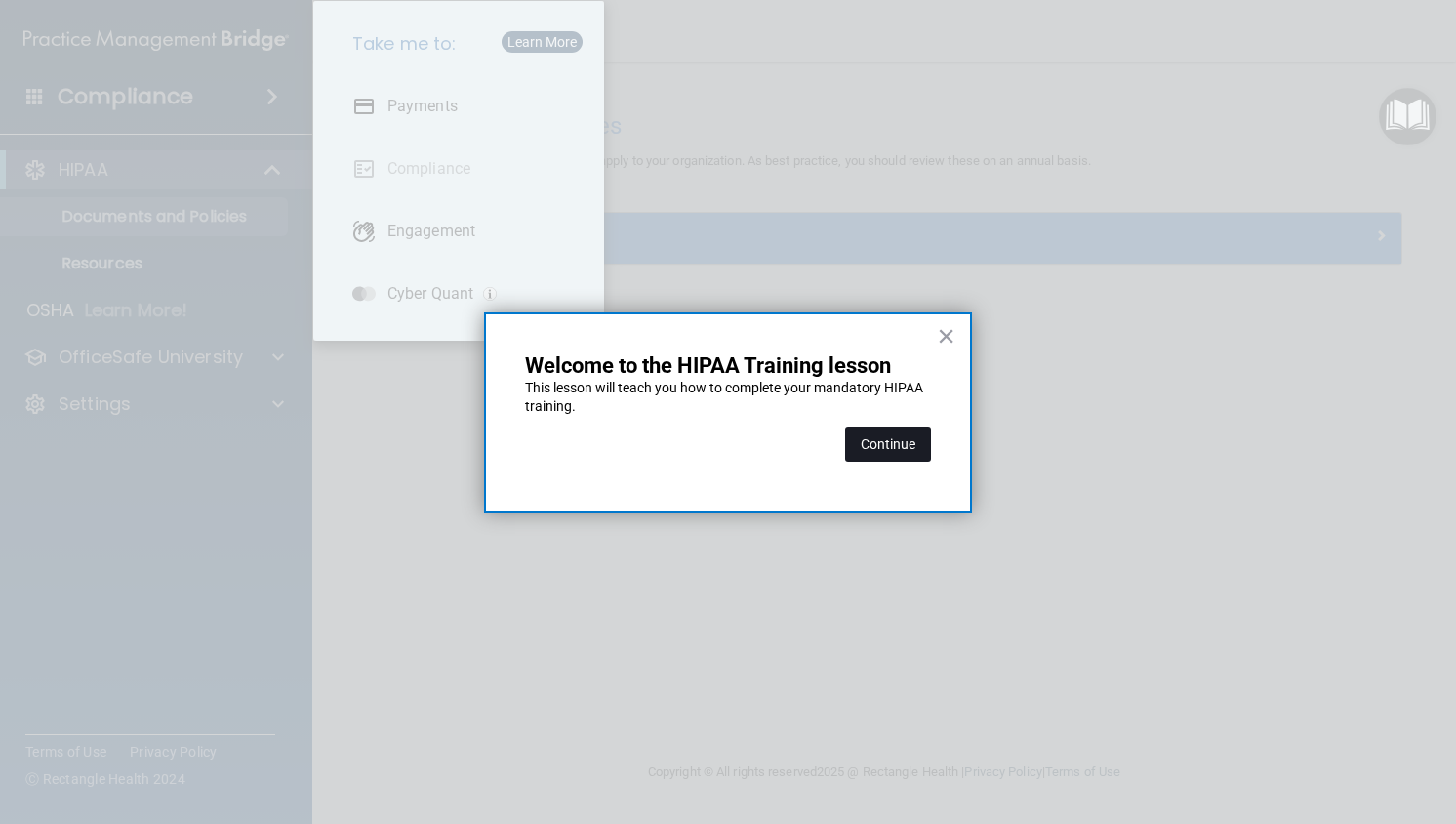click on "Continue" at bounding box center (888, 444) 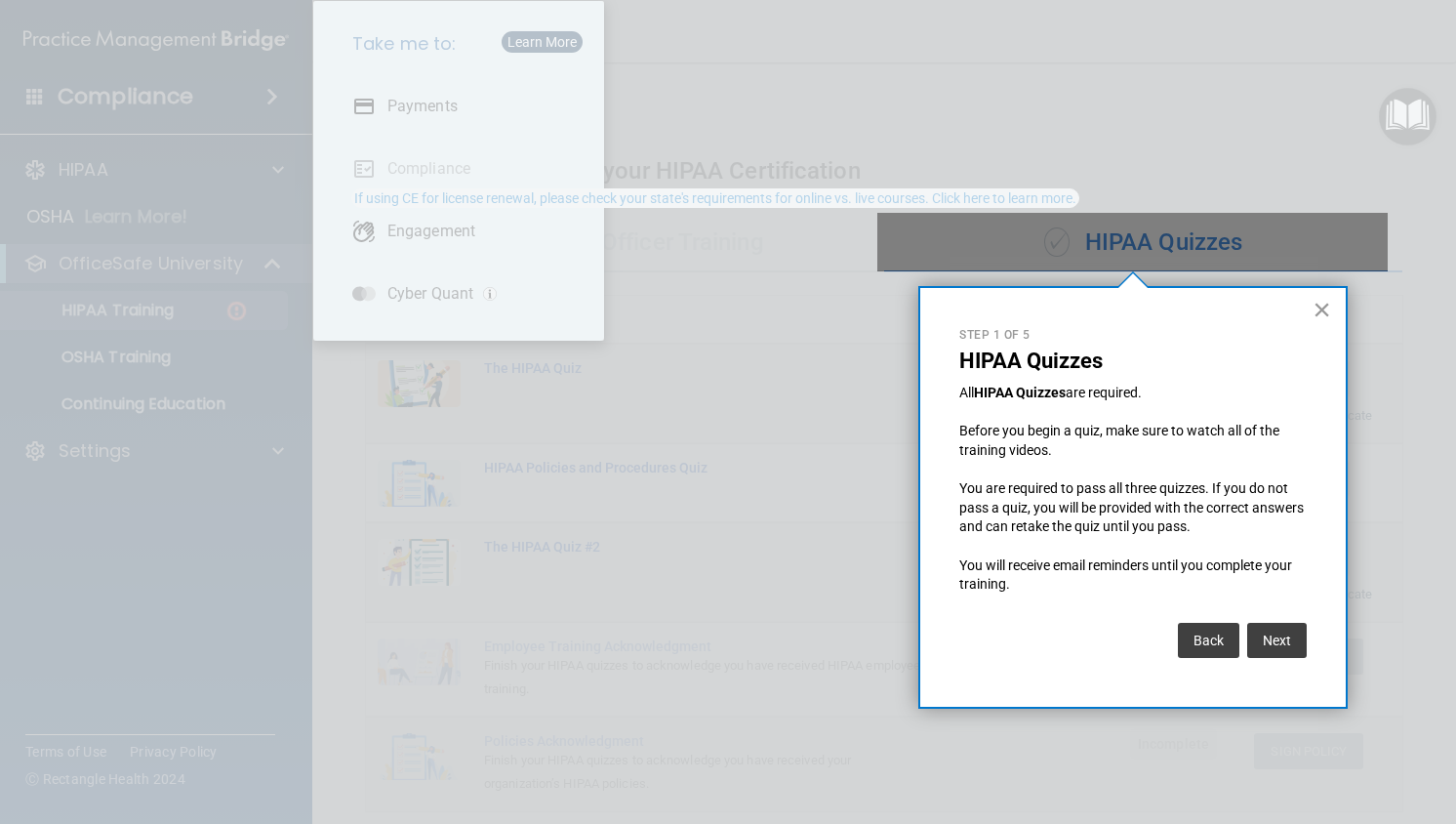 click on "×" at bounding box center [1321, 309] 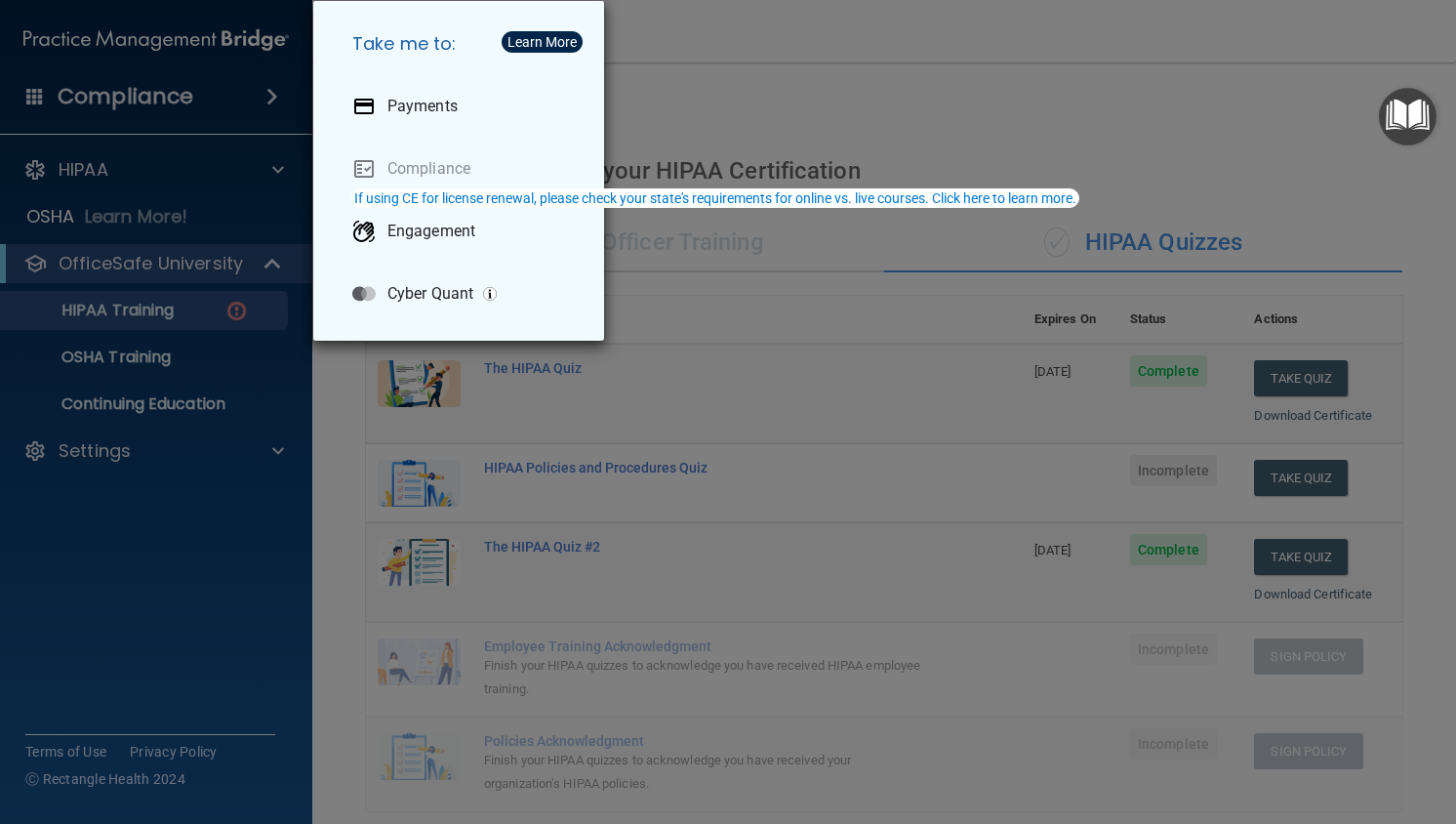 click on "Take me to:             Payments                   Compliance                     Engagement                     Cyber Quant" at bounding box center [728, 412] 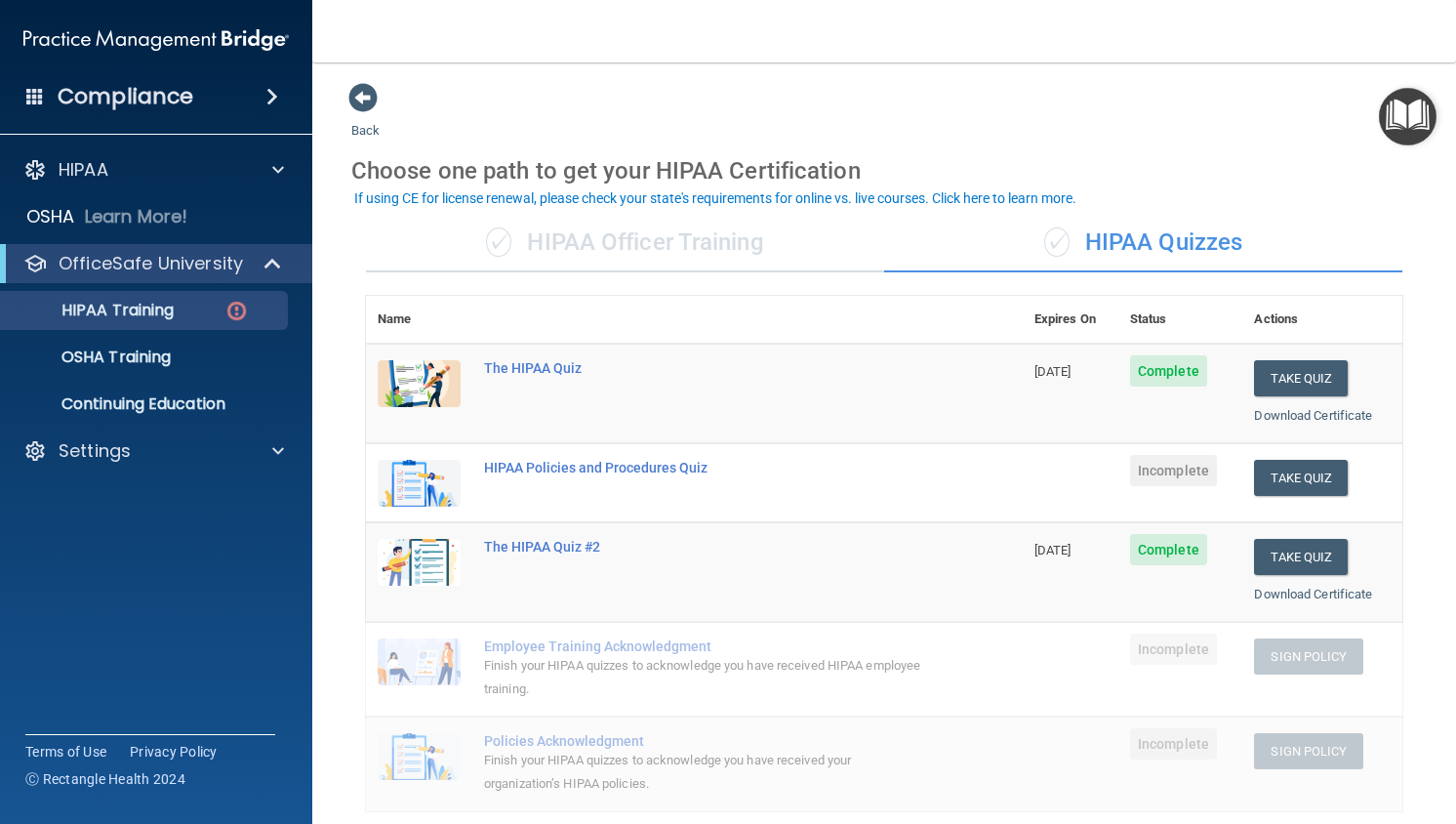 click on "✓   HIPAA Officer Training" at bounding box center (625, 243) 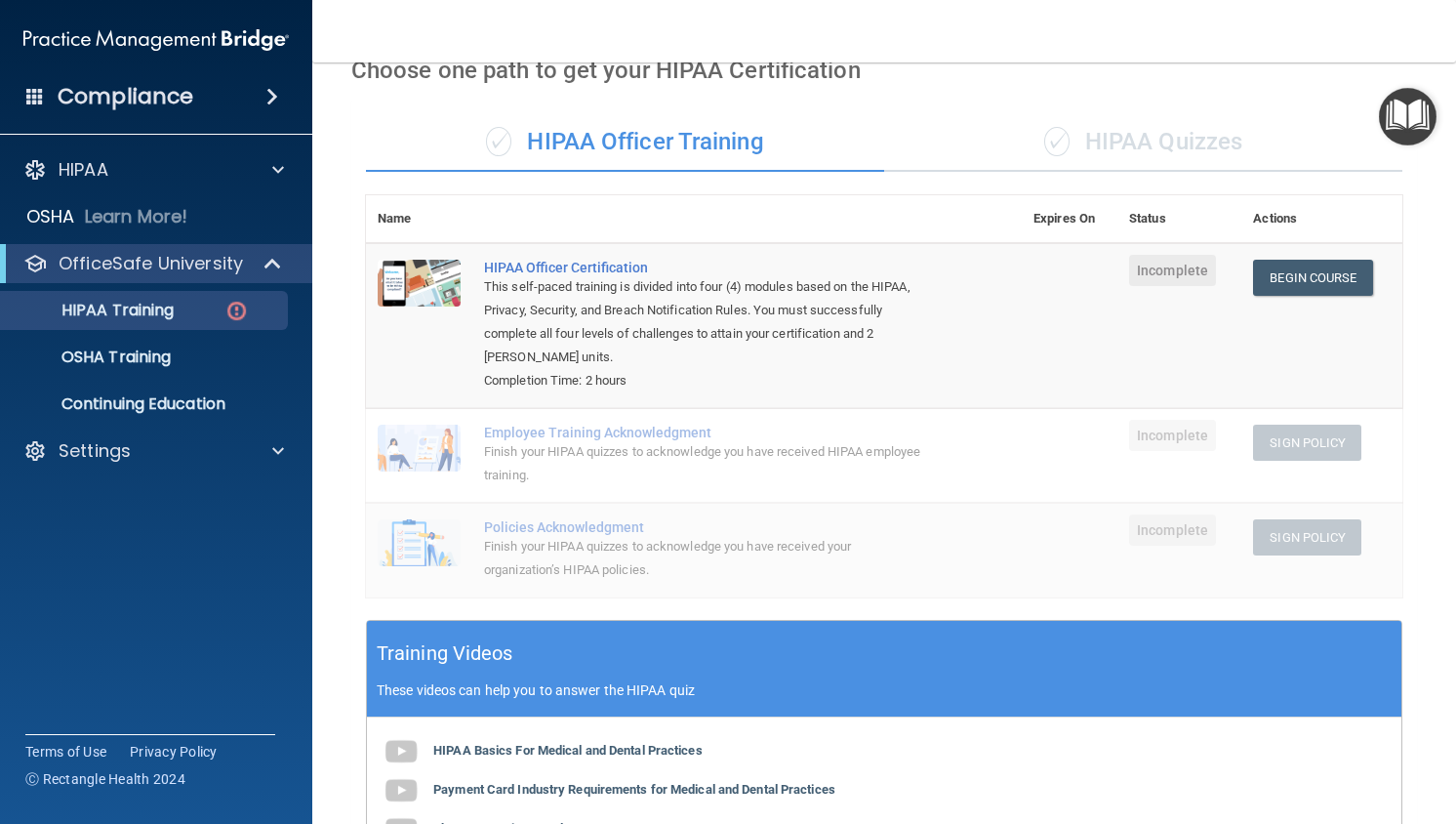 scroll, scrollTop: 98, scrollLeft: 0, axis: vertical 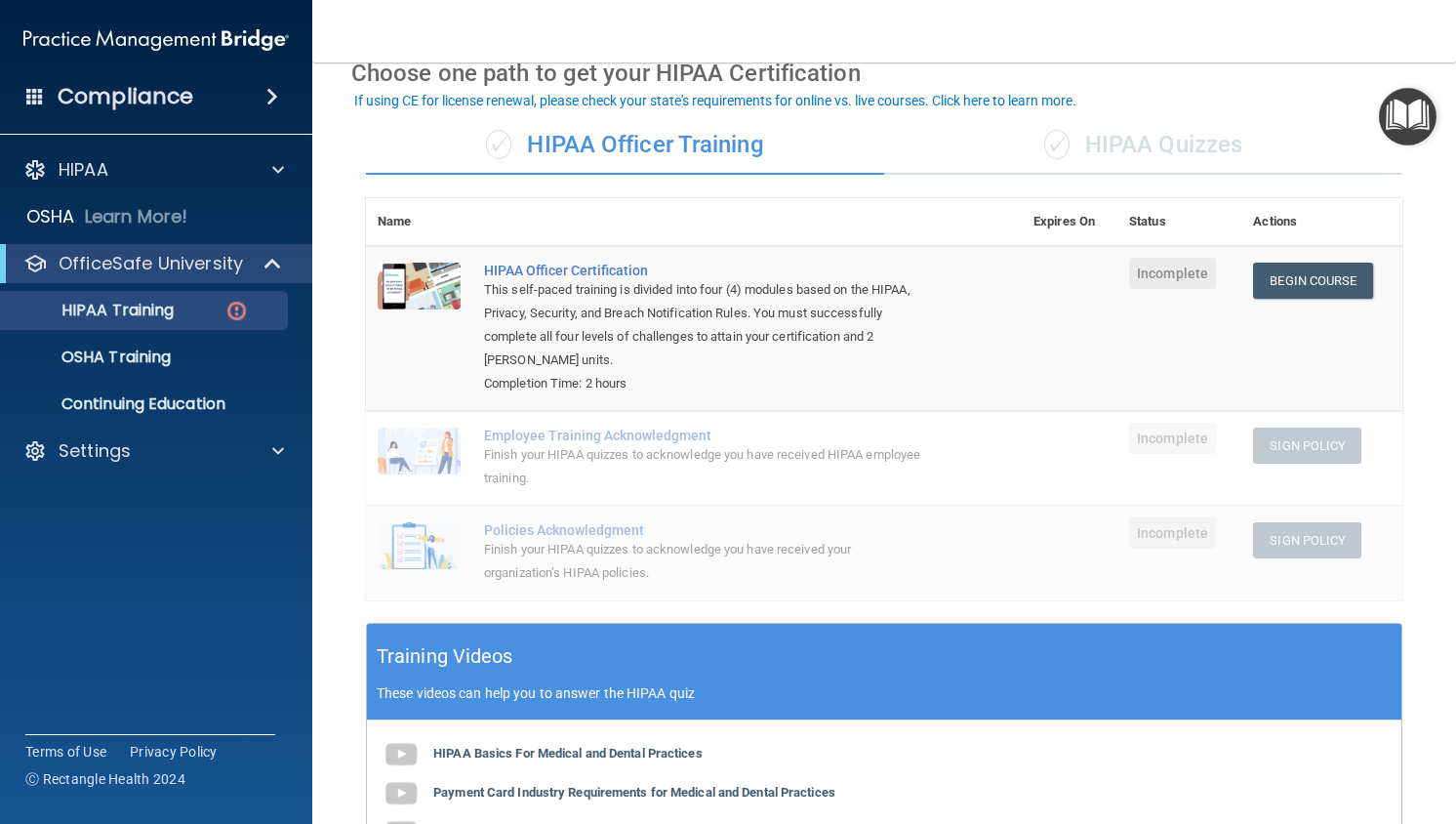 click on "✓   HIPAA Quizzes" at bounding box center [1143, 145] 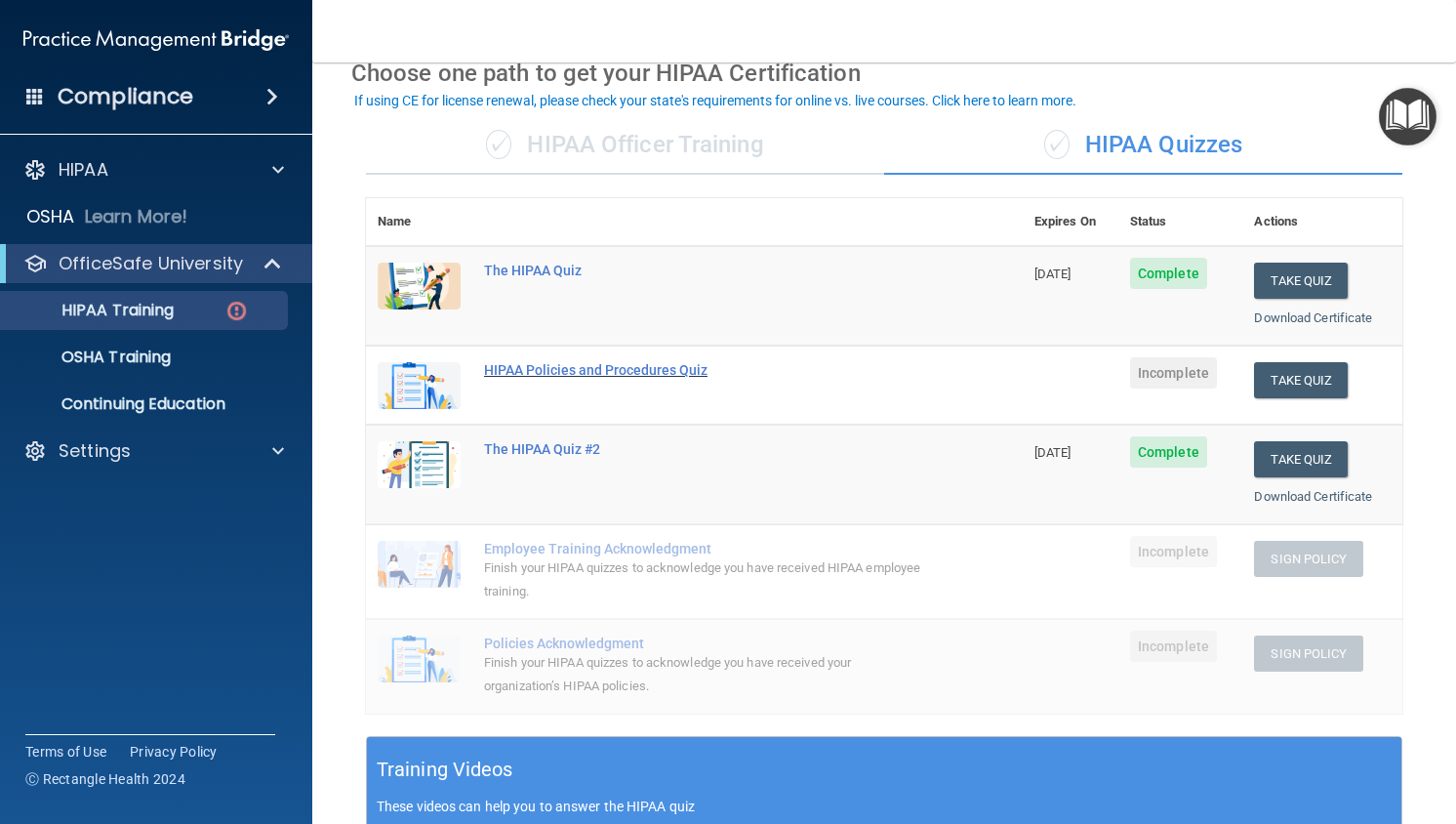 click on "HIPAA Policies and Procedures Quiz" at bounding box center (705, 370) 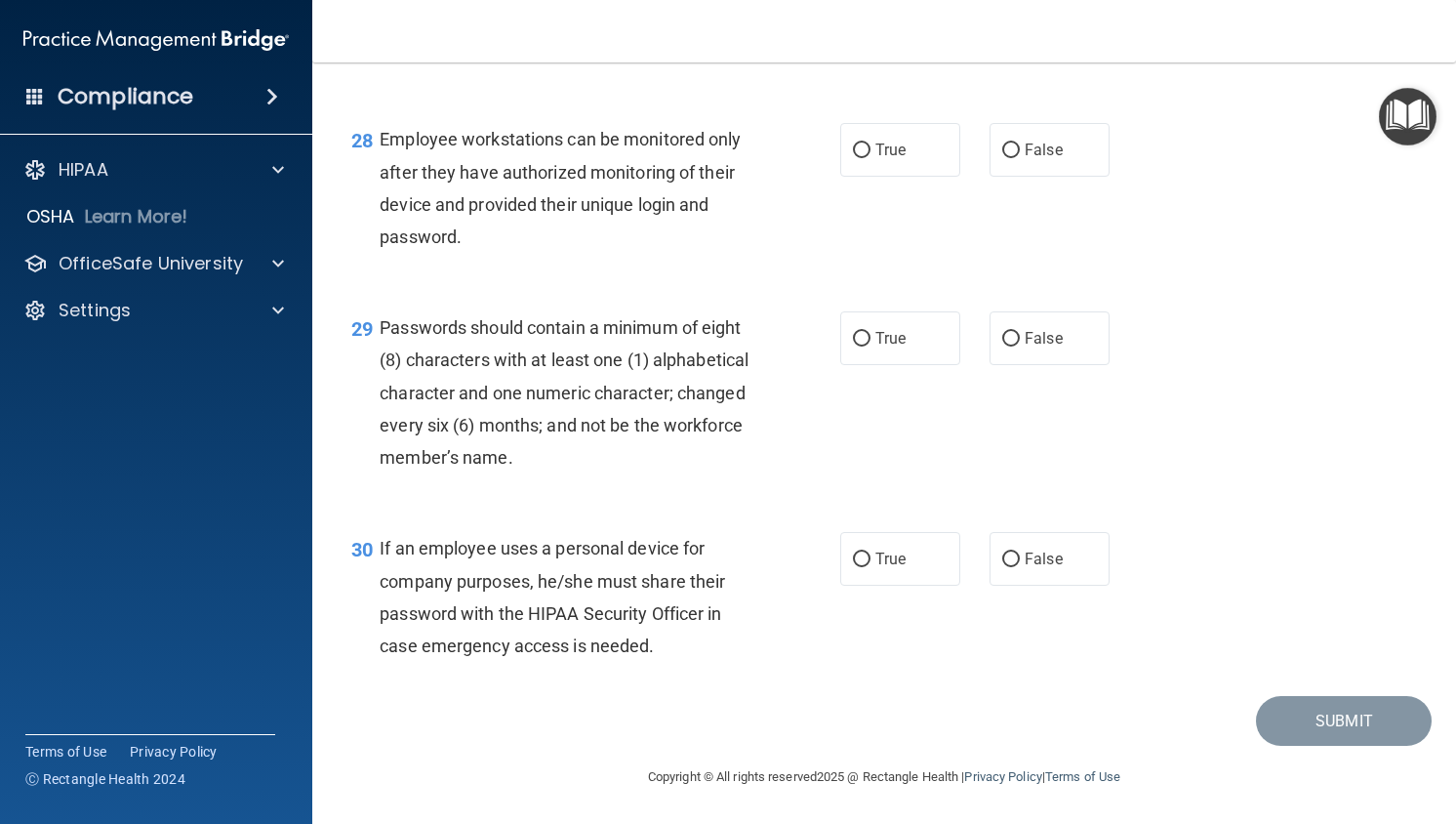 scroll, scrollTop: 5116, scrollLeft: 0, axis: vertical 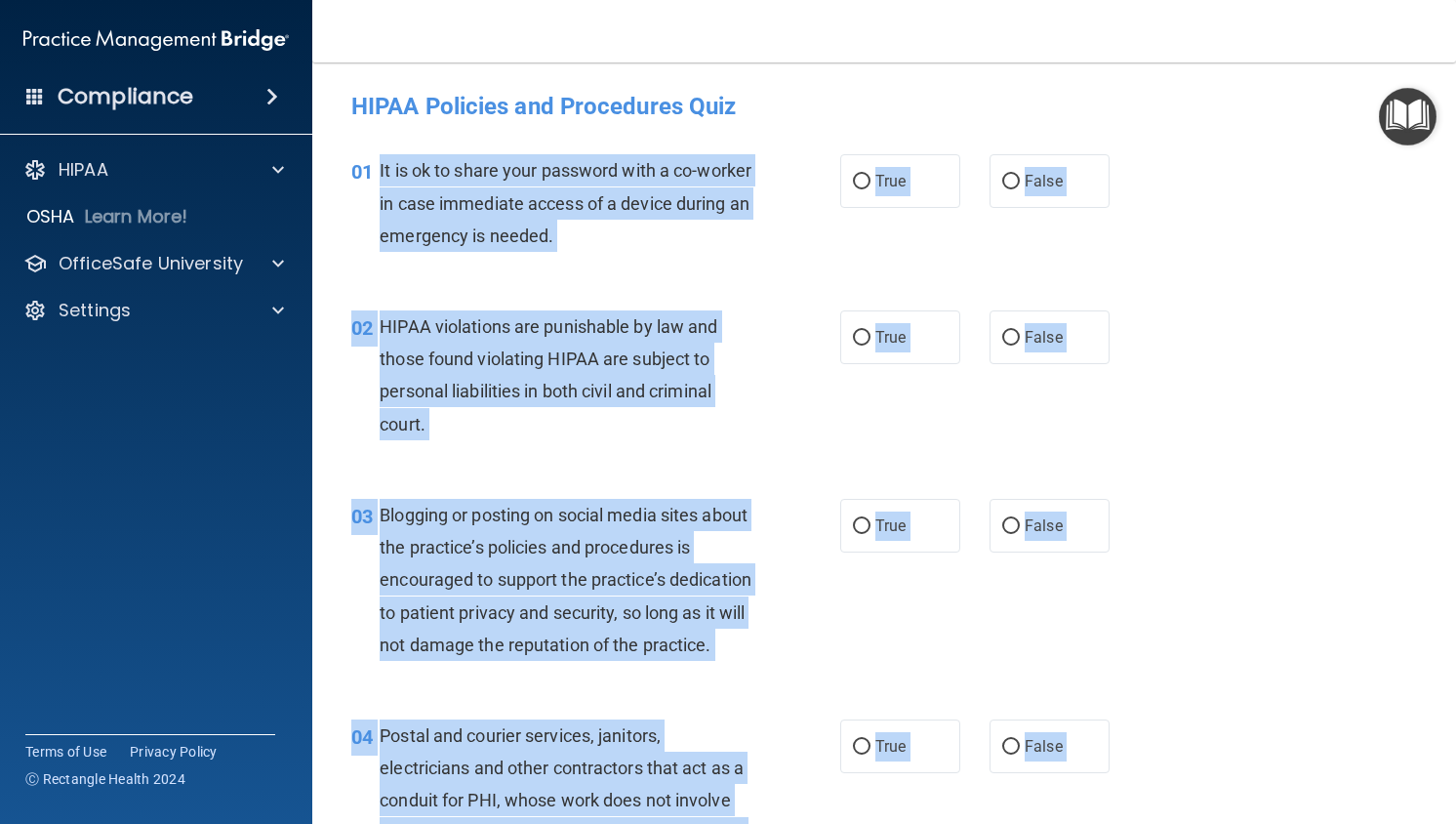 drag, startPoint x: 663, startPoint y: 650, endPoint x: 379, endPoint y: 163, distance: 563.7597 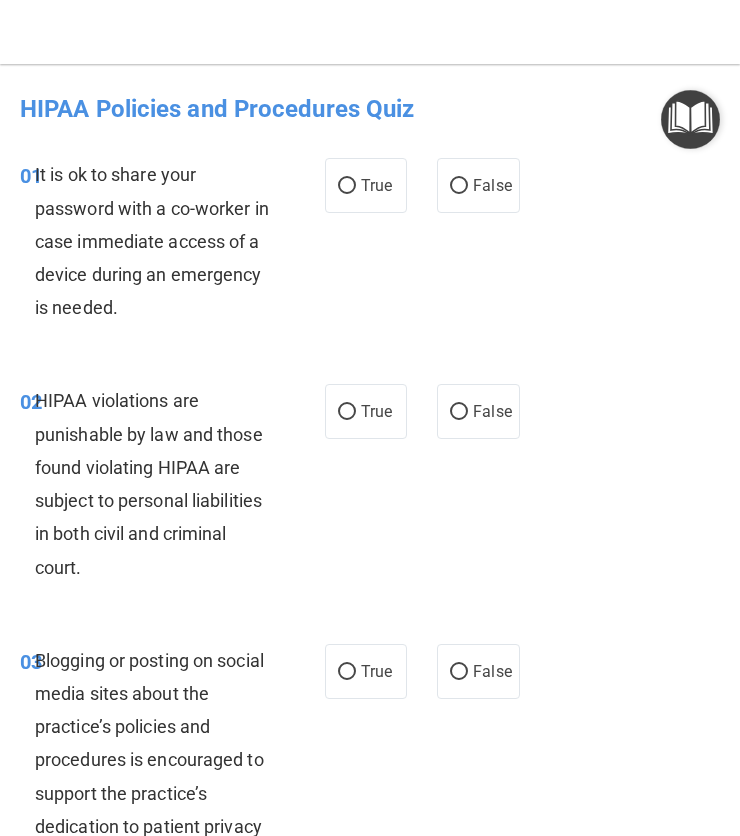 click on "HIPAA Policies and Procedures Quiz" at bounding box center (370, 108) 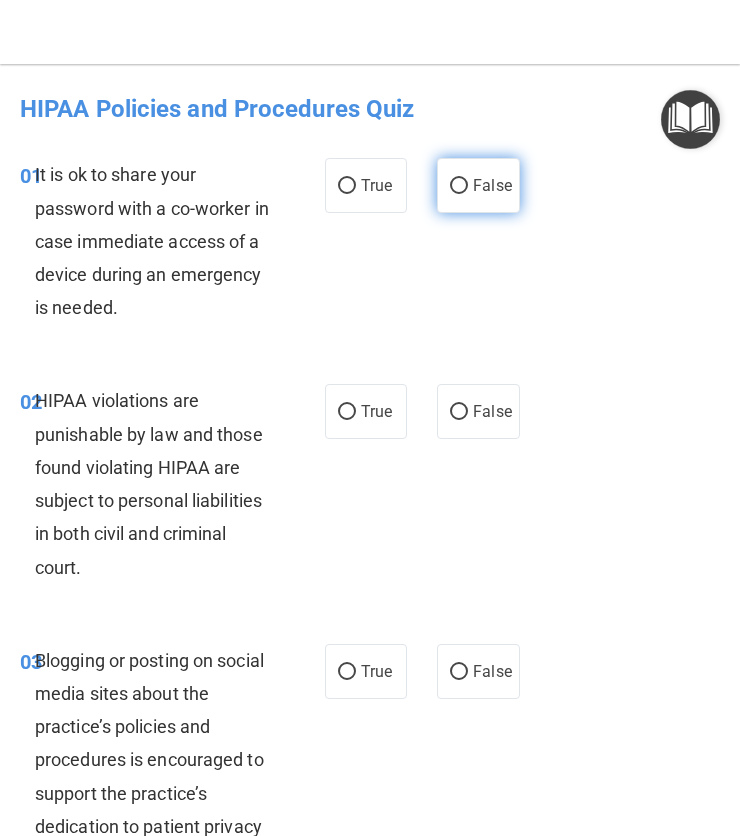 click on "False" at bounding box center [492, 185] 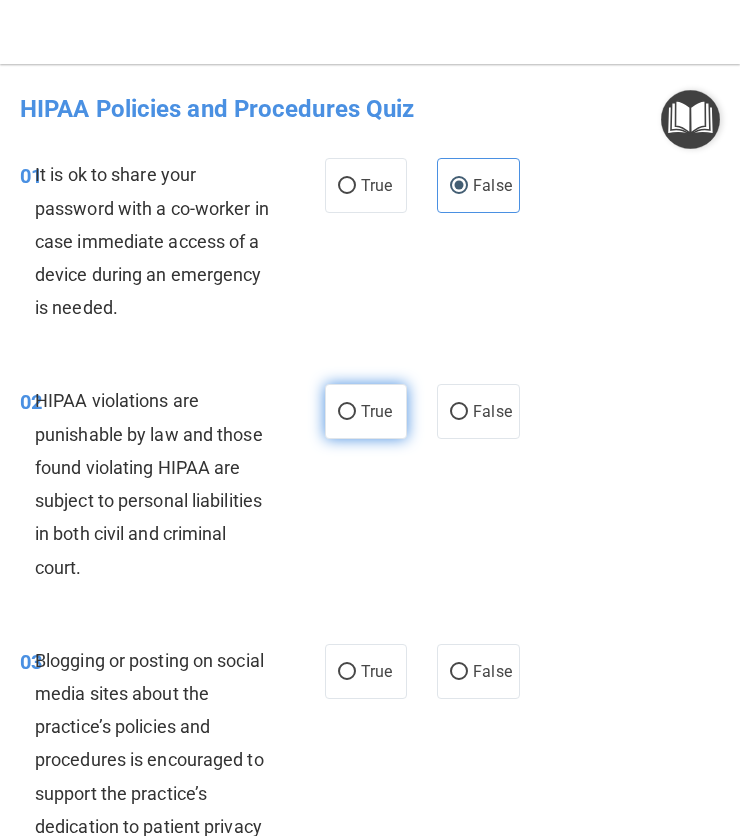 click on "True" at bounding box center (366, 411) 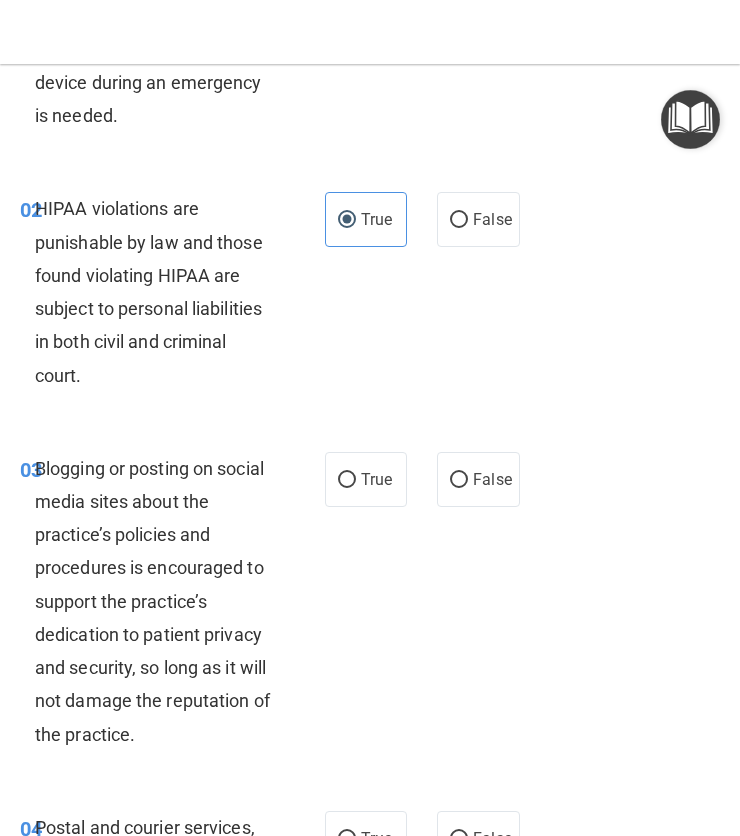 scroll, scrollTop: 194, scrollLeft: 0, axis: vertical 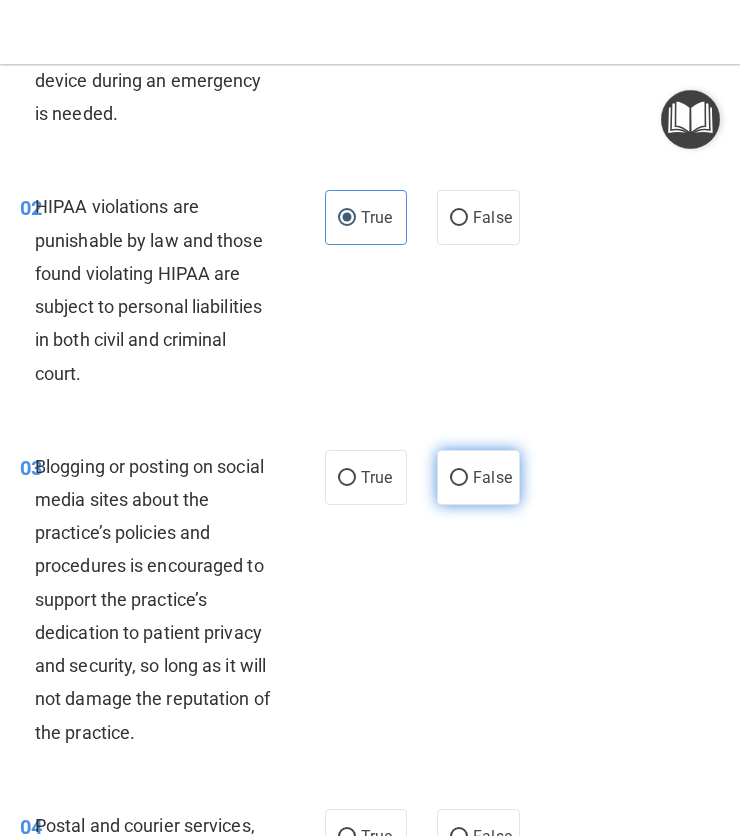 click on "False" at bounding box center [459, 478] 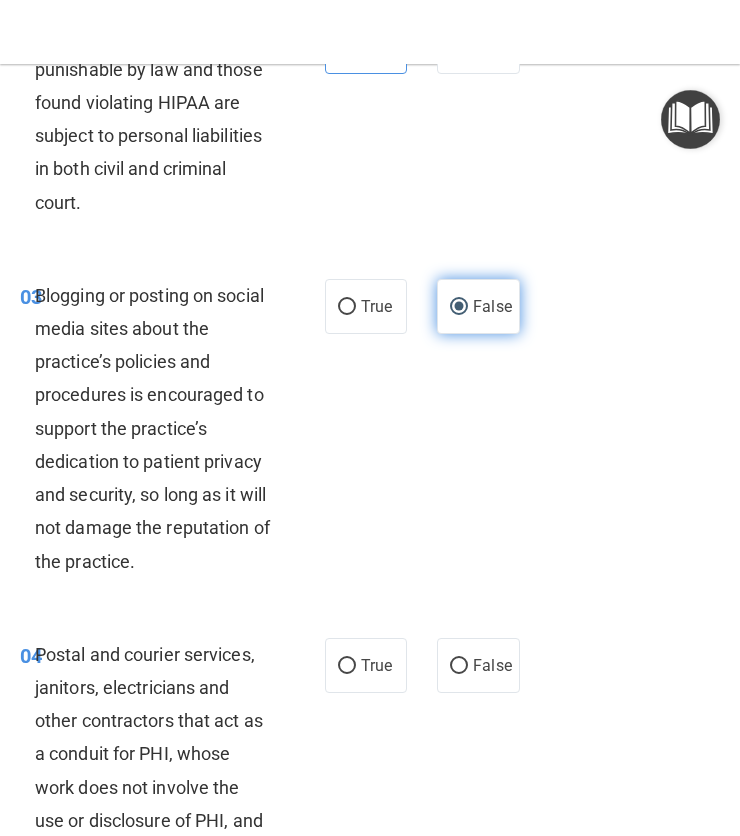 scroll, scrollTop: 418, scrollLeft: 0, axis: vertical 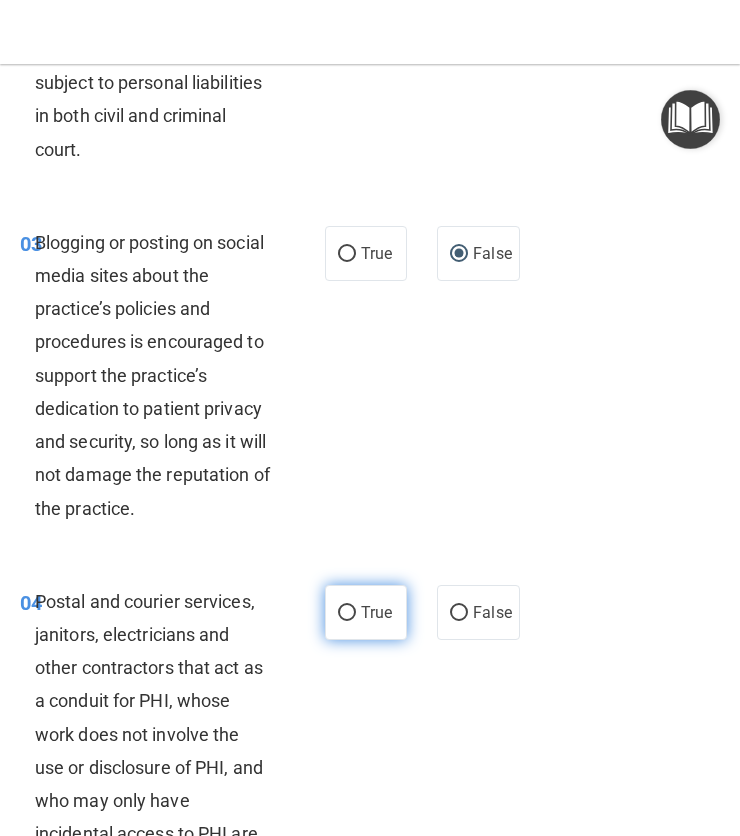 click on "True" at bounding box center [366, 612] 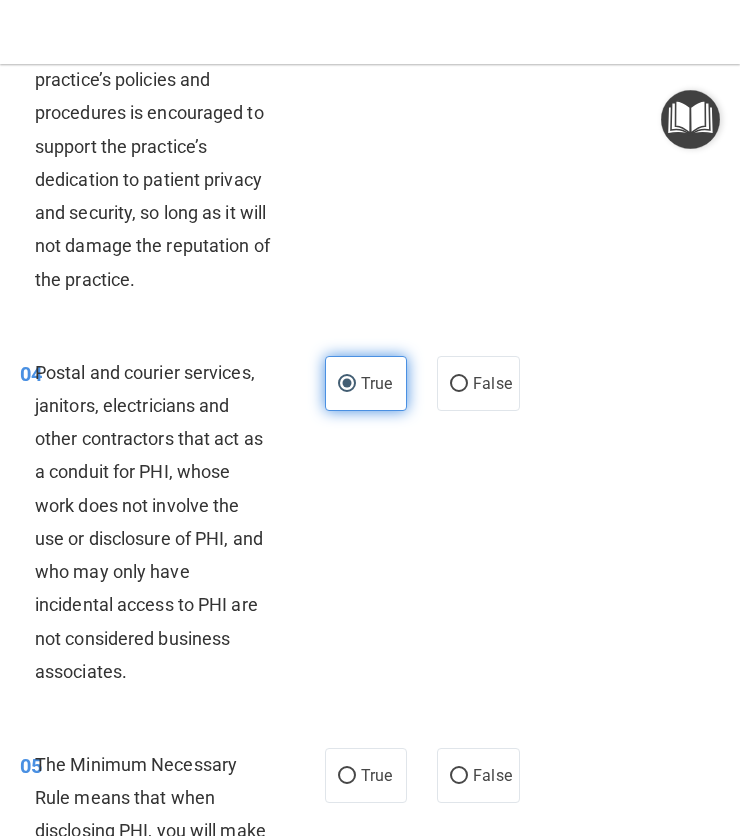 scroll, scrollTop: 662, scrollLeft: 0, axis: vertical 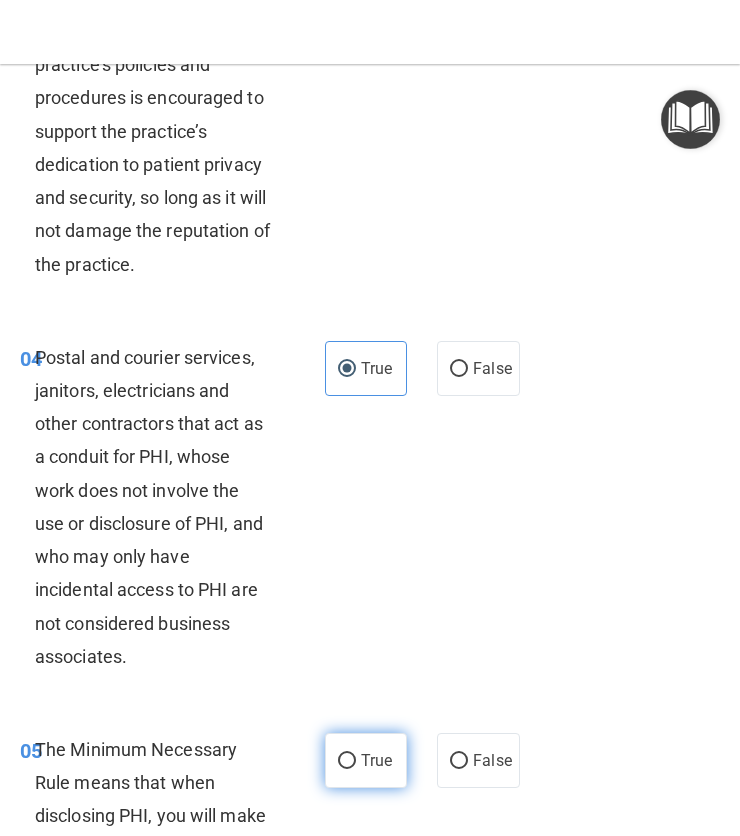 click on "True" at bounding box center (376, 760) 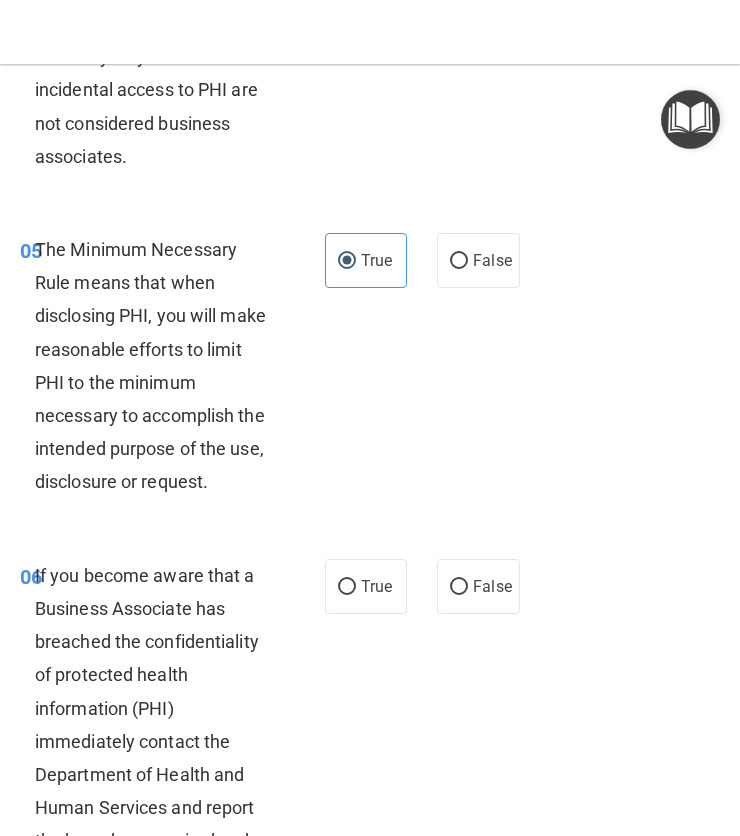 scroll, scrollTop: 1163, scrollLeft: 0, axis: vertical 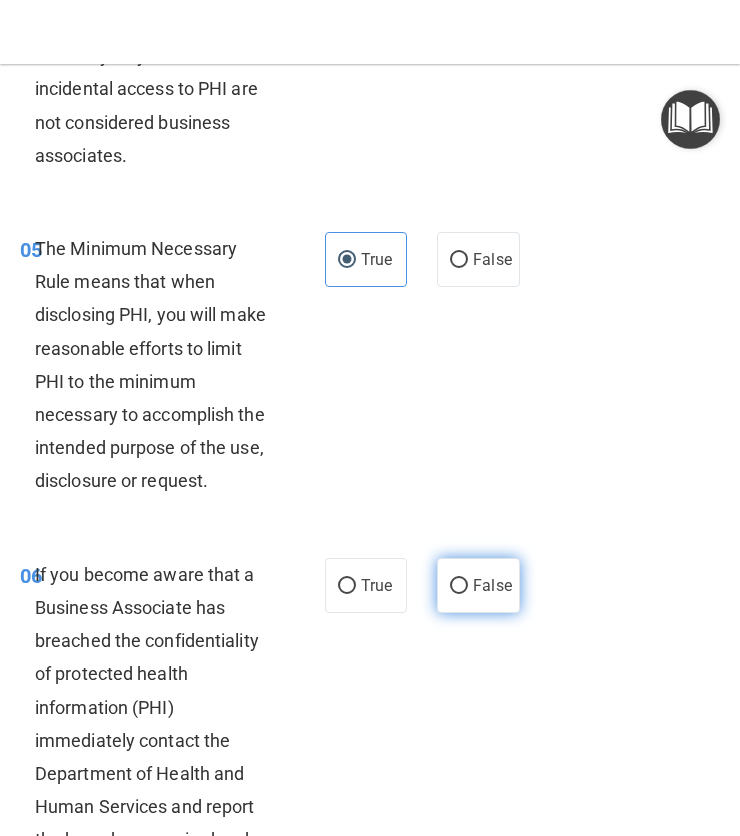 click on "False" at bounding box center (492, 585) 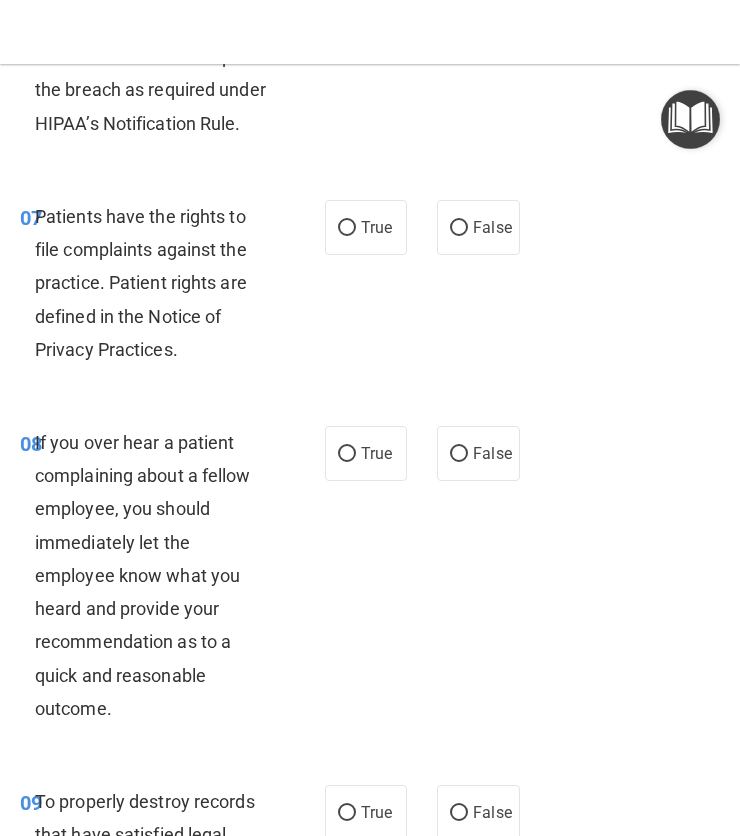 scroll, scrollTop: 1915, scrollLeft: 0, axis: vertical 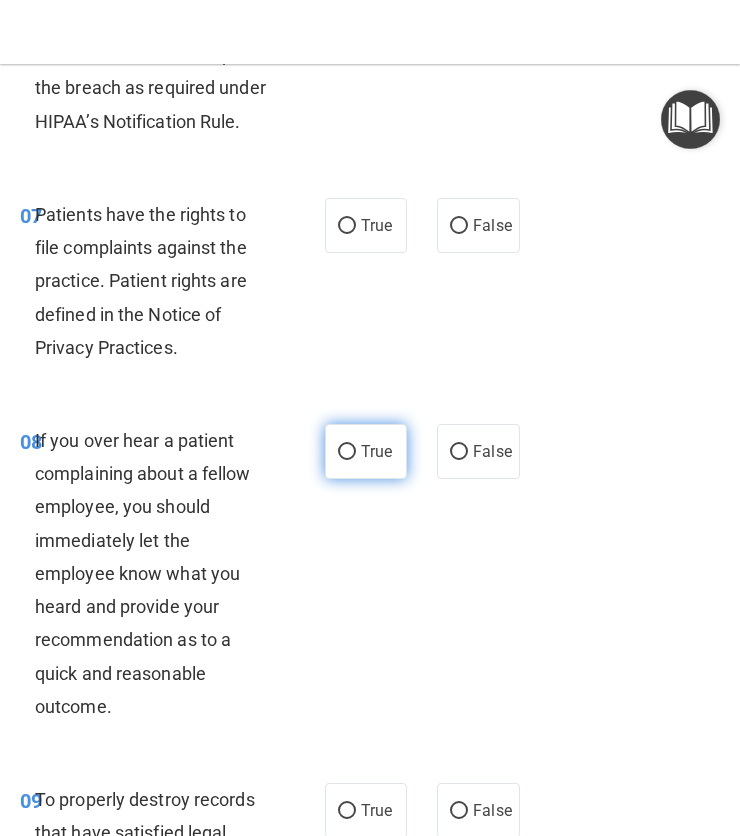 click on "True" at bounding box center (347, 452) 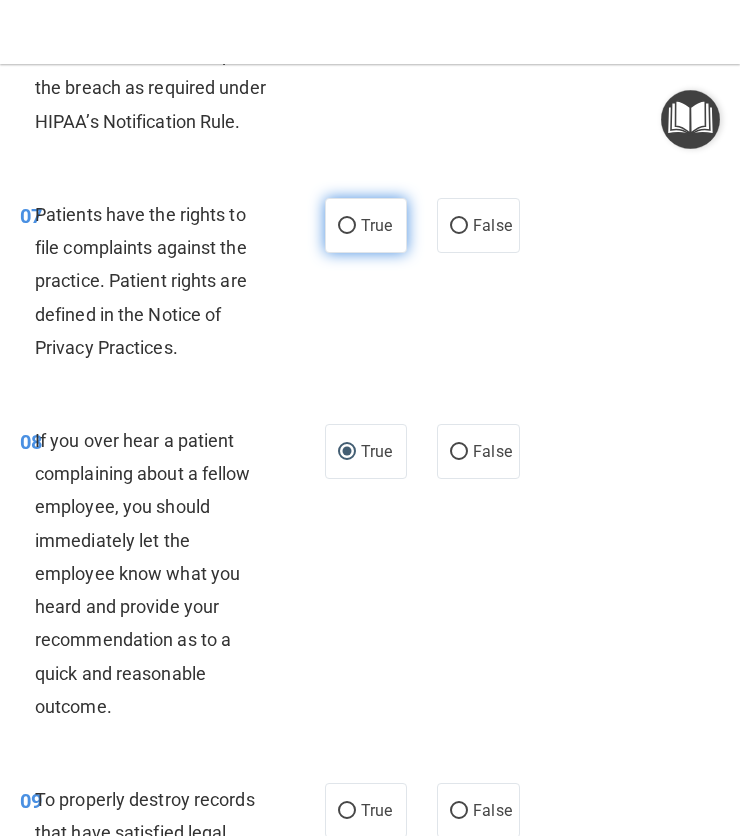 click on "True" at bounding box center (366, 225) 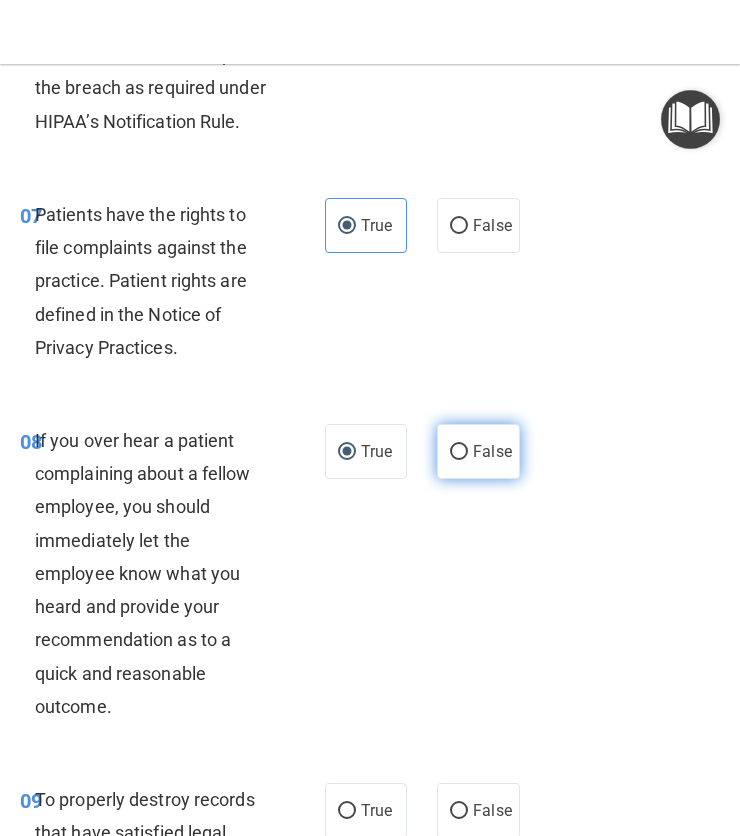 click on "False" at bounding box center (478, 451) 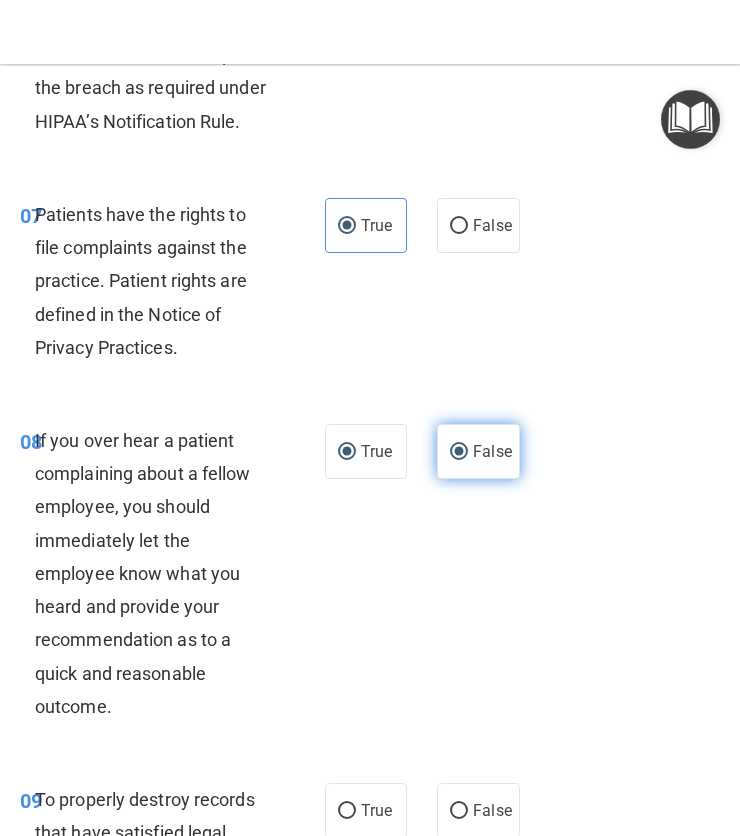 radio on "false" 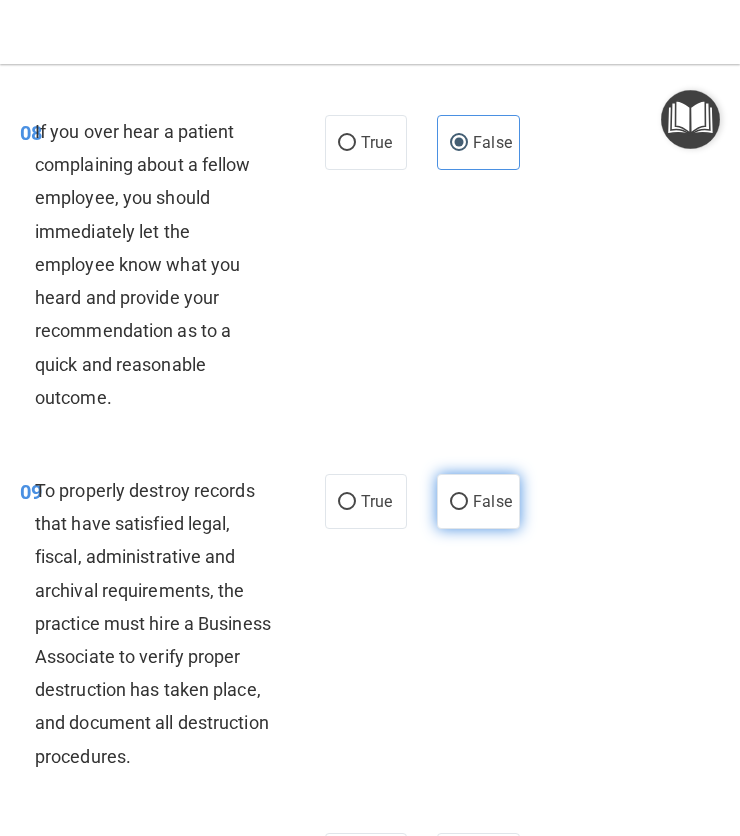scroll, scrollTop: 2226, scrollLeft: 0, axis: vertical 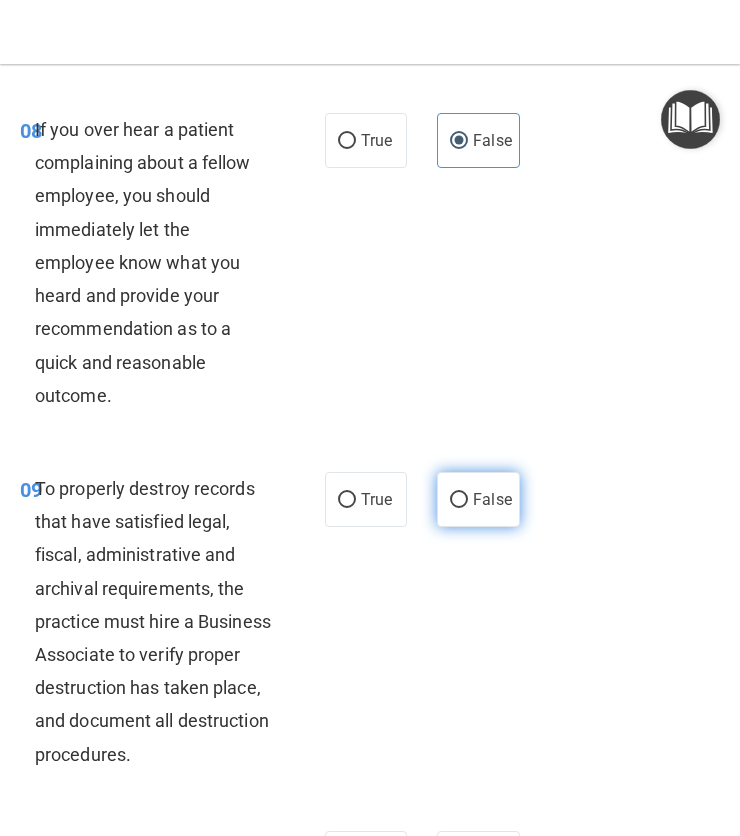 click on "False" at bounding box center (492, 499) 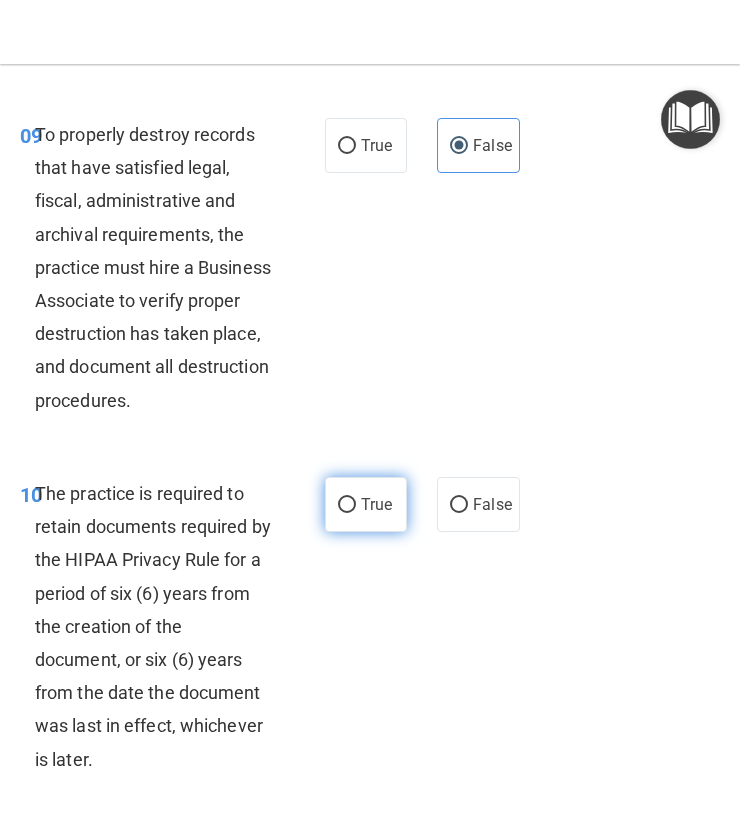 click on "True" at bounding box center (376, 504) 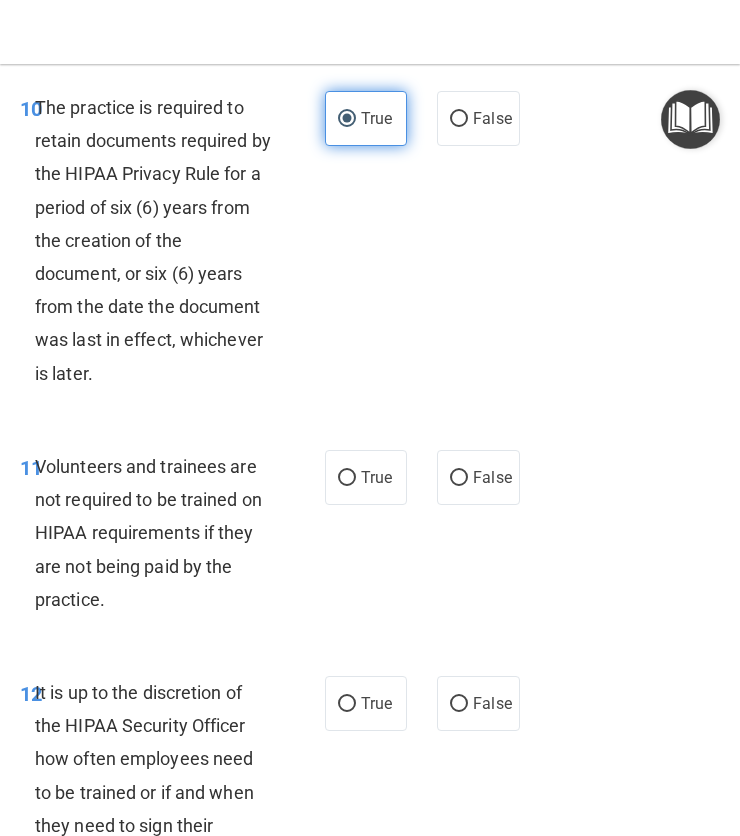 scroll, scrollTop: 2974, scrollLeft: 0, axis: vertical 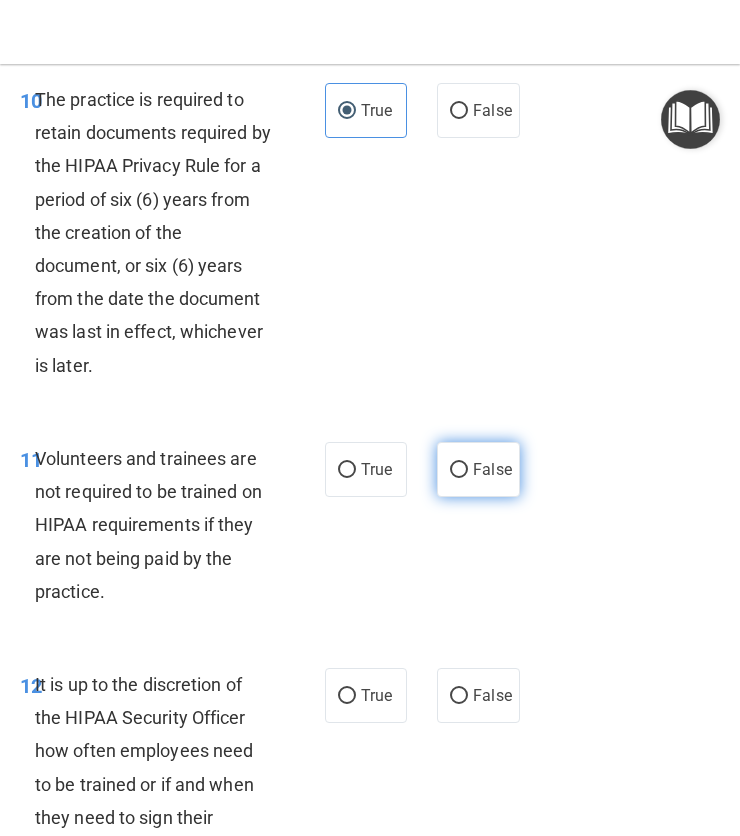 click on "False" at bounding box center [478, 469] 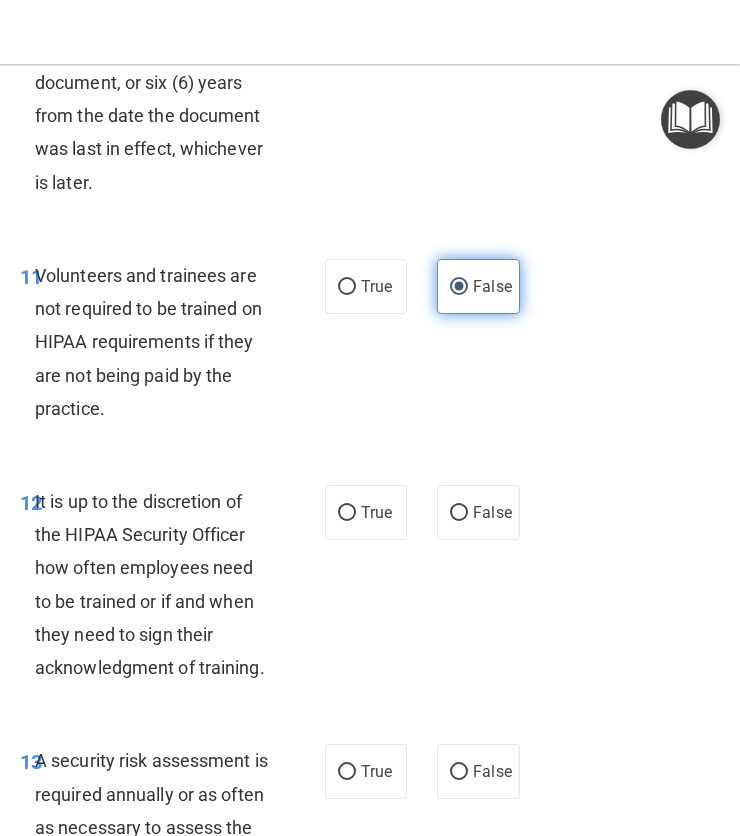 scroll, scrollTop: 3161, scrollLeft: 0, axis: vertical 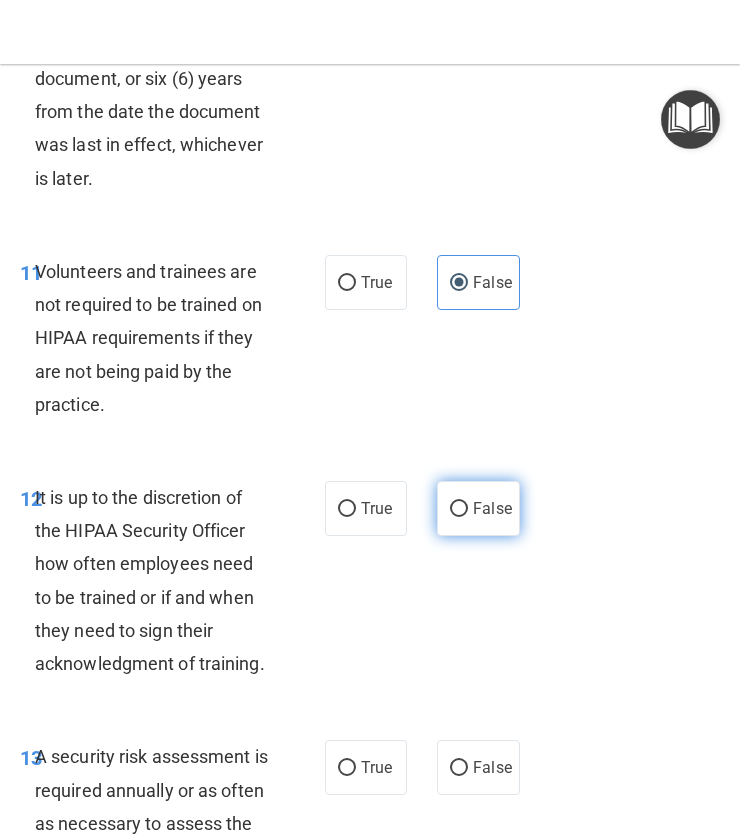 click on "False" at bounding box center (492, 508) 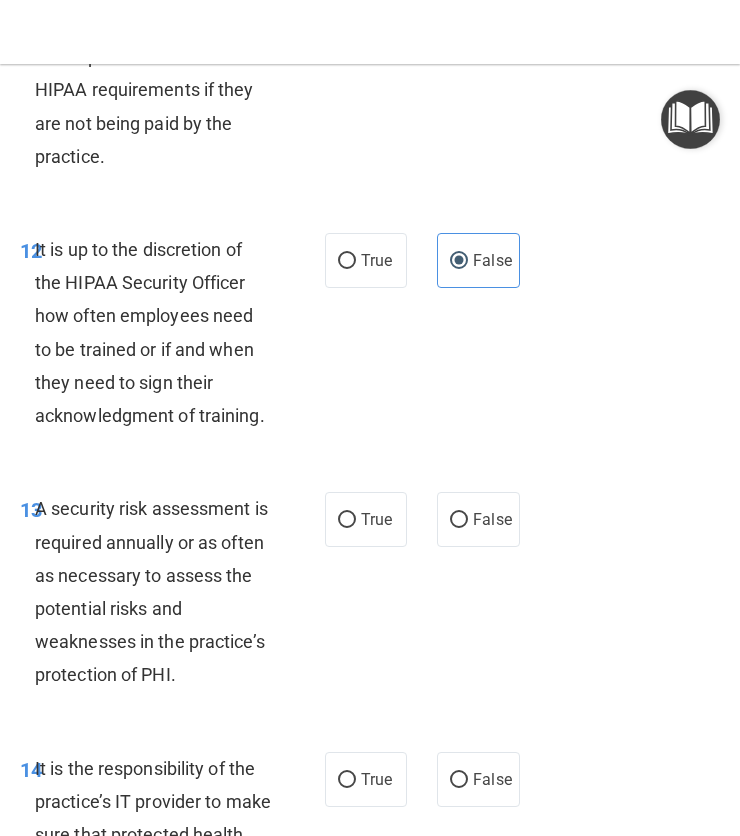 scroll, scrollTop: 3418, scrollLeft: 0, axis: vertical 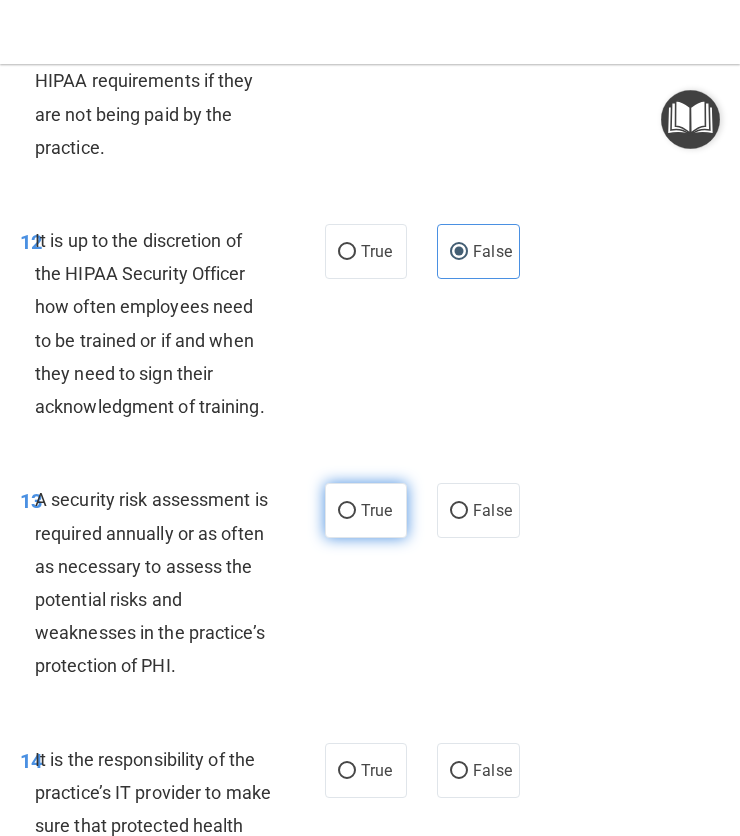 click on "True" at bounding box center (366, 510) 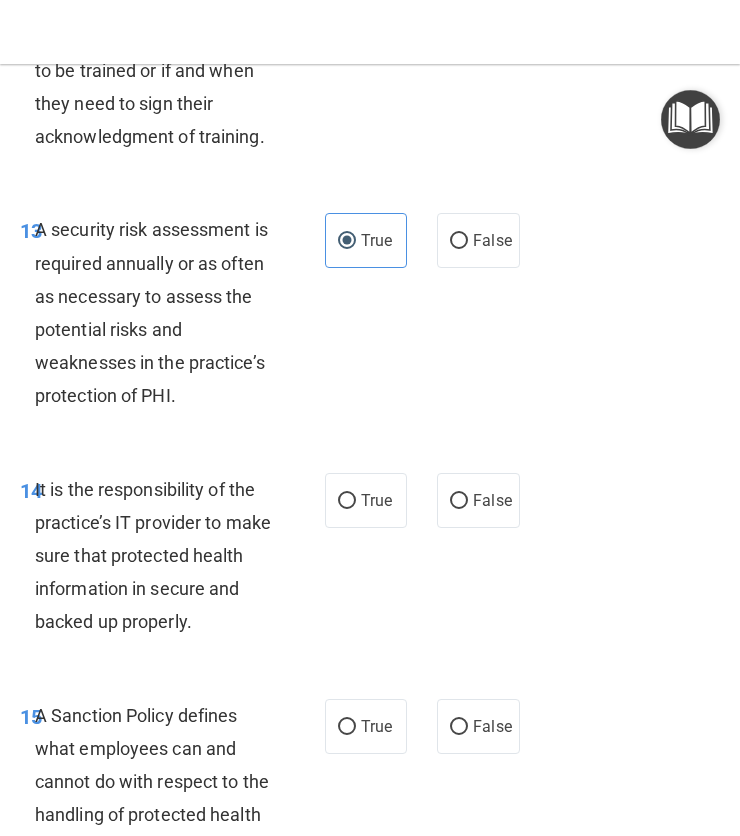 scroll, scrollTop: 3689, scrollLeft: 0, axis: vertical 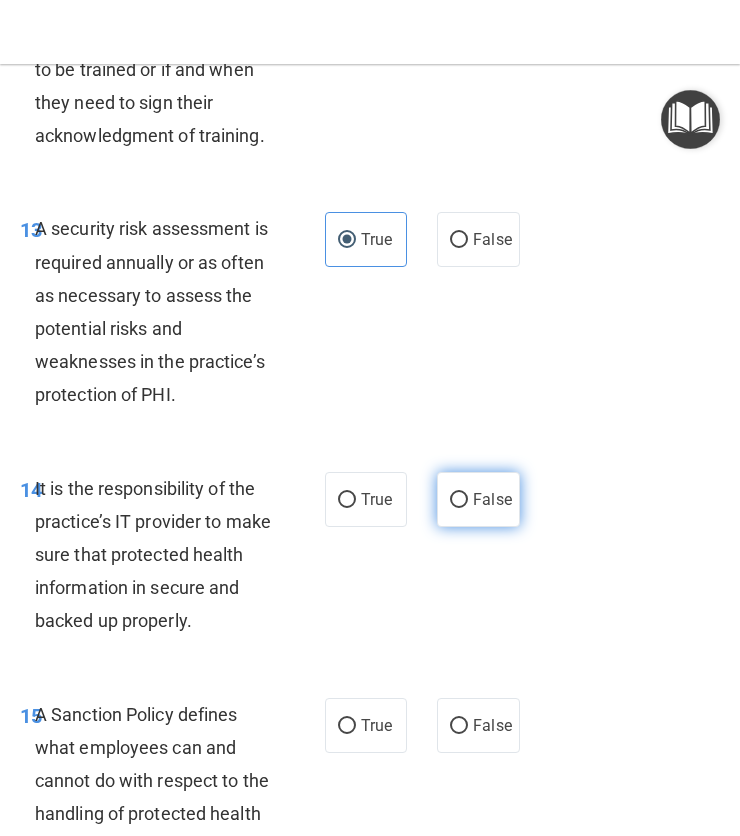 click on "False" at bounding box center [478, 499] 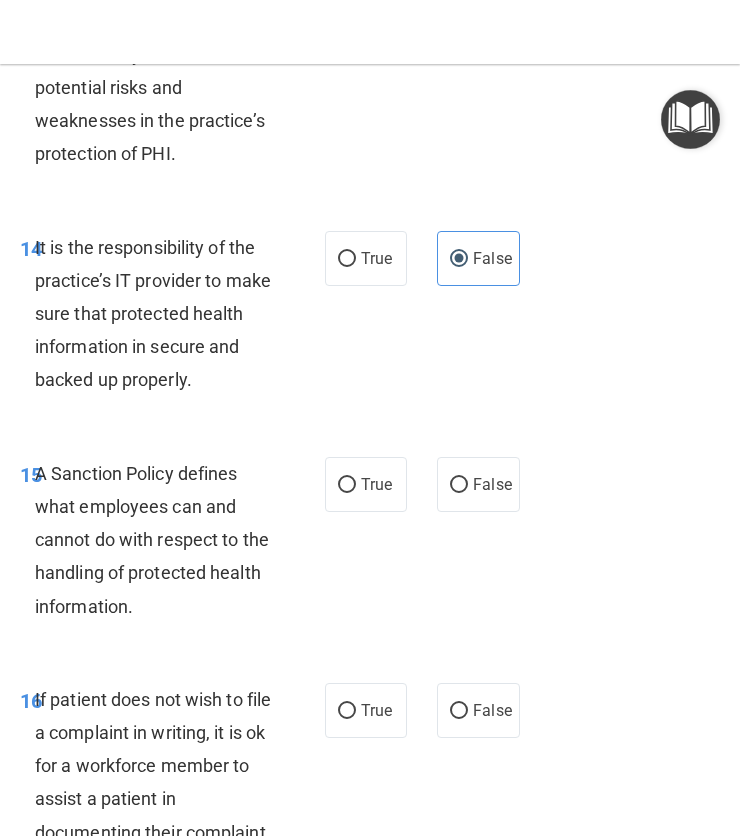 scroll, scrollTop: 3934, scrollLeft: 0, axis: vertical 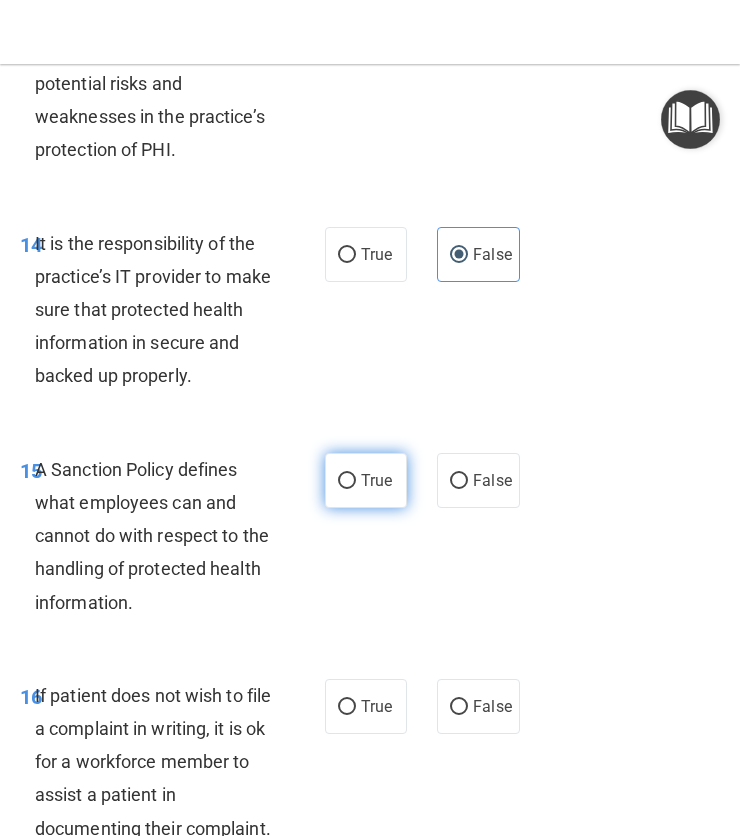 click on "True" at bounding box center (376, 480) 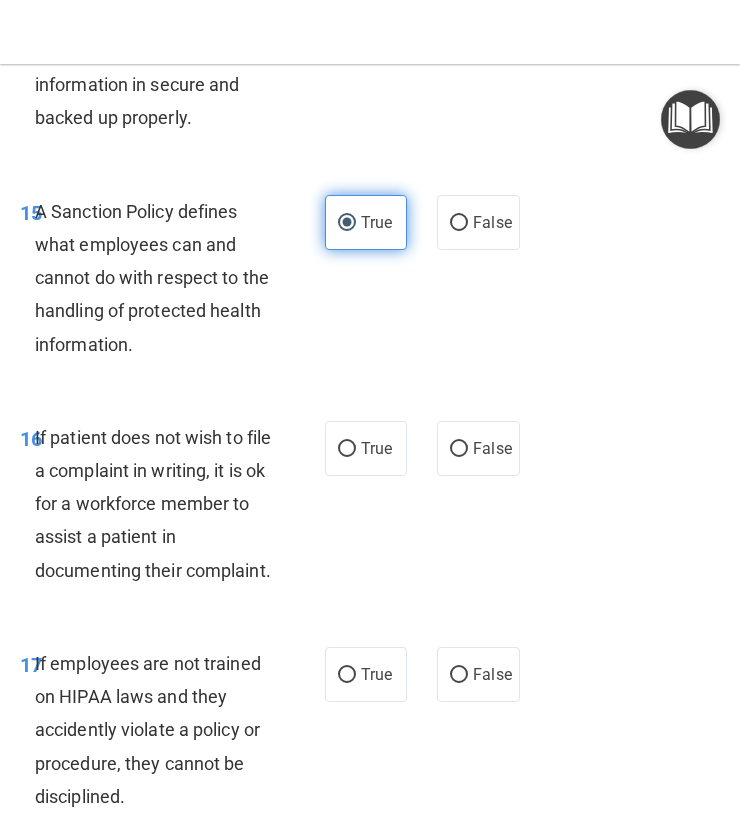 scroll, scrollTop: 4224, scrollLeft: 0, axis: vertical 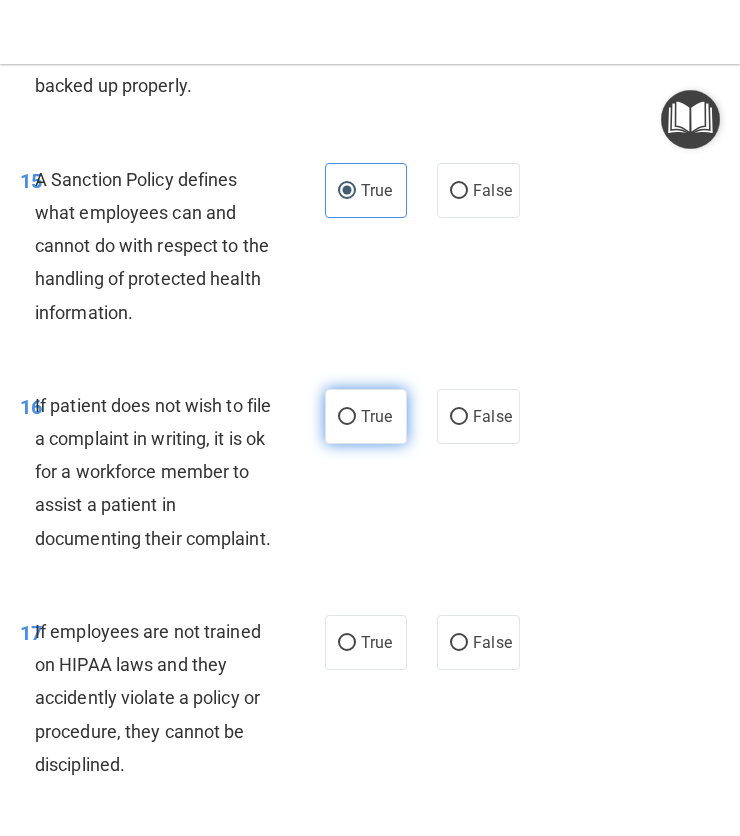 click on "True" at bounding box center [376, 416] 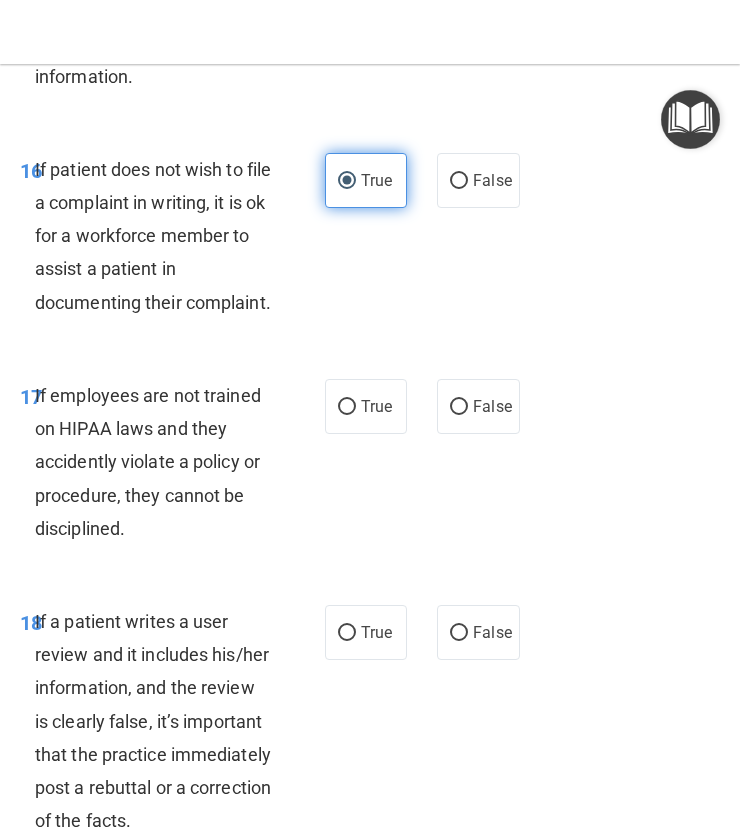 scroll, scrollTop: 4462, scrollLeft: 0, axis: vertical 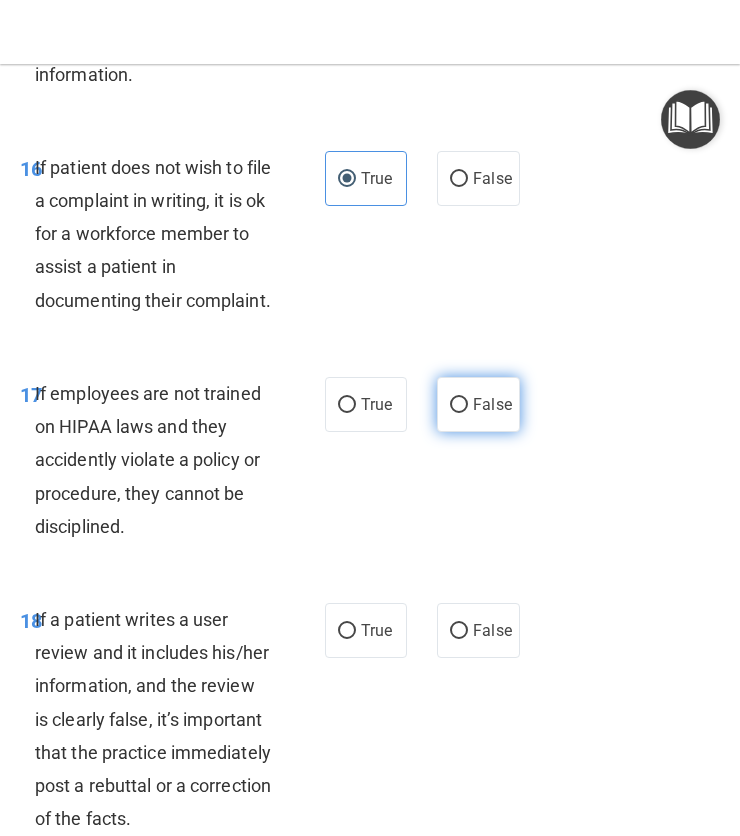 click on "False" at bounding box center (478, 404) 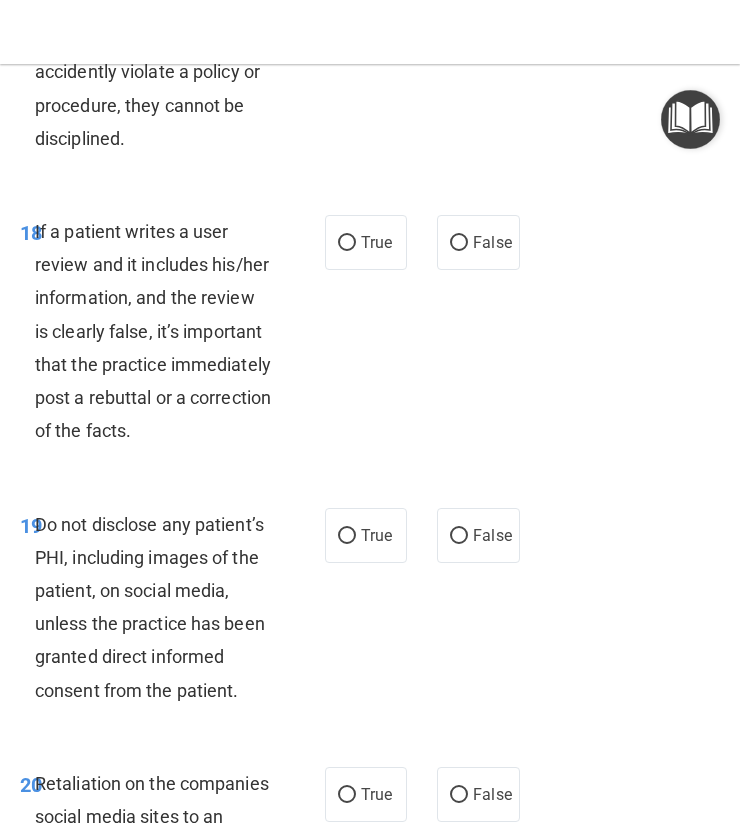 scroll, scrollTop: 4854, scrollLeft: 0, axis: vertical 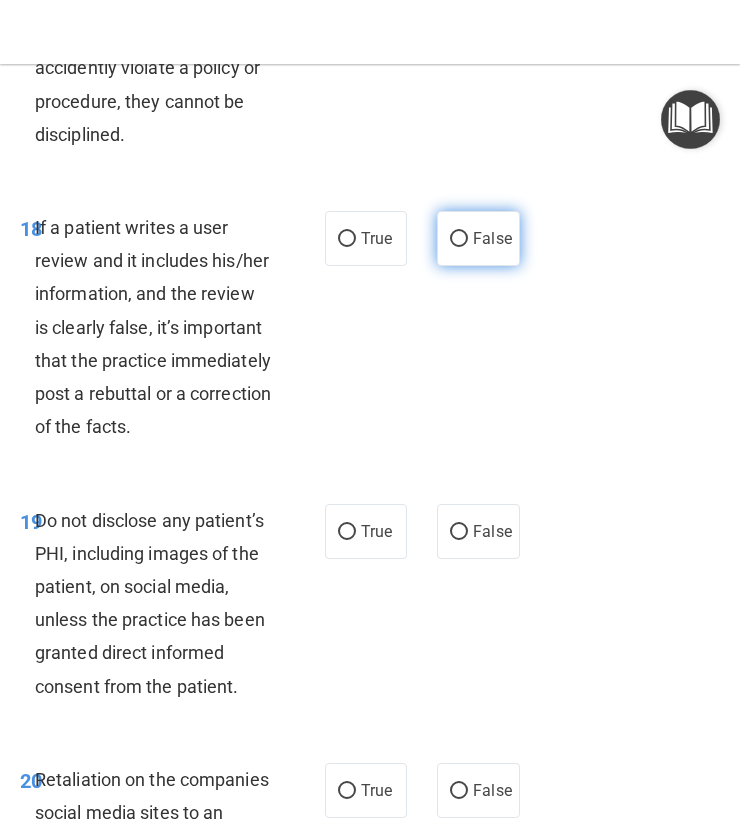 click on "False" at bounding box center (478, 238) 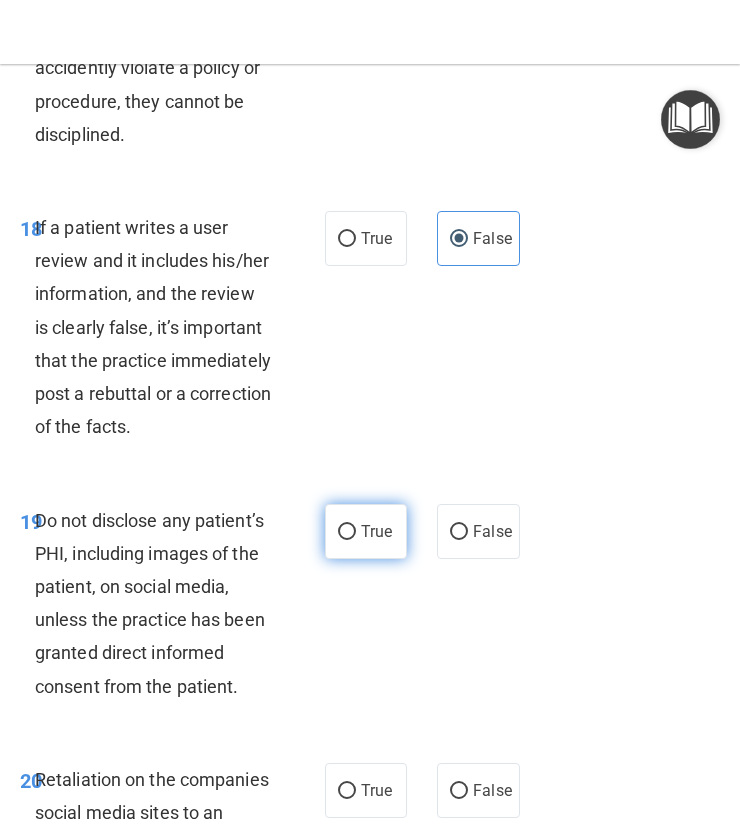 click on "True" at bounding box center [366, 531] 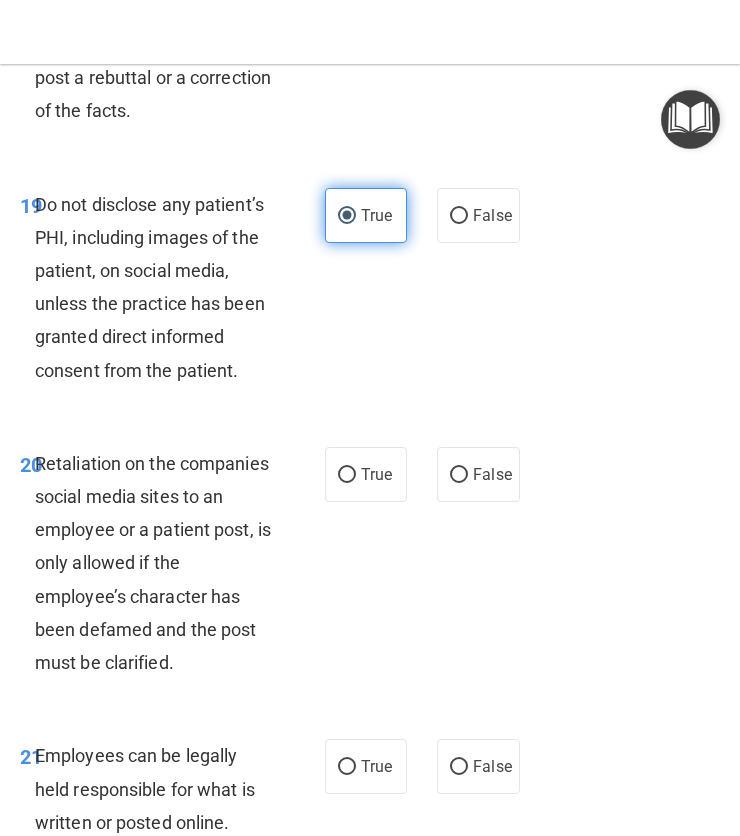 scroll, scrollTop: 5186, scrollLeft: 0, axis: vertical 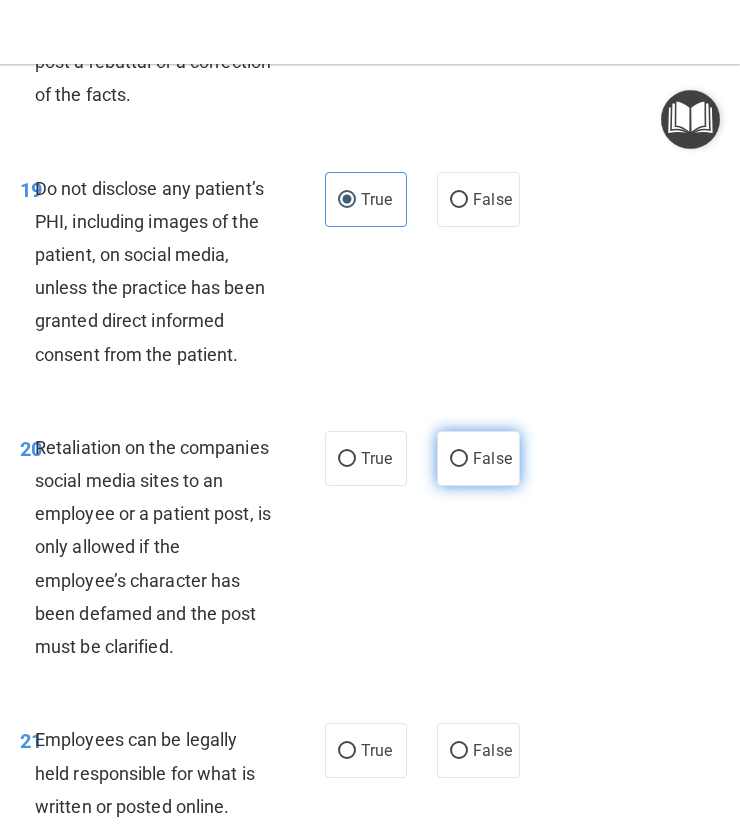 click on "False" at bounding box center (478, 458) 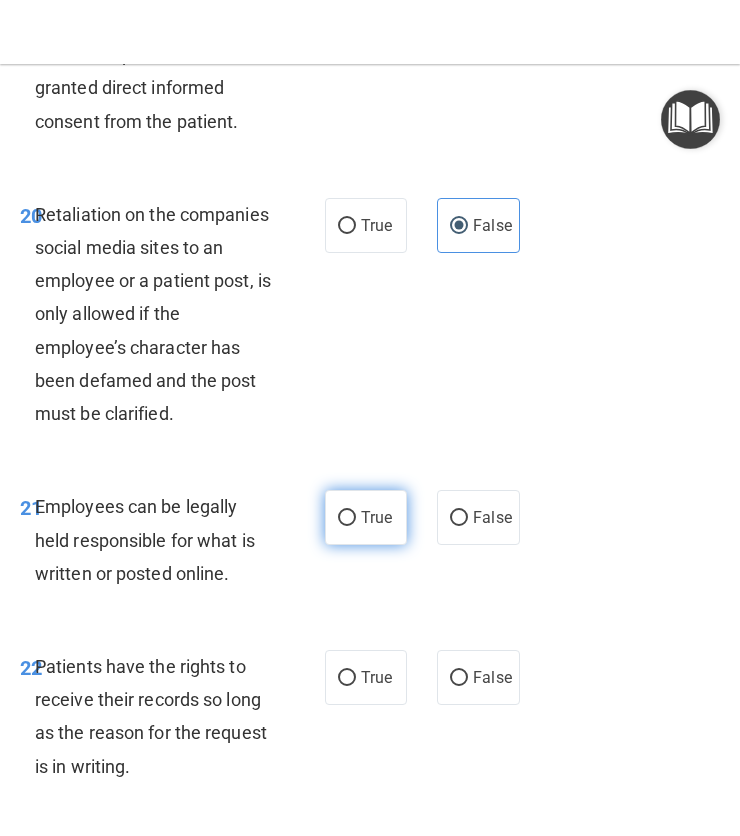 click on "True" at bounding box center [366, 517] 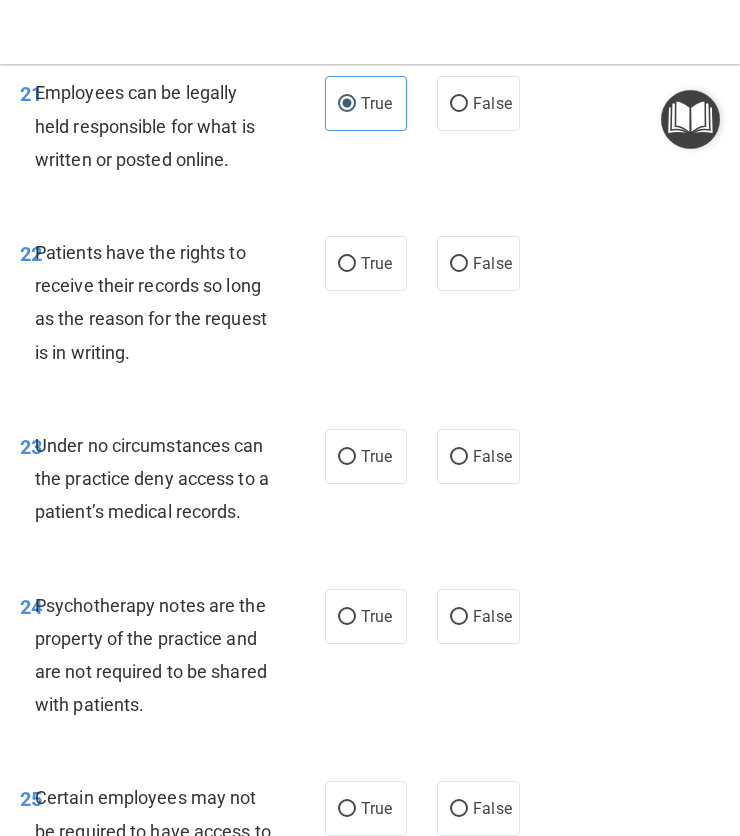scroll, scrollTop: 5835, scrollLeft: 0, axis: vertical 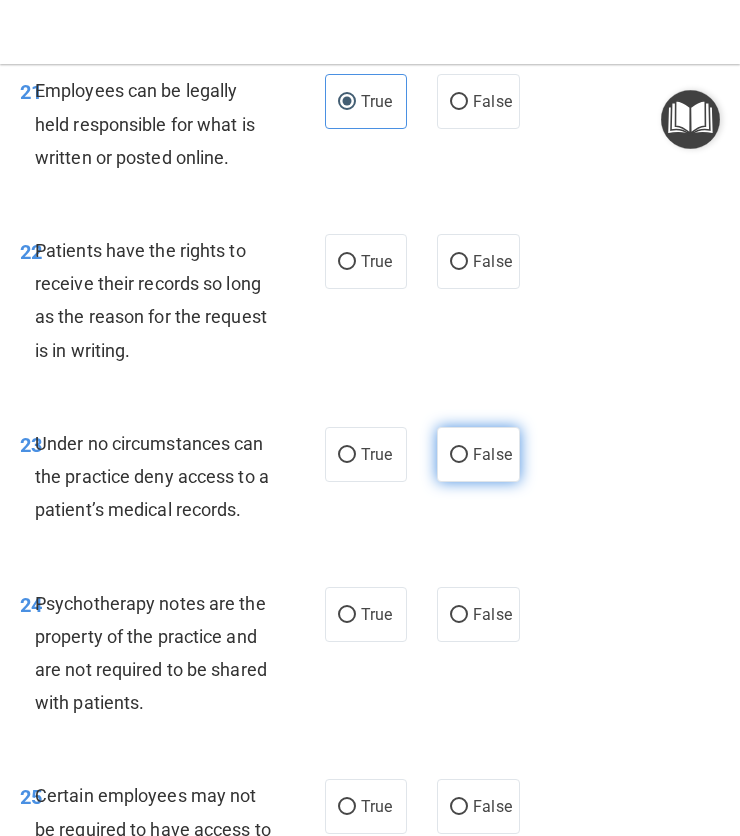 click on "False" at bounding box center (478, 454) 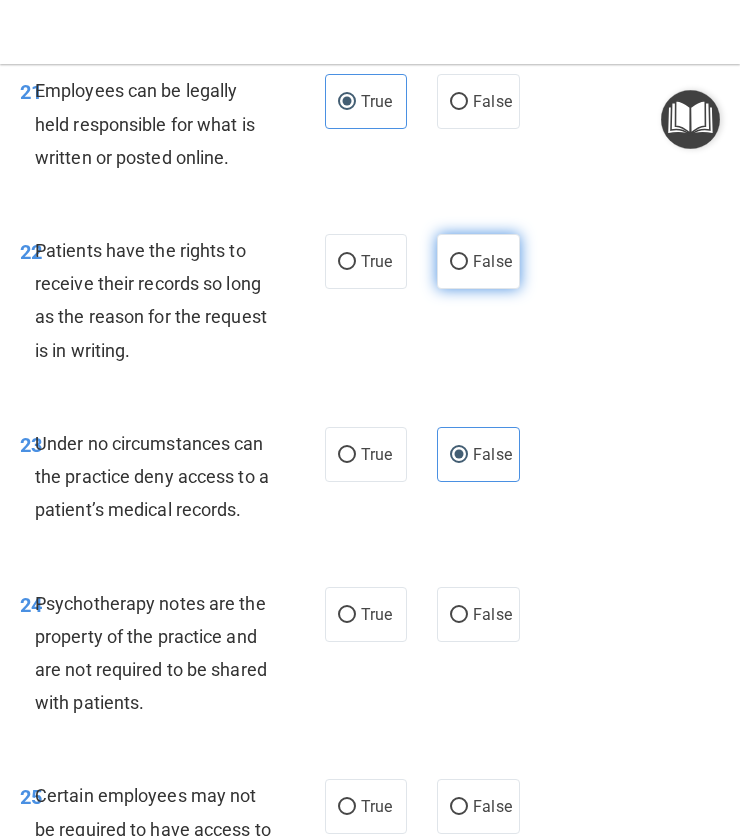 click on "False" at bounding box center [492, 261] 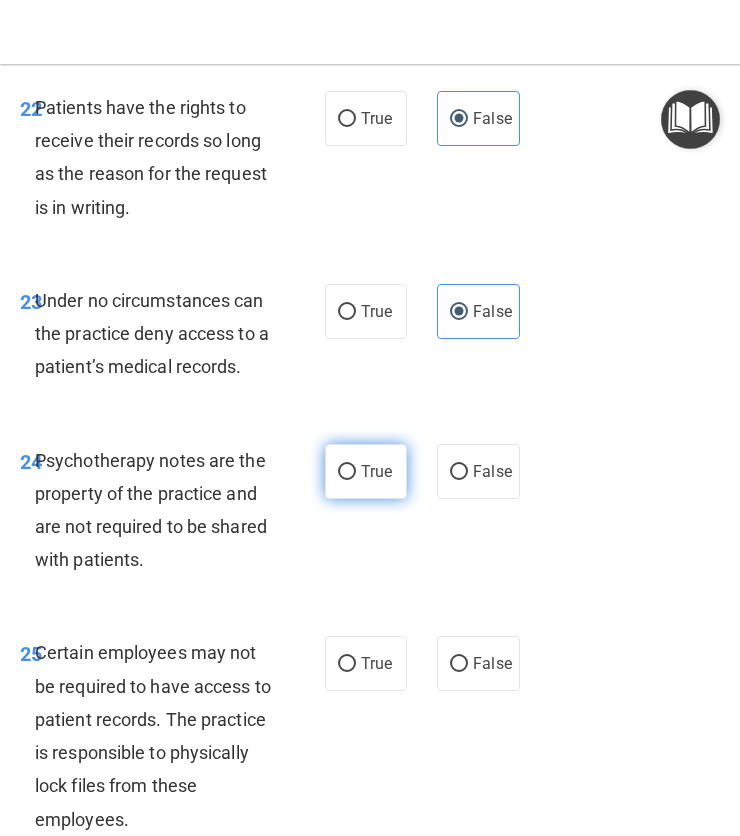 click on "True" at bounding box center (376, 471) 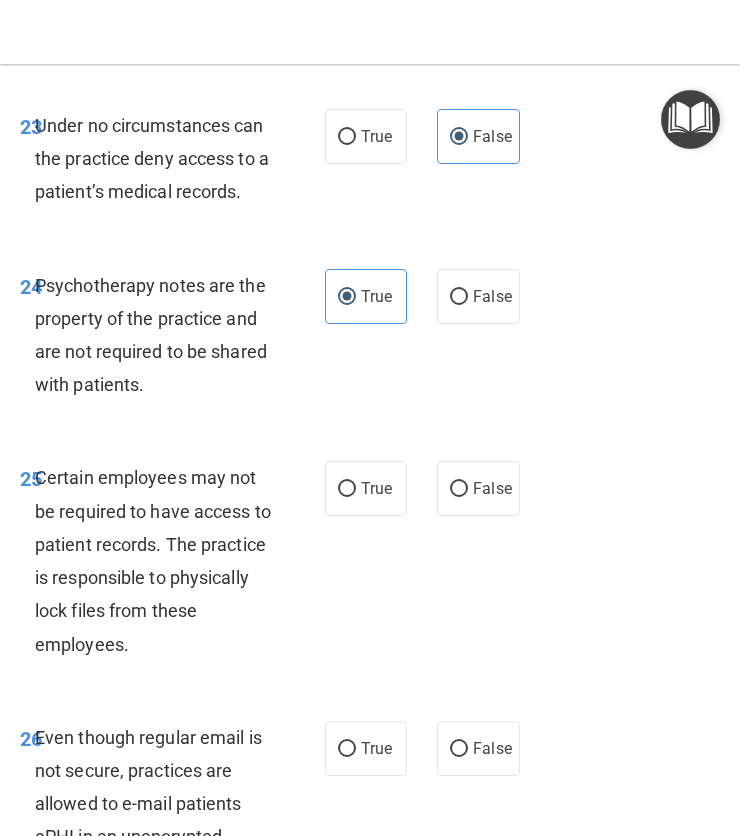 scroll, scrollTop: 6155, scrollLeft: 0, axis: vertical 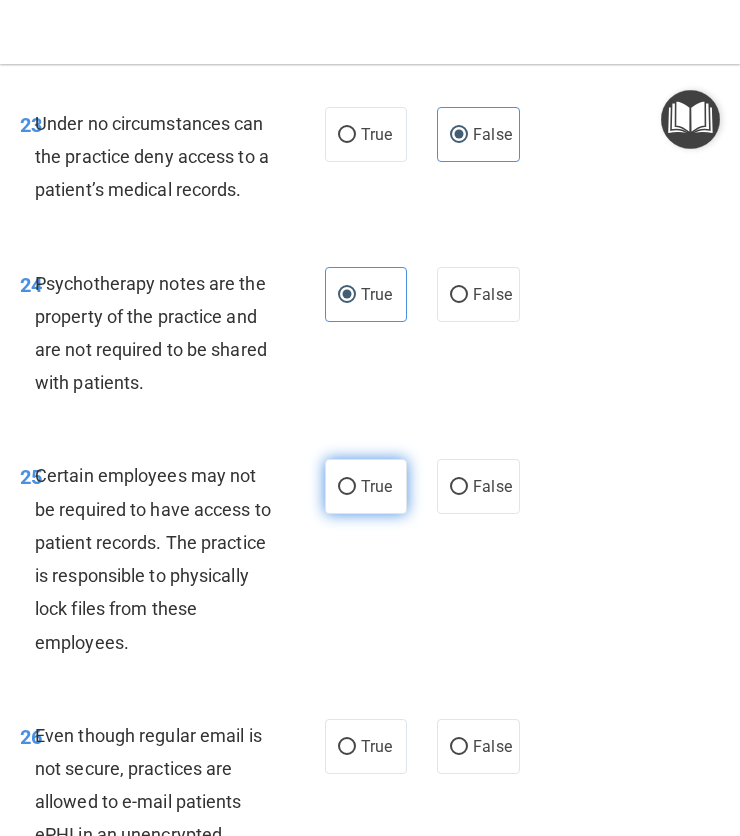 click on "True" at bounding box center (376, 486) 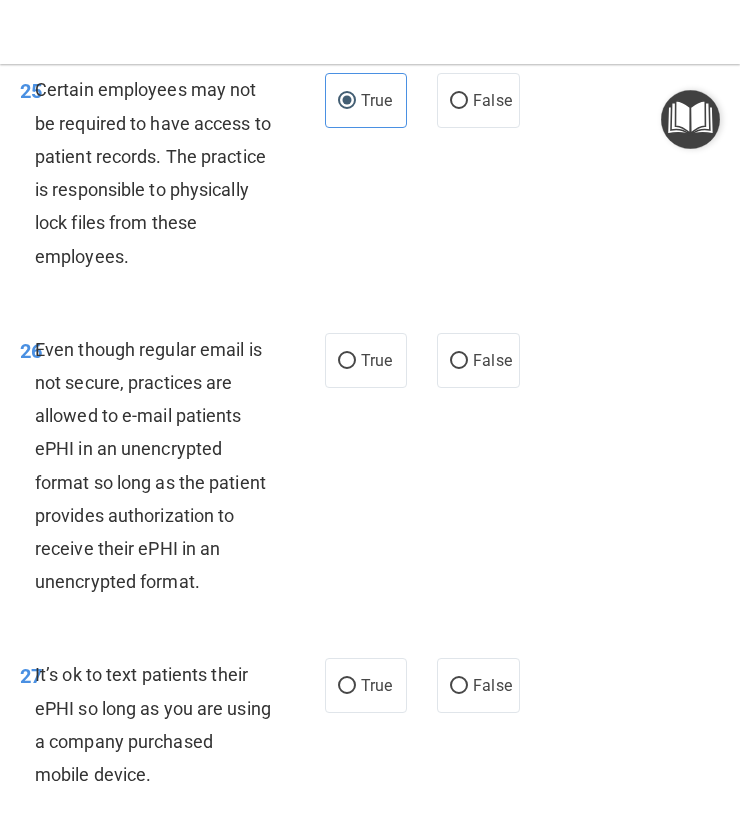 scroll, scrollTop: 6547, scrollLeft: 0, axis: vertical 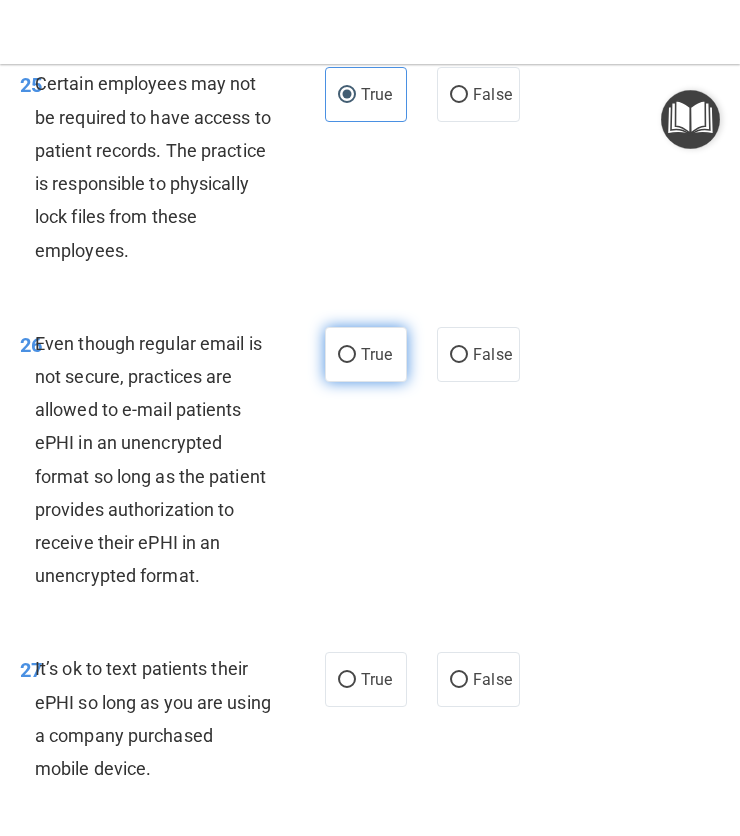 click on "True" at bounding box center (376, 354) 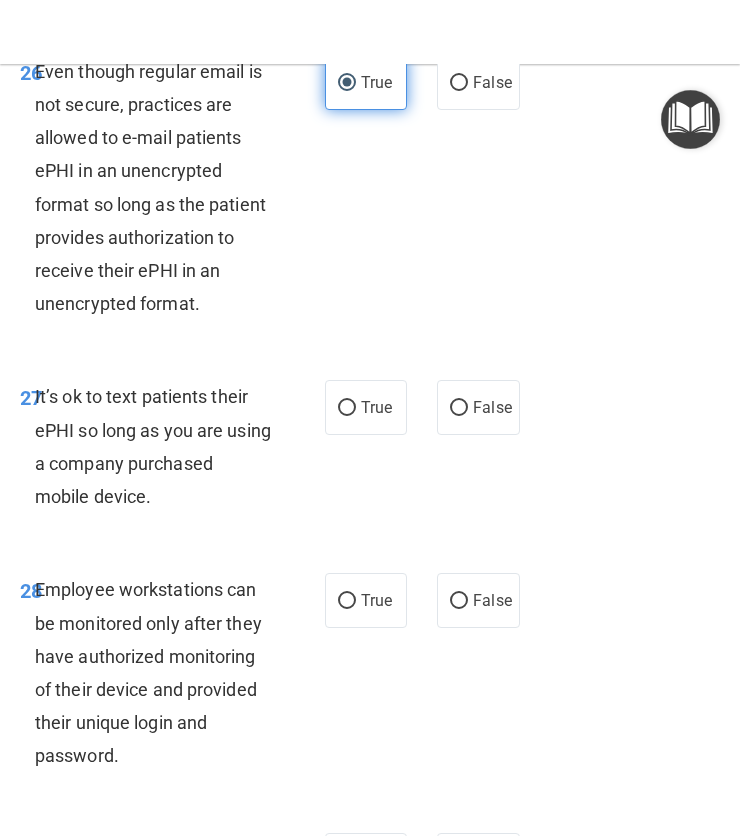 scroll, scrollTop: 6828, scrollLeft: 0, axis: vertical 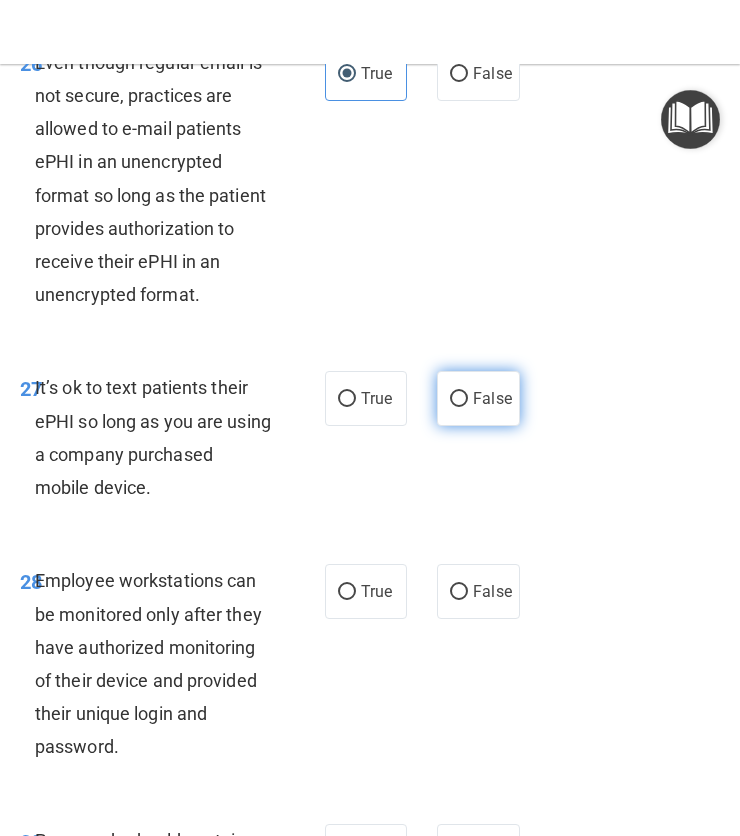 click on "False" at bounding box center (459, 399) 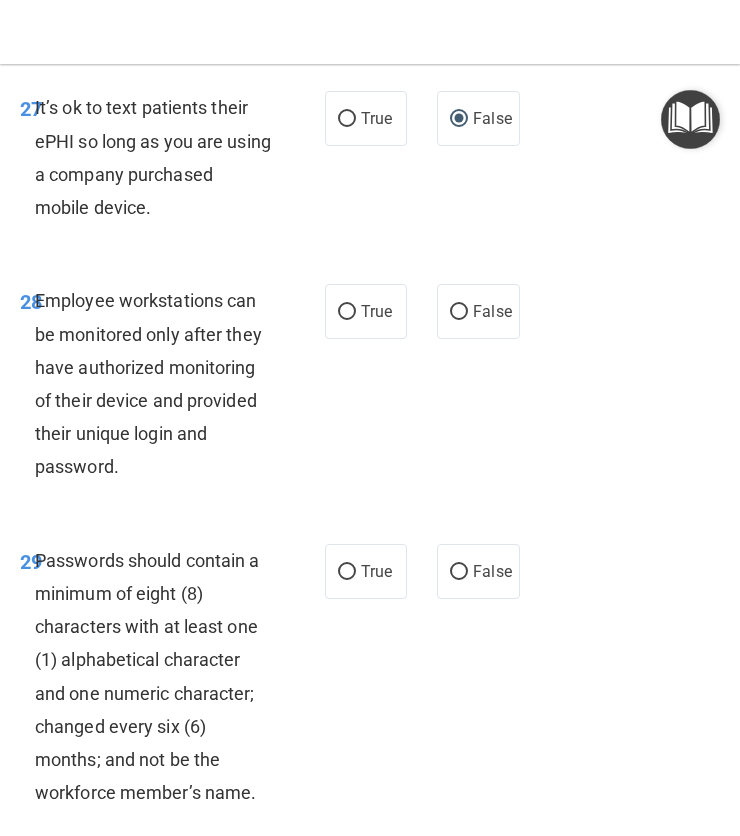 scroll, scrollTop: 7110, scrollLeft: 0, axis: vertical 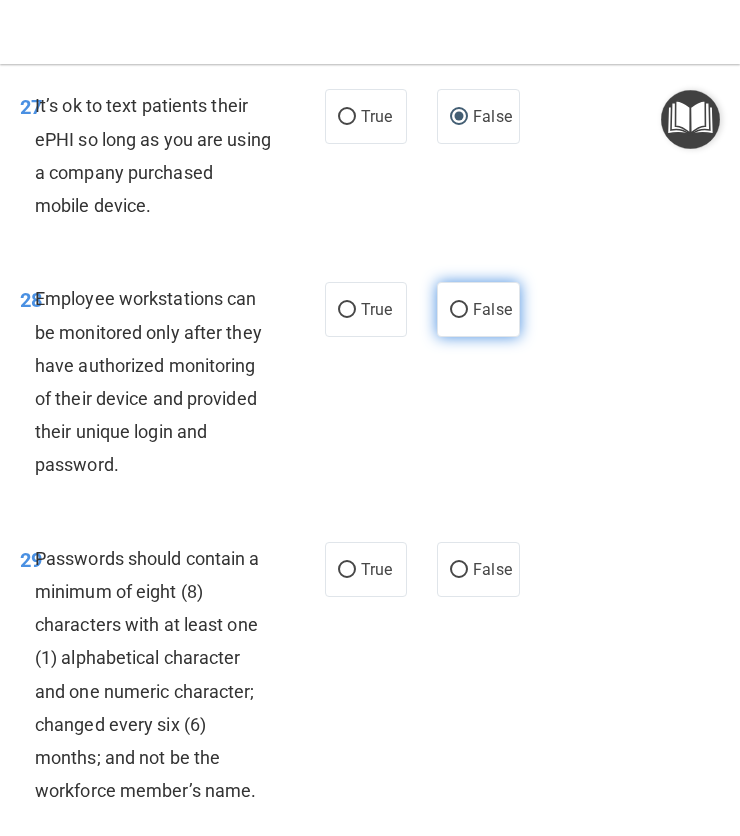 click on "False" at bounding box center [492, 309] 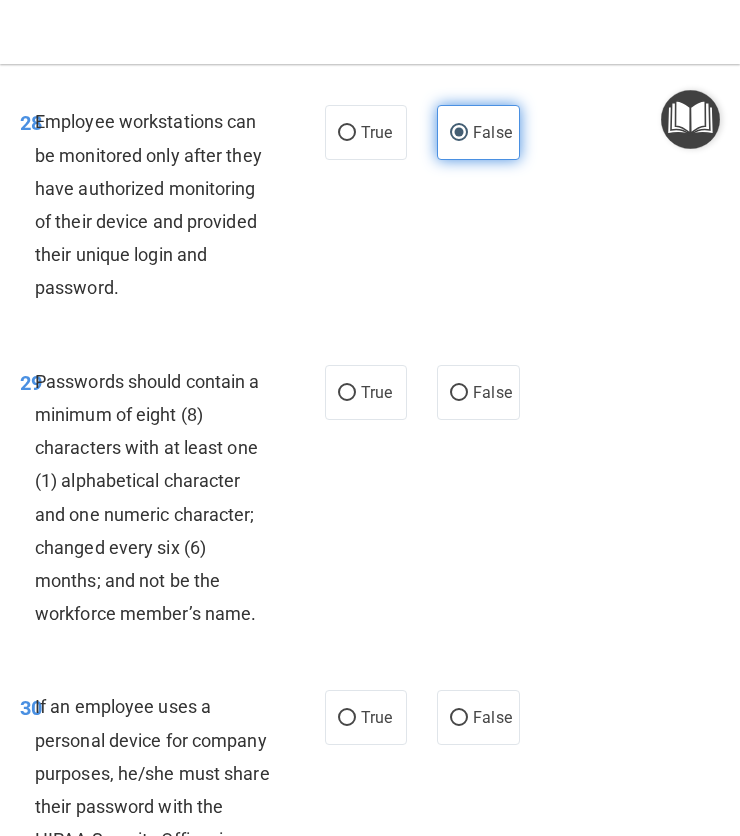 scroll, scrollTop: 7423, scrollLeft: 0, axis: vertical 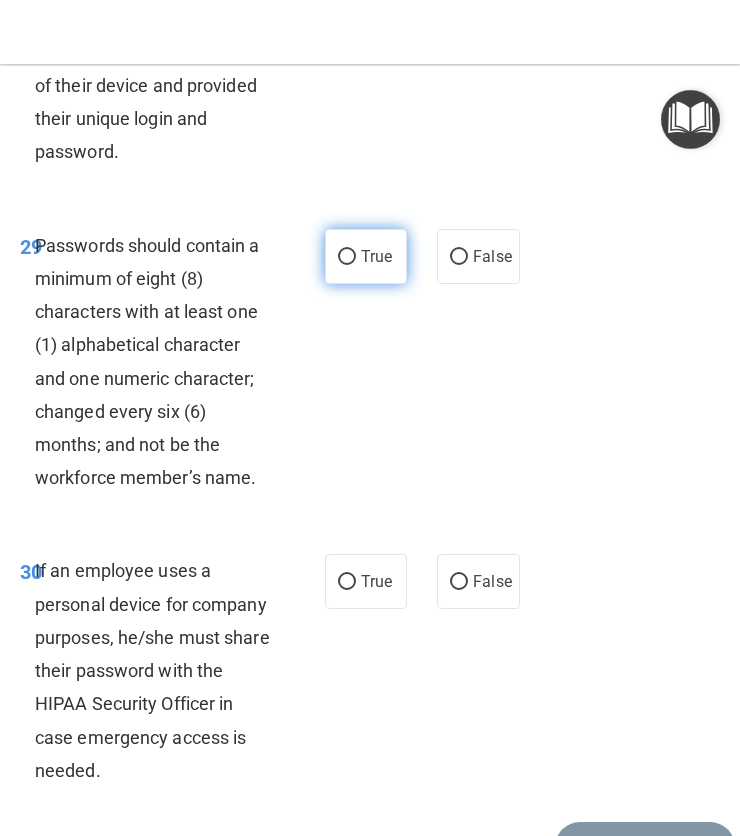 click on "True" at bounding box center [347, 257] 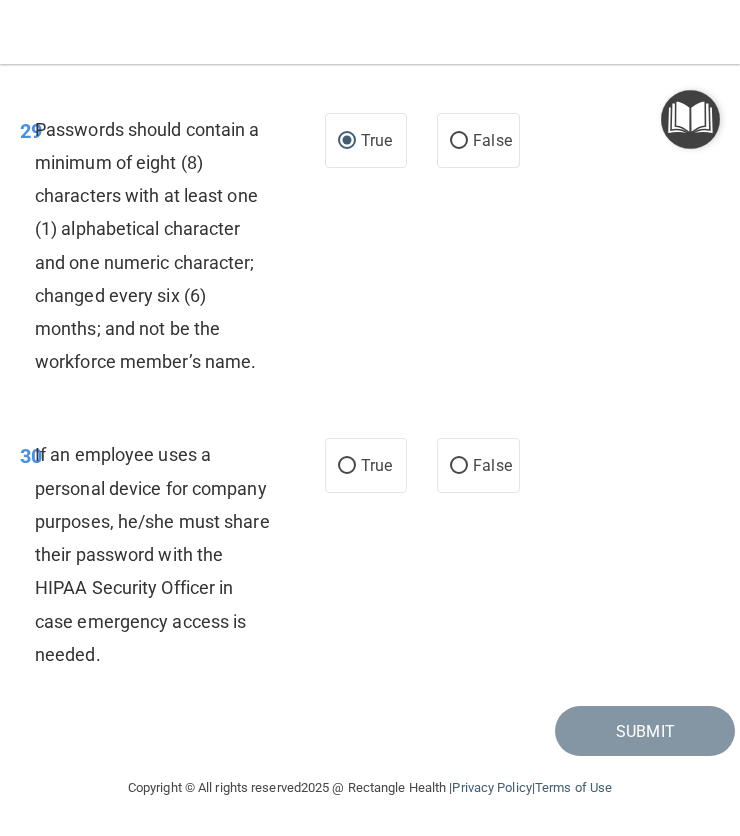 scroll, scrollTop: 7613, scrollLeft: 0, axis: vertical 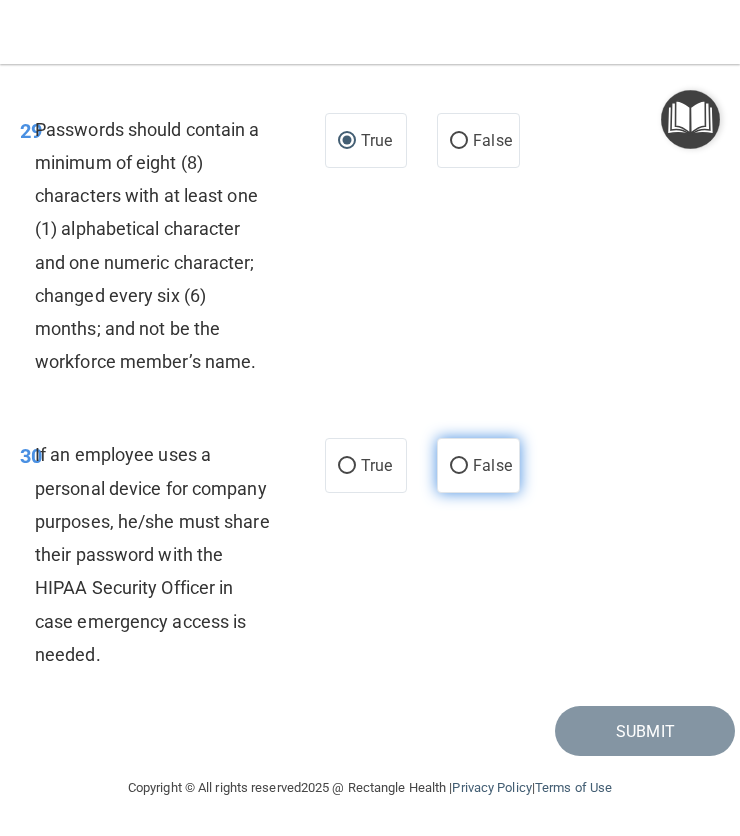 click on "False" at bounding box center (478, 465) 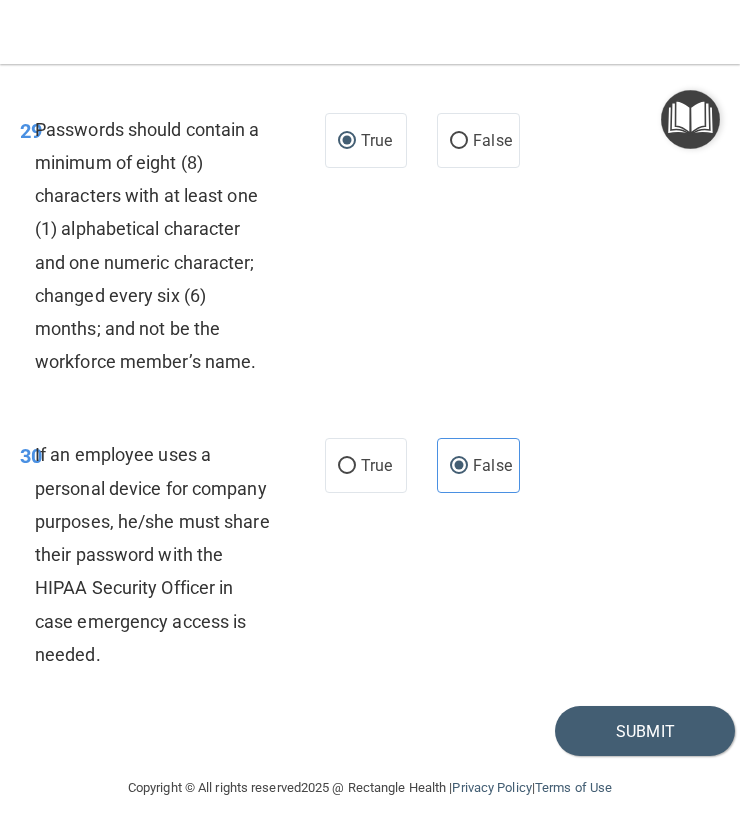 scroll, scrollTop: 7707, scrollLeft: 0, axis: vertical 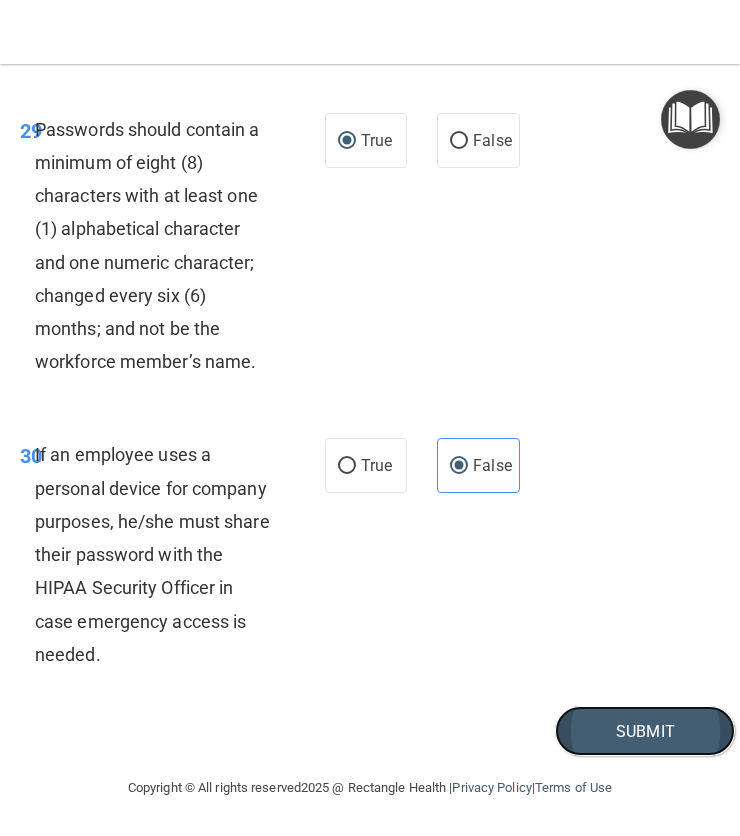 click on "Submit" at bounding box center [645, 731] 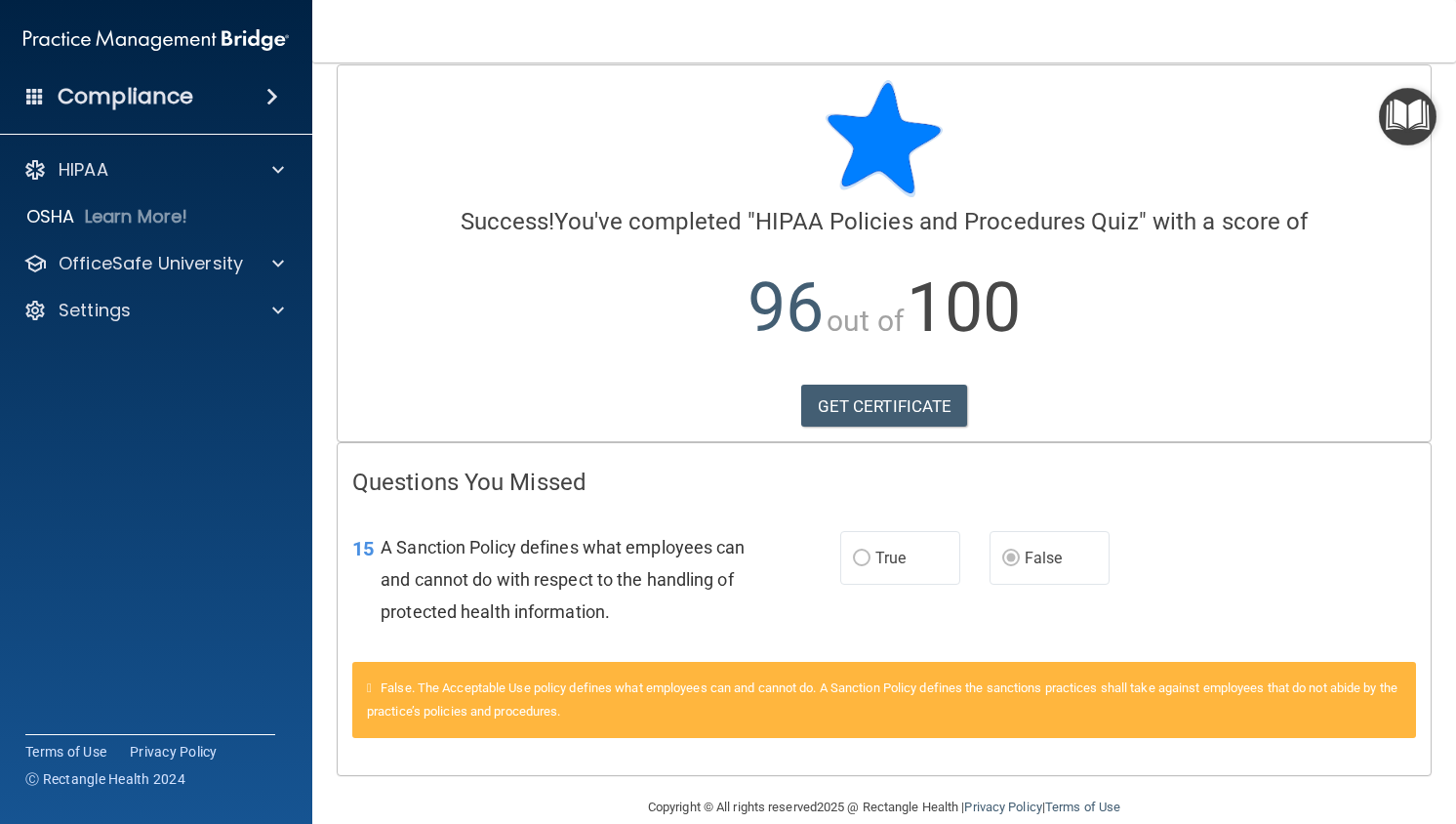 scroll, scrollTop: 0, scrollLeft: 0, axis: both 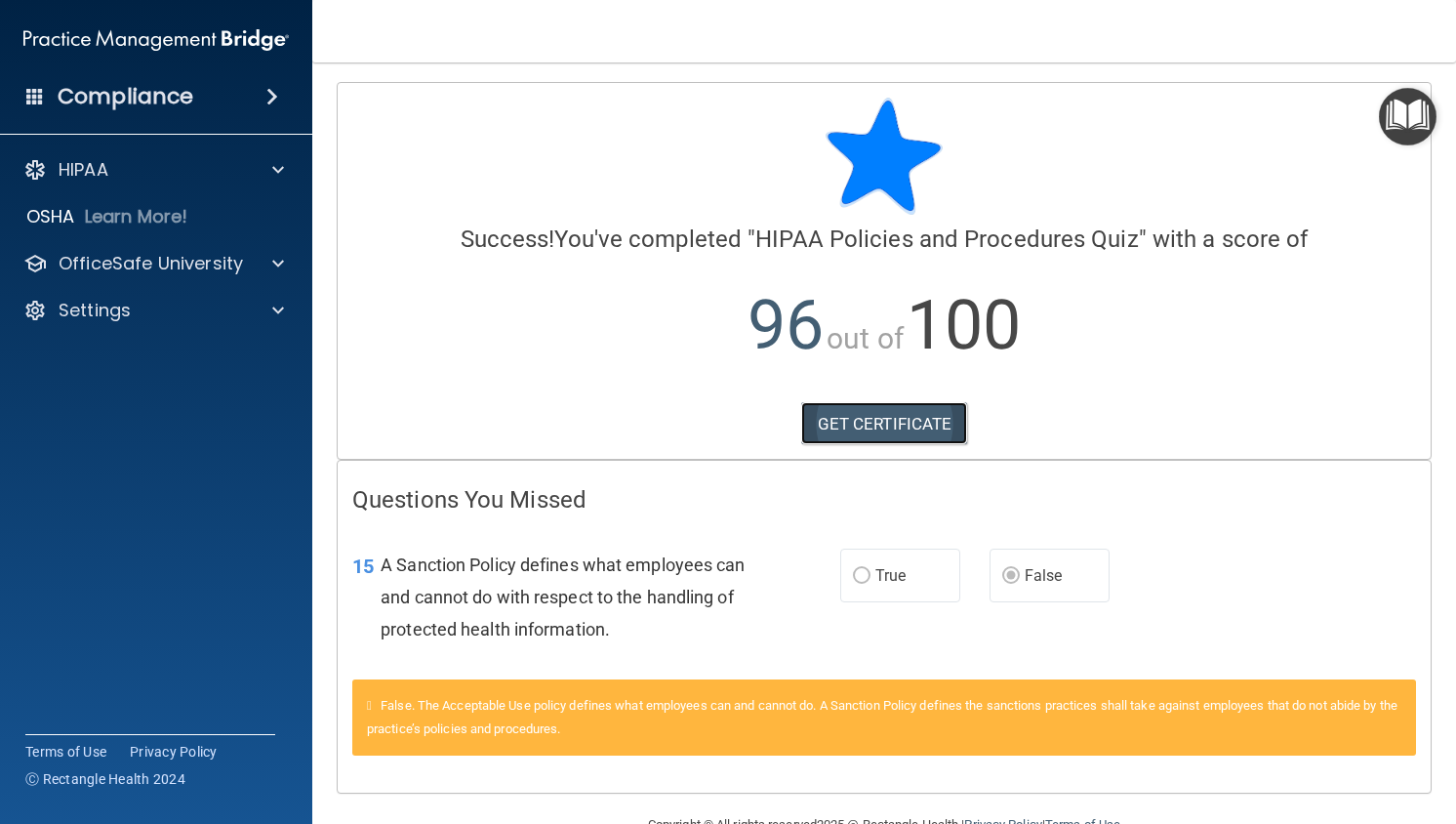click on "GET CERTIFICATE" at bounding box center (884, 424) 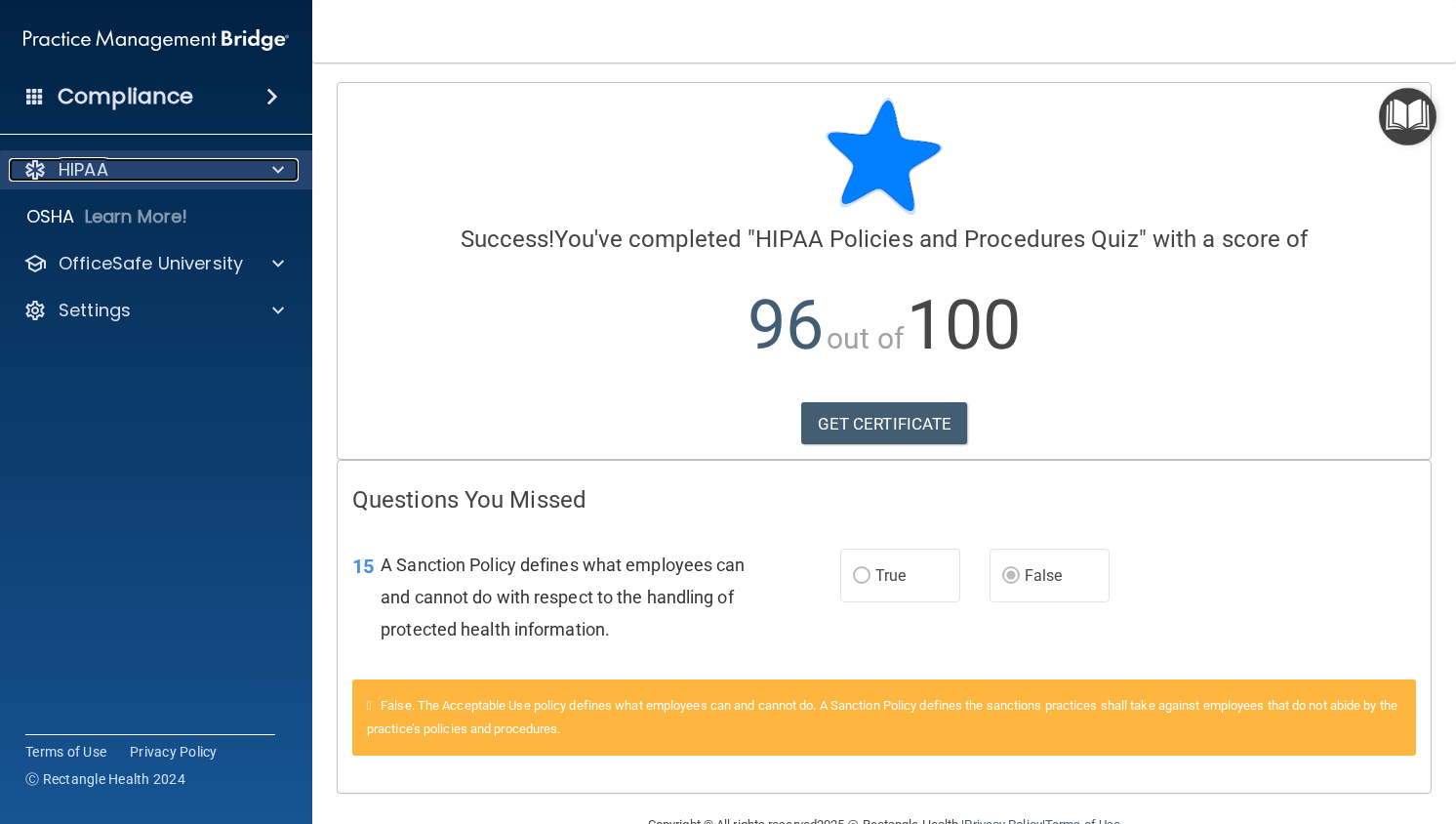 click on "HIPAA" at bounding box center [130, 170] 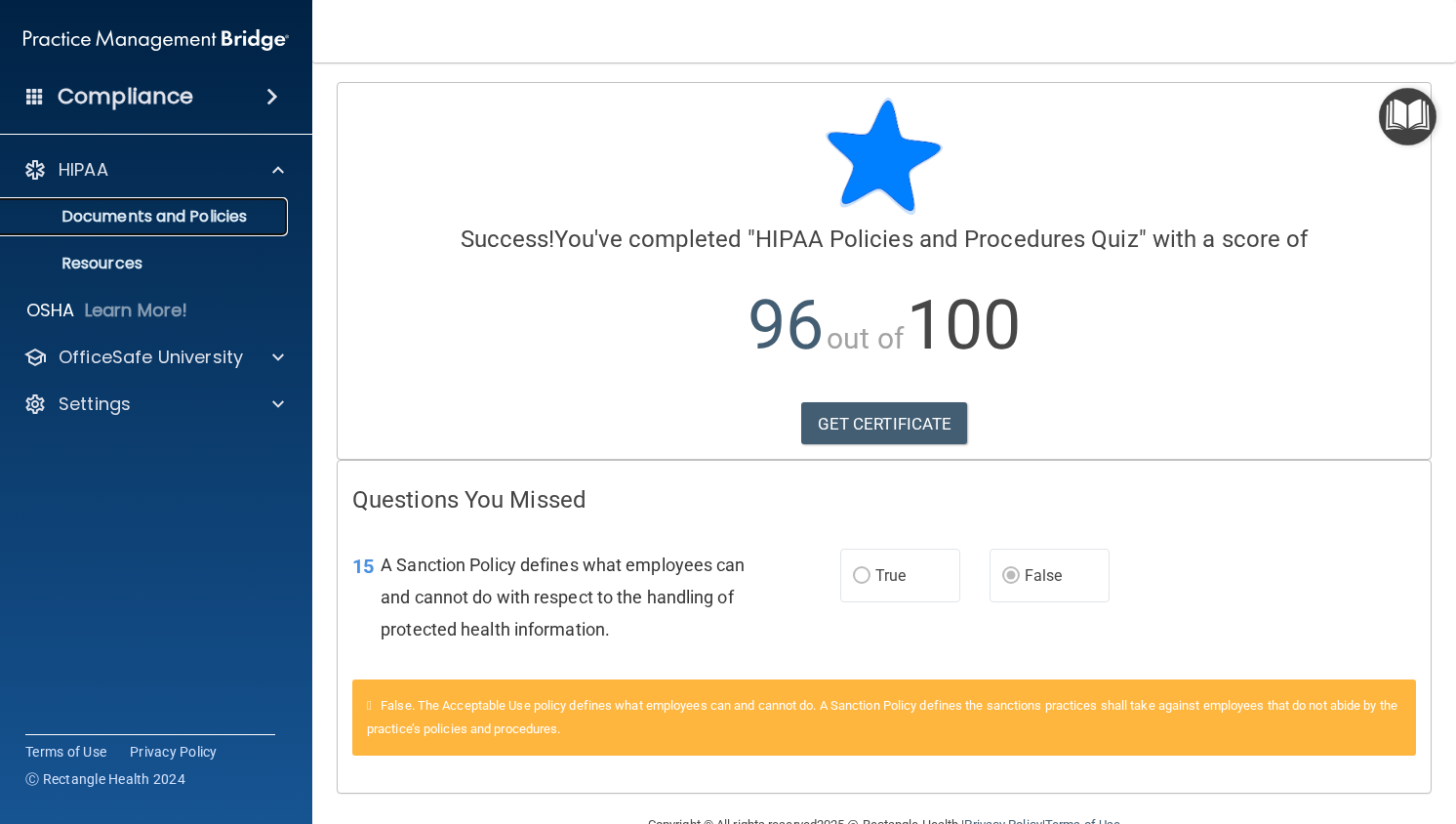 click on "Documents and Policies" at bounding box center [145, 217] 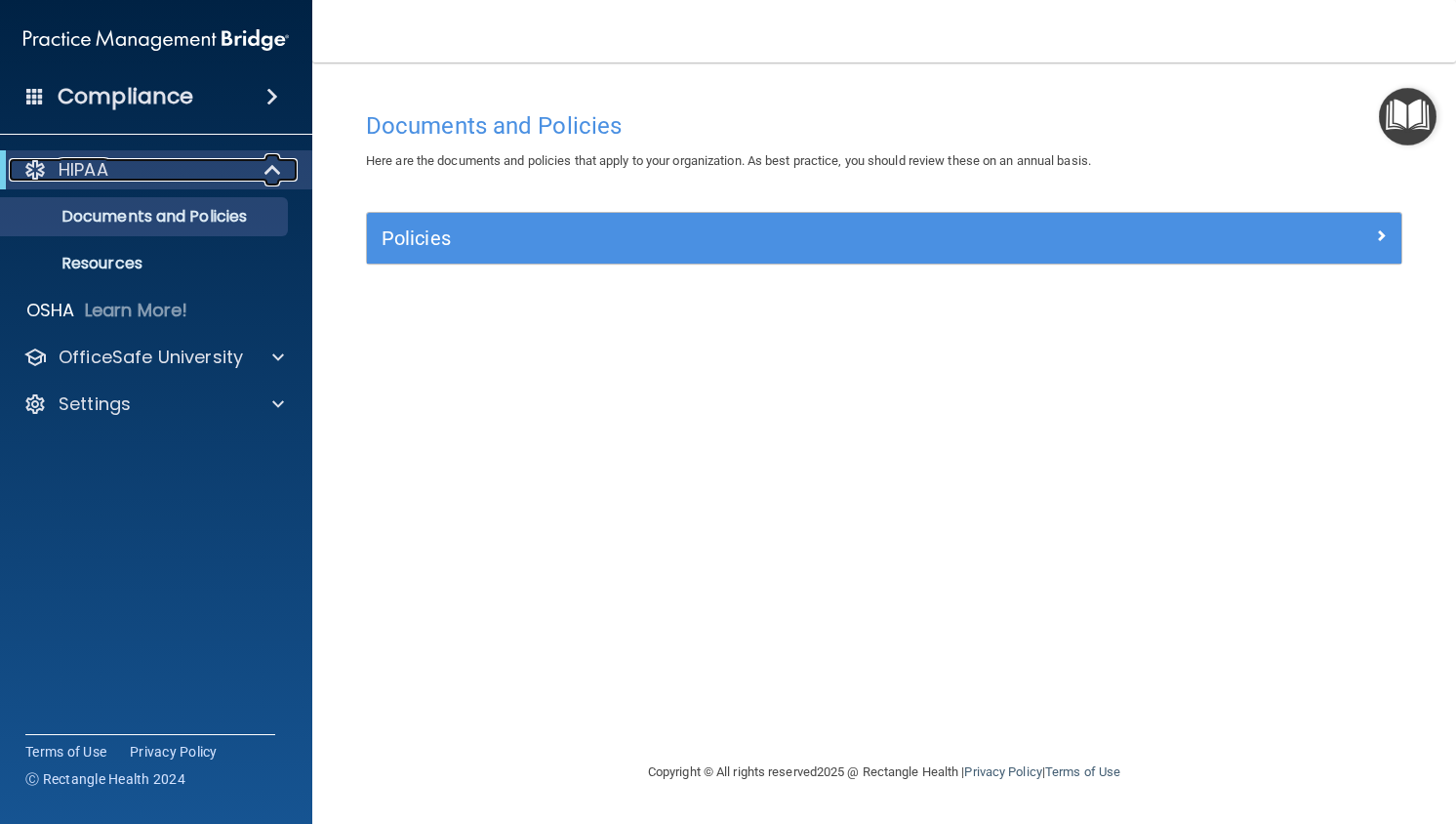 click on "HIPAA" at bounding box center (129, 170) 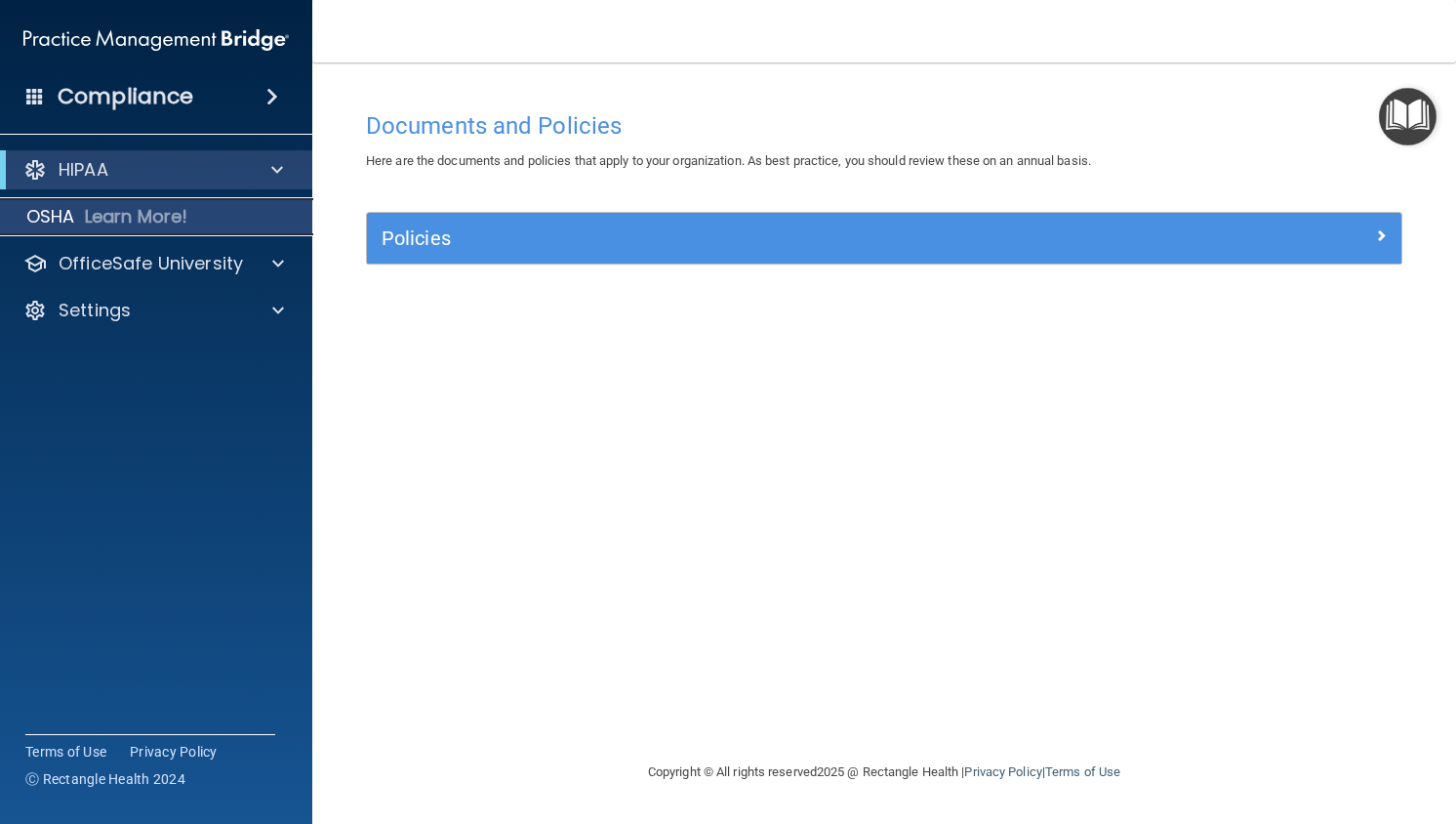 click on "OSHA" at bounding box center [51, 217] 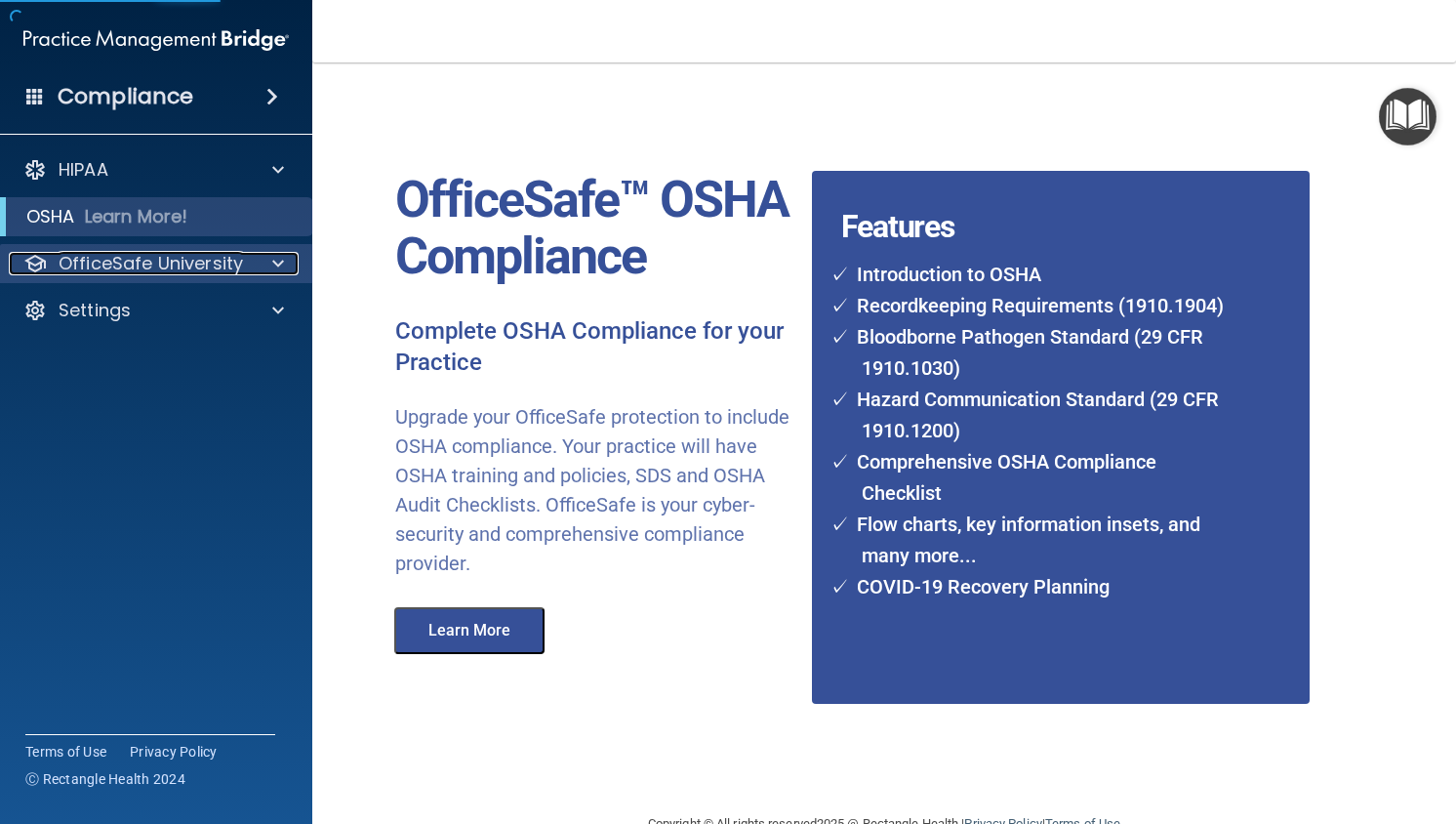 click on "OfficeSafe University" at bounding box center (150, 264) 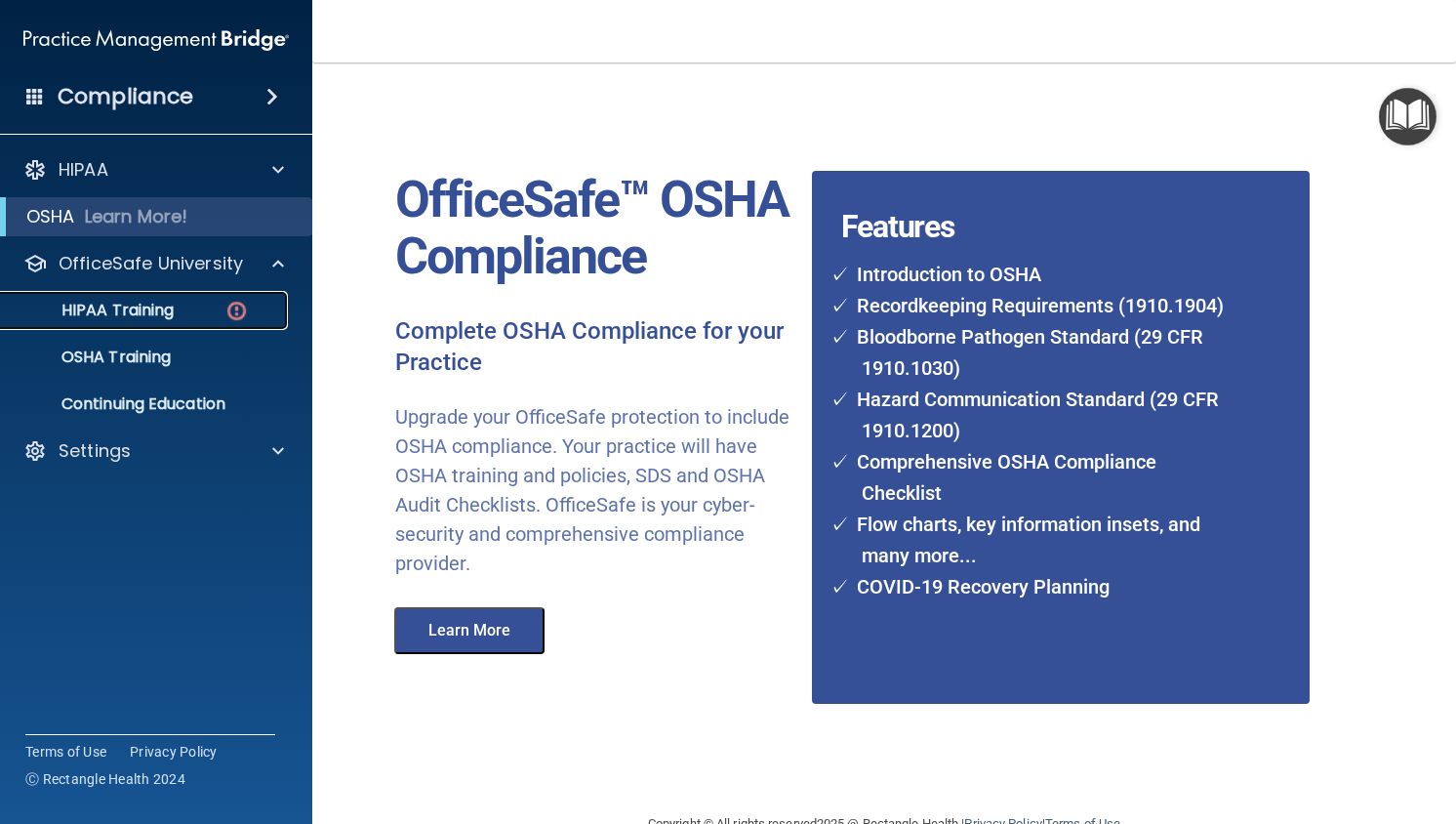 click on "HIPAA Training" at bounding box center [134, 310] 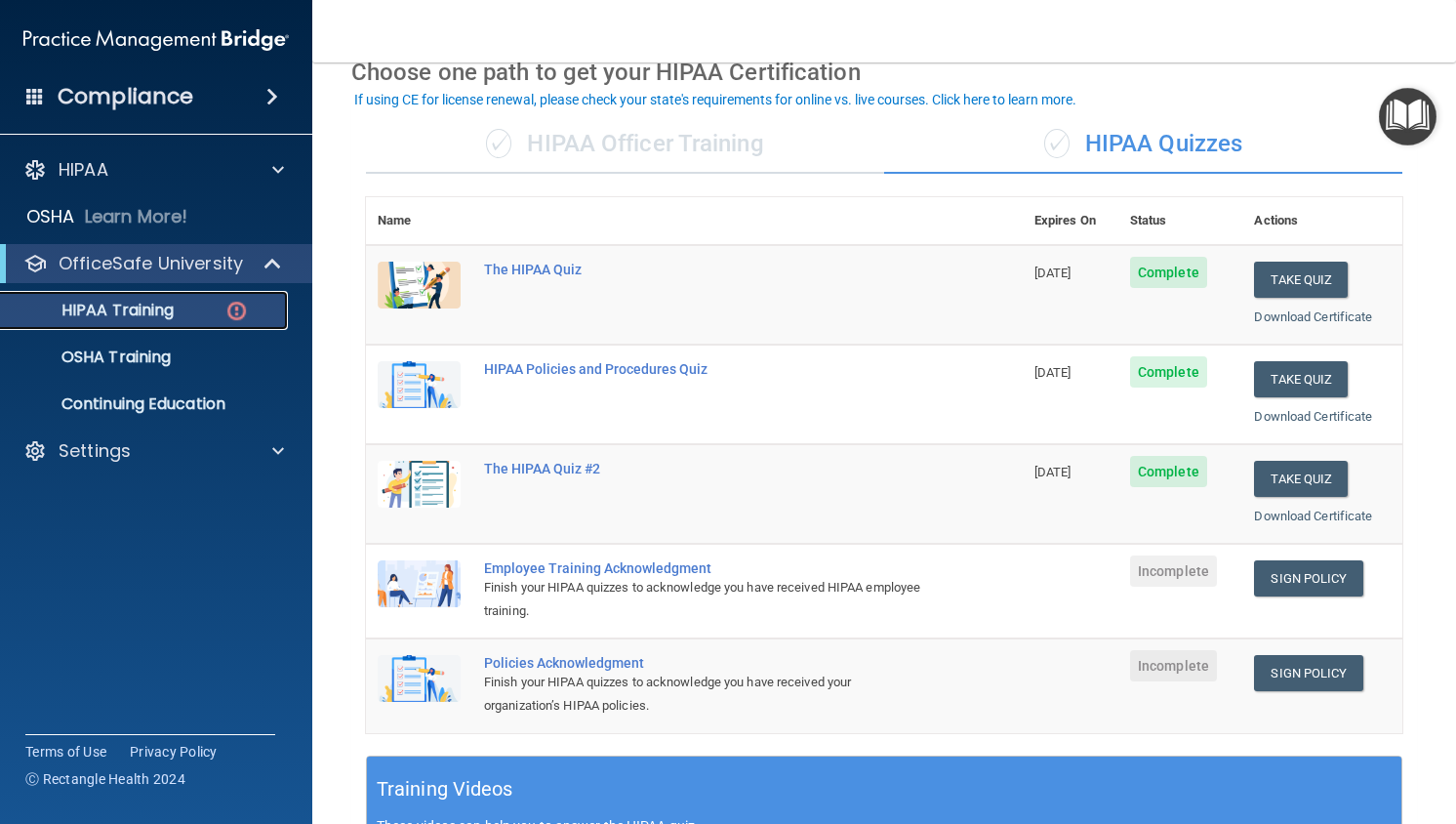 scroll, scrollTop: 100, scrollLeft: 0, axis: vertical 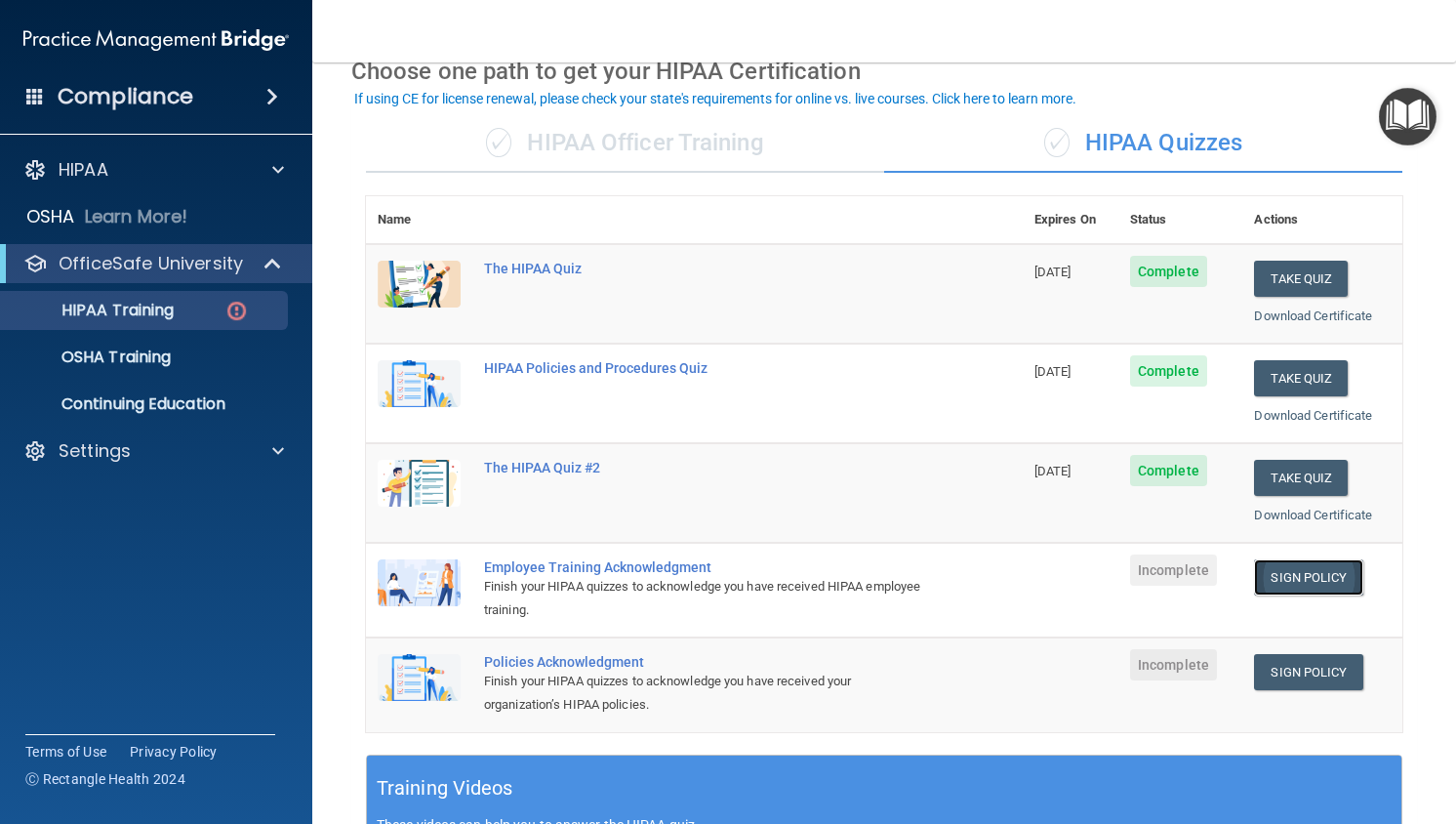 click on "Sign Policy" at bounding box center (1308, 577) 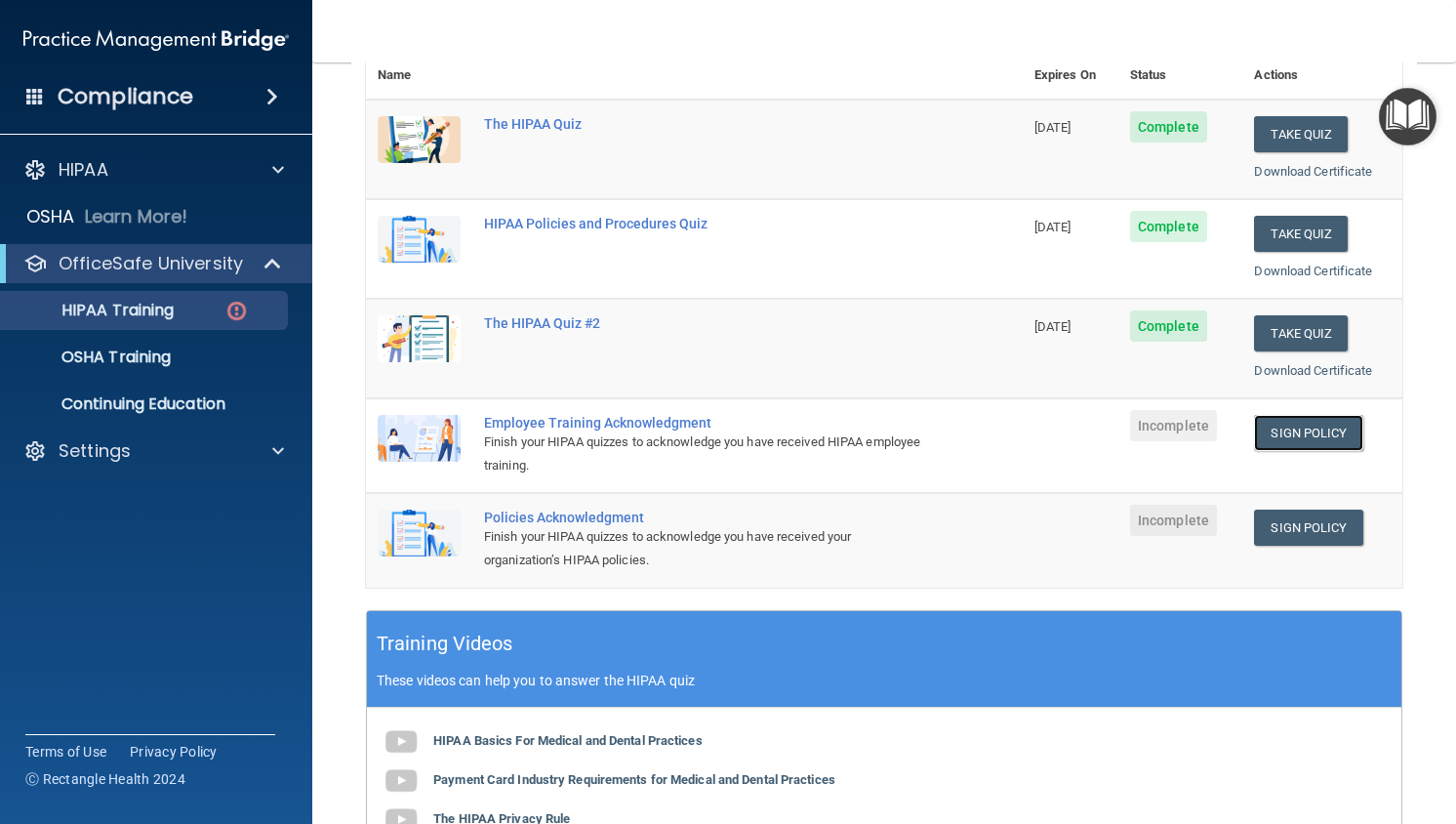 scroll, scrollTop: 0, scrollLeft: 0, axis: both 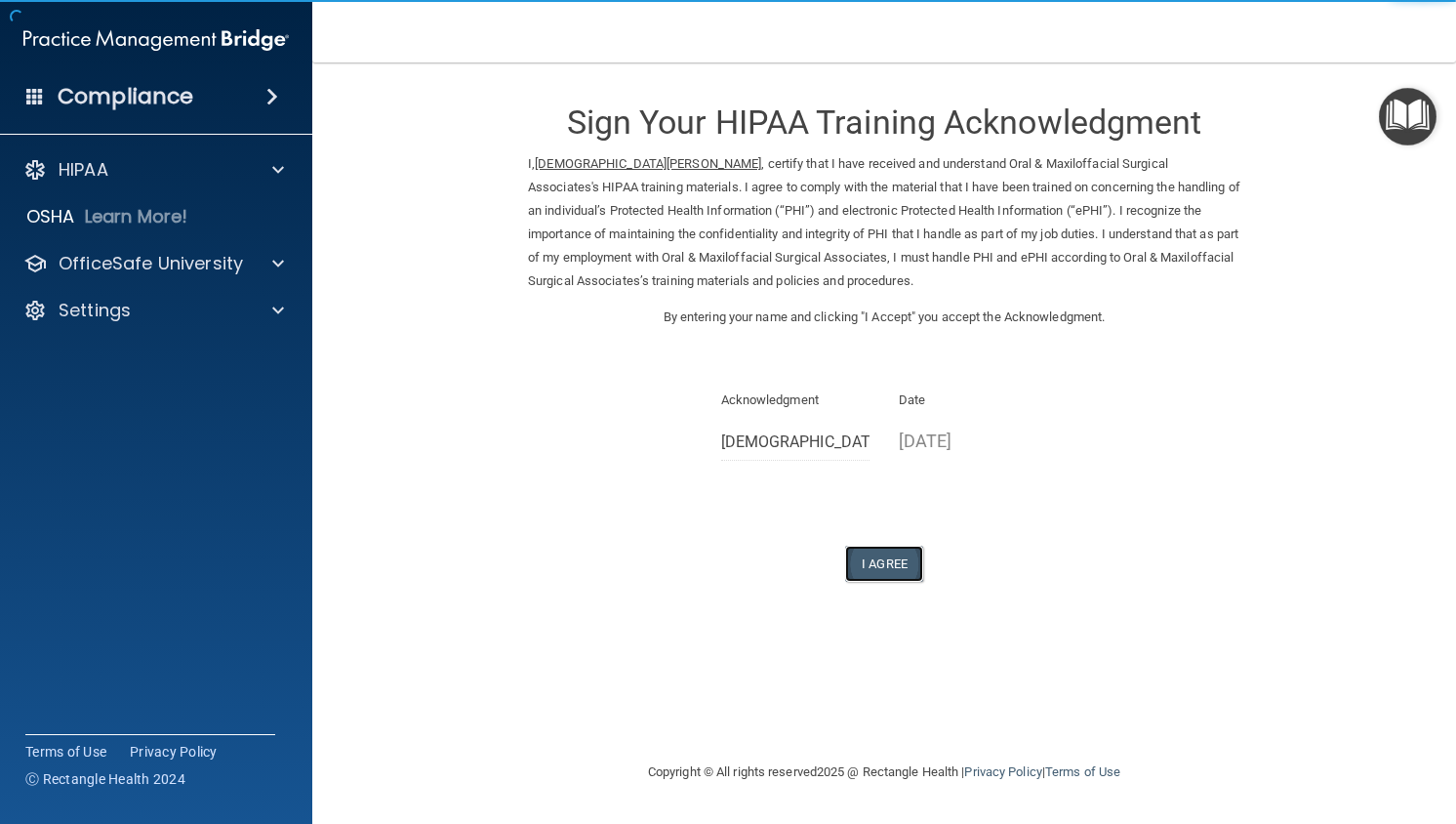 click on "I Agree" at bounding box center [884, 563] 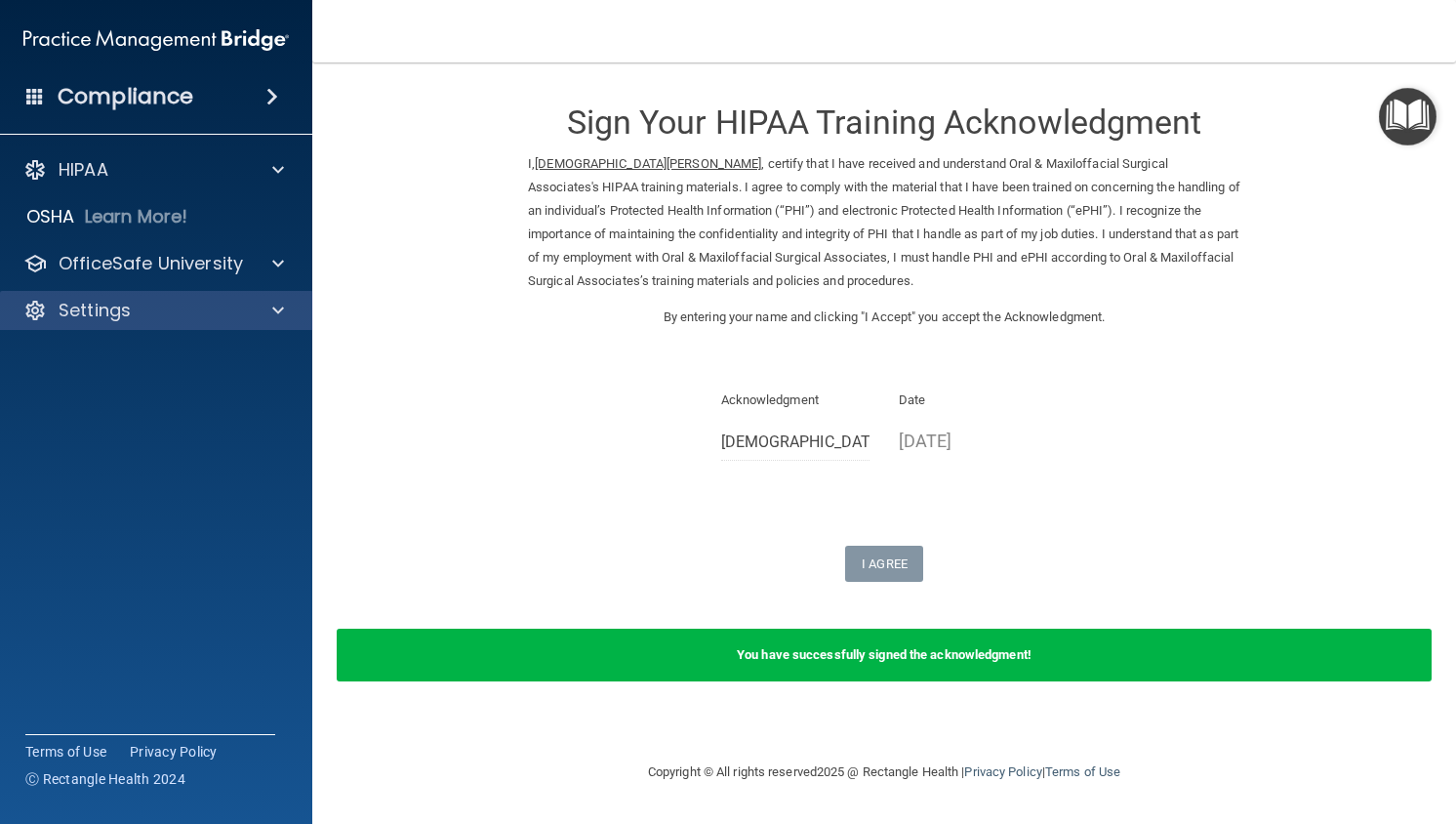 click on "Settings" at bounding box center [156, 310] 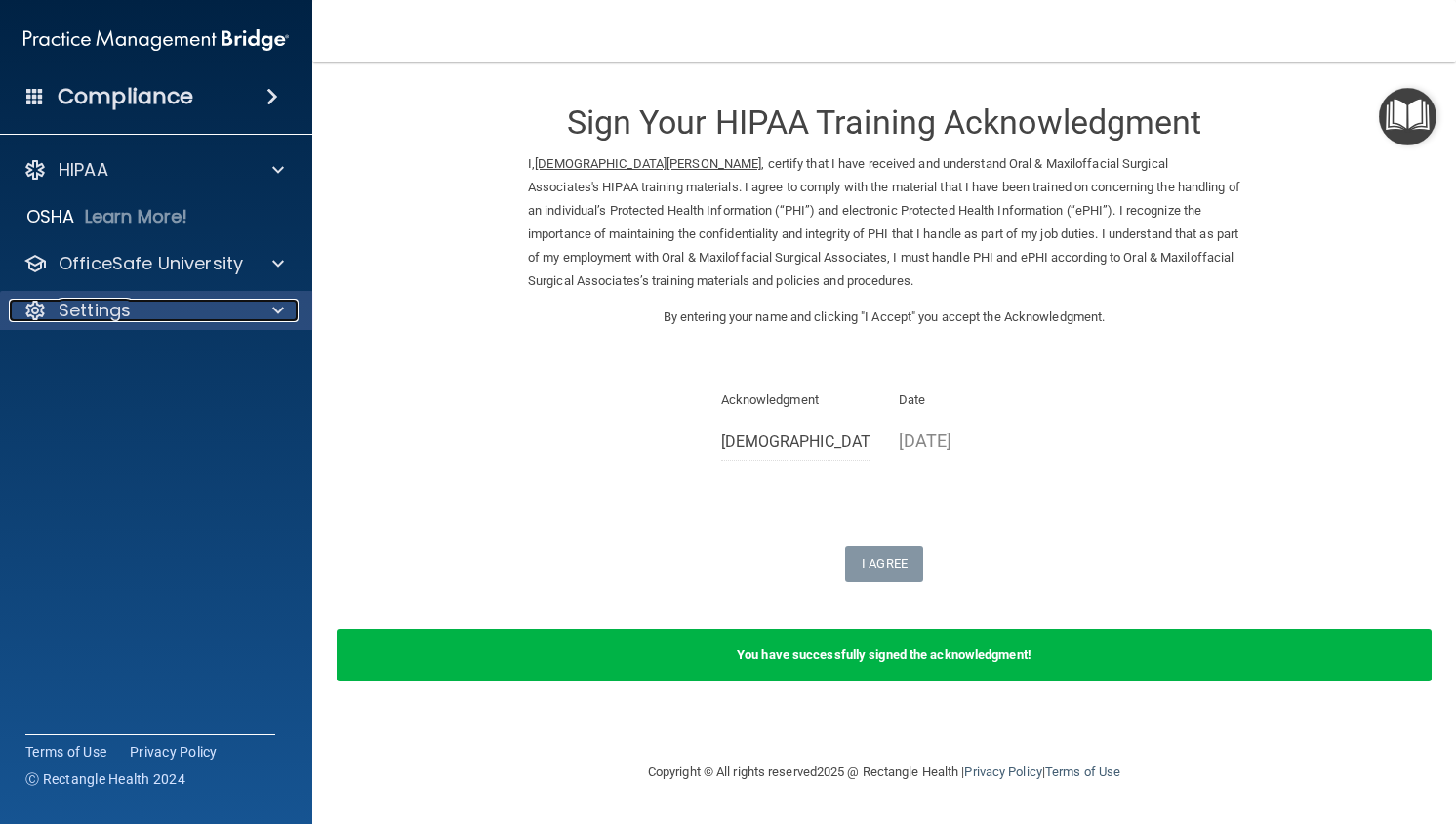 click at bounding box center [278, 310] 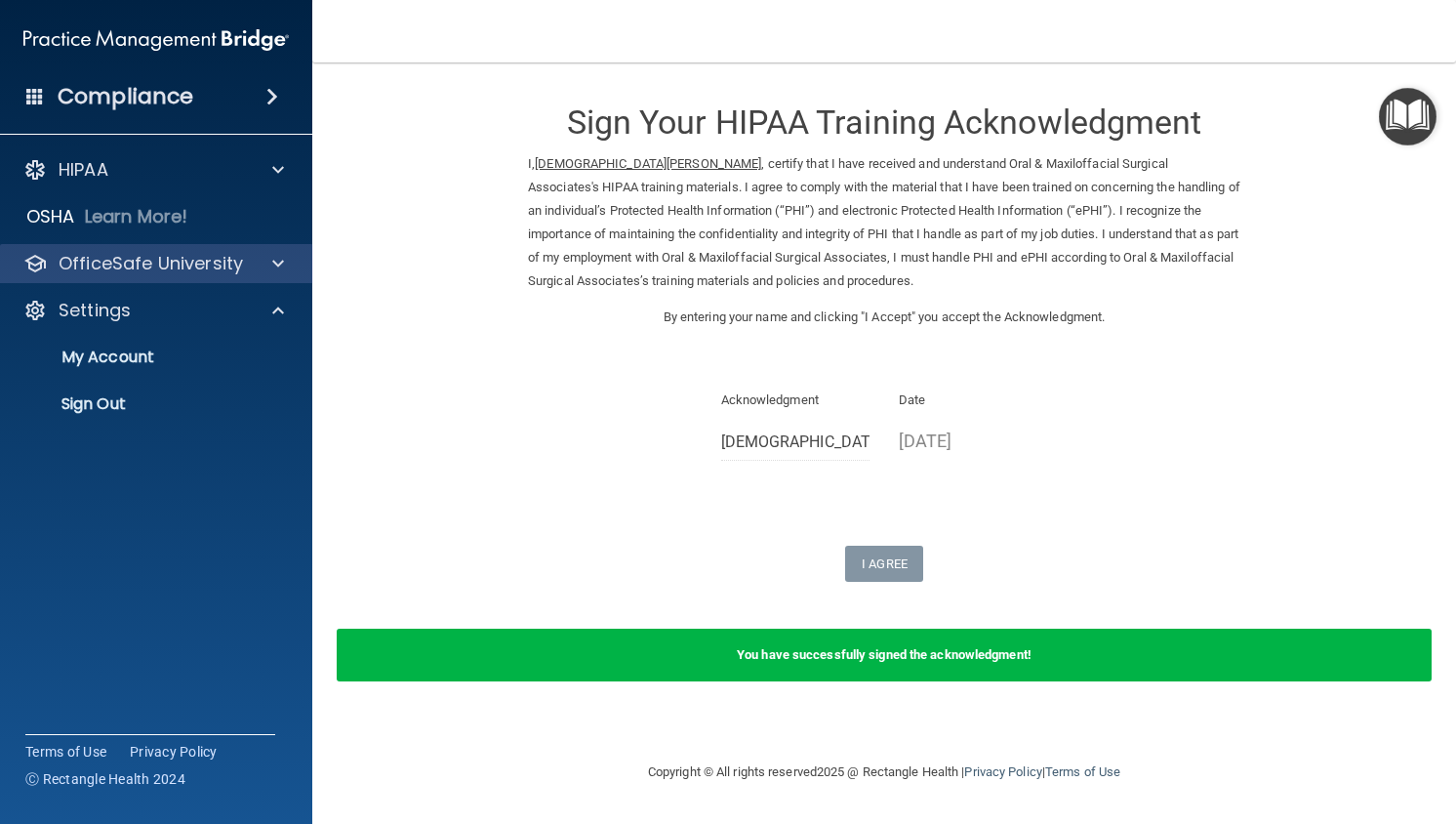 click on "OfficeSafe University" at bounding box center [156, 264] 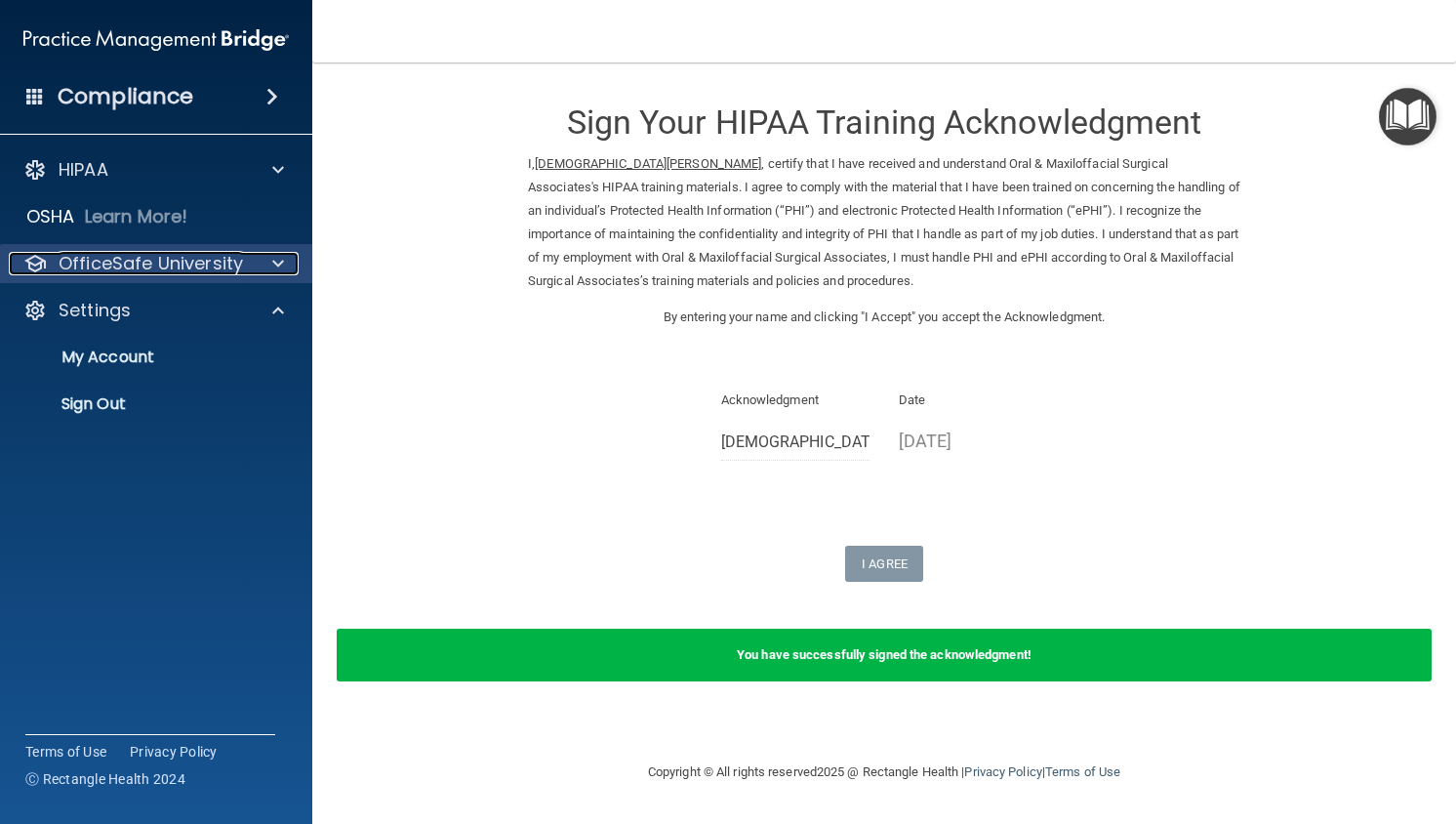 click at bounding box center (278, 264) 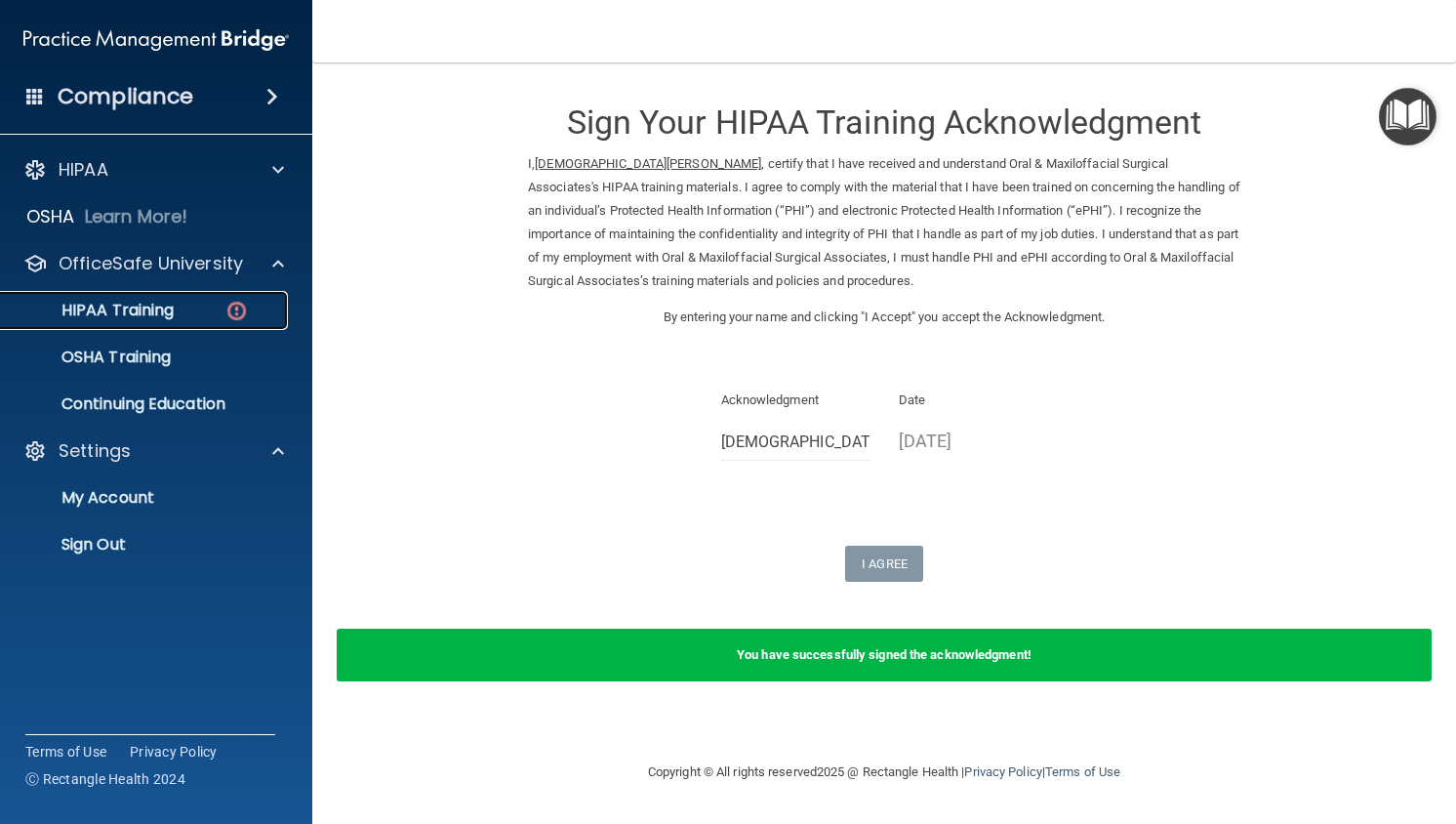 click on "HIPAA Training" at bounding box center (93, 310) 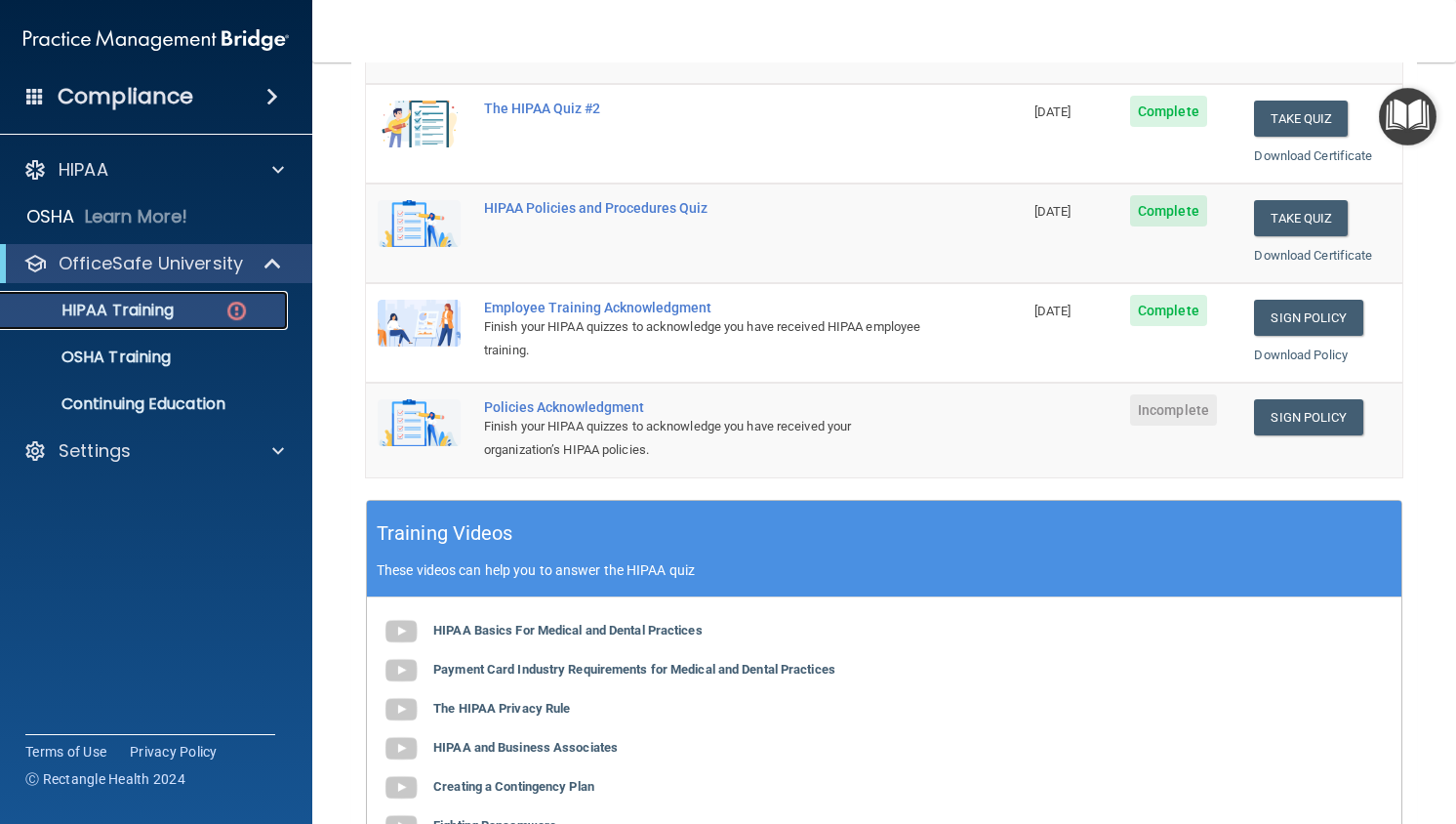 scroll, scrollTop: 370, scrollLeft: 0, axis: vertical 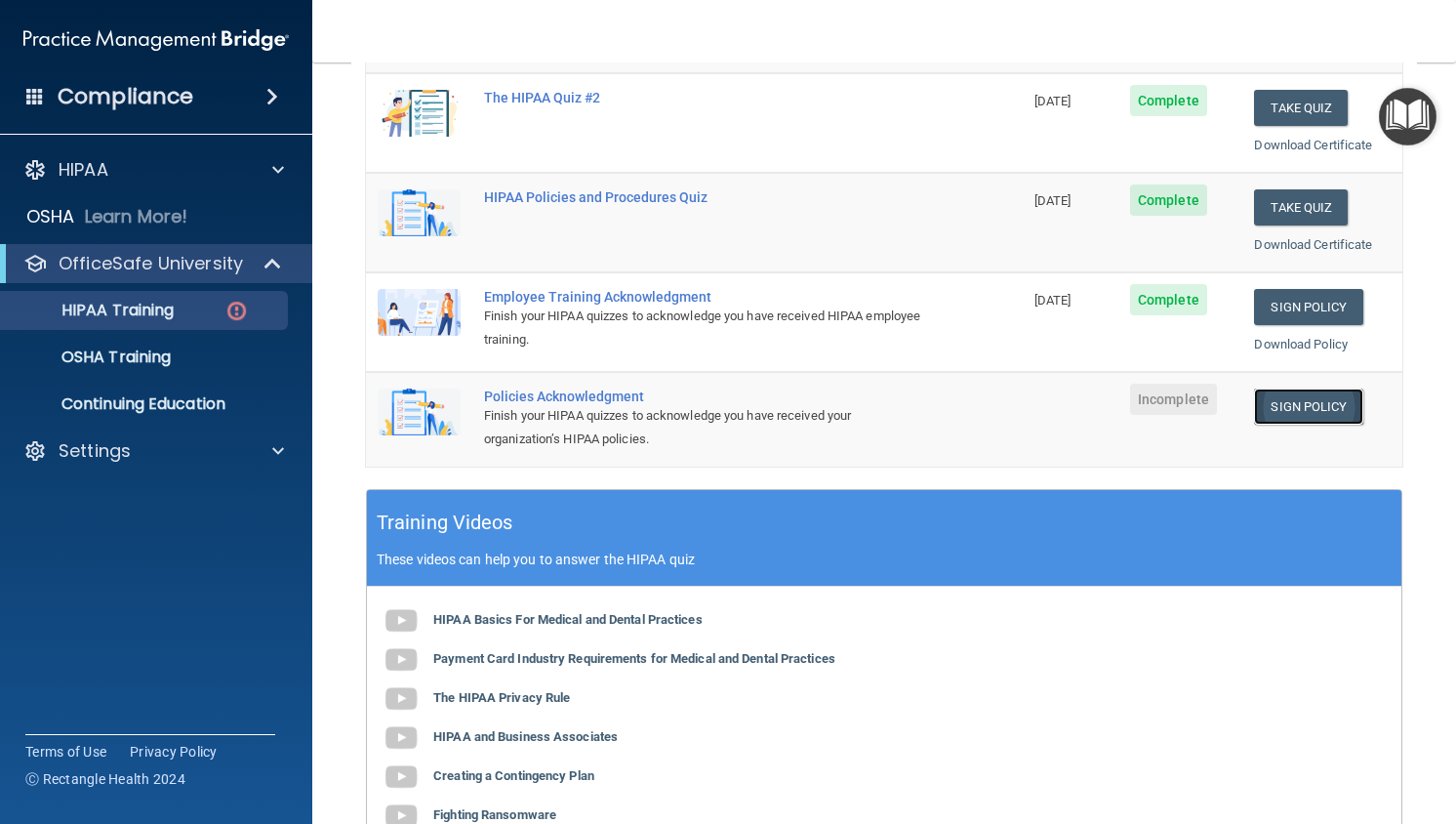 click on "Sign Policy" at bounding box center [1308, 406] 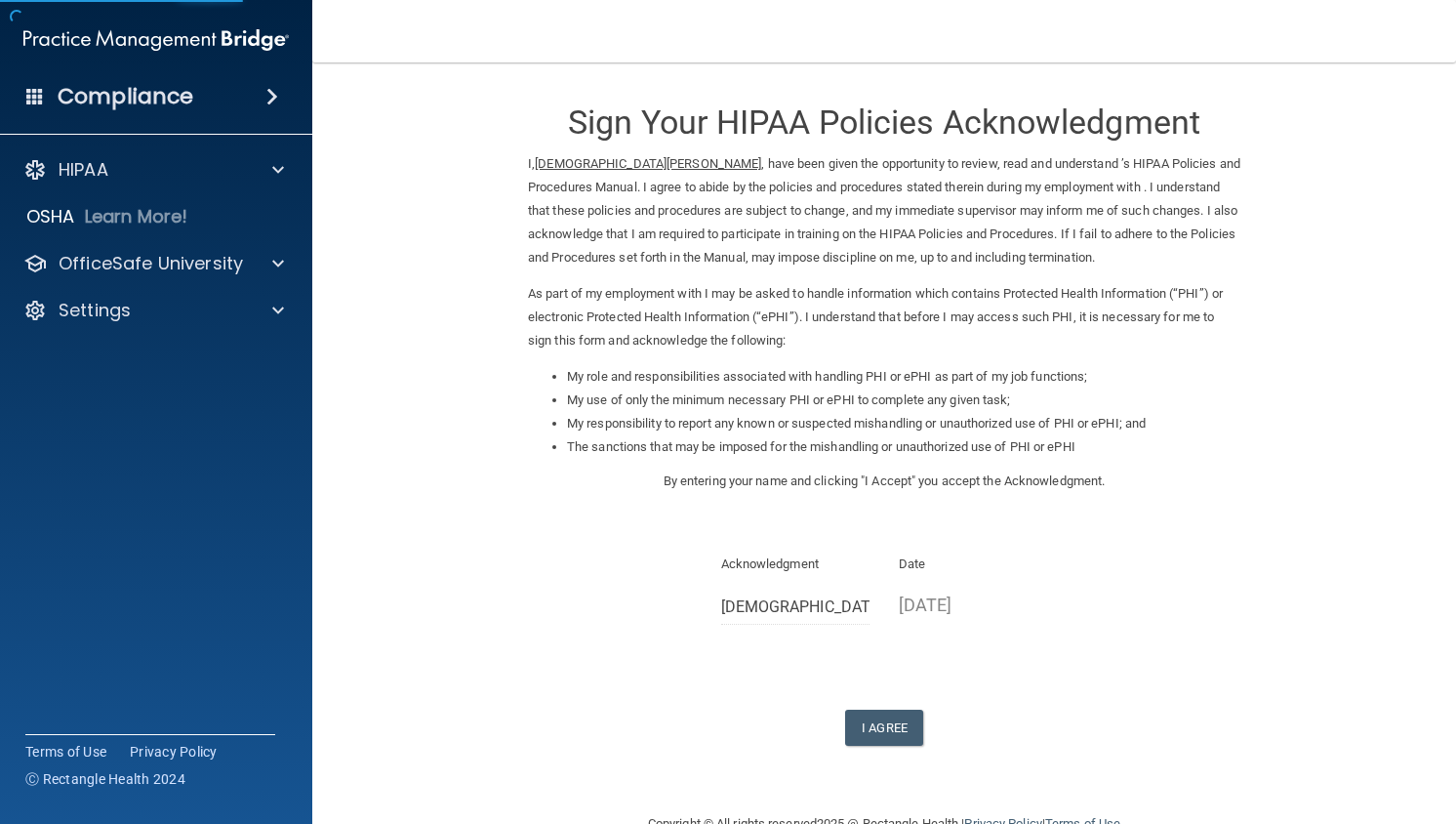 scroll, scrollTop: 0, scrollLeft: 0, axis: both 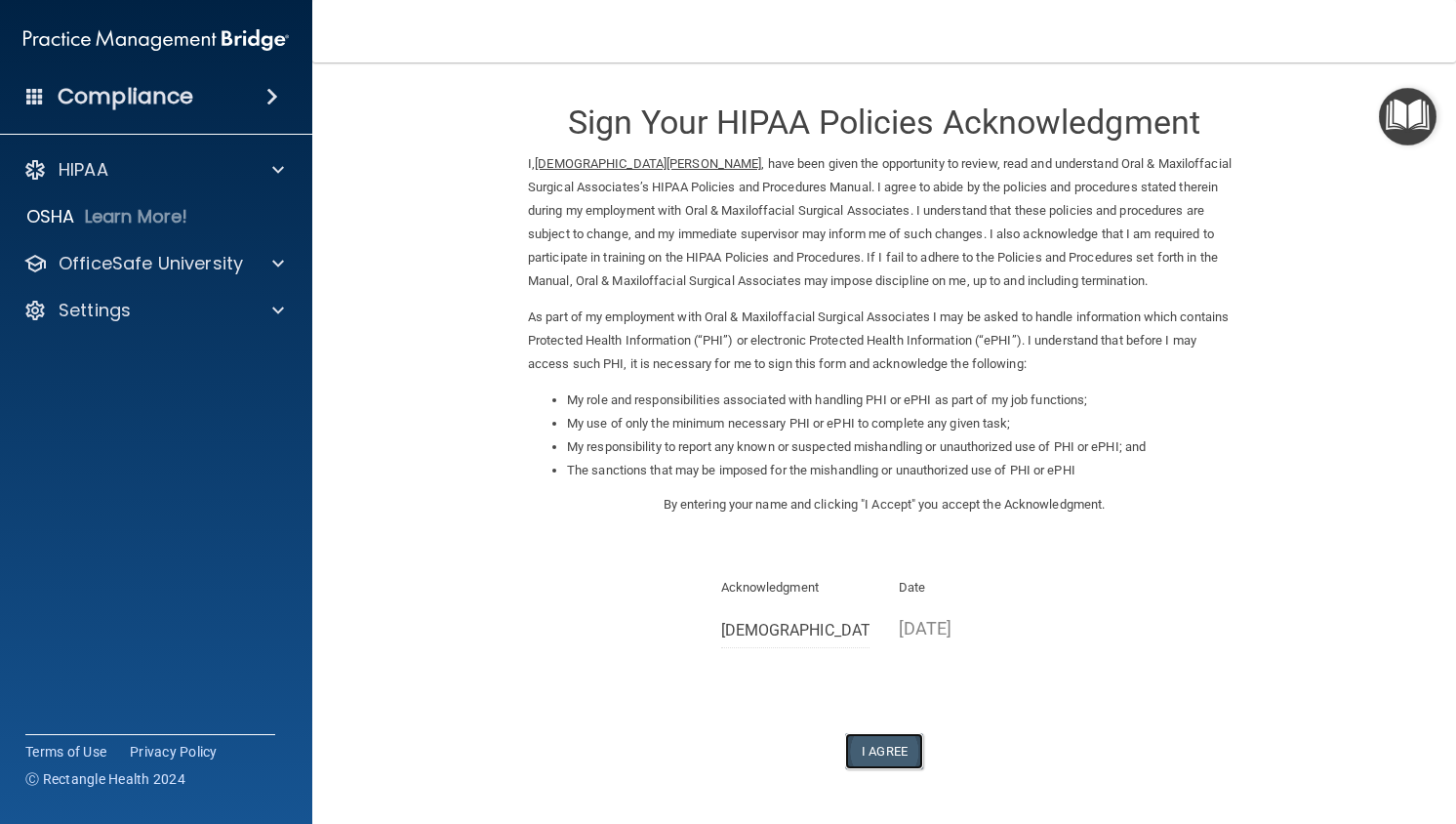 click on "I Agree" at bounding box center (884, 751) 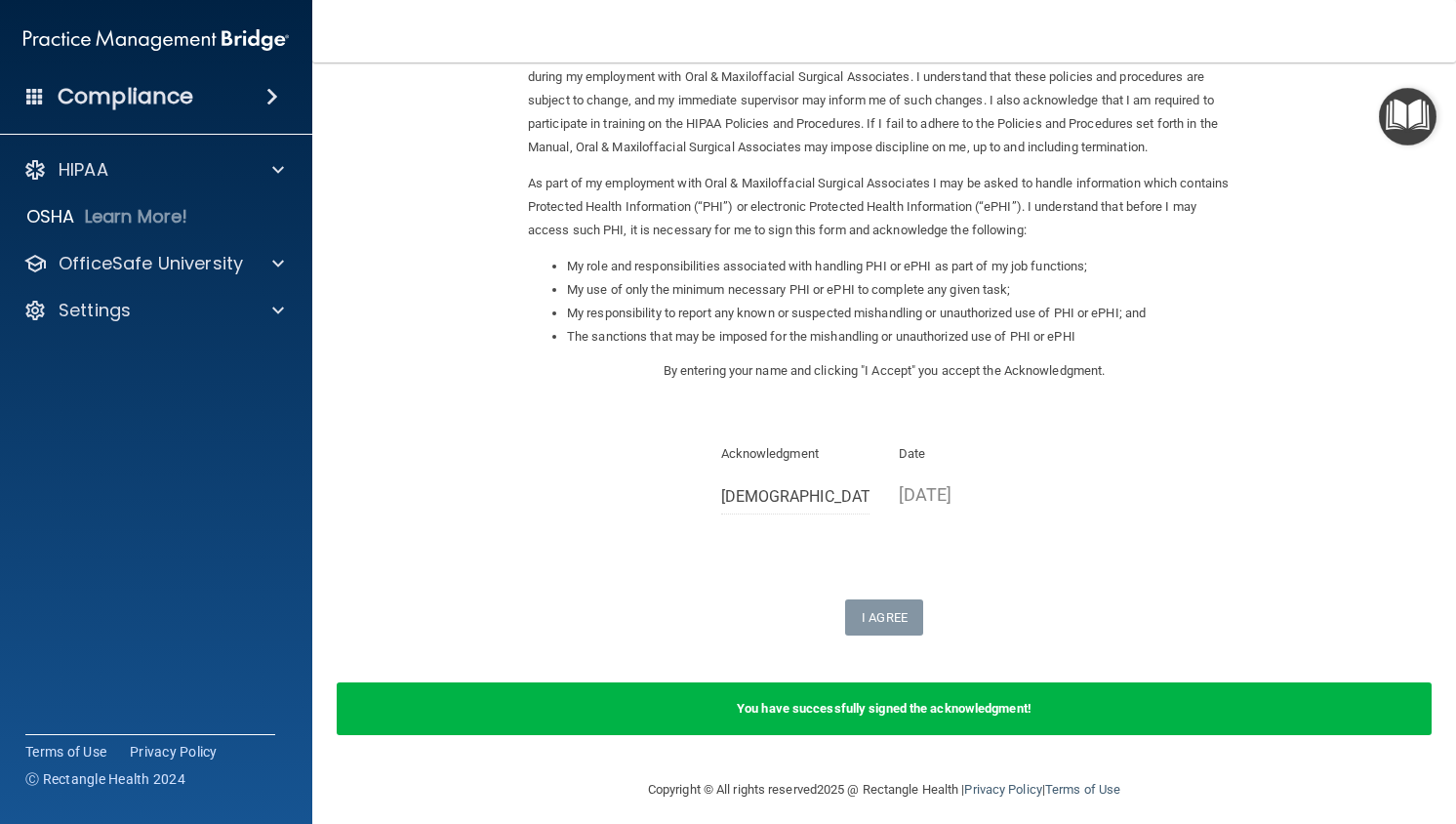 scroll, scrollTop: 146, scrollLeft: 0, axis: vertical 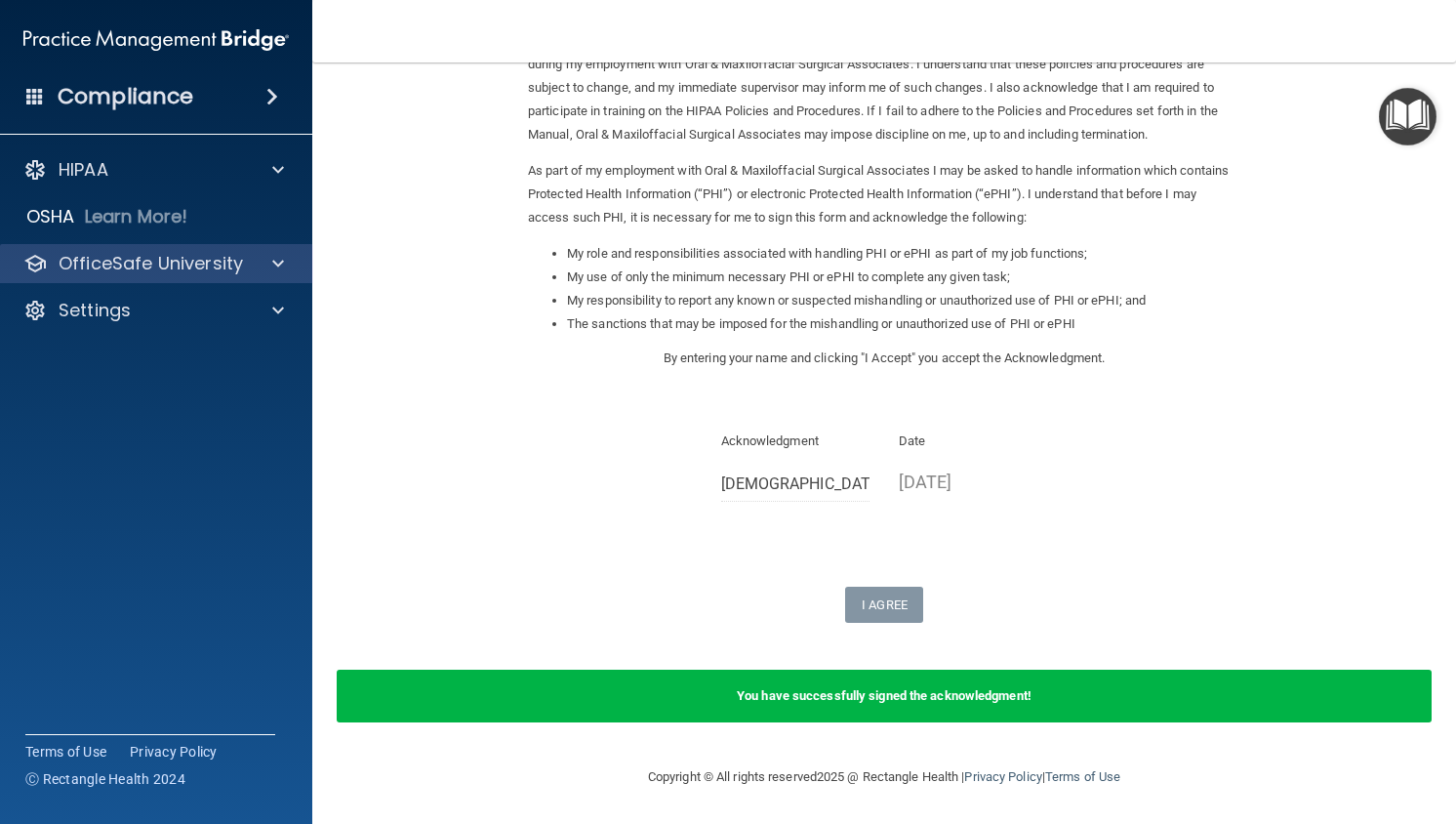 click on "OfficeSafe University" at bounding box center [156, 264] 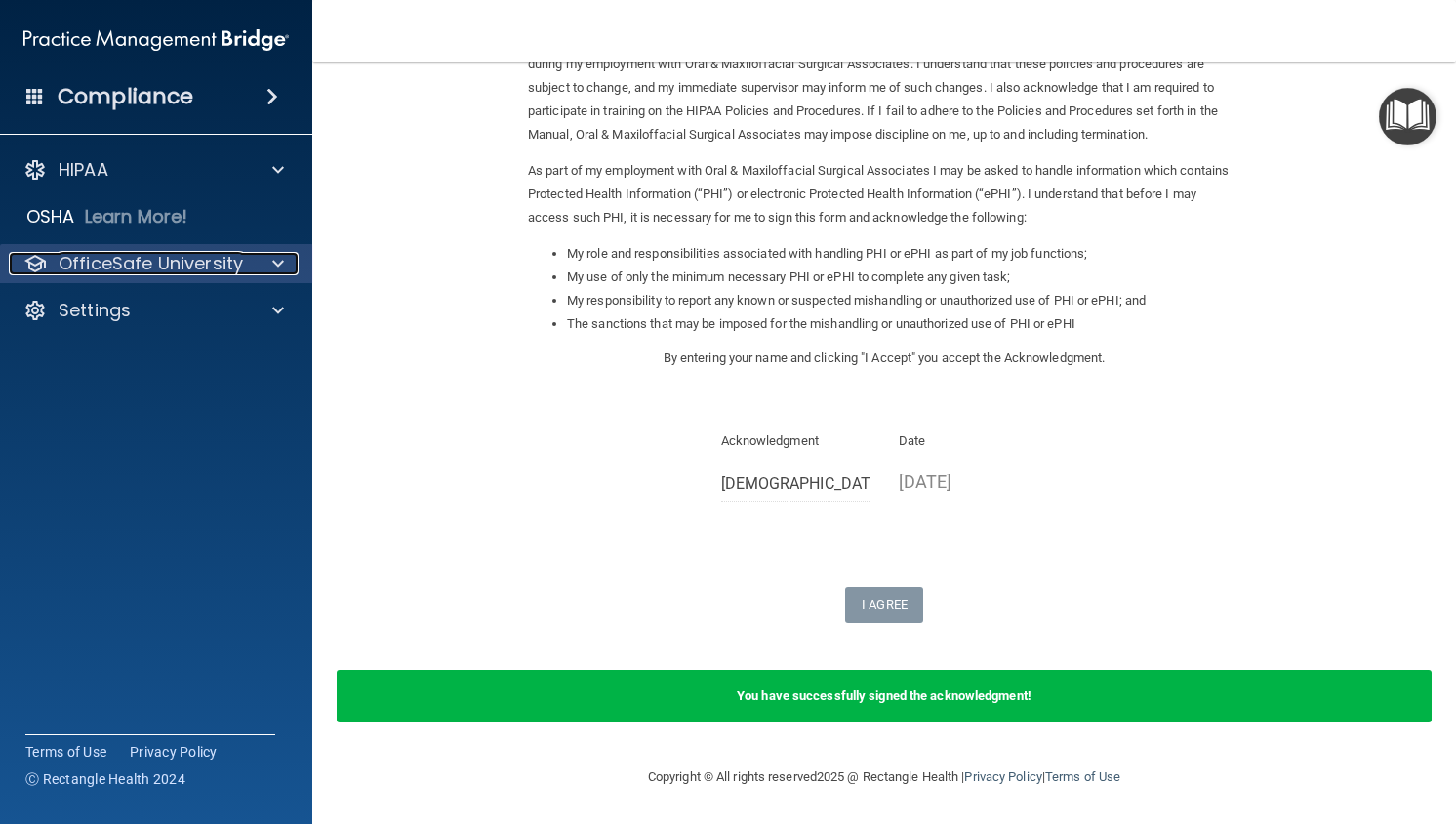 click at bounding box center (278, 264) 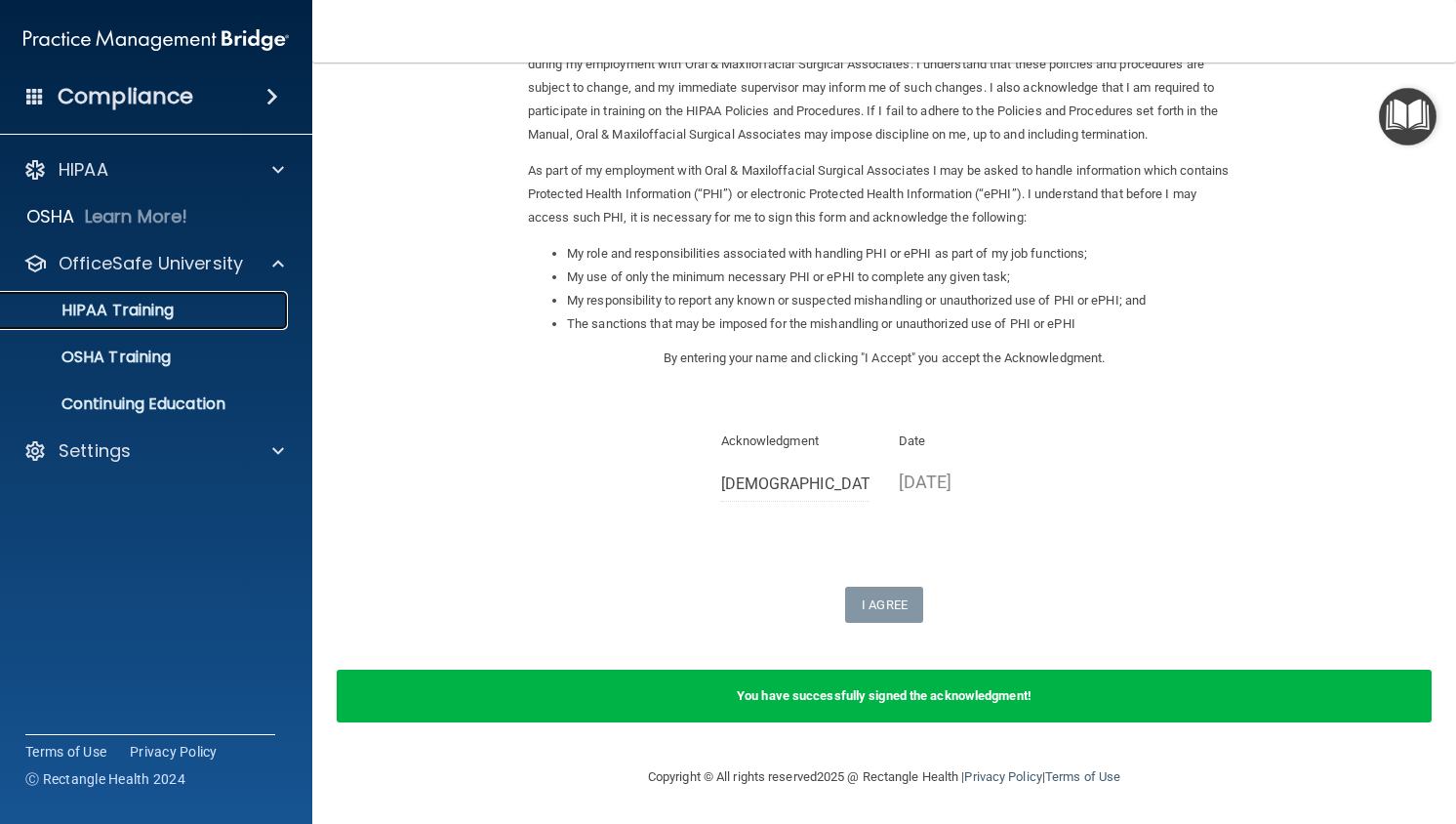 click on "HIPAA Training" at bounding box center [93, 310] 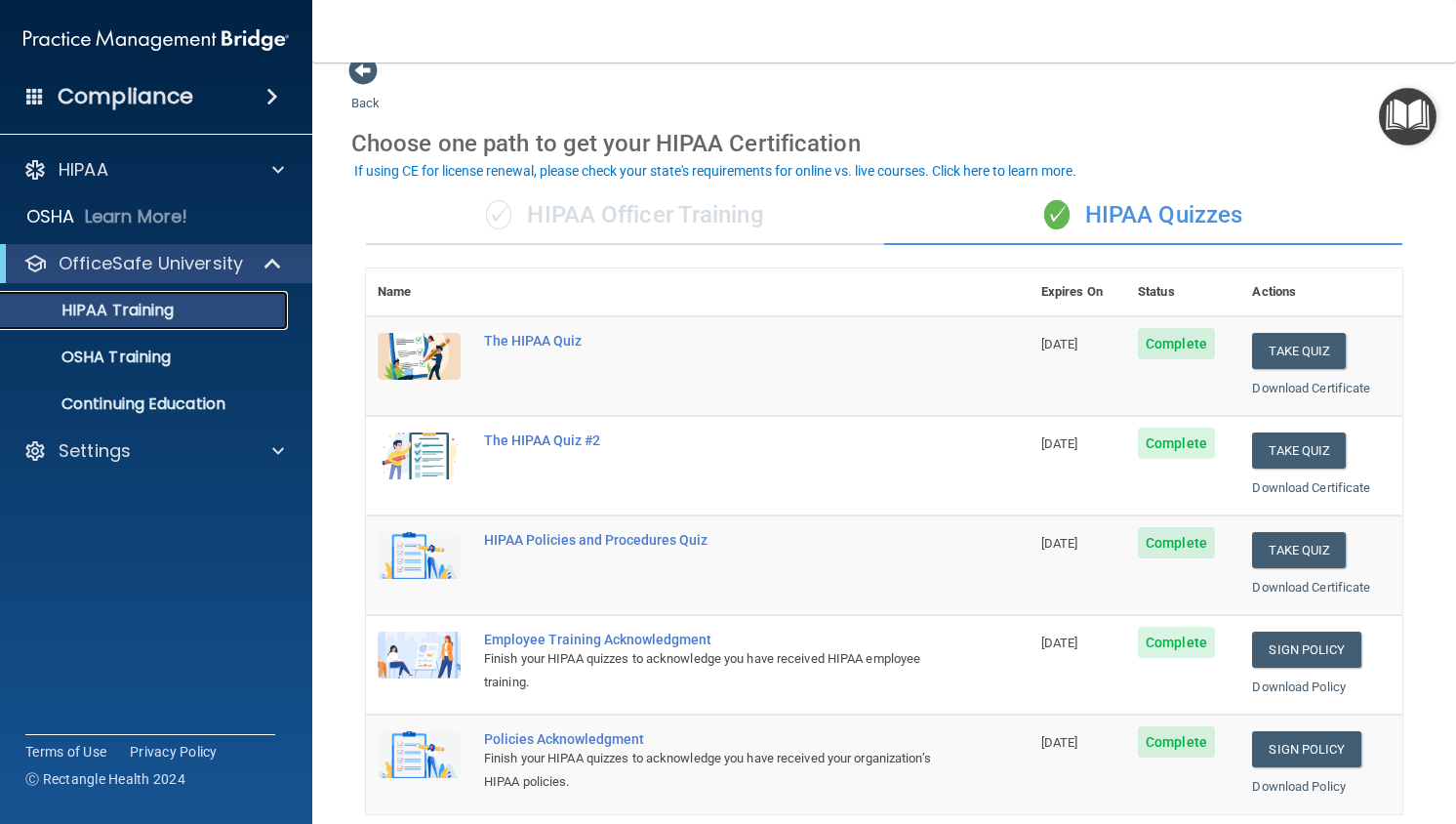 scroll, scrollTop: 0, scrollLeft: 0, axis: both 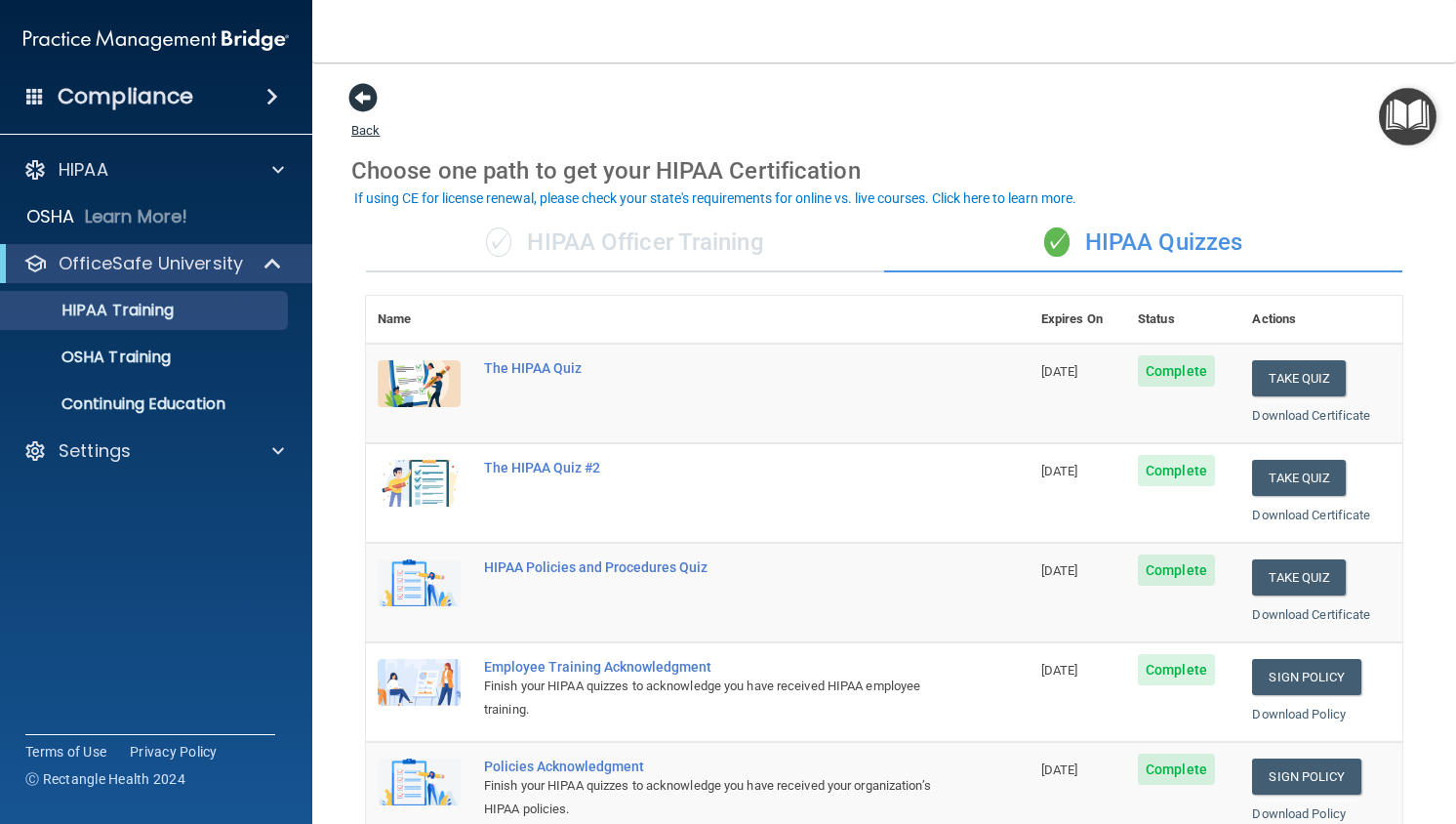click at bounding box center (363, 98) 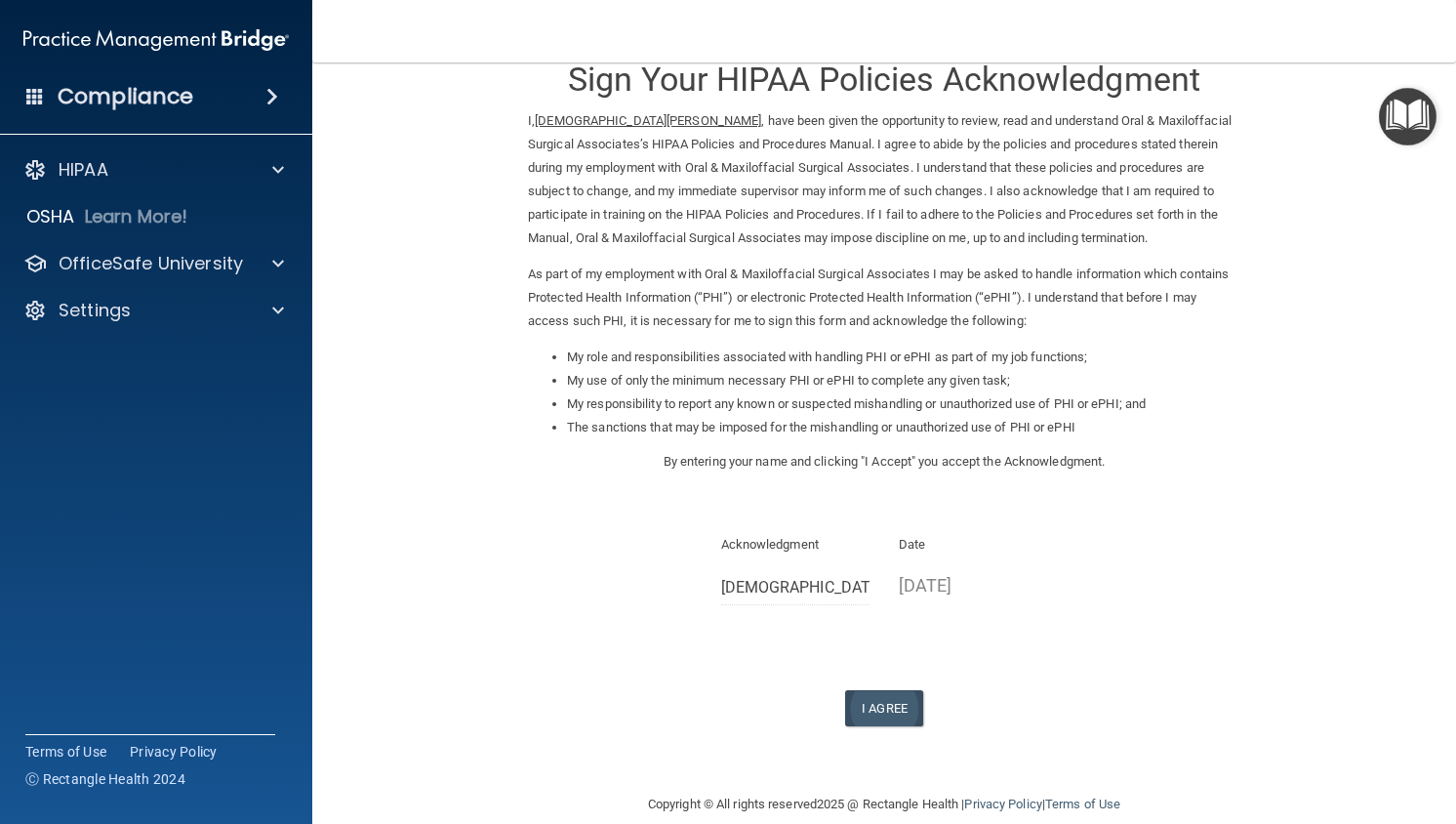 scroll, scrollTop: 44, scrollLeft: 0, axis: vertical 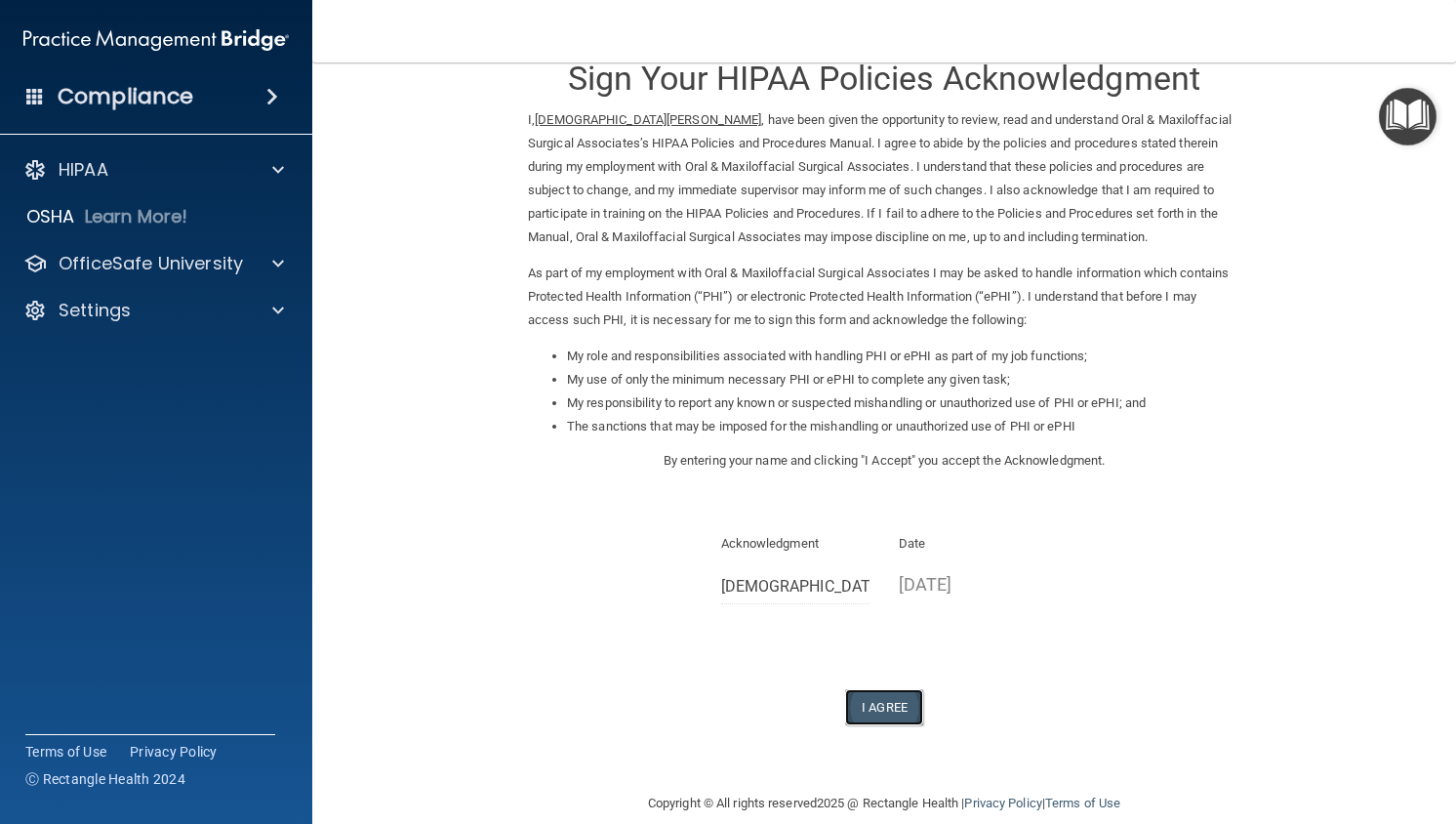 click on "I Agree" at bounding box center [884, 707] 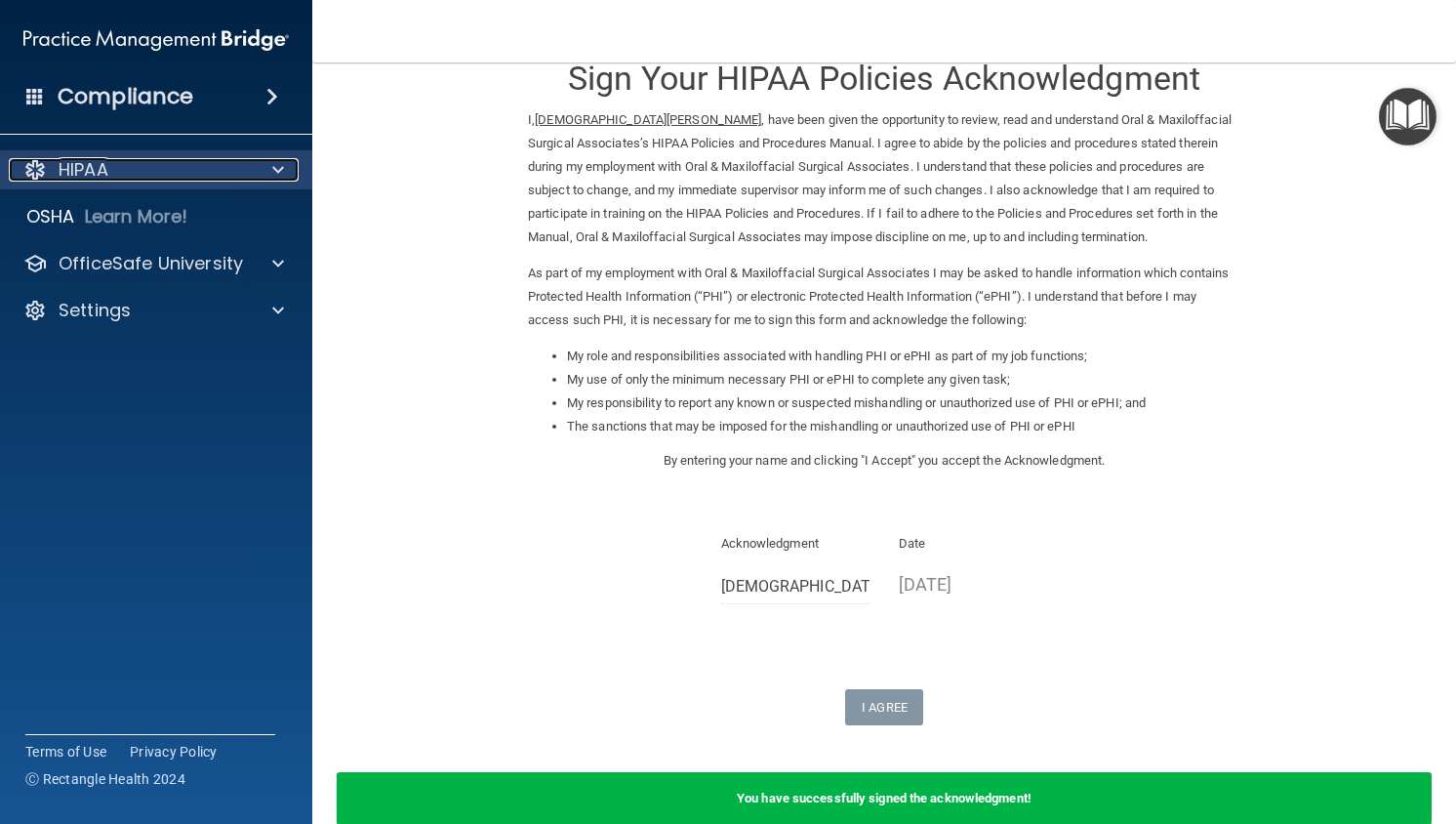 click at bounding box center (278, 170) 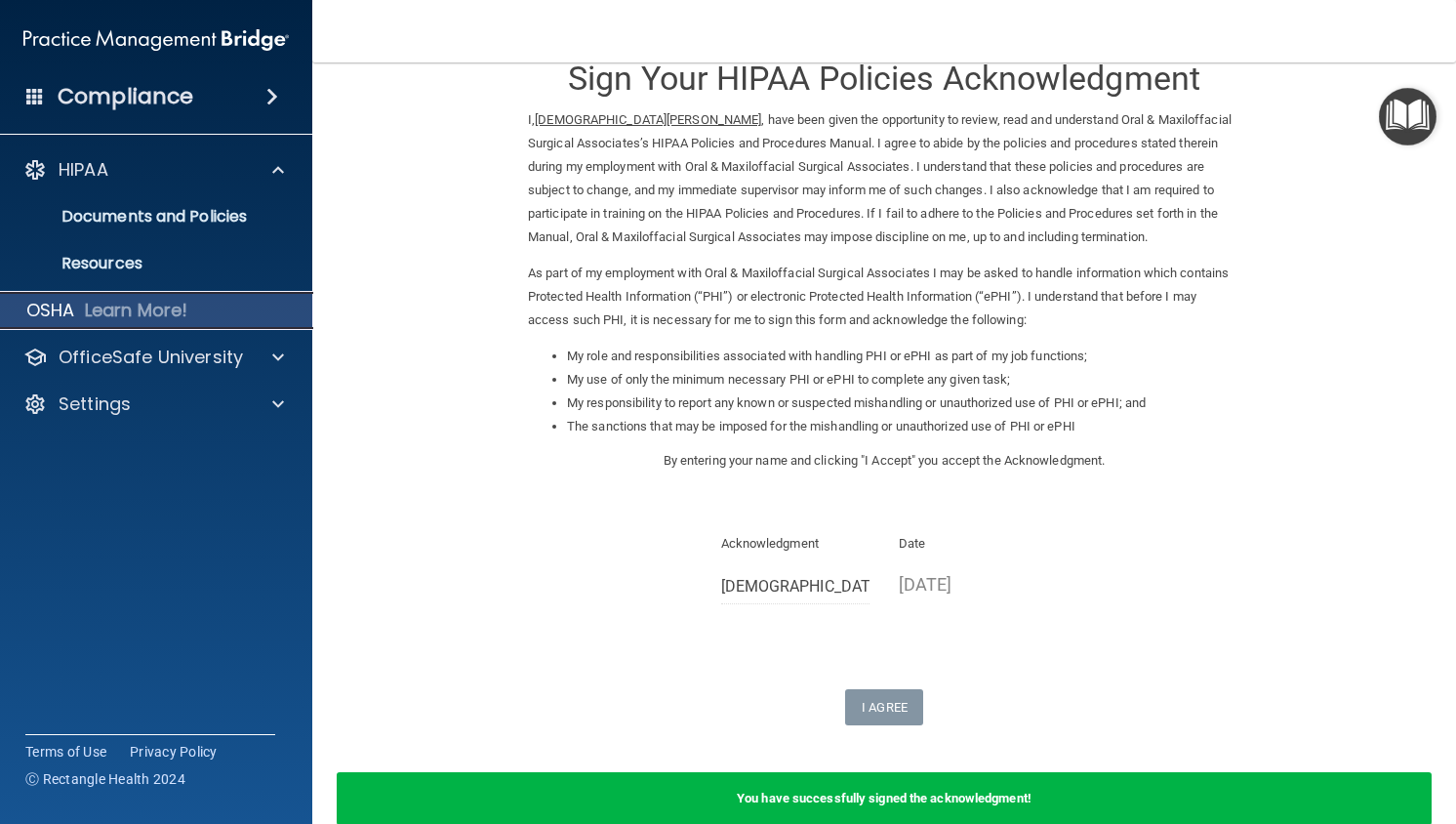 click on "Learn More!" at bounding box center [137, 310] 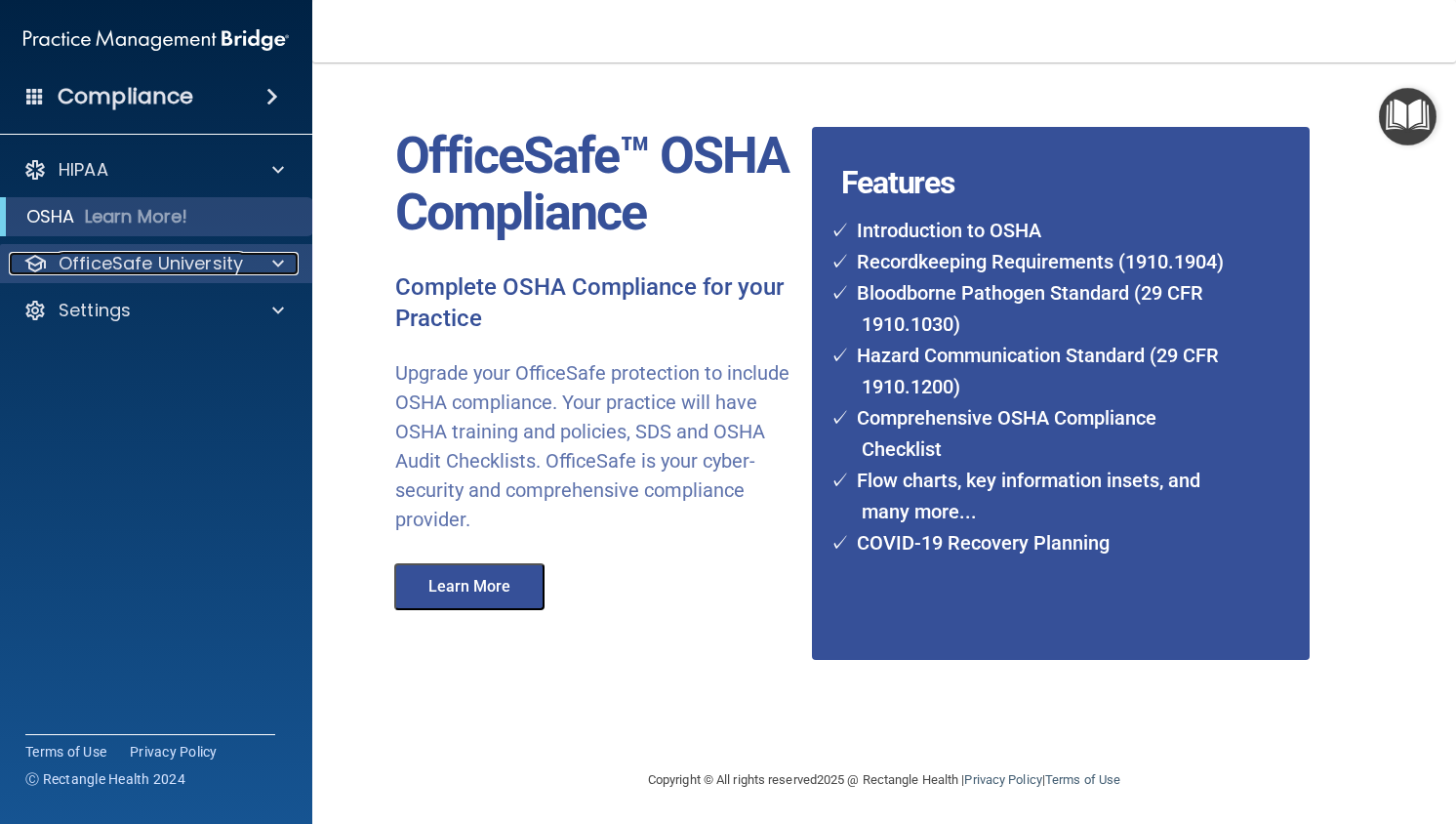 click at bounding box center (275, 264) 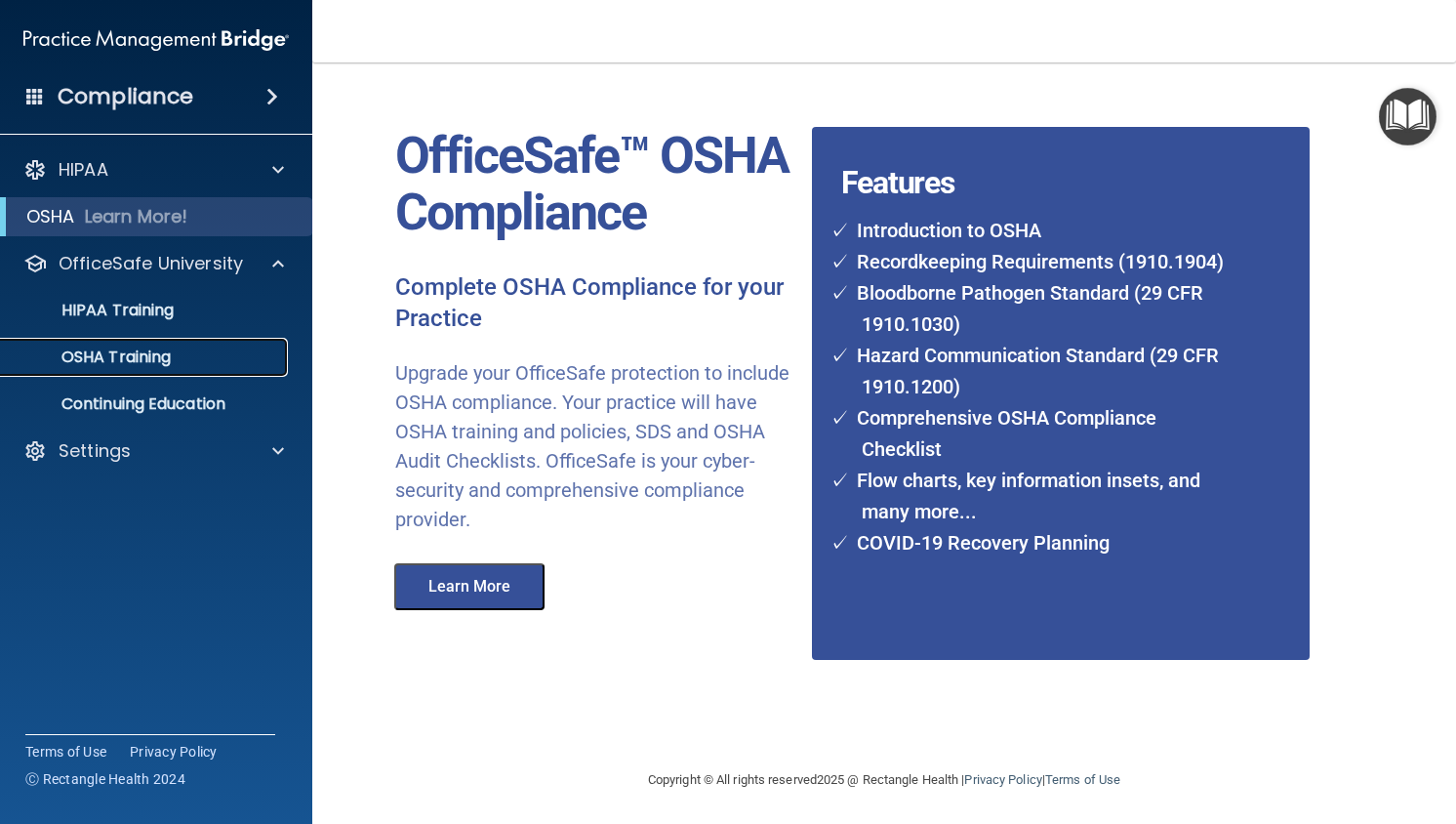click on "OSHA Training" at bounding box center [134, 357] 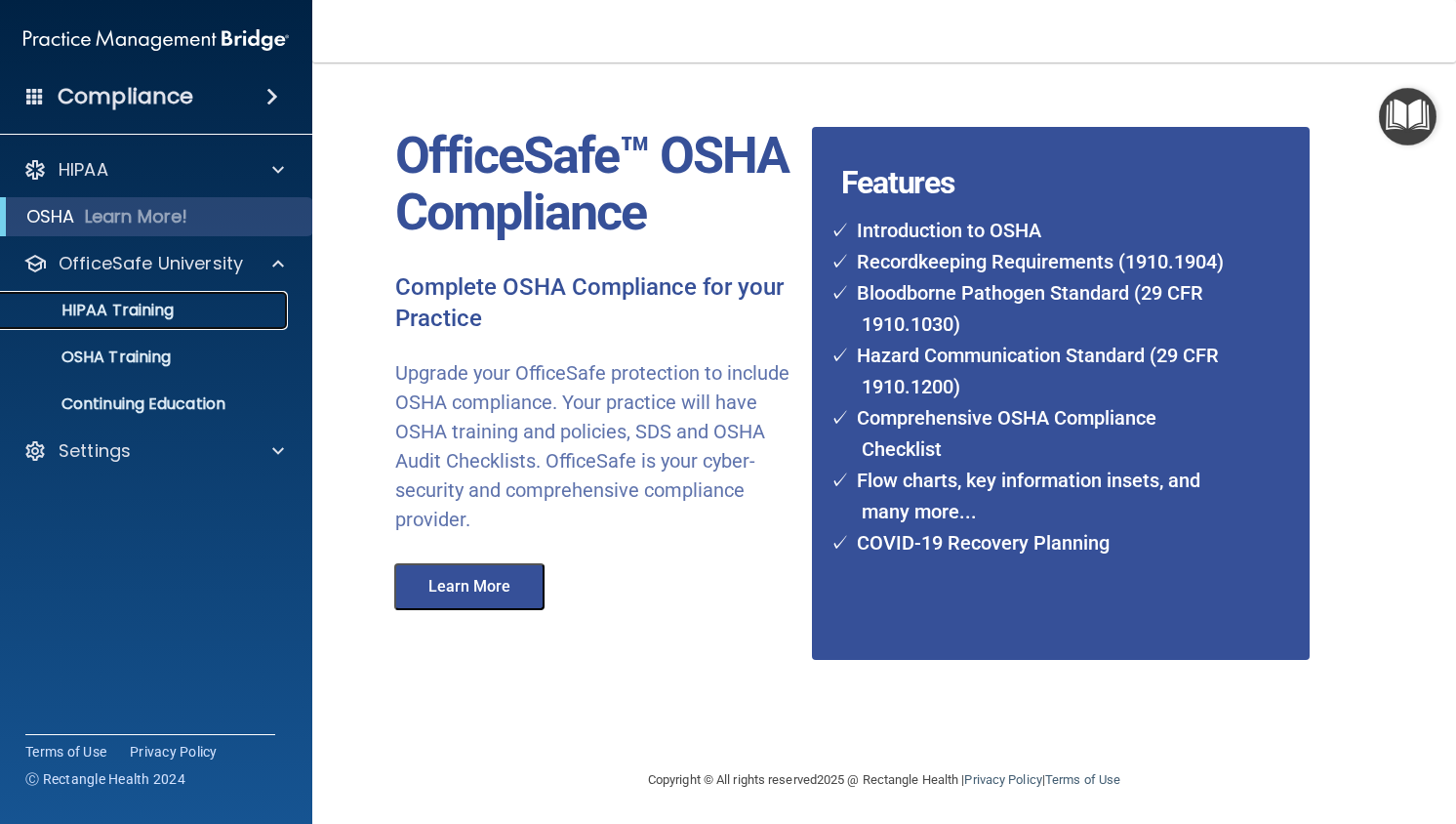click on "HIPAA Training" at bounding box center [93, 310] 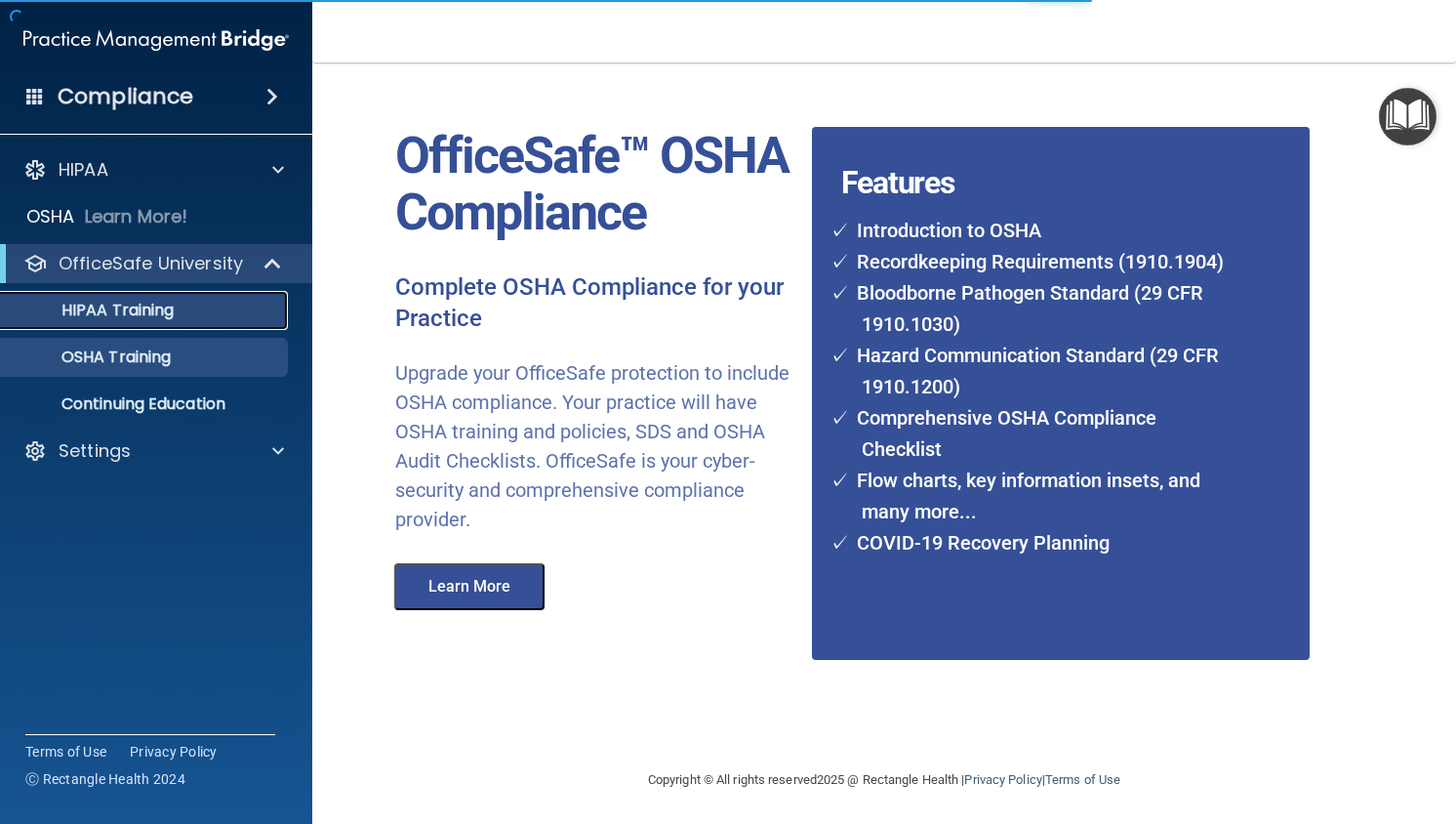 scroll, scrollTop: 642, scrollLeft: 0, axis: vertical 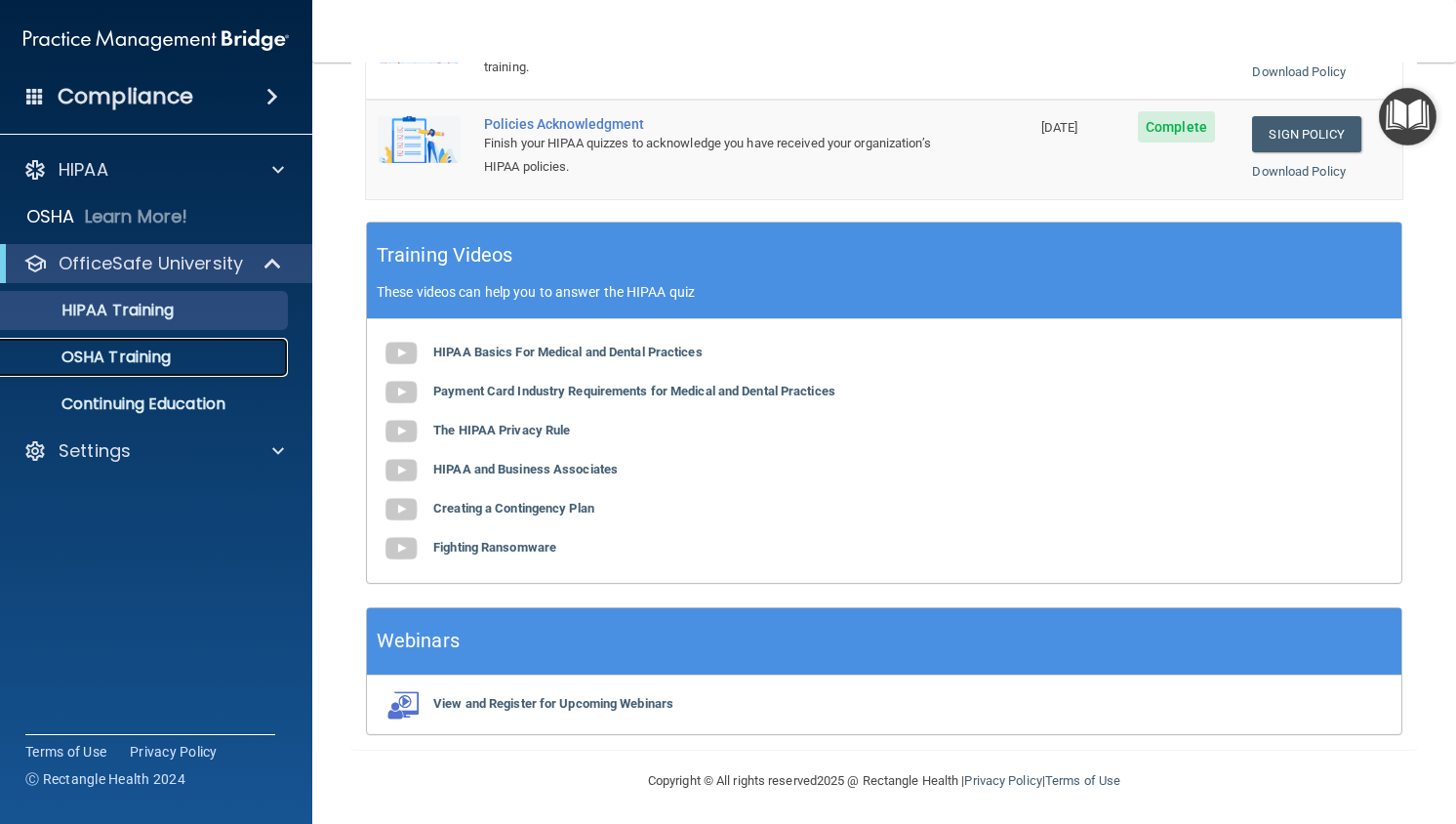 click on "OSHA Training" at bounding box center [92, 357] 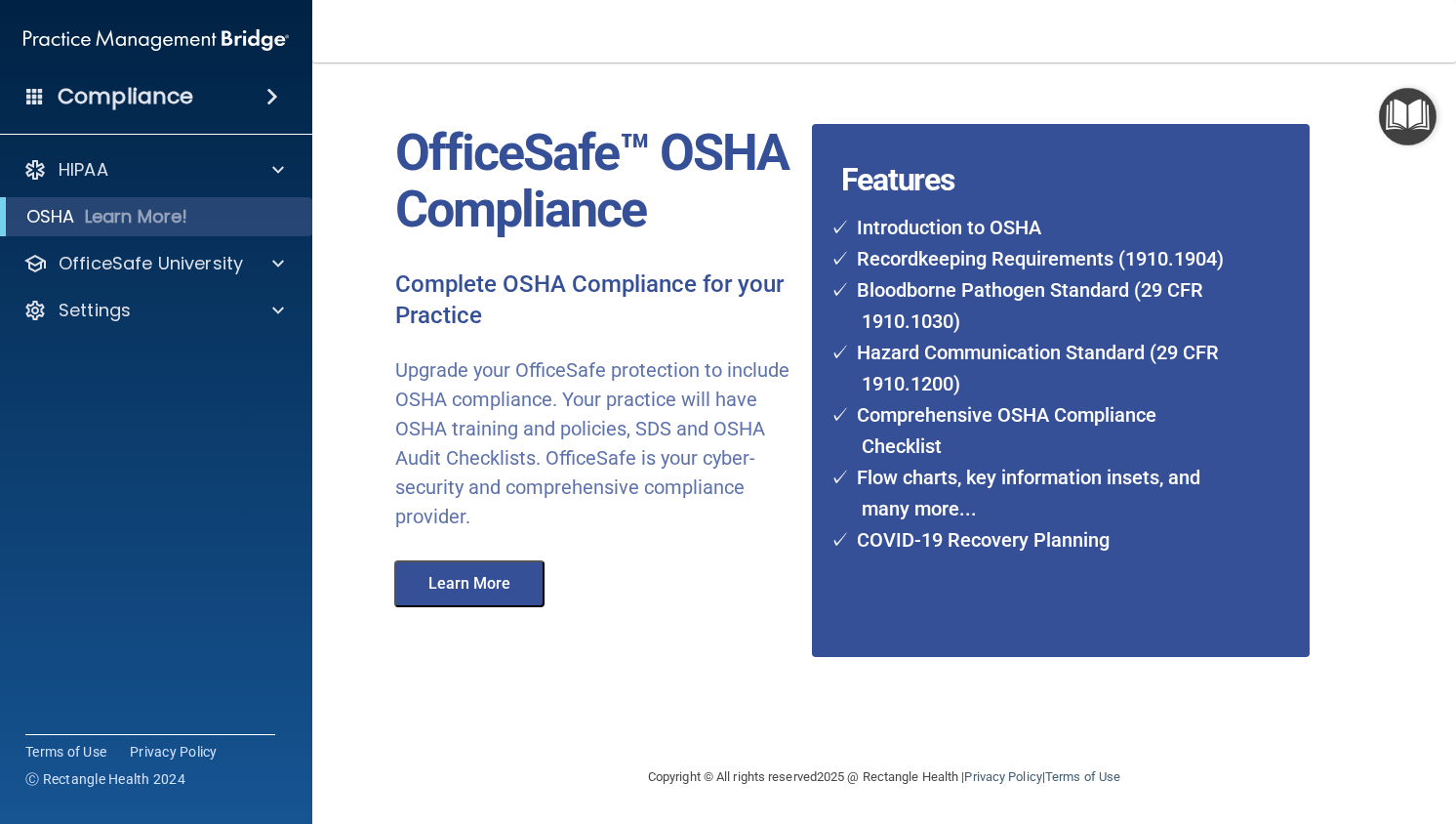 scroll, scrollTop: 44, scrollLeft: 0, axis: vertical 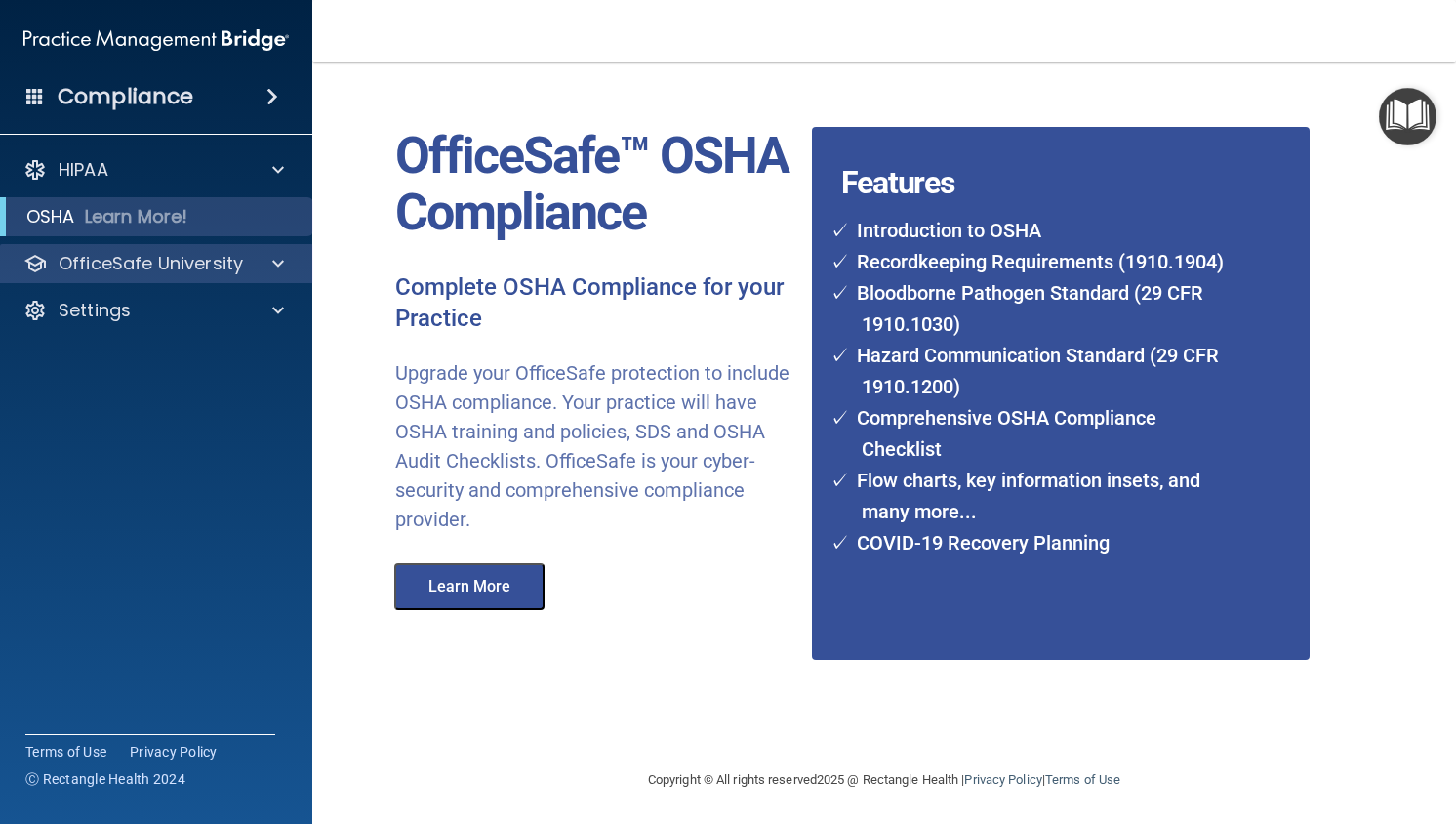 click on "OfficeSafe University" at bounding box center [156, 264] 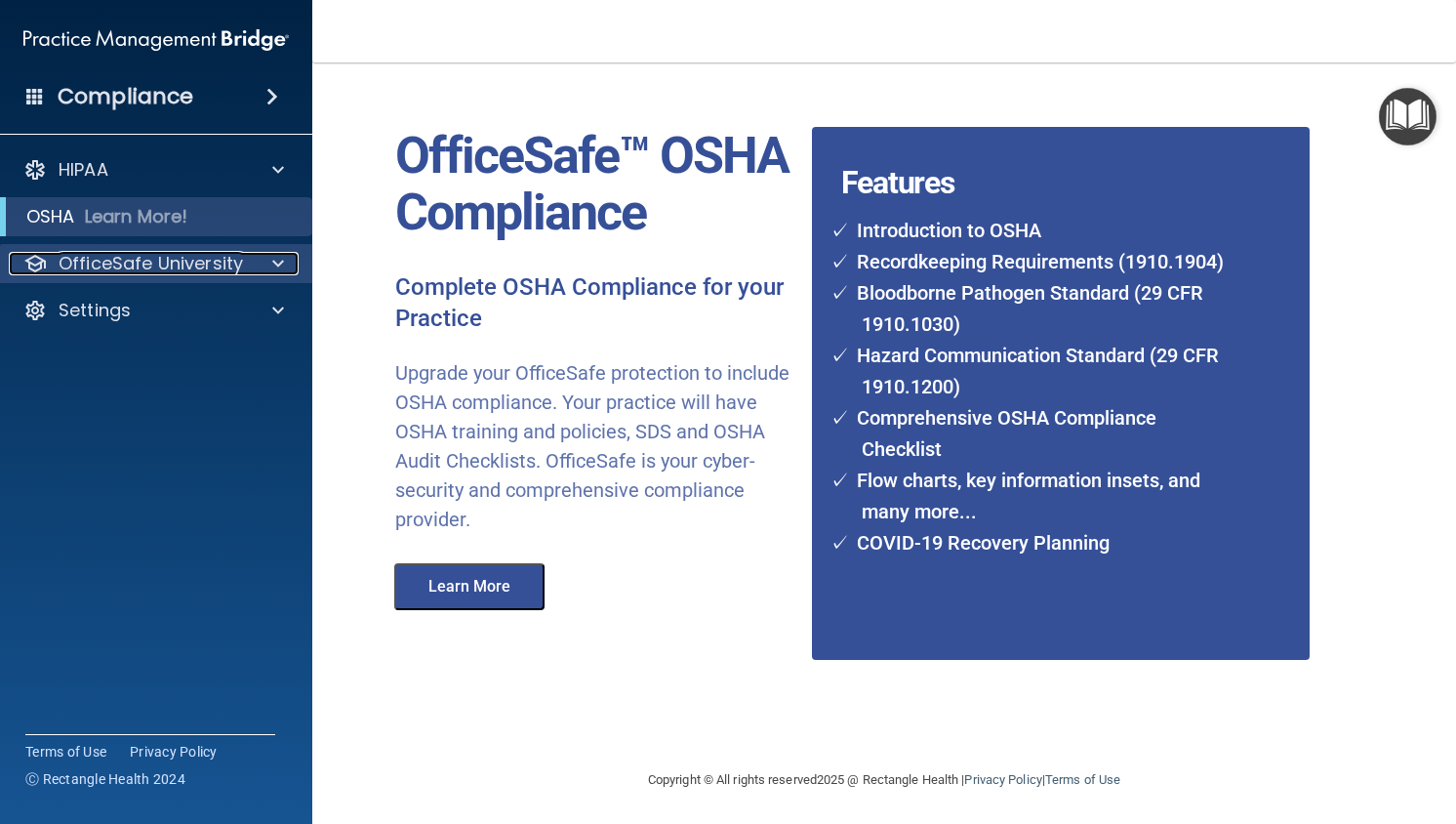 click at bounding box center (278, 264) 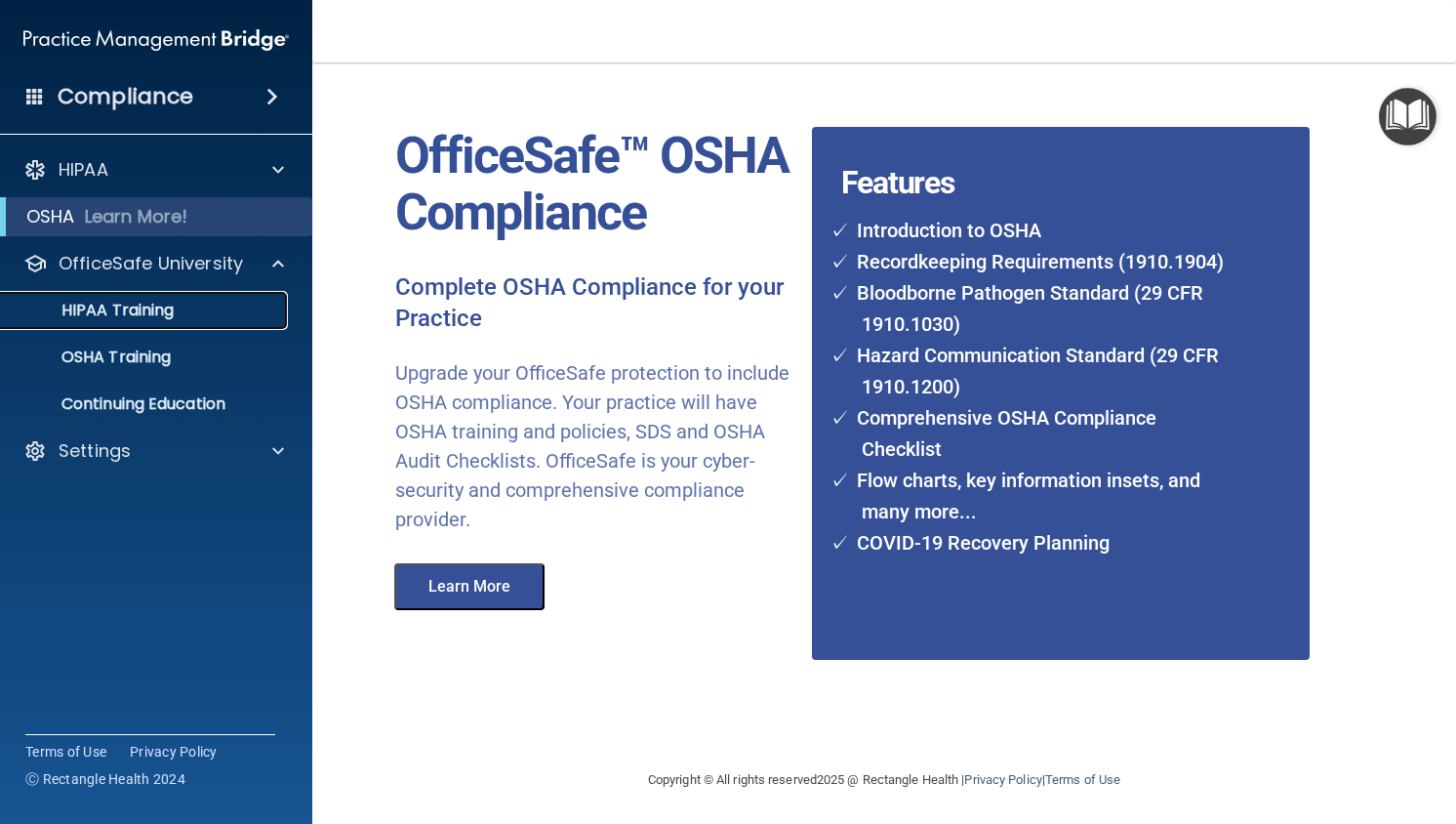 click on "HIPAA Training" at bounding box center [93, 310] 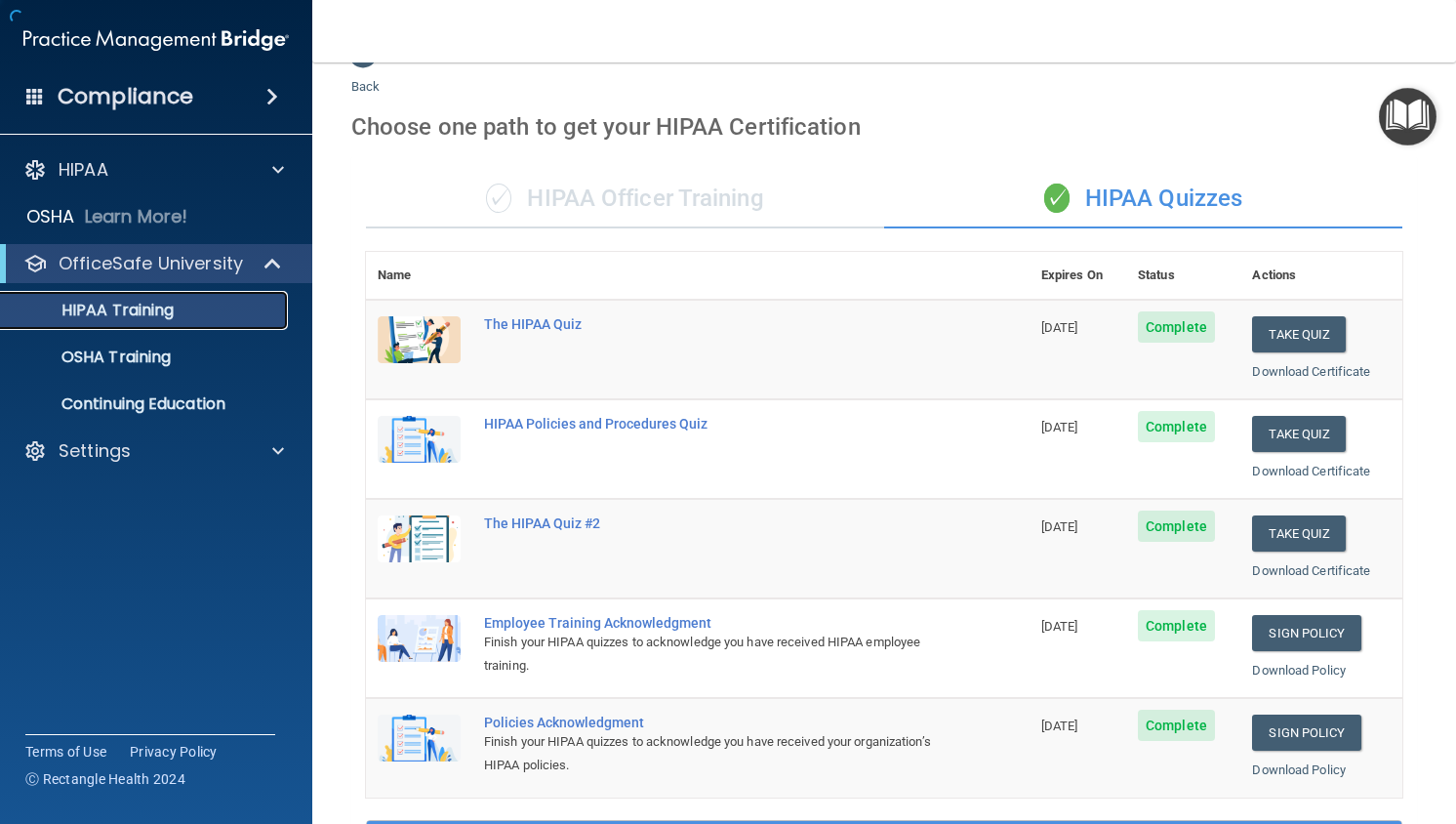 scroll, scrollTop: 642, scrollLeft: 0, axis: vertical 